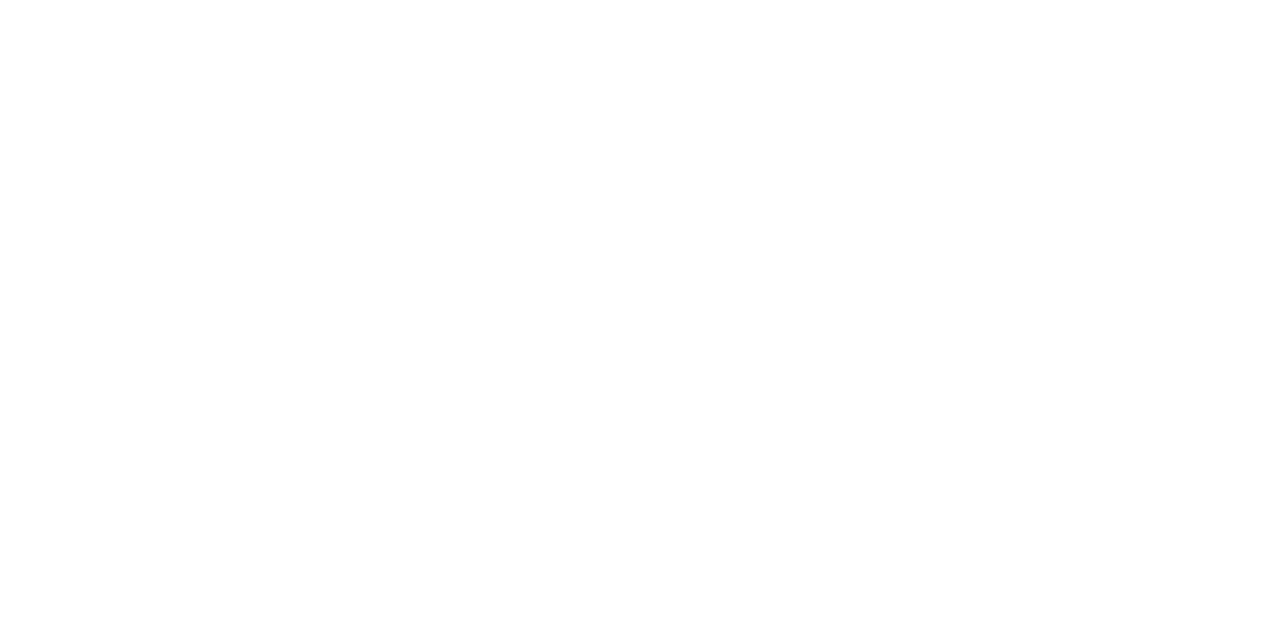 scroll, scrollTop: 0, scrollLeft: 0, axis: both 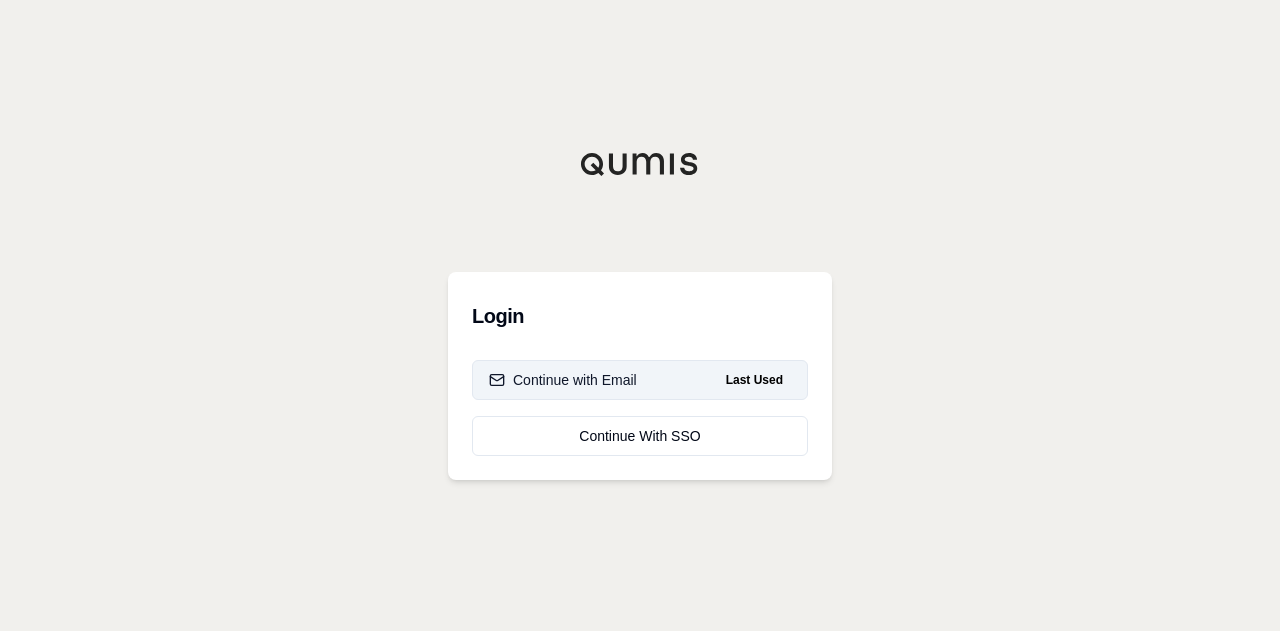 click on "Continue with Email Last Used" at bounding box center (640, 380) 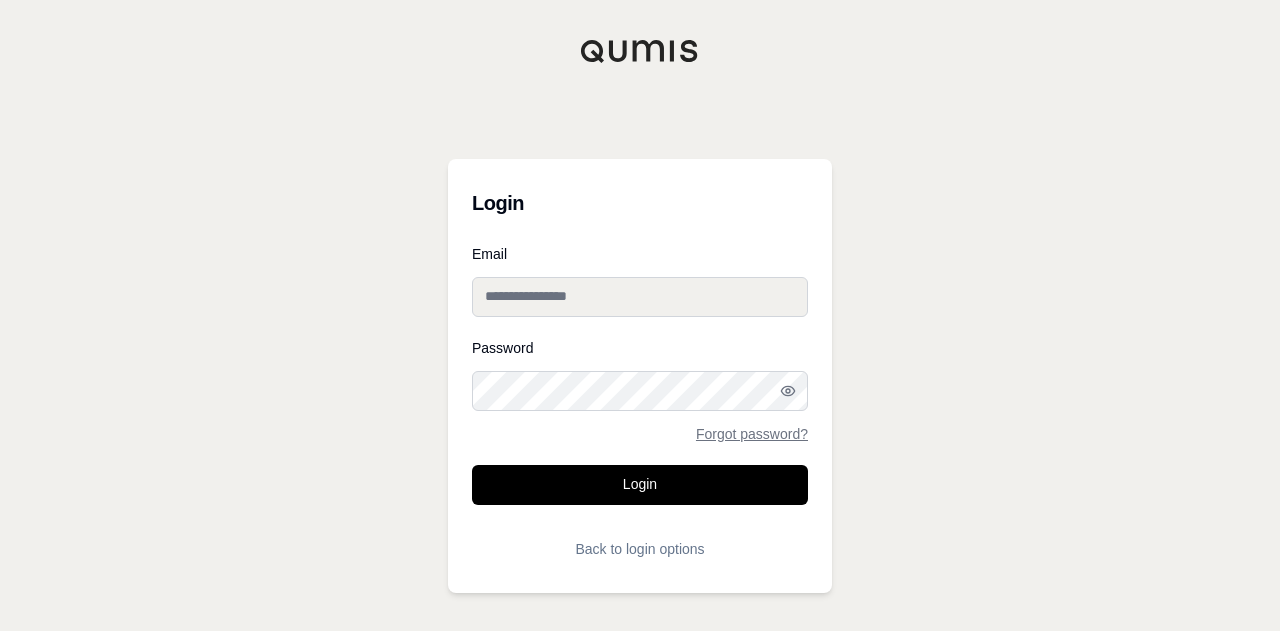type on "**********" 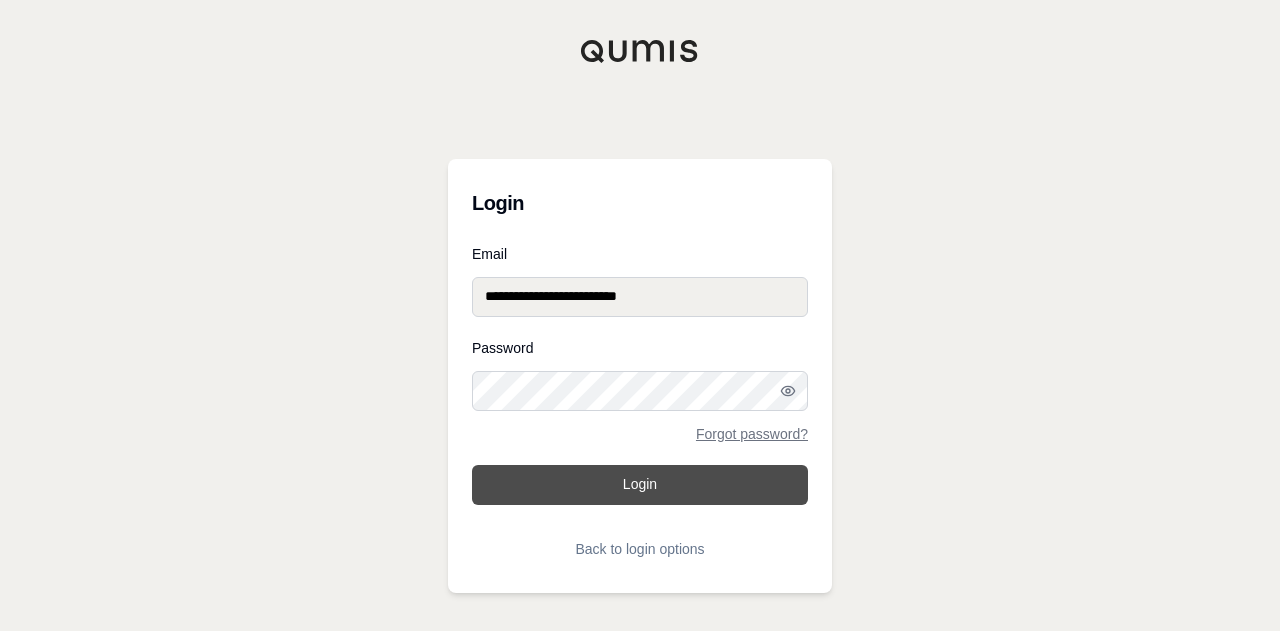 click on "Login" at bounding box center [640, 485] 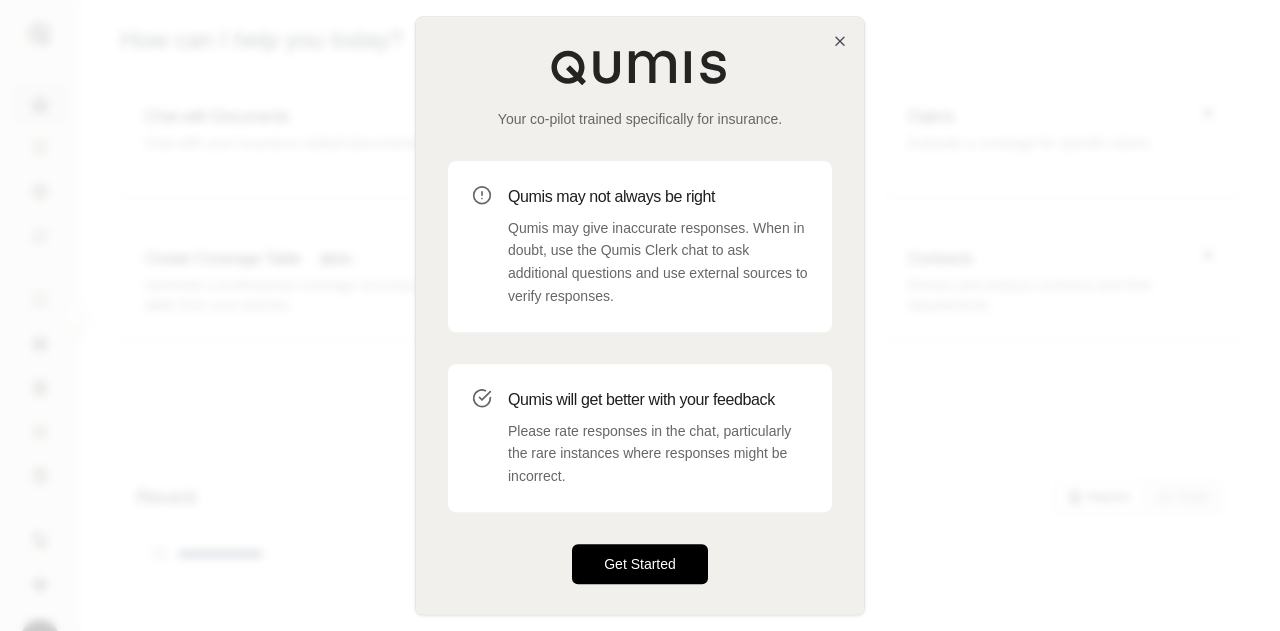 click on "Get Started" at bounding box center (640, 564) 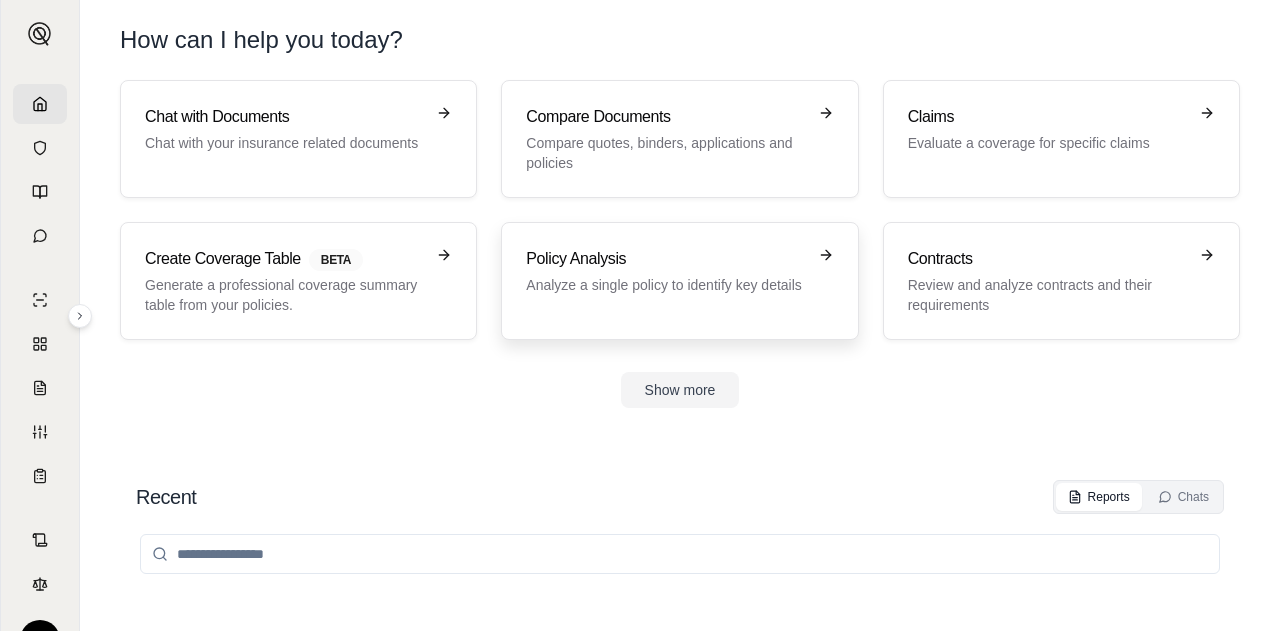 click on "Analyze a single policy to identify key details" at bounding box center (665, 285) 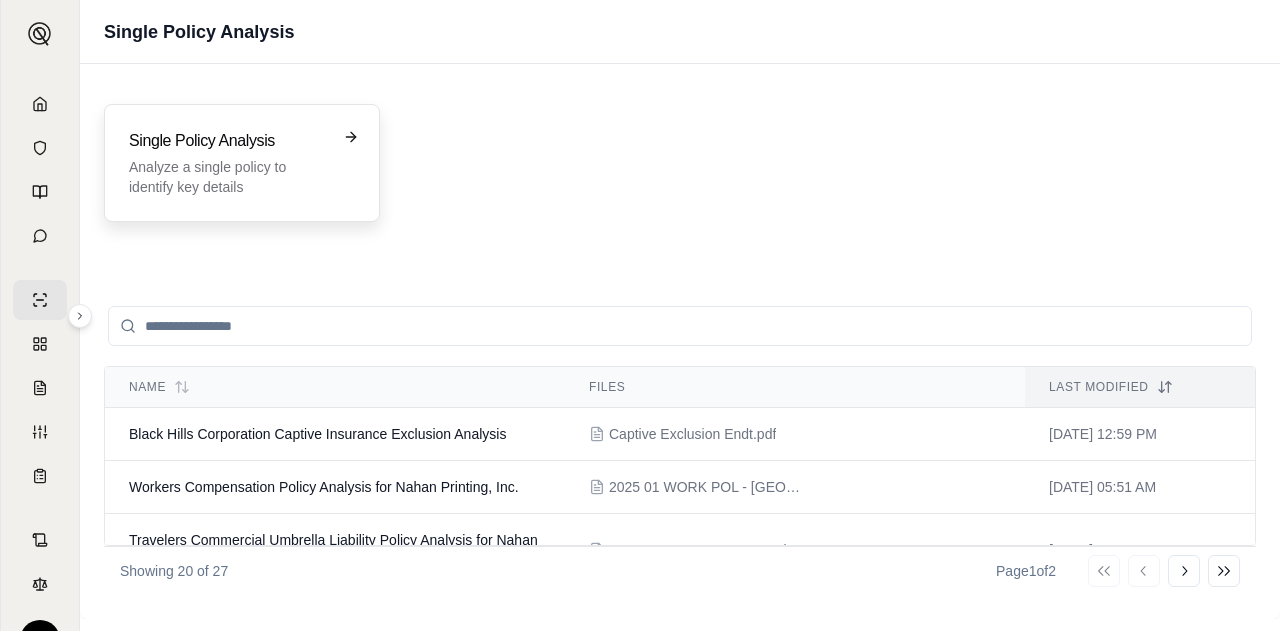 click on "Single Policy Analysis" at bounding box center (228, 141) 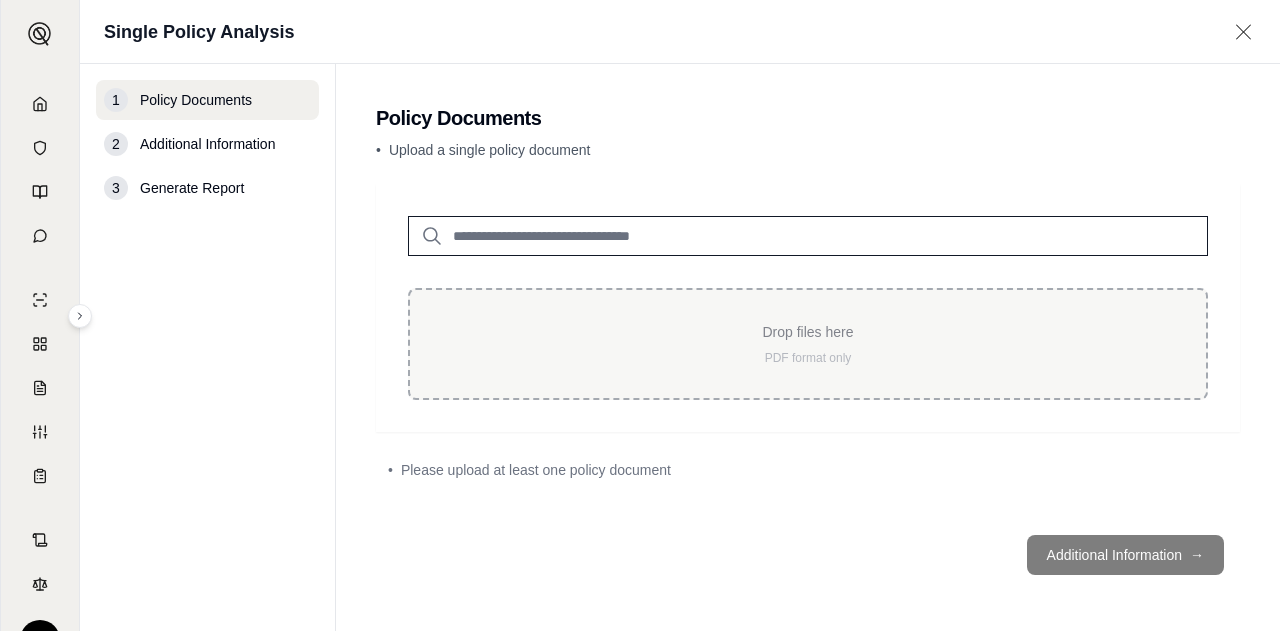 click on "Drop files here" at bounding box center [808, 332] 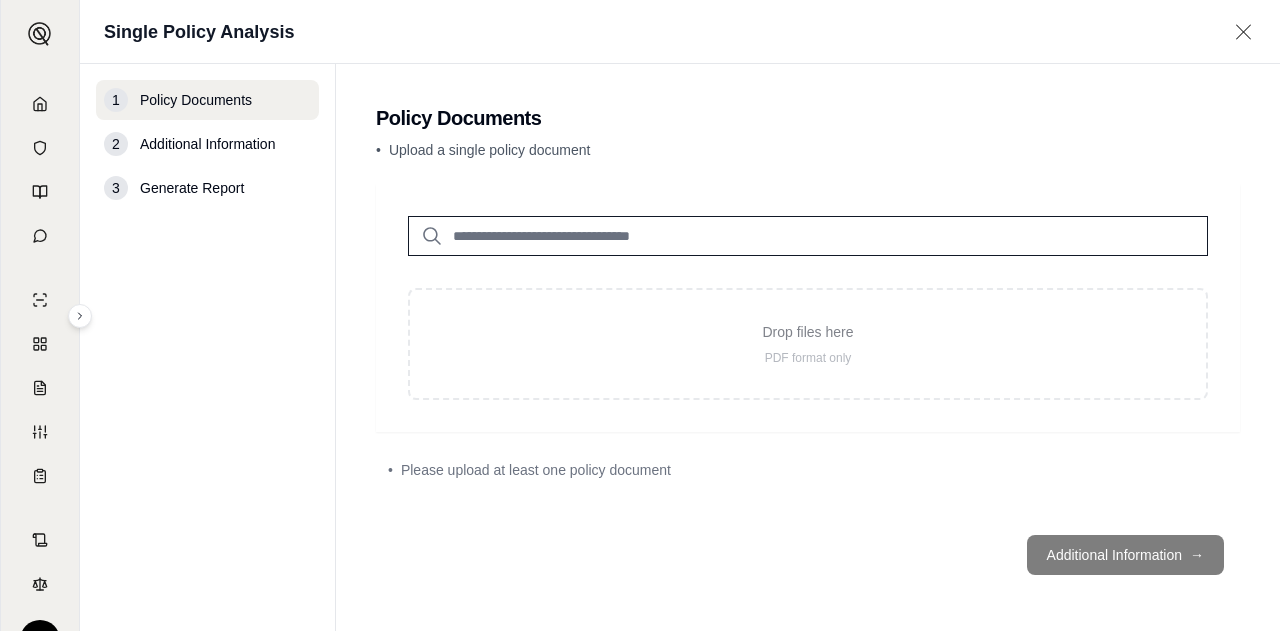 click on "Drop files here PDF format only" at bounding box center [808, 292] 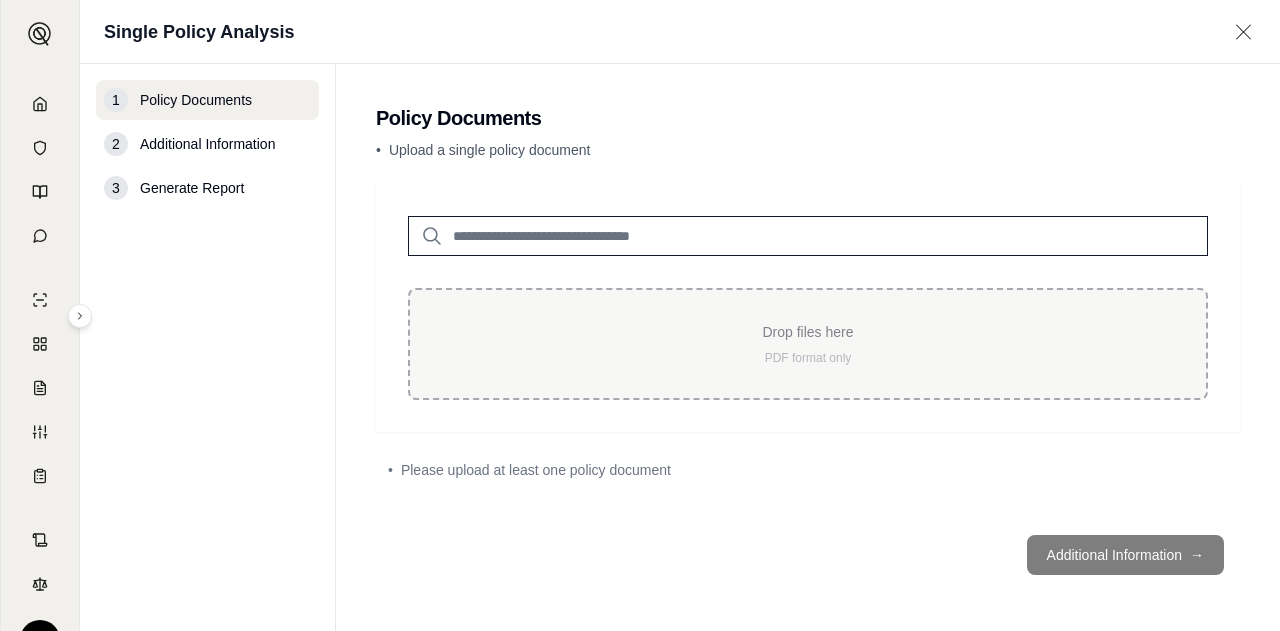 click on "Drop files here PDF format only" at bounding box center [808, 344] 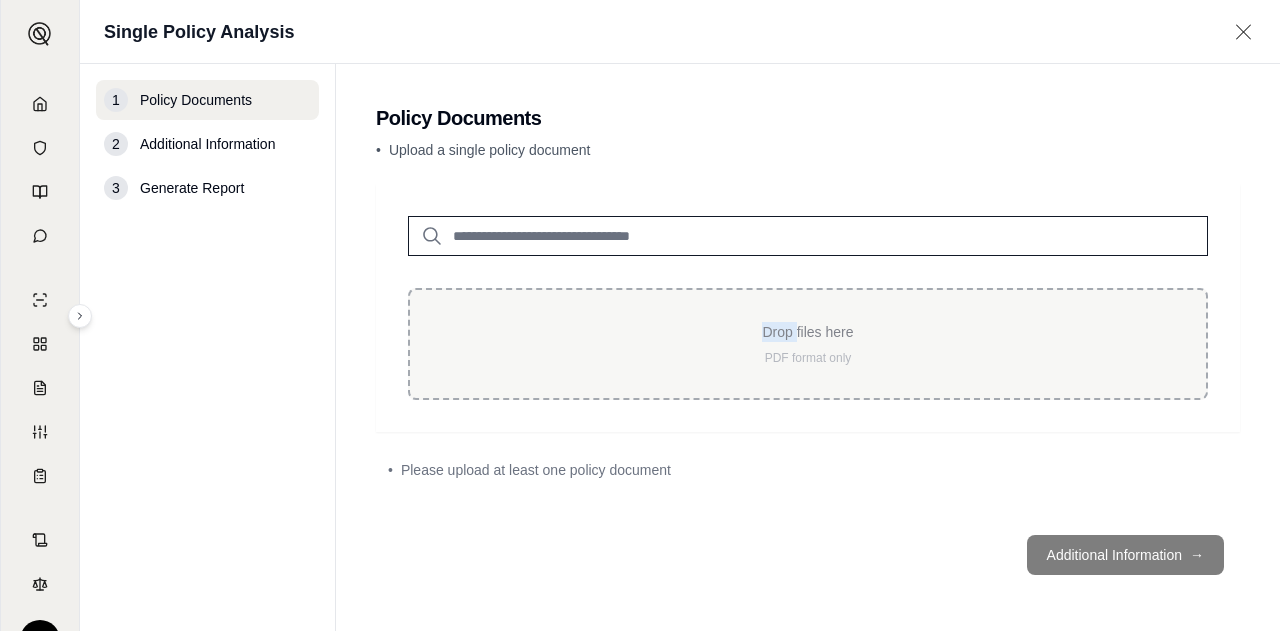 click on "Drop files here PDF format only" at bounding box center (808, 344) 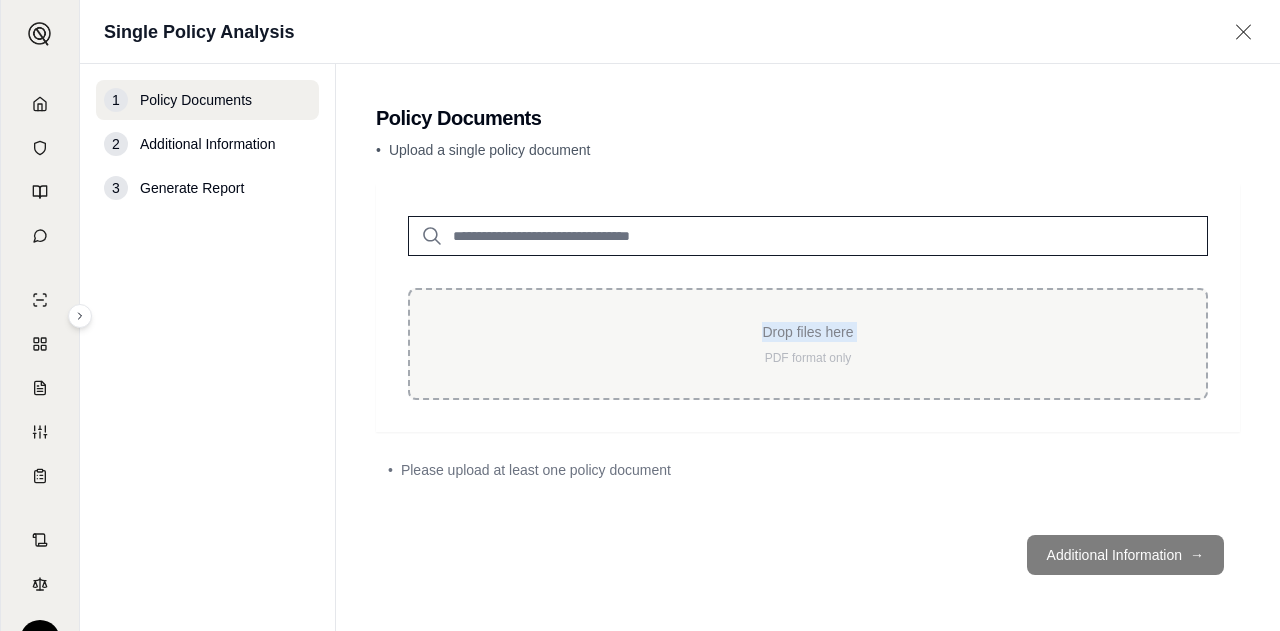 click on "Drop files here PDF format only" at bounding box center [808, 344] 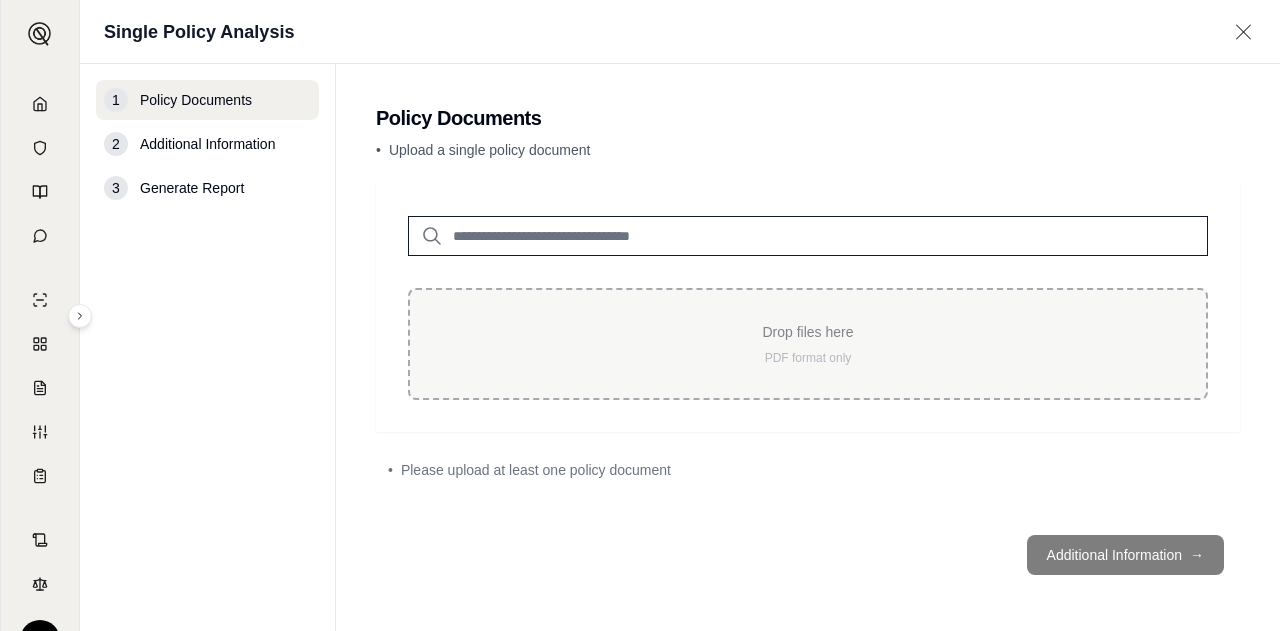 click on "PDF format only" at bounding box center [808, 358] 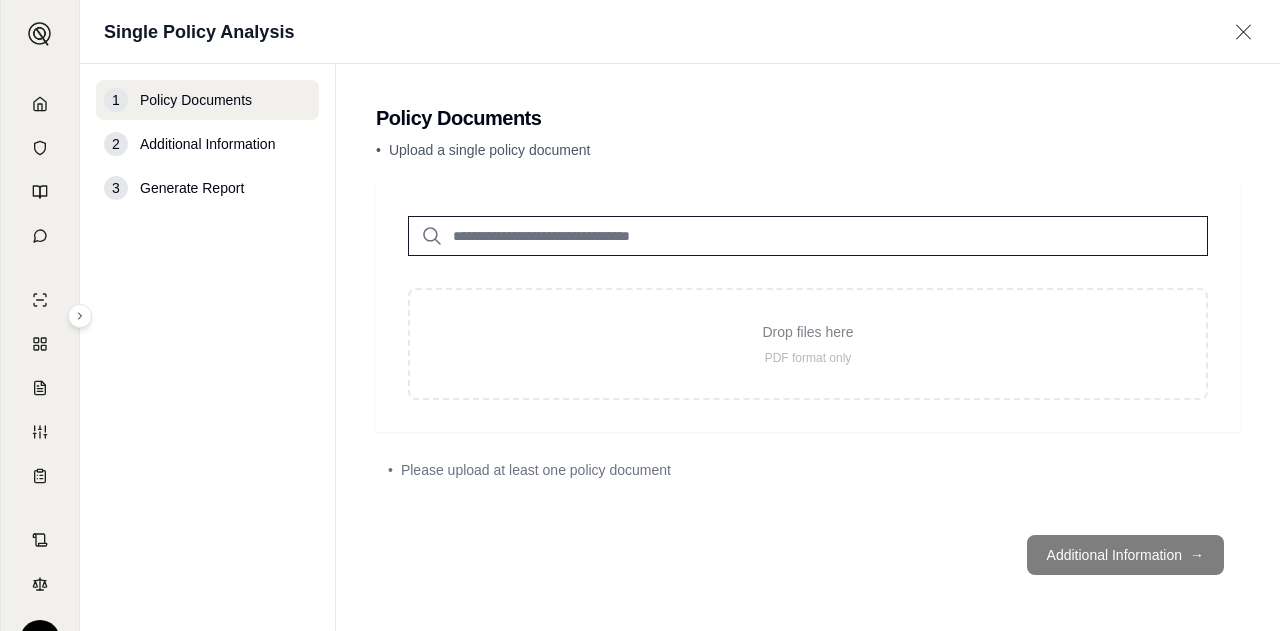 click on "Drop files here PDF format only" at bounding box center [808, 292] 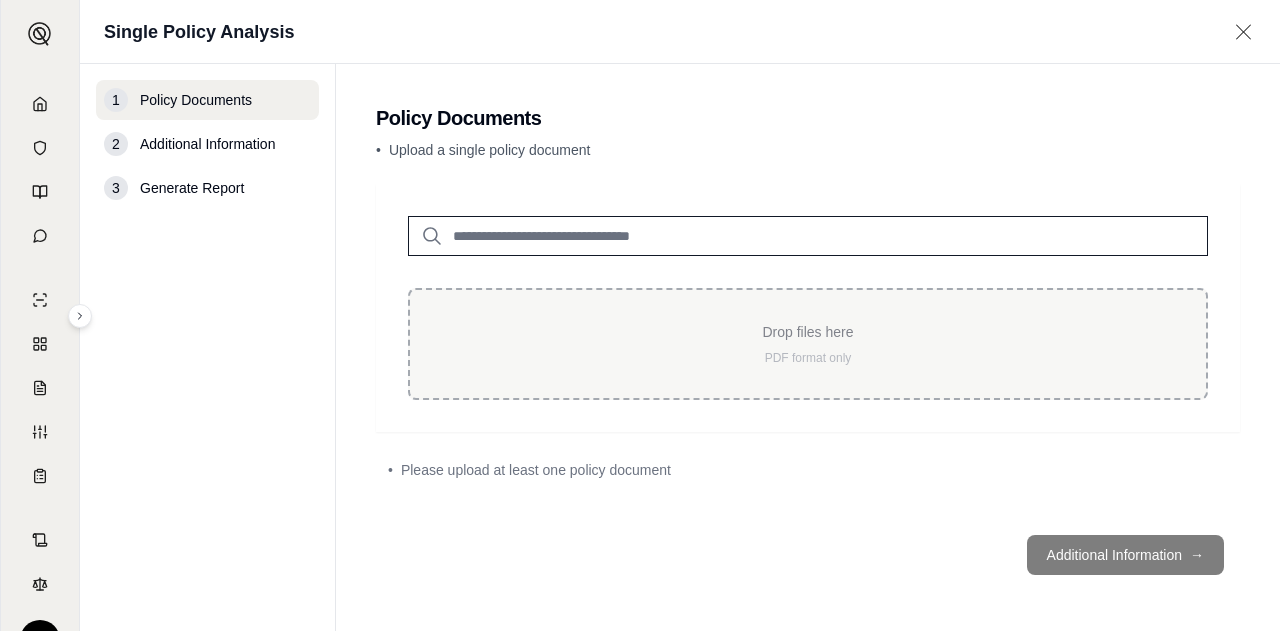 click on "Drop files here" at bounding box center (808, 332) 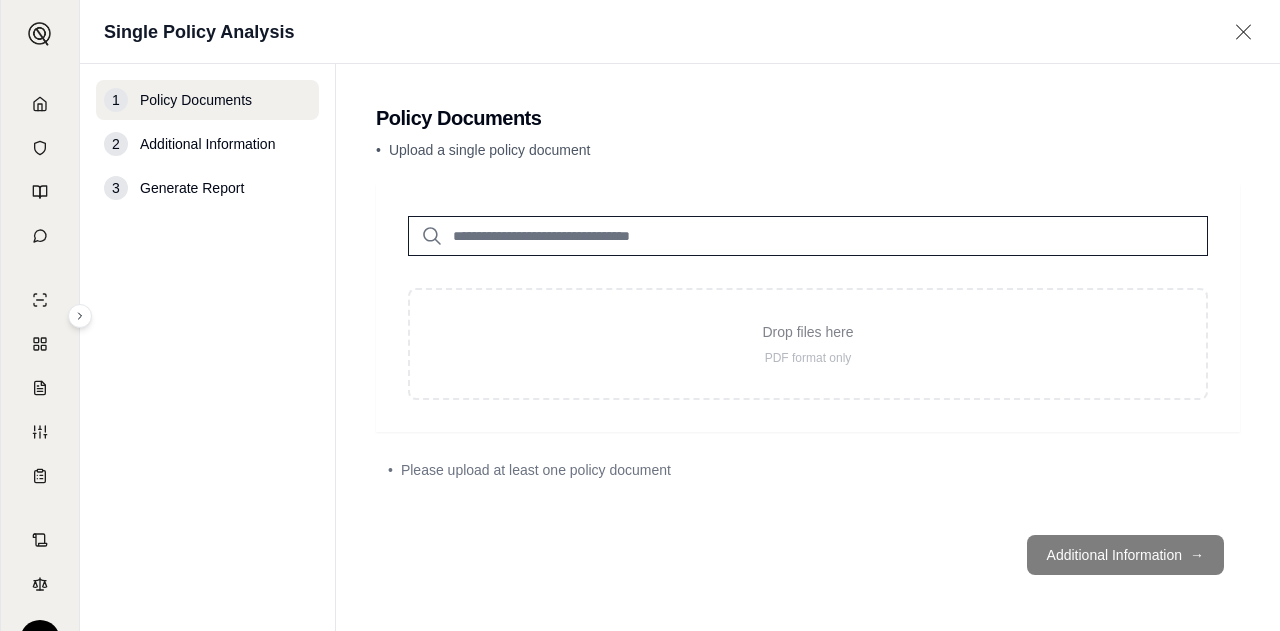 click on "Policy Documents" at bounding box center [196, 100] 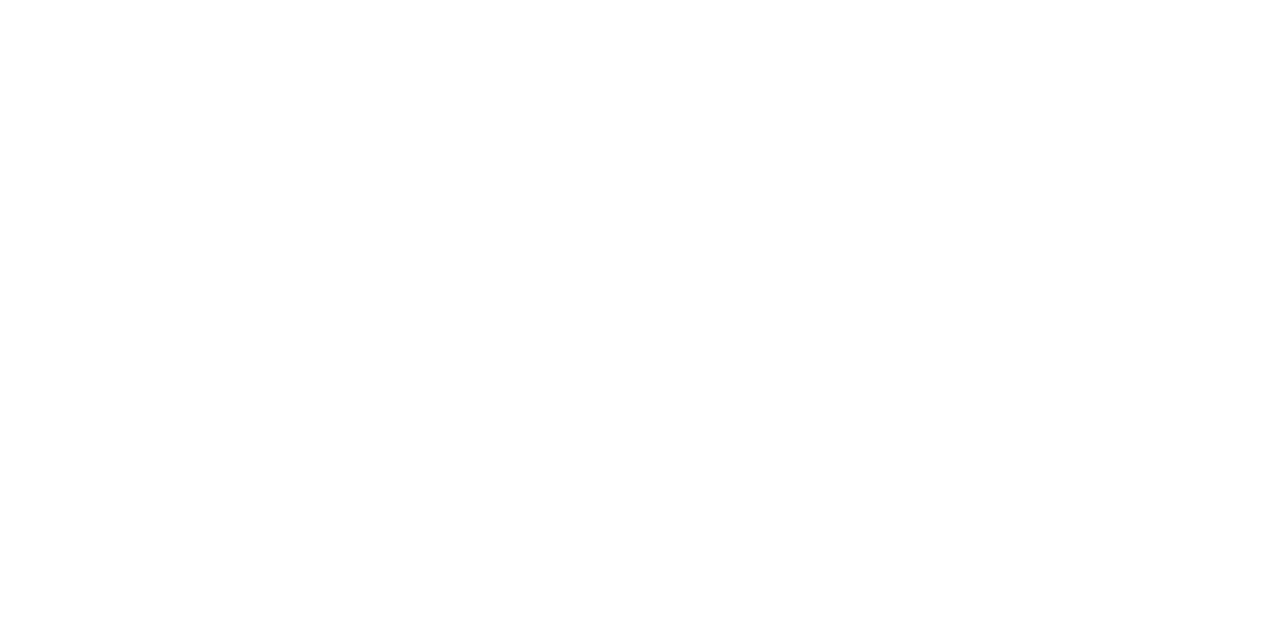 scroll, scrollTop: 0, scrollLeft: 0, axis: both 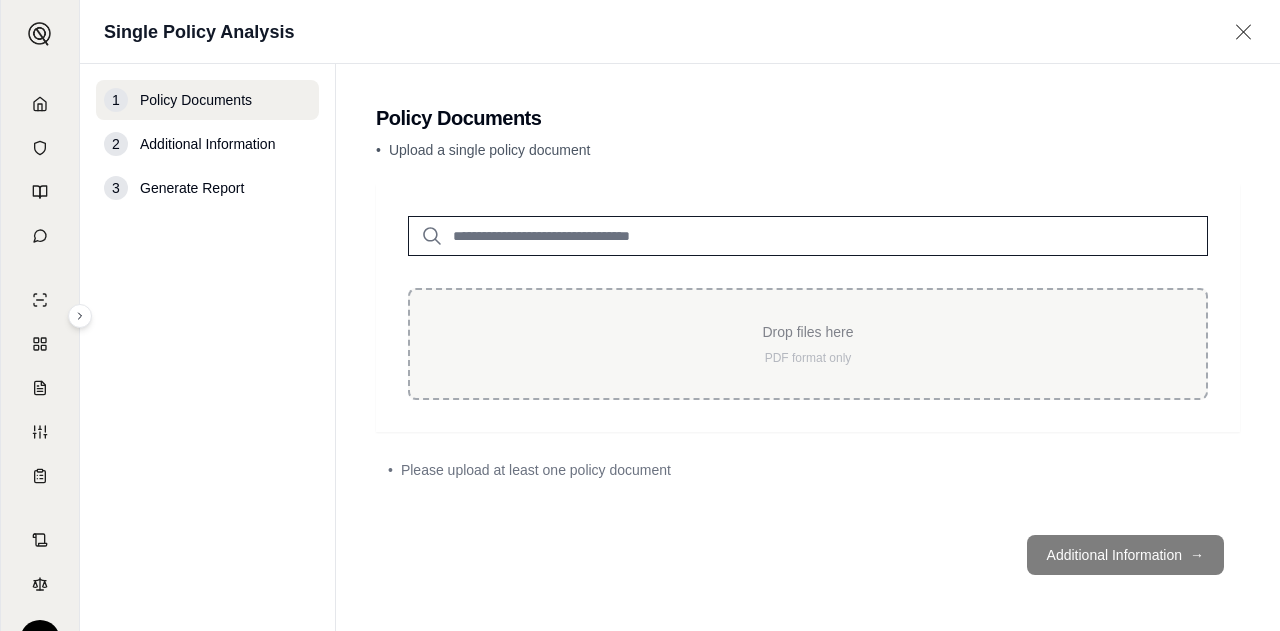 click on "Drop files here PDF format only" at bounding box center (808, 344) 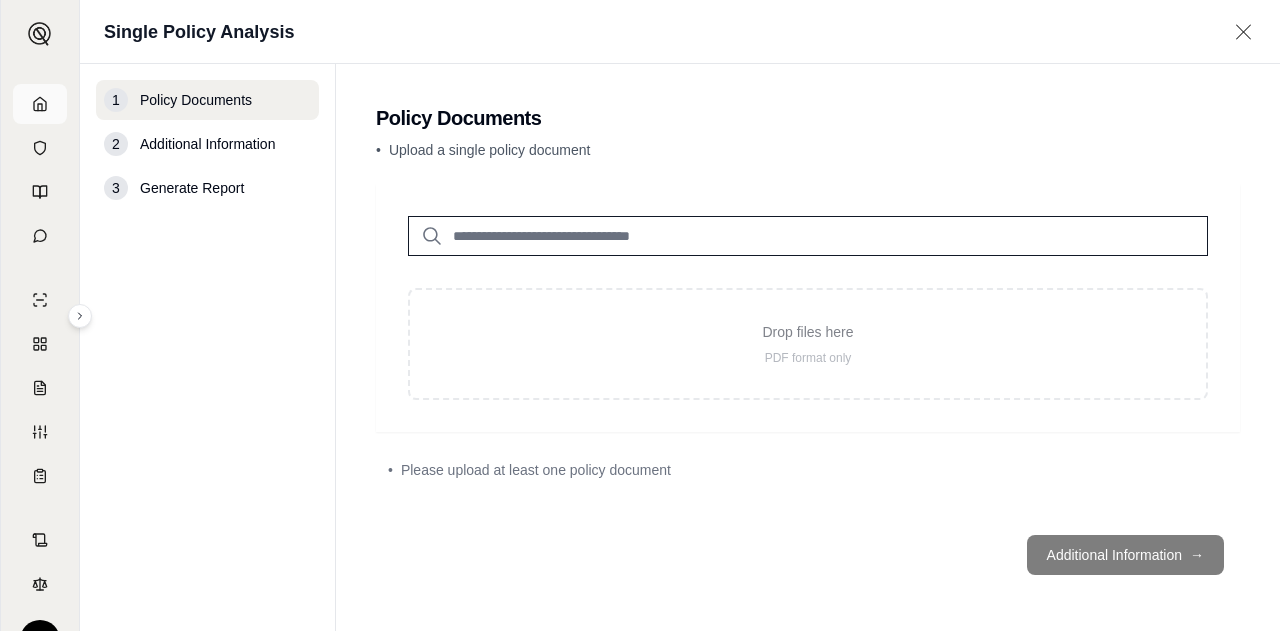 click at bounding box center (40, 104) 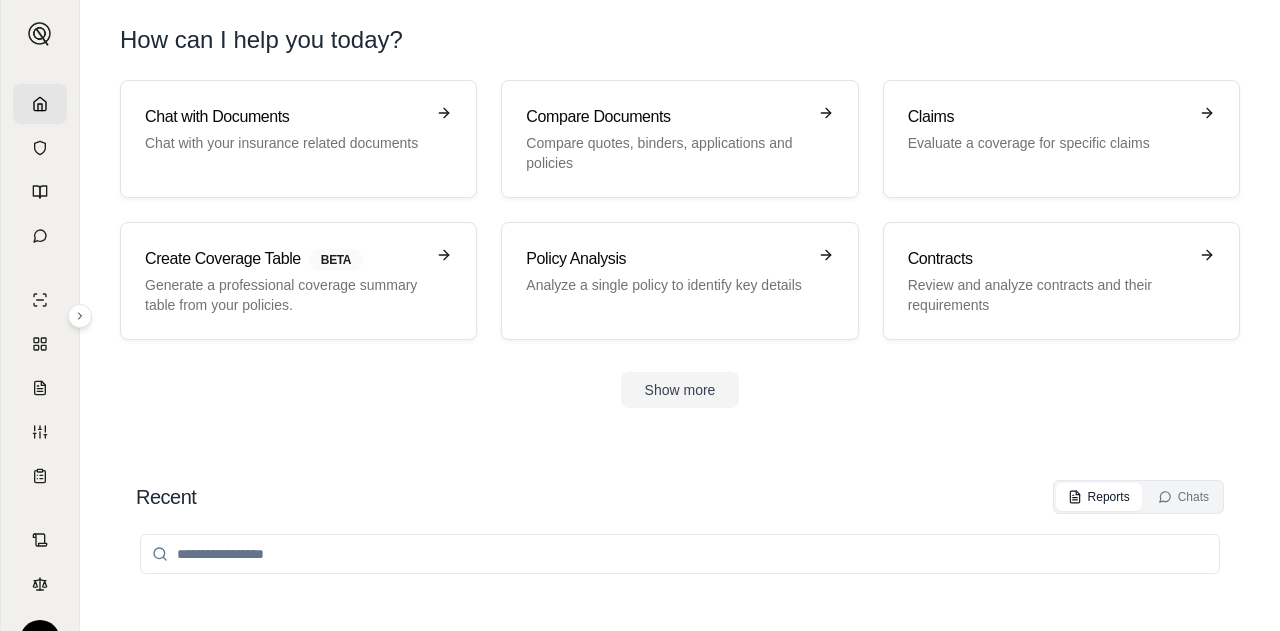 click on "Chat with Documents Chat with your insurance related documents Compare Documents Compare quotes, binders, applications and policies Claims Evaluate a coverage for specific claims Create Coverage Table BETA Generate a professional coverage summary table from your policies. Policy Analysis Analyze a single policy to identify key details Contracts Review and analyze contracts and their requirements Show more" at bounding box center [680, 244] 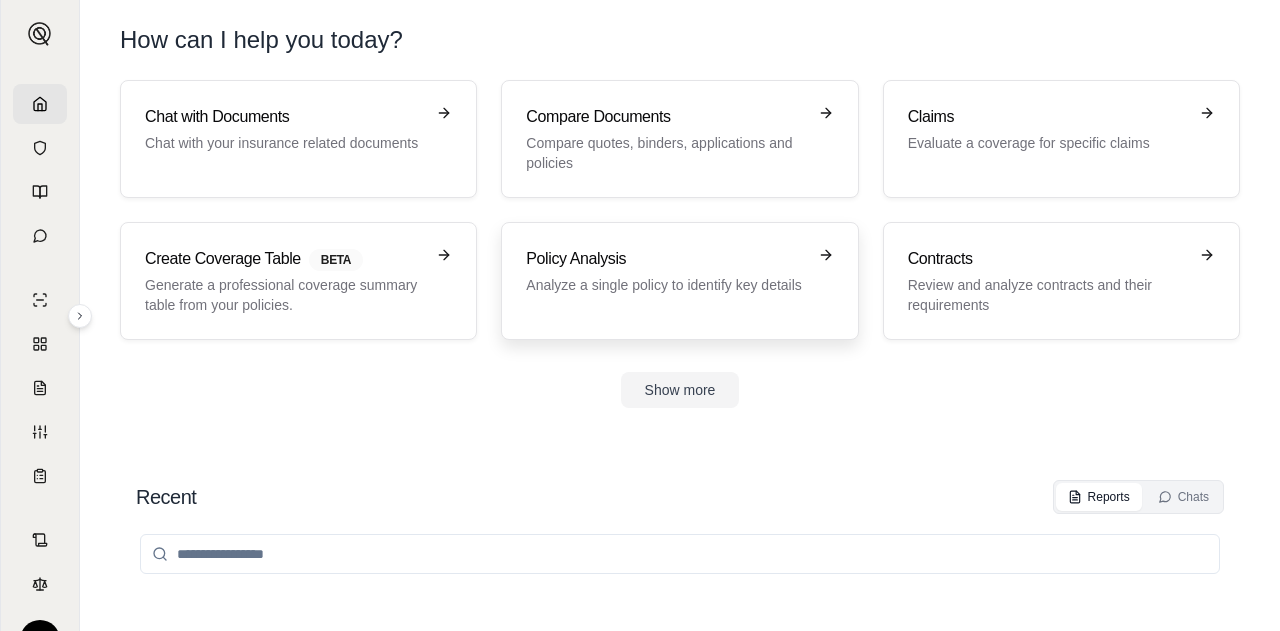 click on "Policy Analysis Analyze a single policy to identify key details" at bounding box center (679, 281) 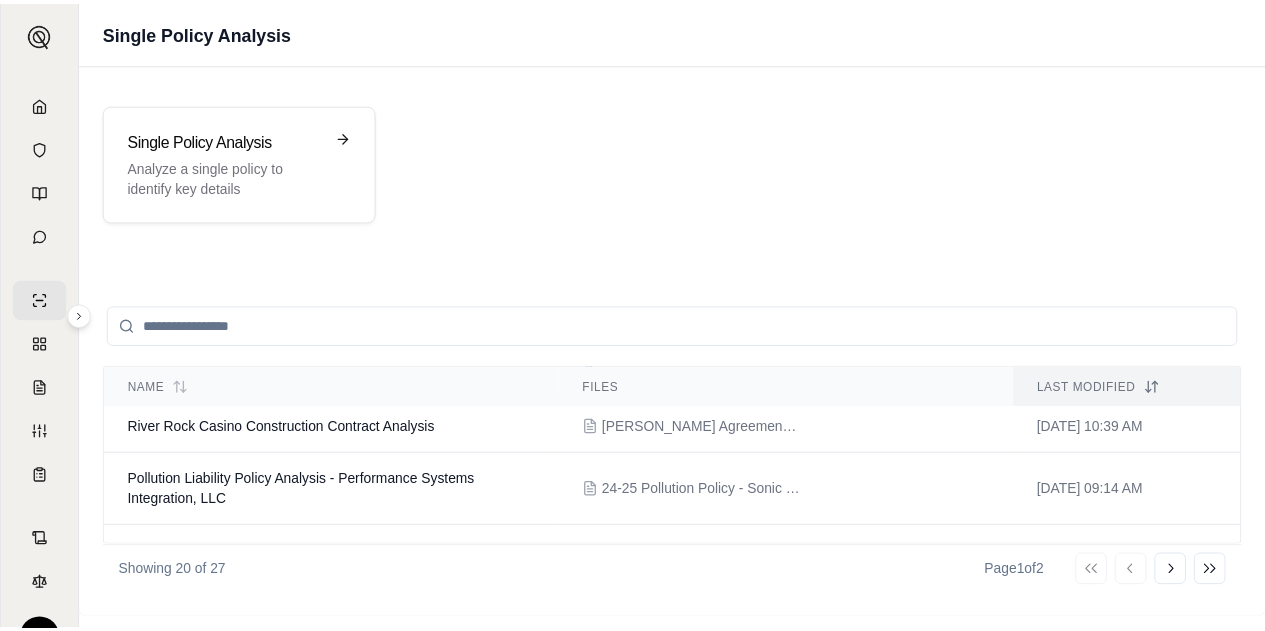 scroll, scrollTop: 800, scrollLeft: 0, axis: vertical 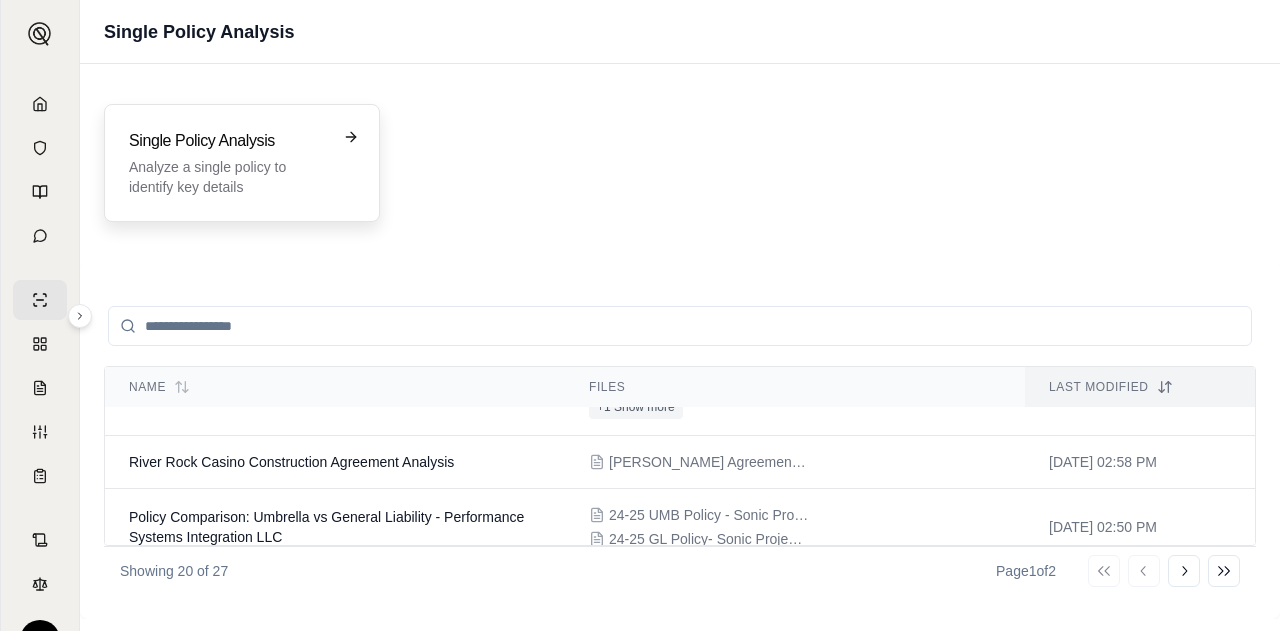 click on "Single Policy Analysis" at bounding box center (228, 141) 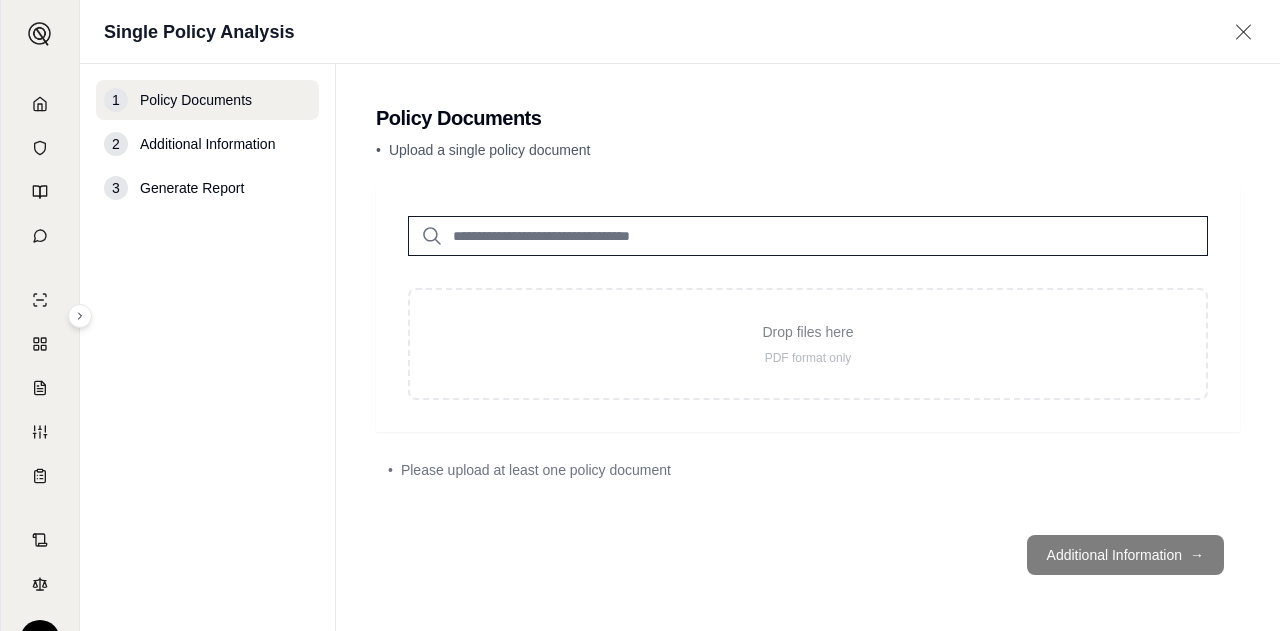 click on "Drop files here PDF format only" at bounding box center [808, 308] 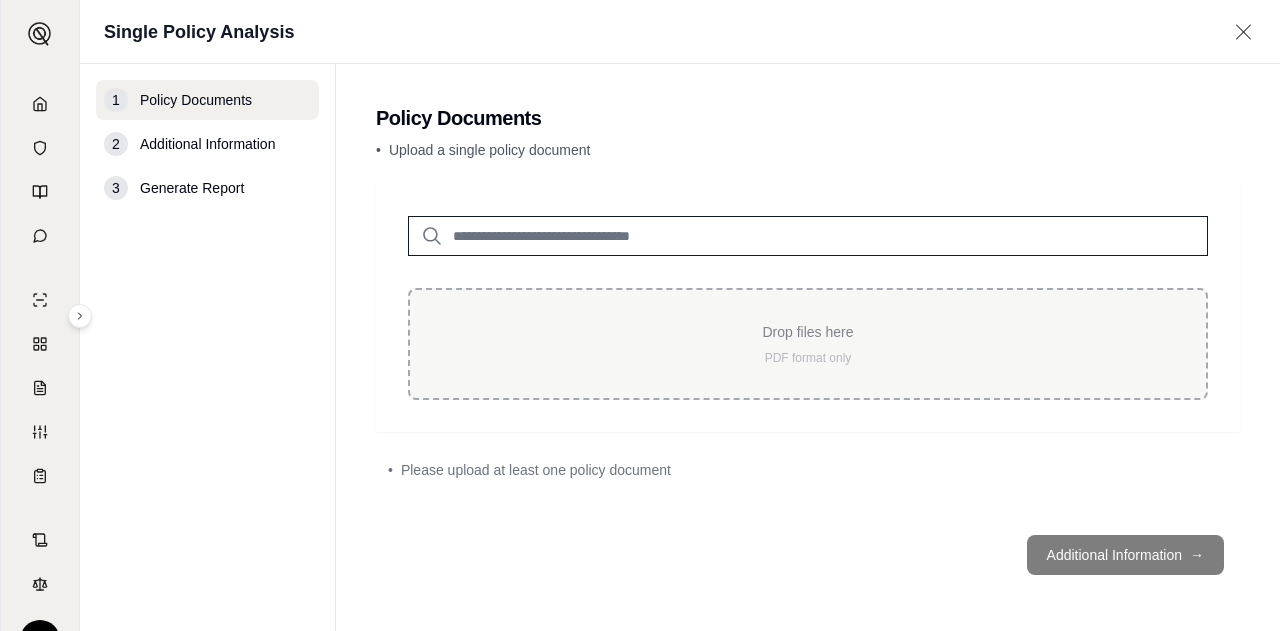 click on "Drop files here PDF format only" at bounding box center [808, 344] 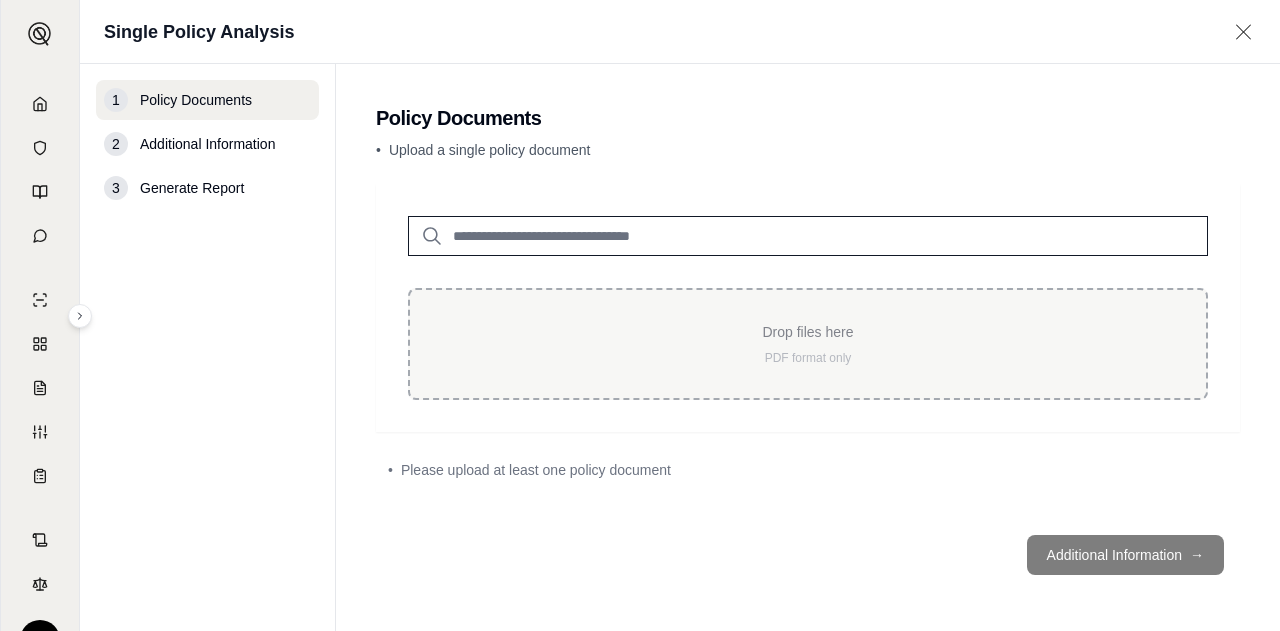 click on "Drop files here" at bounding box center (808, 332) 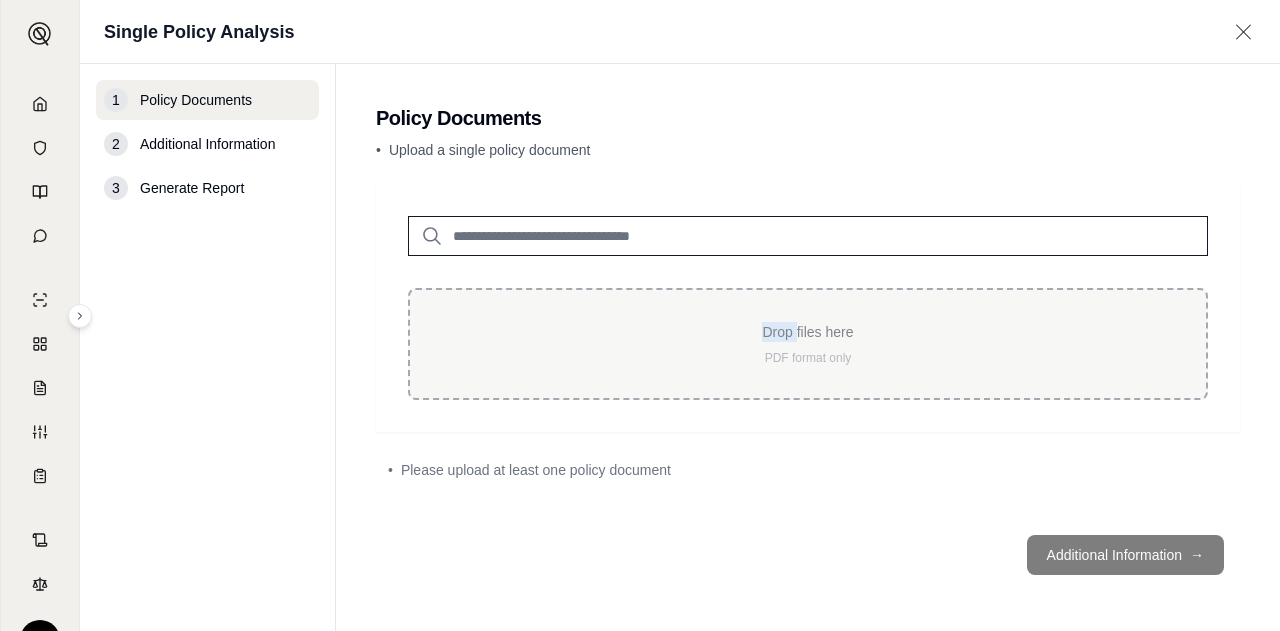click on "Drop files here" at bounding box center (808, 332) 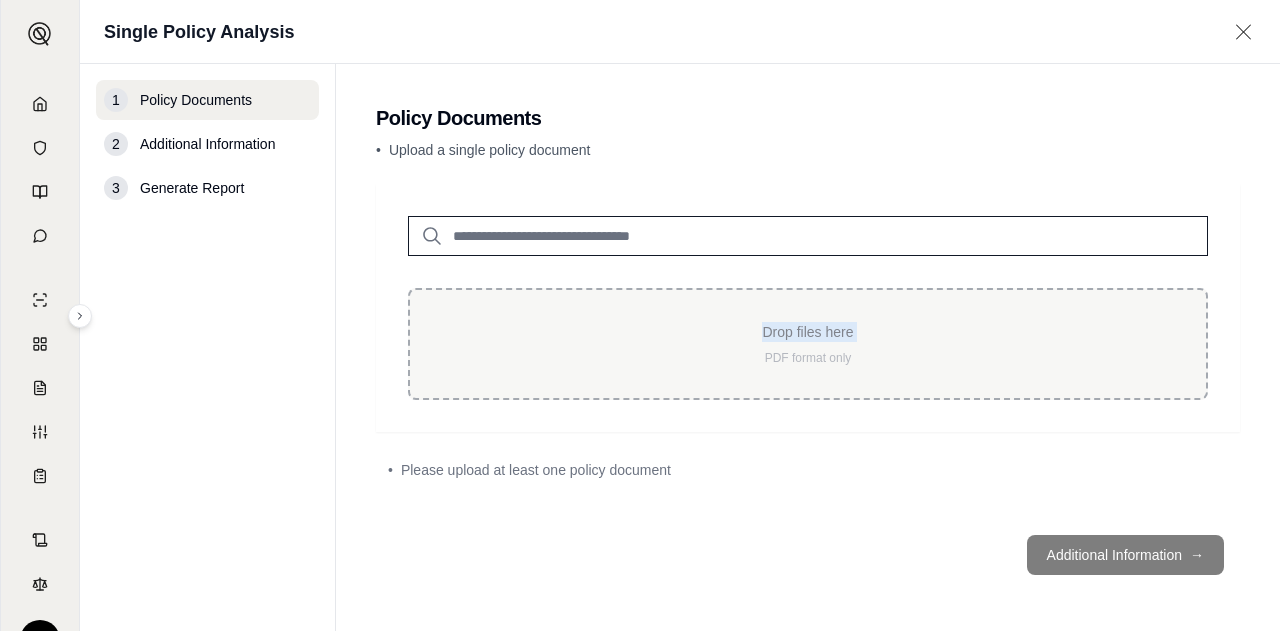 click on "Drop files here" at bounding box center [808, 332] 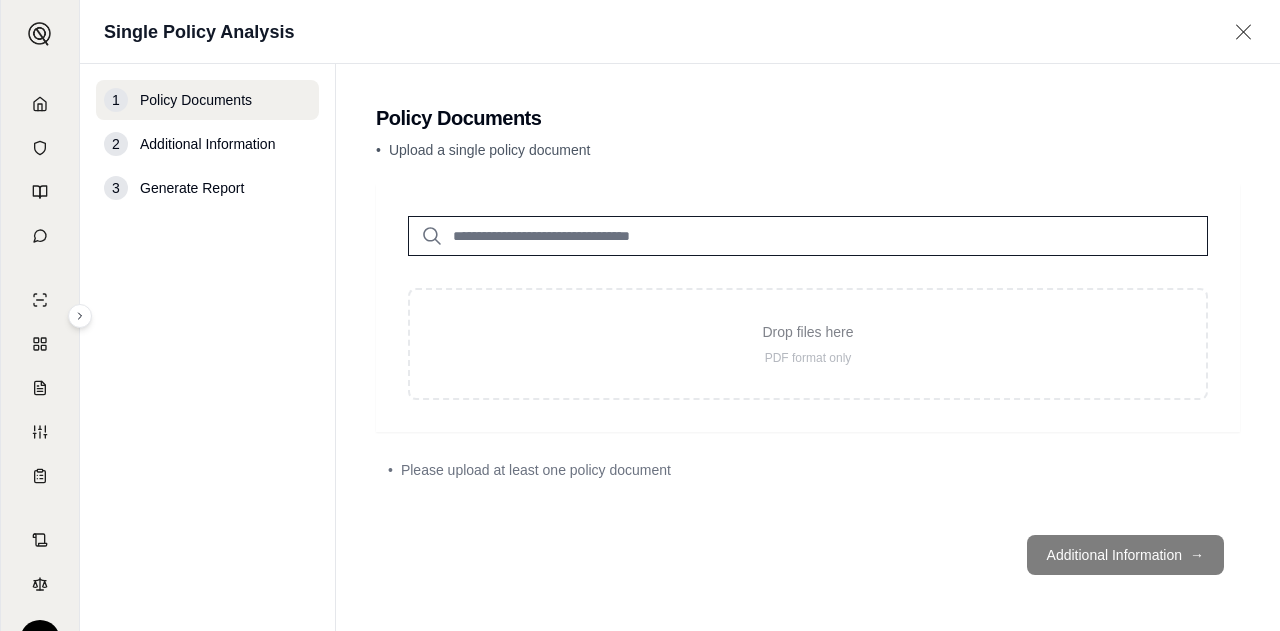 click on "Additional Information →" at bounding box center (808, 555) 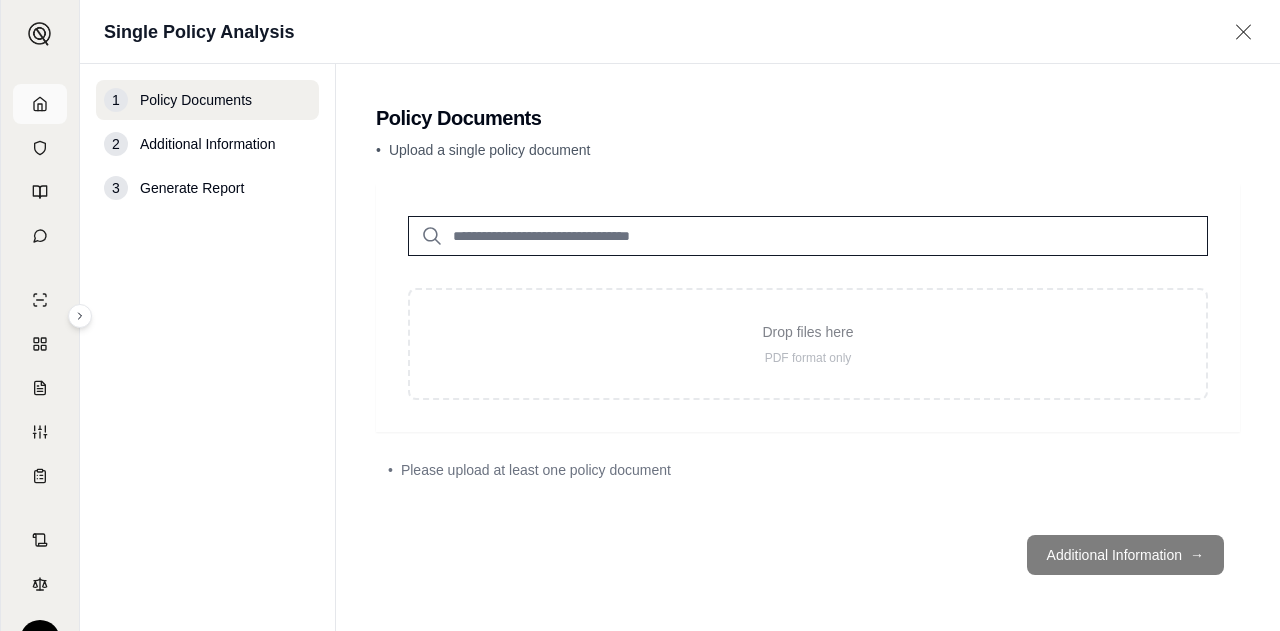 click at bounding box center [40, 104] 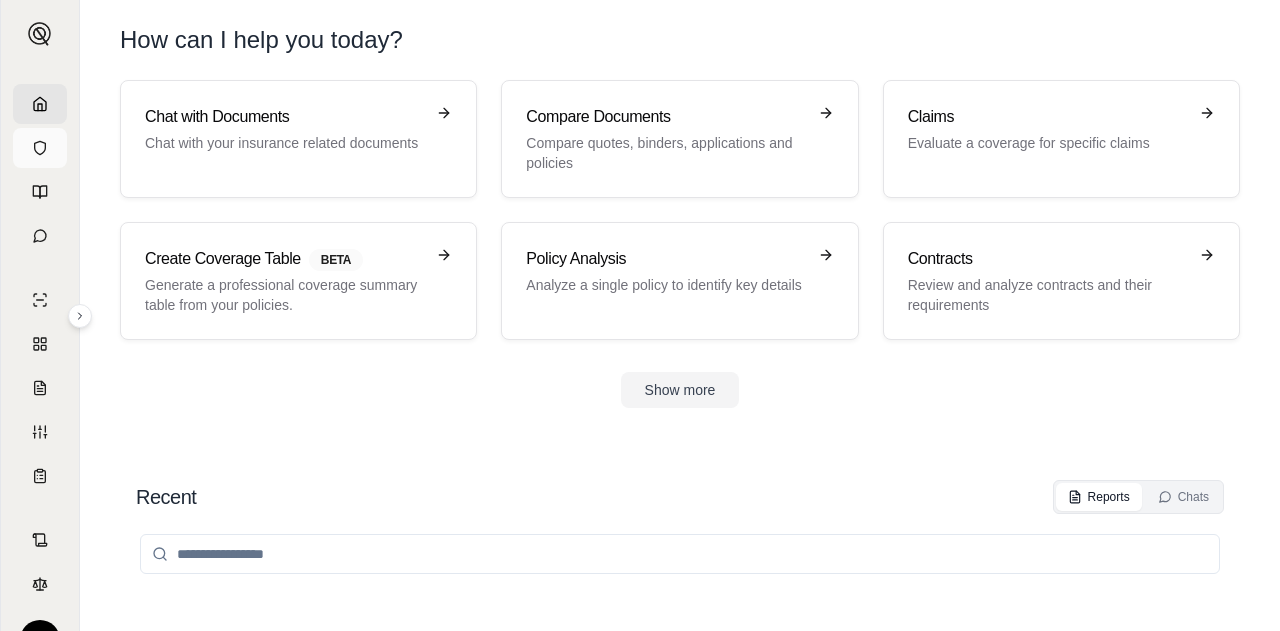 click 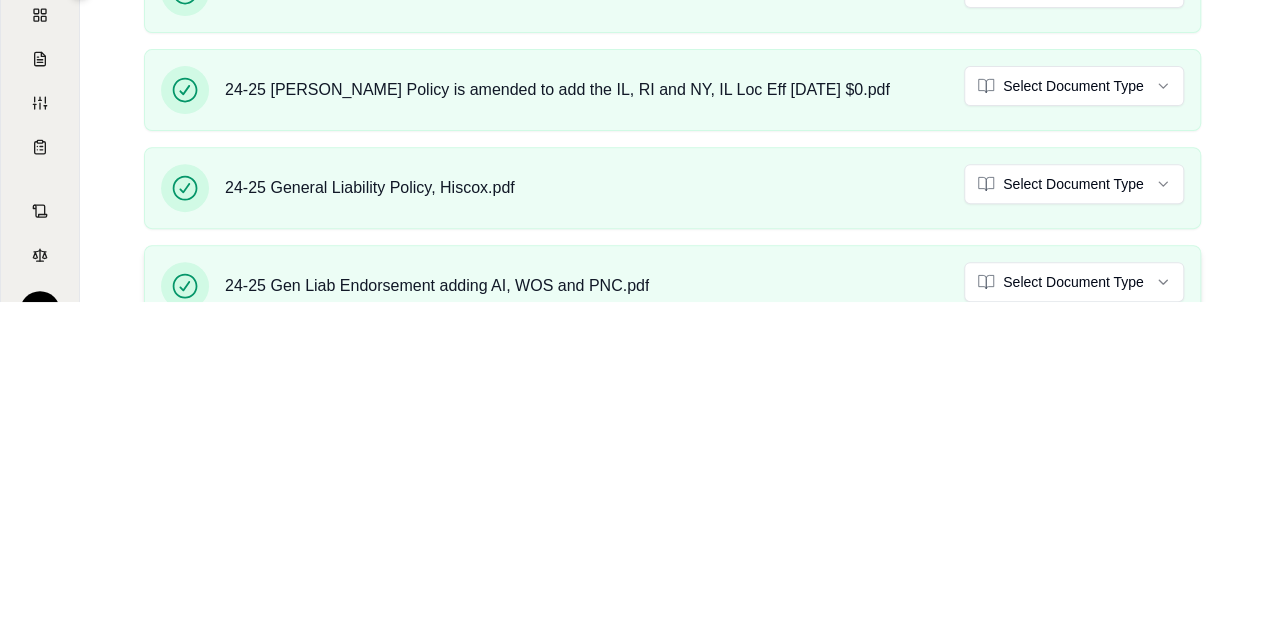 scroll, scrollTop: 336, scrollLeft: 0, axis: vertical 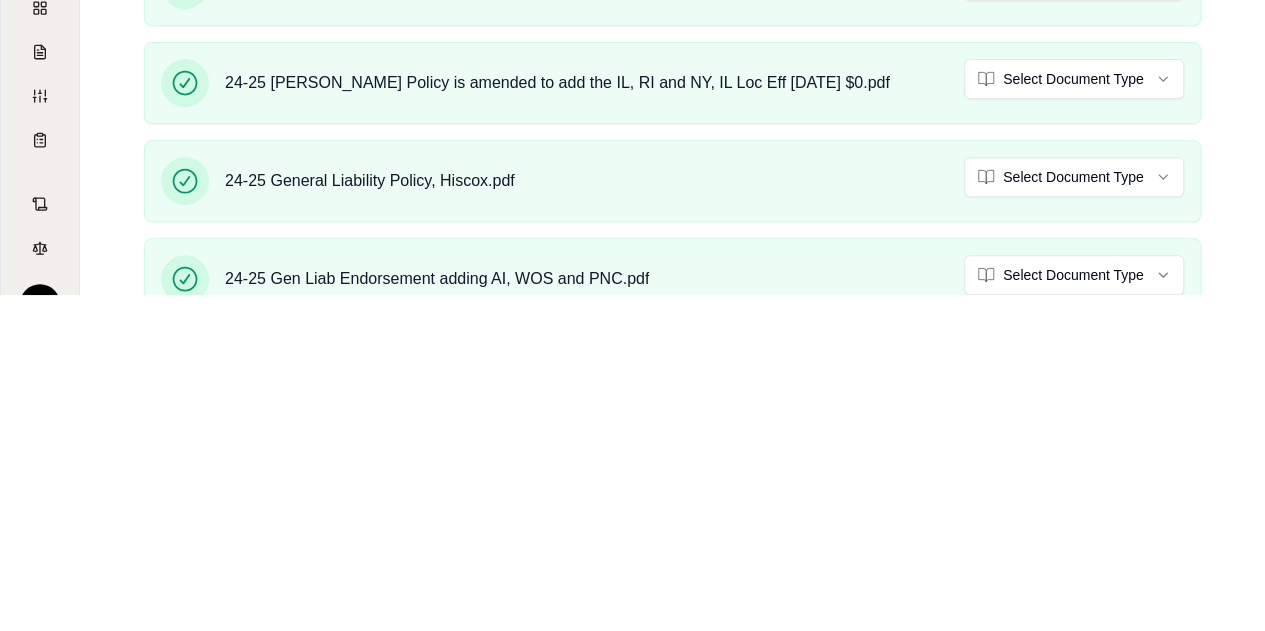 click on "G Vault Drop files here Upload documents to make them instantly accessible in your reports and chats Workers Compensation FACILITY GRID LLC.pdf Select Document Type 24-25 WC Endt Policy is amended to add the IL, RI and NY, IL Loc Eff 08.01.2024 $0.pdf Select Document Type 24-25 General Liability Policy, Hiscox.pdf Select Document Type 24-25 Gen Liab Endorsement adding AI, WOS and PNC.pdf Select Document Type 24-25 Endt Policy is amended to add the state TX Eff 08.01.2024 $0.pdf Select Document Type My Vault Shared Vault All Types Selected Name Type Created At Actions Workers Compensation FACILITY GRID LLC.pdf reference Jul 2, 2025 24-25 WC Endt Policy is amended to add the IL, RI and NY, IL Loc Eff 08.01.2024 $0.pdf reference Jul 2, 2025 24-25 General Liability Policy, Hiscox.pdf reference Jul 2, 2025 24-25 Gen Liab Endorsement adding AI, WOS and PNC.pdf reference Jul 2, 2025 24-25 Endt Policy is amended to add the state TX Eff 08.01.2024 $0.pdf reference Jul 2, 2025 Briad GL Renewal Quote.pdf quote" at bounding box center [632, -21] 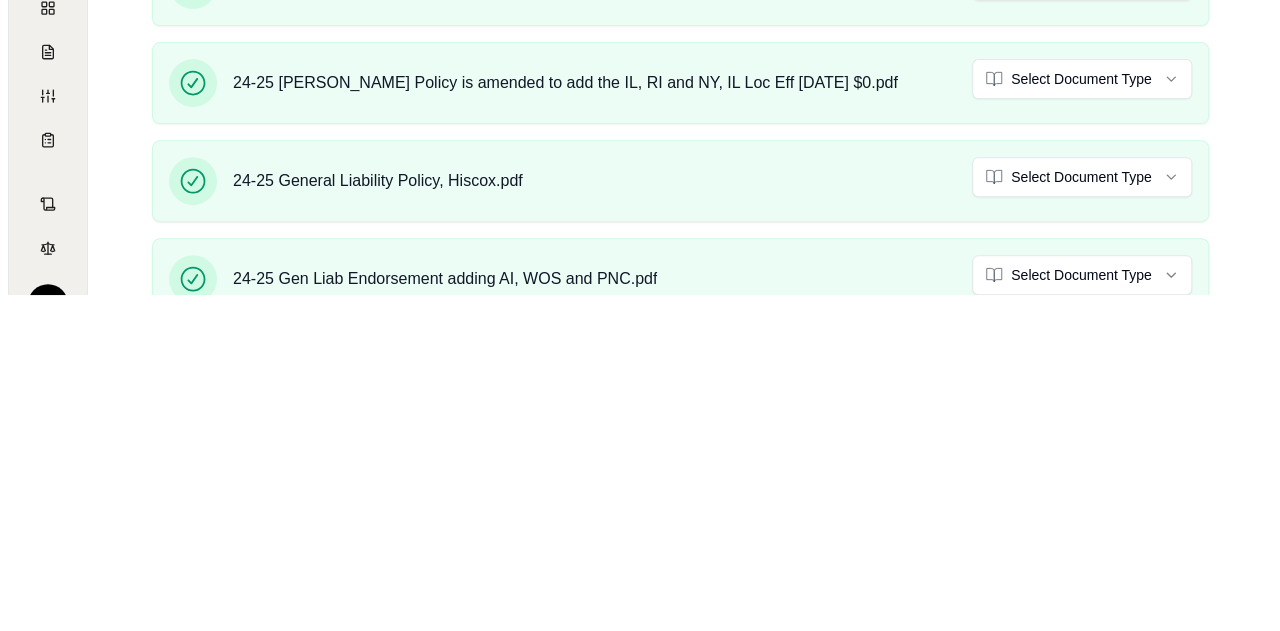 scroll, scrollTop: 0, scrollLeft: 0, axis: both 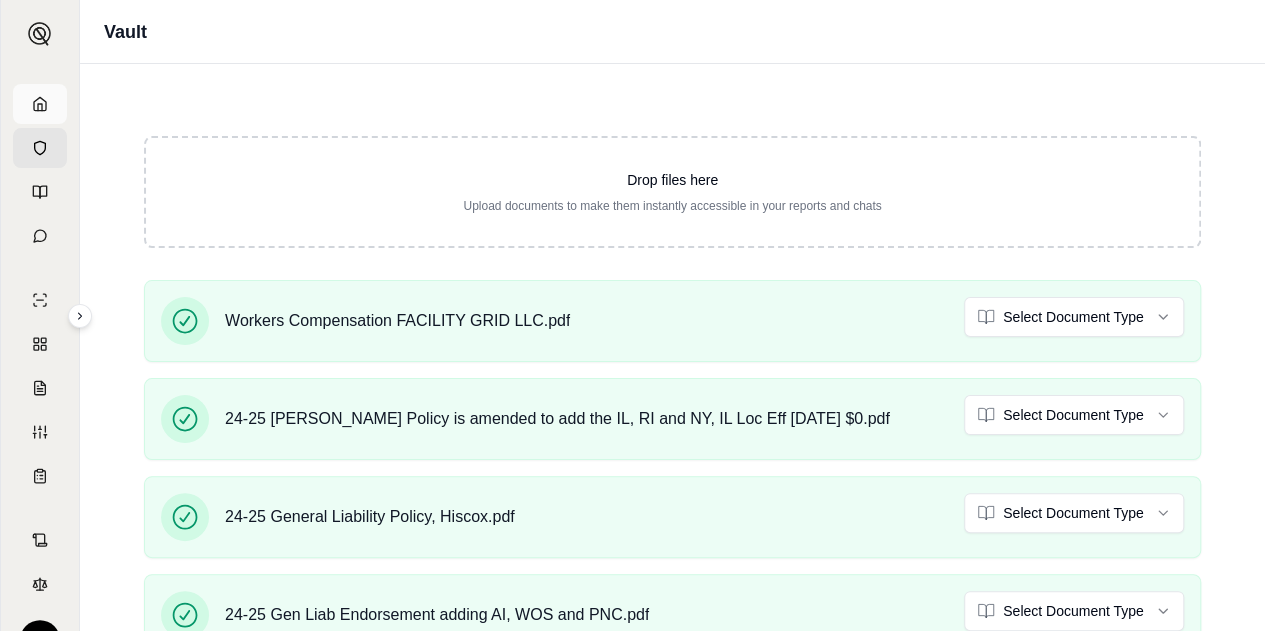 click at bounding box center [40, 104] 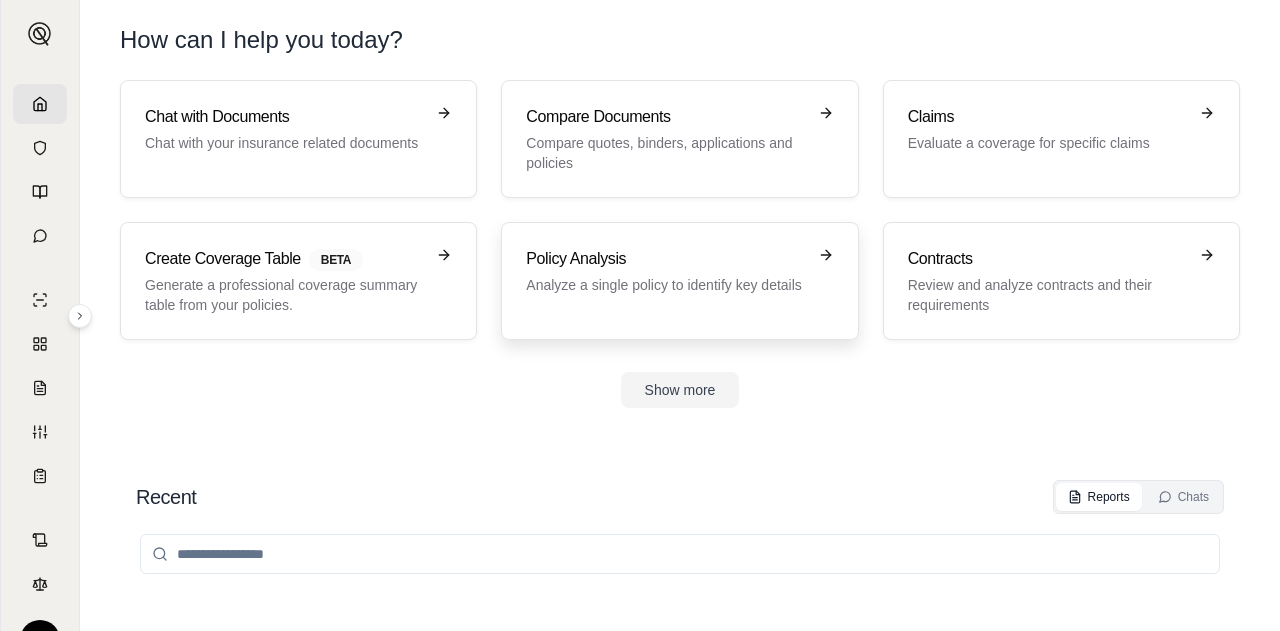 click on "Analyze a single policy to identify key details" at bounding box center (665, 285) 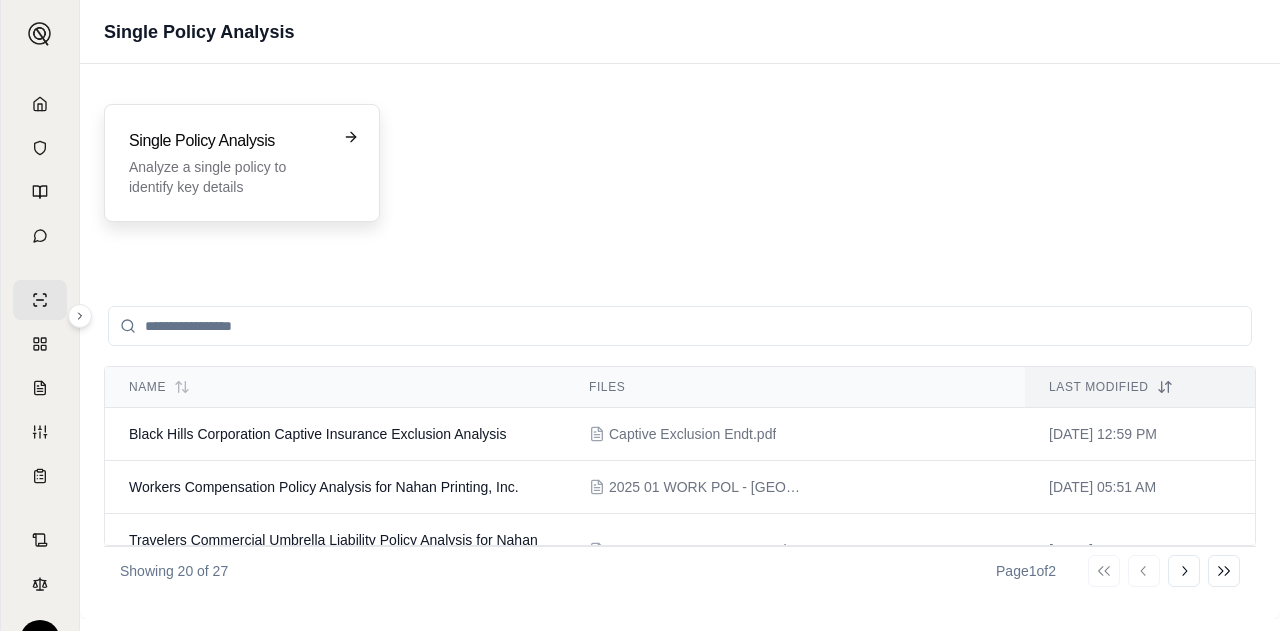 click on "Single Policy Analysis Analyze a single policy to identify key details" at bounding box center [228, 163] 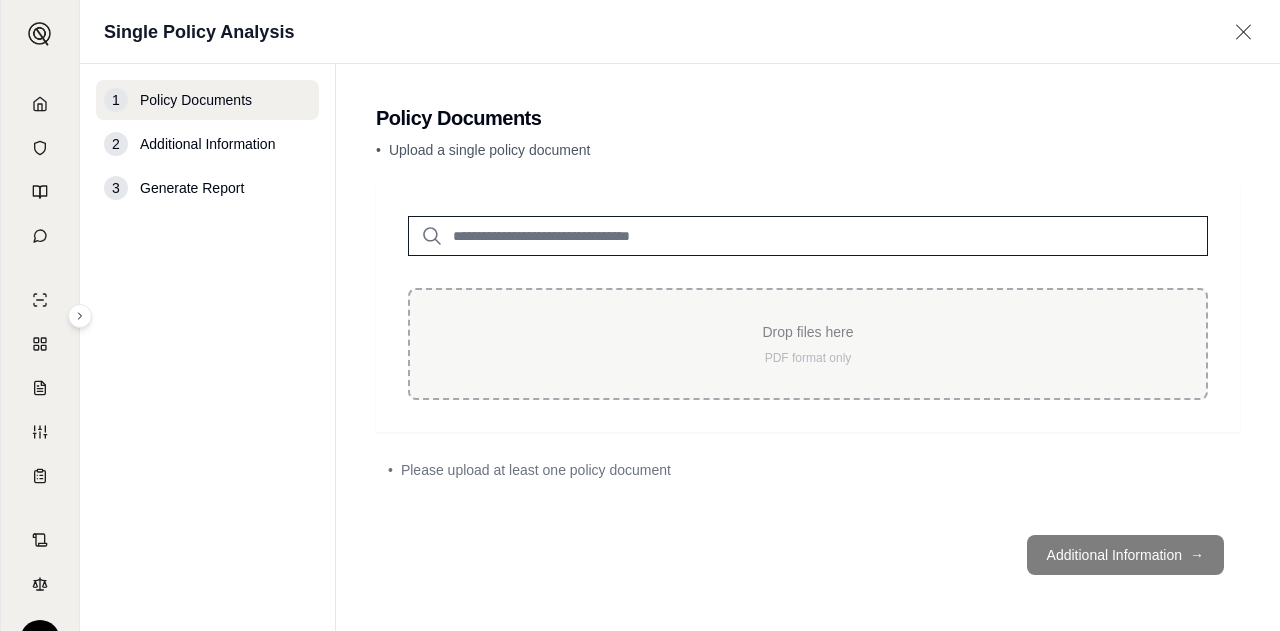 click on "PDF format only" at bounding box center [808, 358] 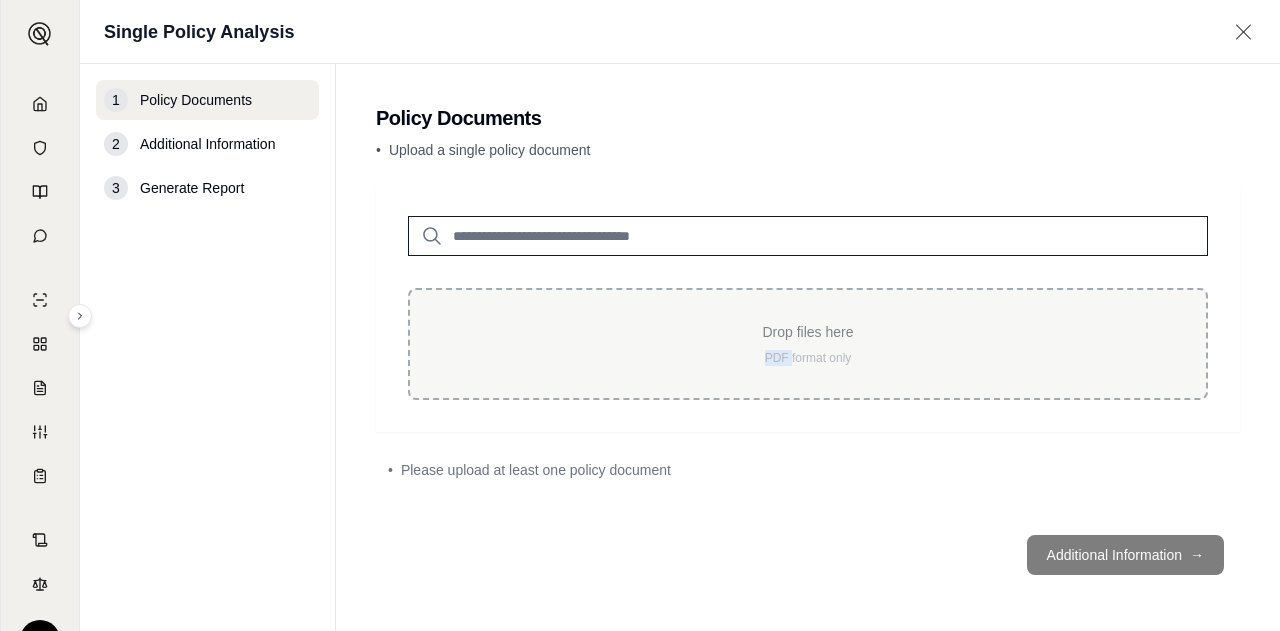 click on "PDF format only" at bounding box center [808, 358] 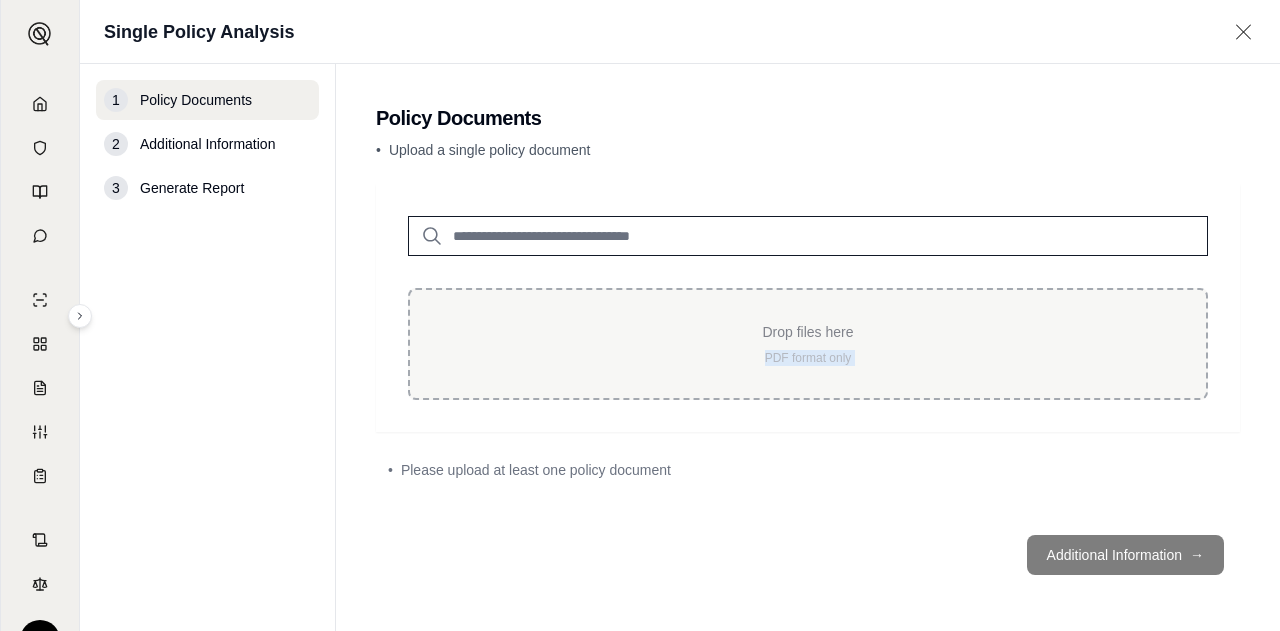 click on "PDF format only" at bounding box center [808, 358] 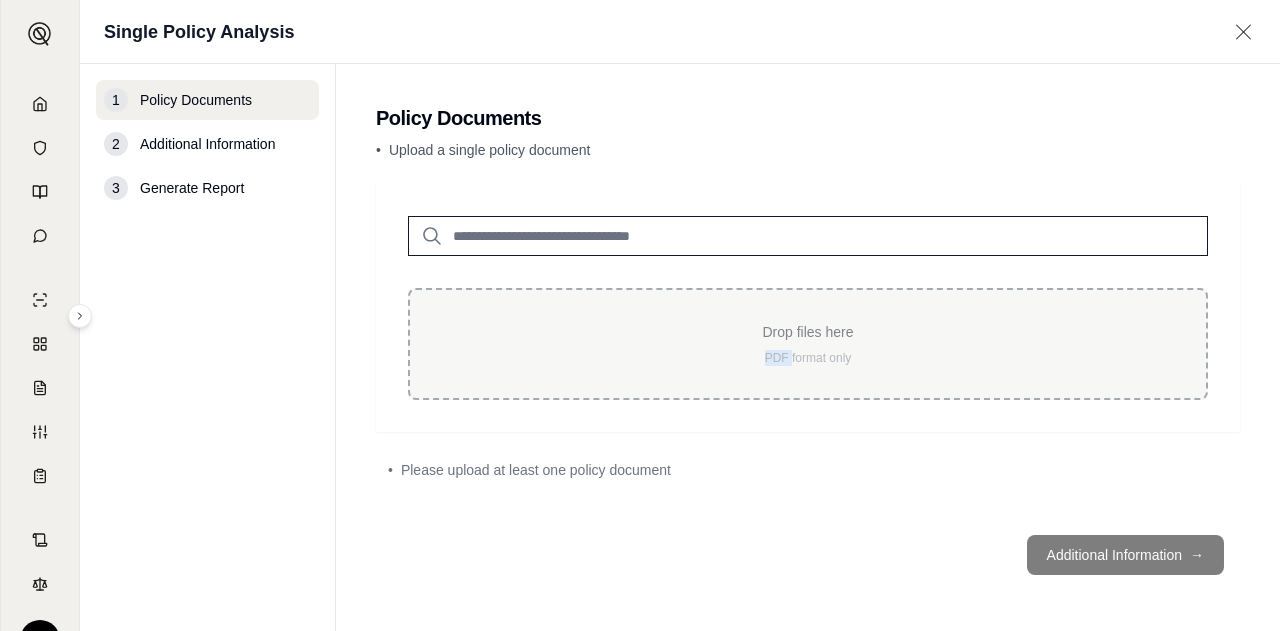 click on "Drop files here PDF format only" at bounding box center [808, 344] 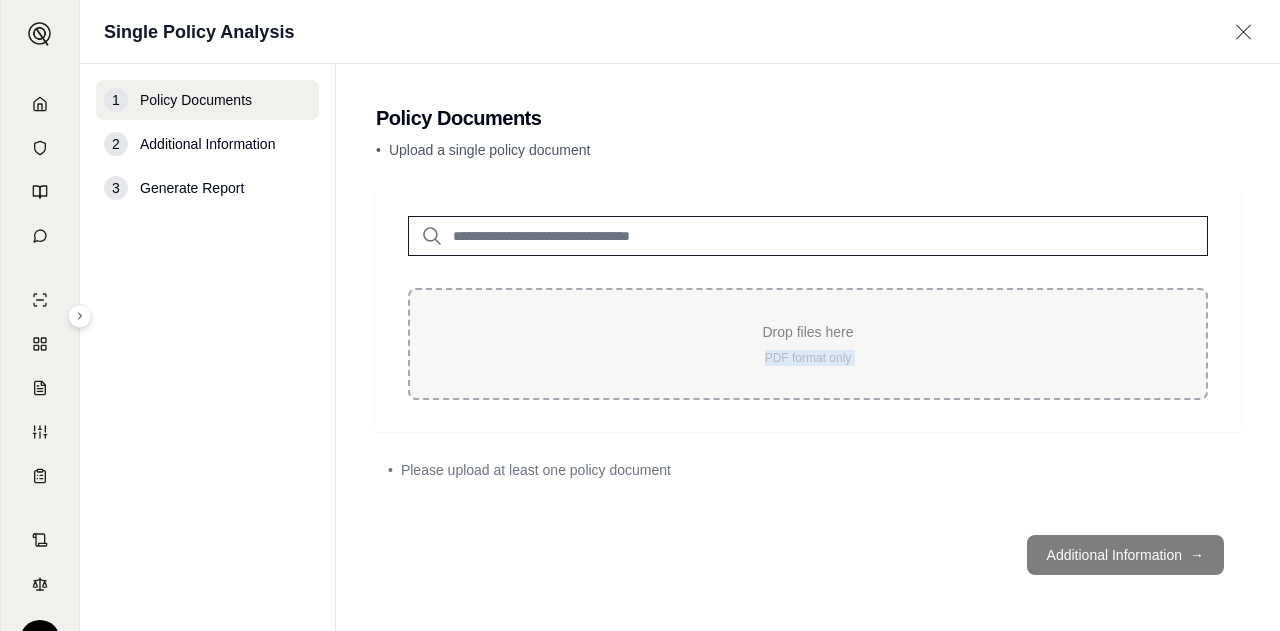 click on "Drop files here PDF format only" at bounding box center [808, 344] 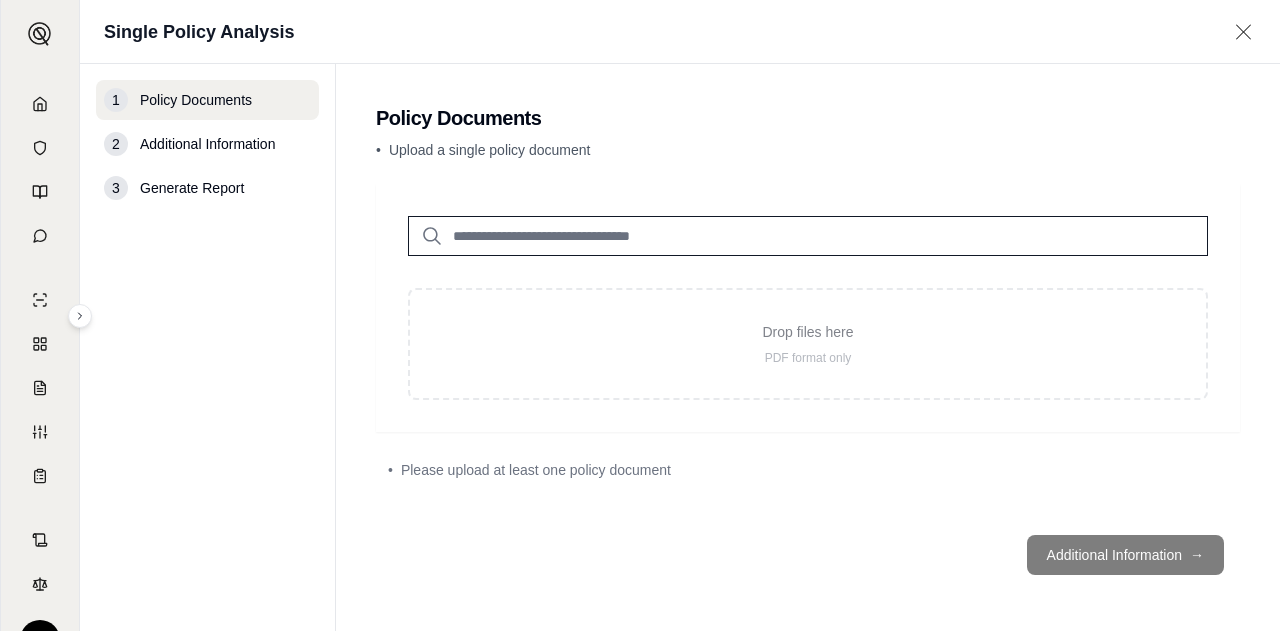 click at bounding box center (808, 236) 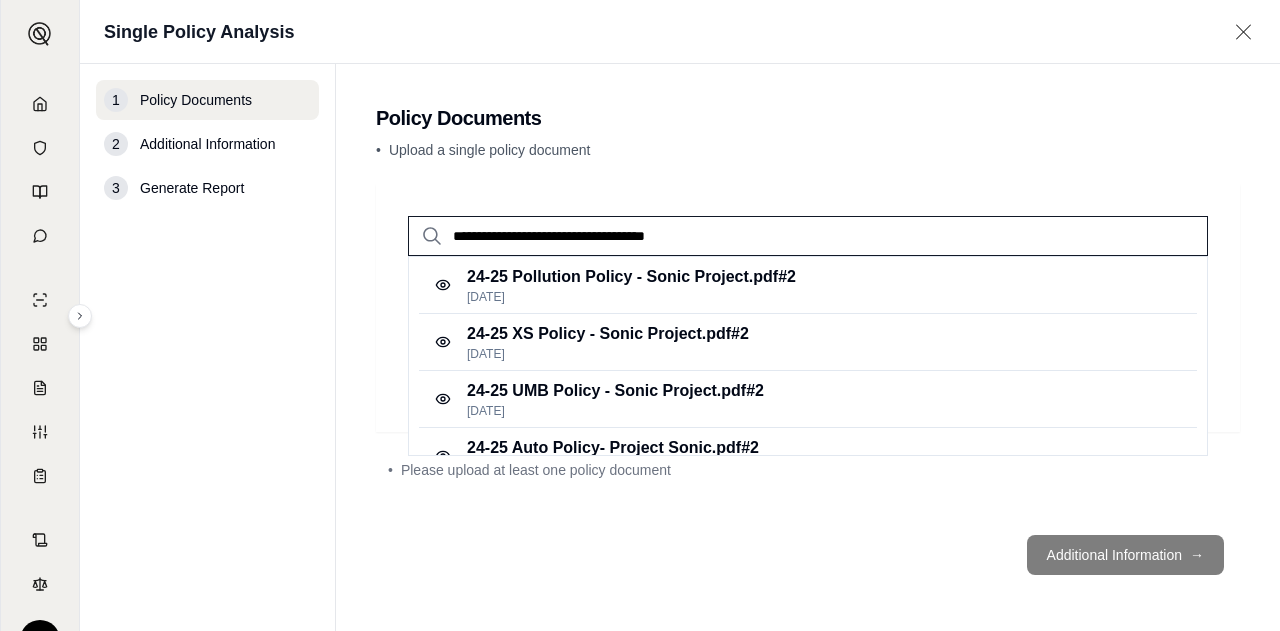 type on "**********" 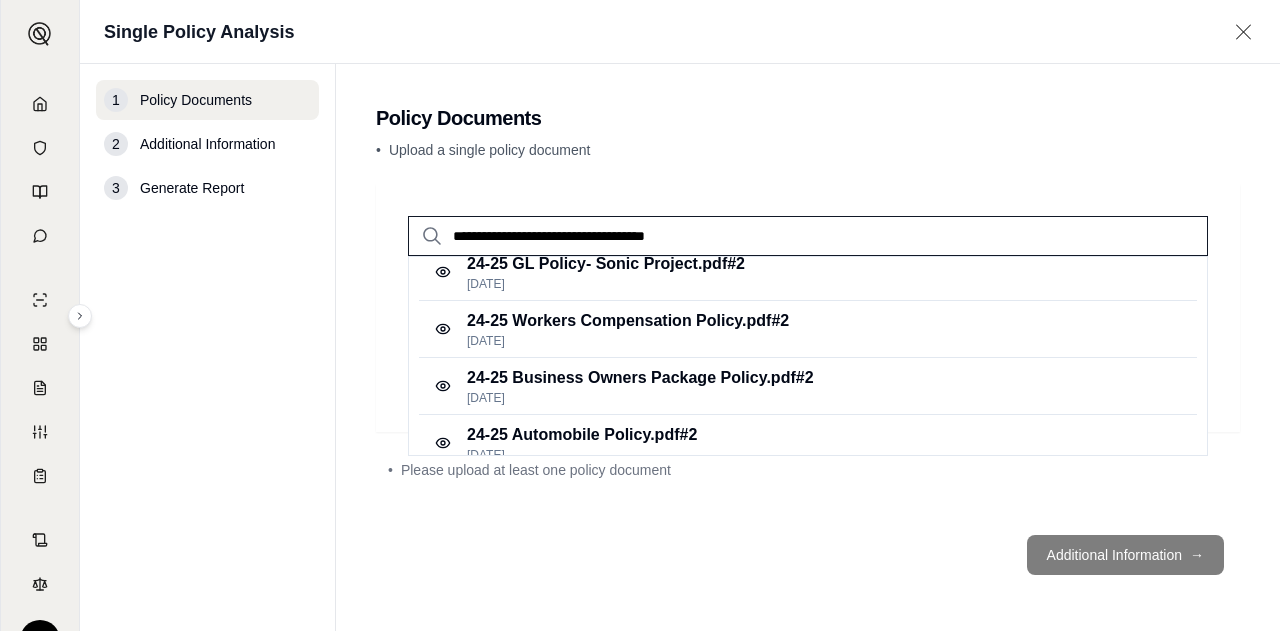 scroll, scrollTop: 254, scrollLeft: 0, axis: vertical 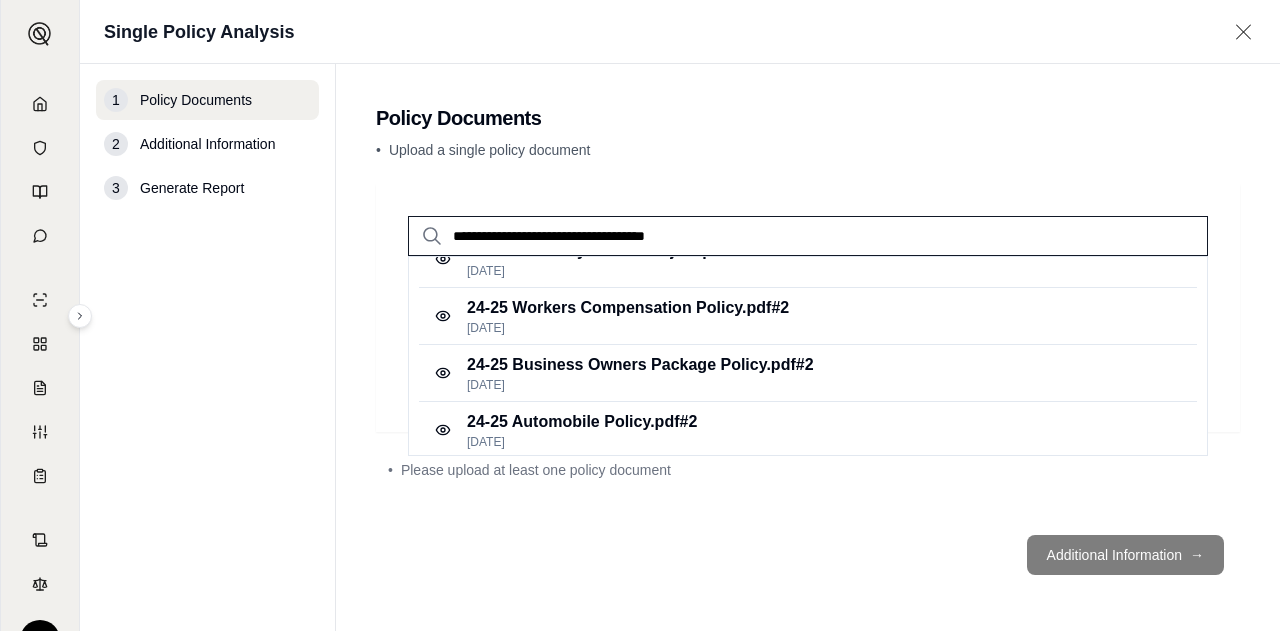 click on "Policy Documents" at bounding box center (808, 118) 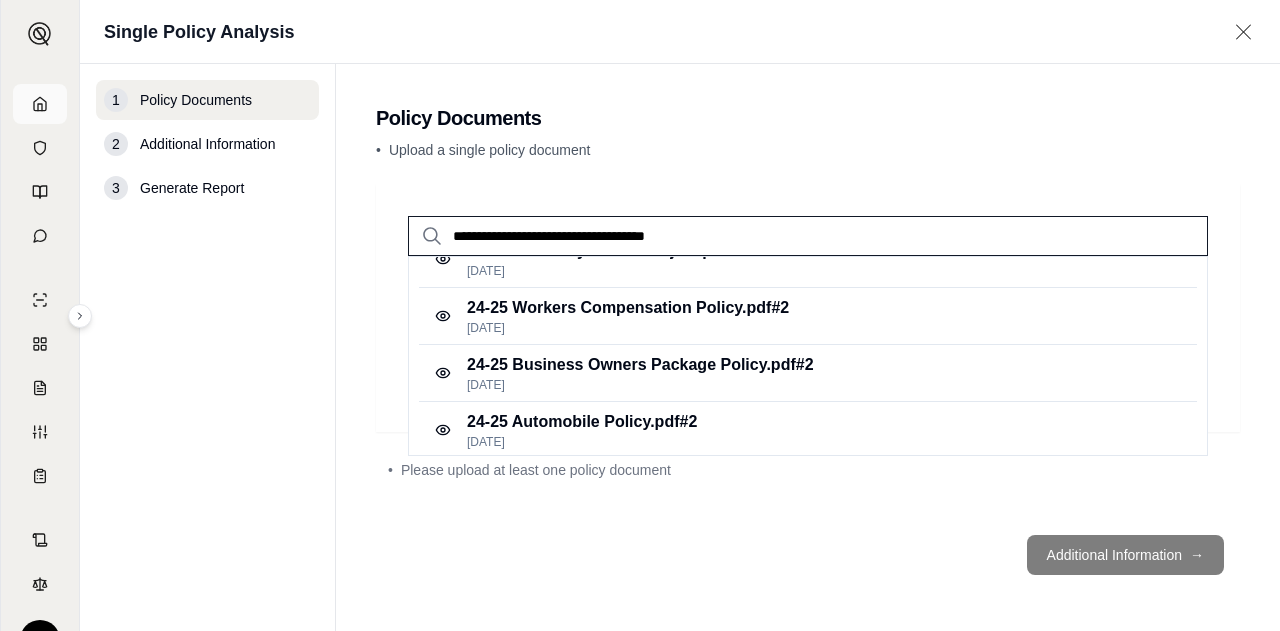 click at bounding box center (40, 104) 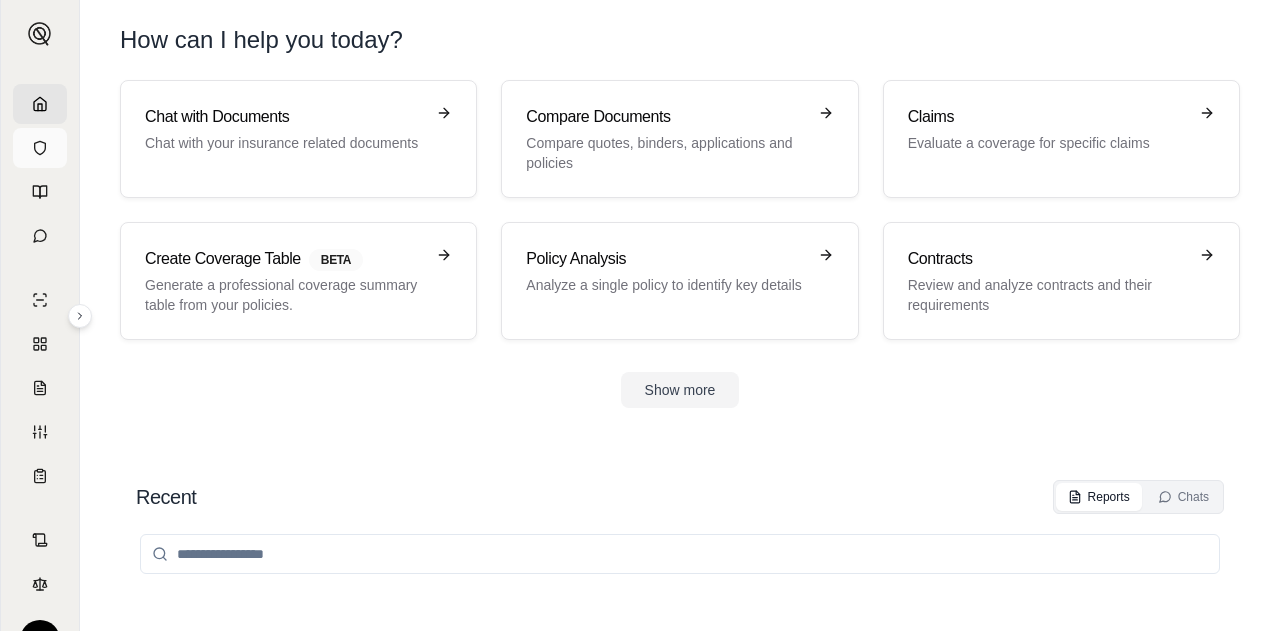 click 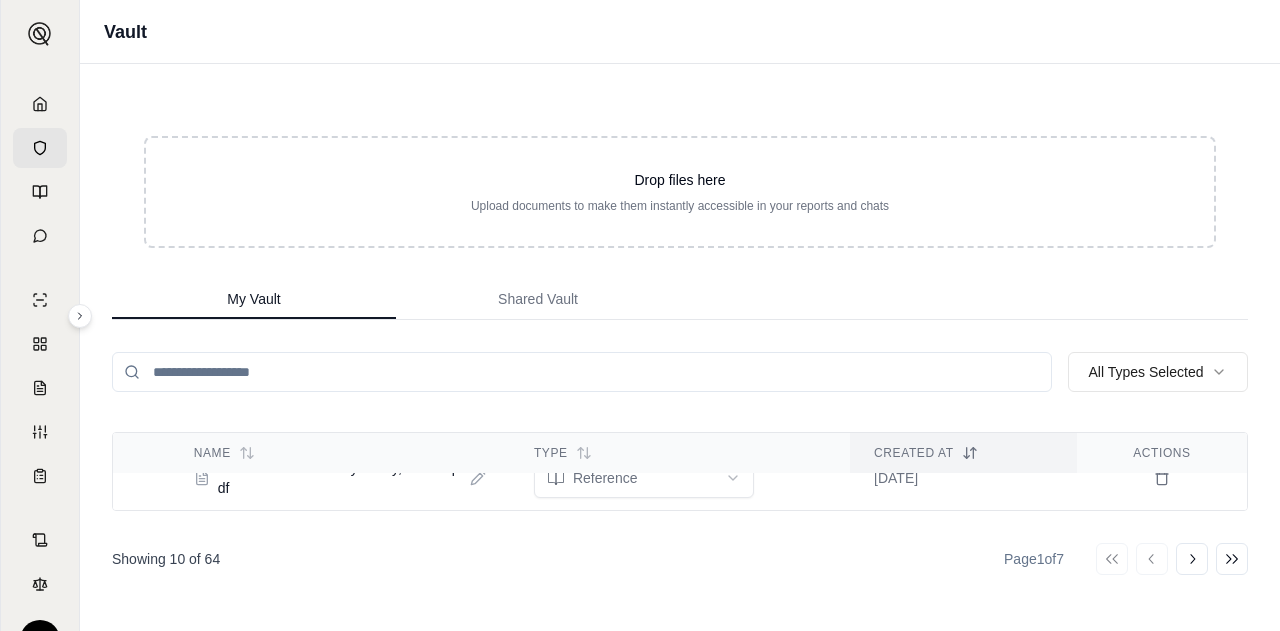 scroll, scrollTop: 200, scrollLeft: 0, axis: vertical 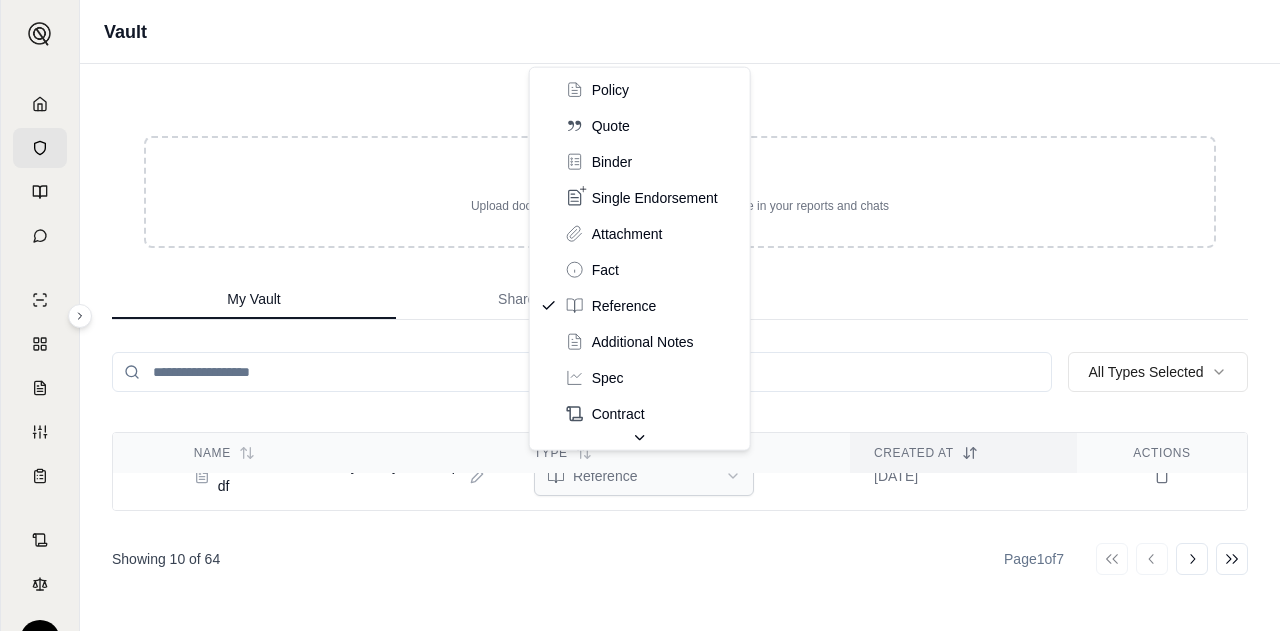 click on "G Vault Drop files here Upload documents to make them instantly accessible in your reports and chats My Vault Shared Vault All Types Selected Name Type Created At Actions Workers Compensation FACILITY GRID LLC.pdf reference Jul 2, 2025 24-25 WC Endt Policy is amended to add the IL, RI and NY, IL Loc Eff 08.01.2024 $0.pdf reference Jul 2, 2025 24-25 General Liability Policy, Hiscox.pdf reference Jul 2, 2025 24-25 Gen Liab Endorsement adding AI, WOS and PNC.pdf reference Jul 2, 2025 24-25 Endt Policy is amended to add the state TX Eff 08.01.2024 $0.pdf reference Jul 2, 2025 Briad GL Renewal Quote.pdf quote Jun 27, 2025 Birad Hospitality General Liability Quote Letter Template 6.25.2025_NET_2.4.pdf quote Jun 27, 2025 Captive Exclusion Endt.pdf policy Jun 26, 2025 XL5128714R20250701001100RENEWAL.pdf policy Jun 26, 2025 Verita Briad Hospitality AUTO AOS QUOTE 2025.pdf quote Jun 26, 2025 Showing 10 of 64 Page  1  of  7 Go to first page Go to previous page Go to next page Go to last page
policy quote" at bounding box center (640, 315) 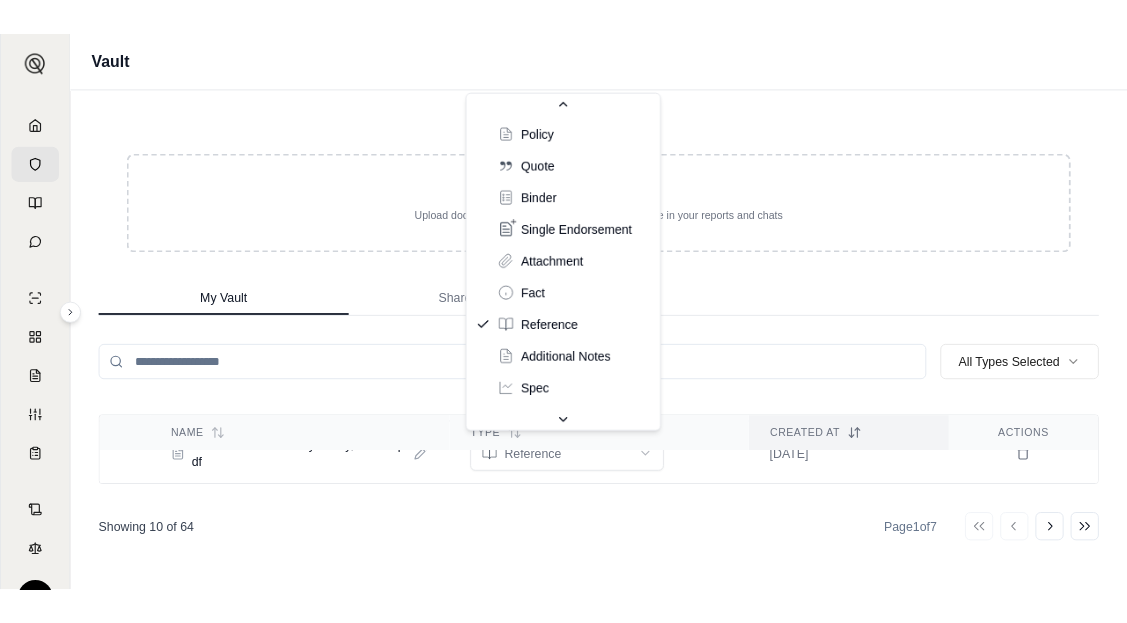 scroll, scrollTop: 36, scrollLeft: 0, axis: vertical 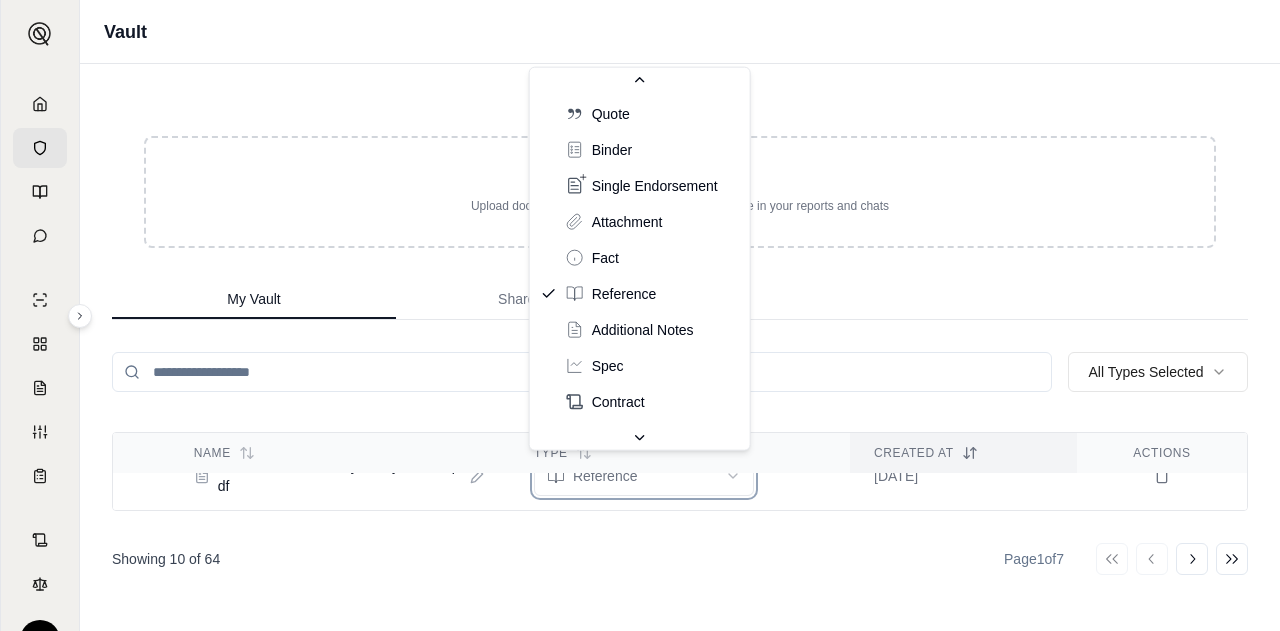 click on "G Vault Drop files here Upload documents to make them instantly accessible in your reports and chats My Vault Shared Vault All Types Selected Name Type Created At Actions Workers Compensation FACILITY GRID LLC.pdf reference Jul 2, 2025 24-25 WC Endt Policy is amended to add the IL, RI and NY, IL Loc Eff 08.01.2024 $0.pdf reference Jul 2, 2025 24-25 General Liability Policy, Hiscox.pdf reference Jul 2, 2025 24-25 Gen Liab Endorsement adding AI, WOS and PNC.pdf reference Jul 2, 2025 24-25 Endt Policy is amended to add the state TX Eff 08.01.2024 $0.pdf reference Jul 2, 2025 Briad GL Renewal Quote.pdf quote Jun 27, 2025 Birad Hospitality General Liability Quote Letter Template 6.25.2025_NET_2.4.pdf quote Jun 27, 2025 Captive Exclusion Endt.pdf policy Jun 26, 2025 XL5128714R20250701001100RENEWAL.pdf policy Jun 26, 2025 Verita Briad Hospitality AUTO AOS QUOTE 2025.pdf quote Jun 26, 2025 Showing 10 of 64 Page  1  of  7 Go to first page Go to previous page Go to next page Go to last page
policy quote" at bounding box center [640, 315] 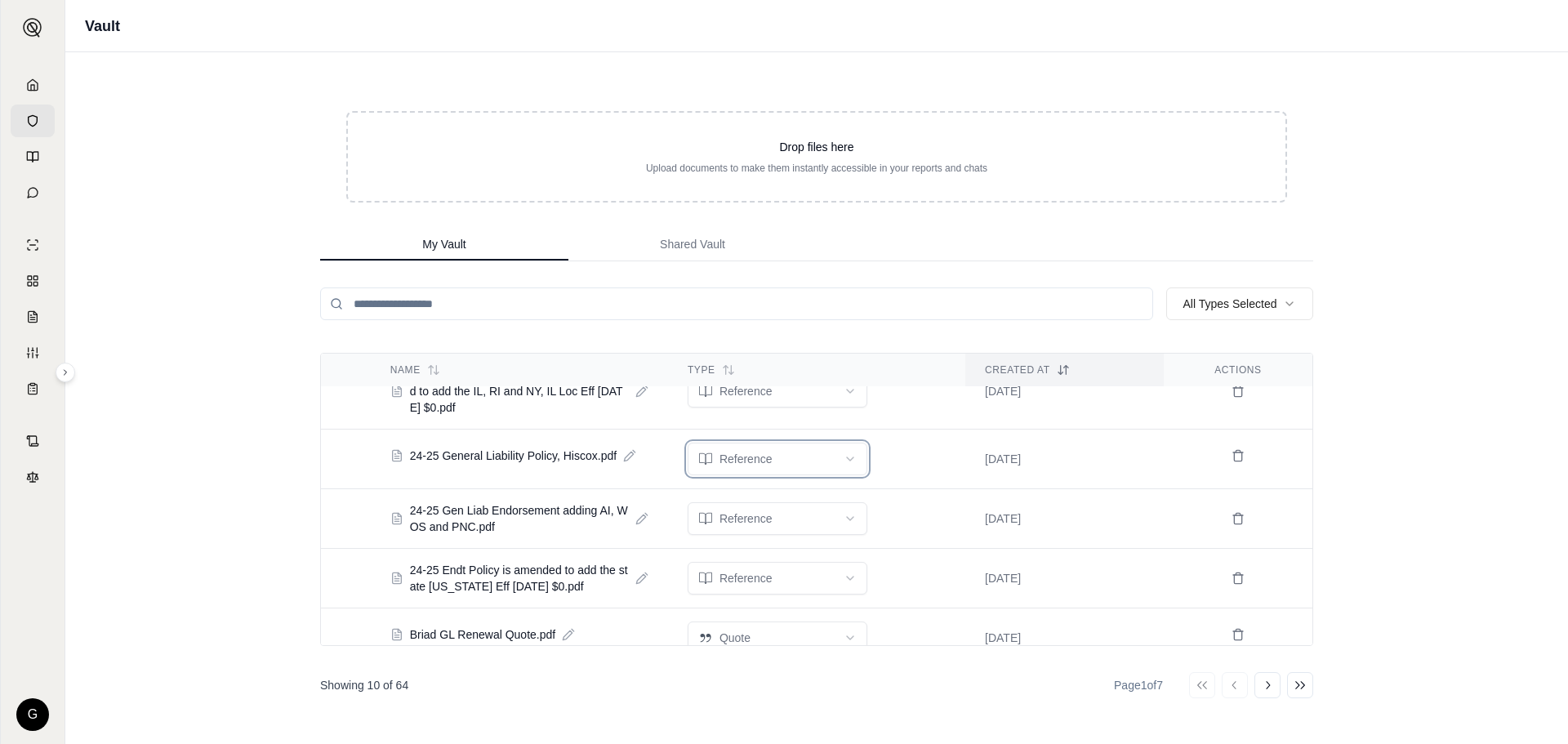scroll, scrollTop: 0, scrollLeft: 0, axis: both 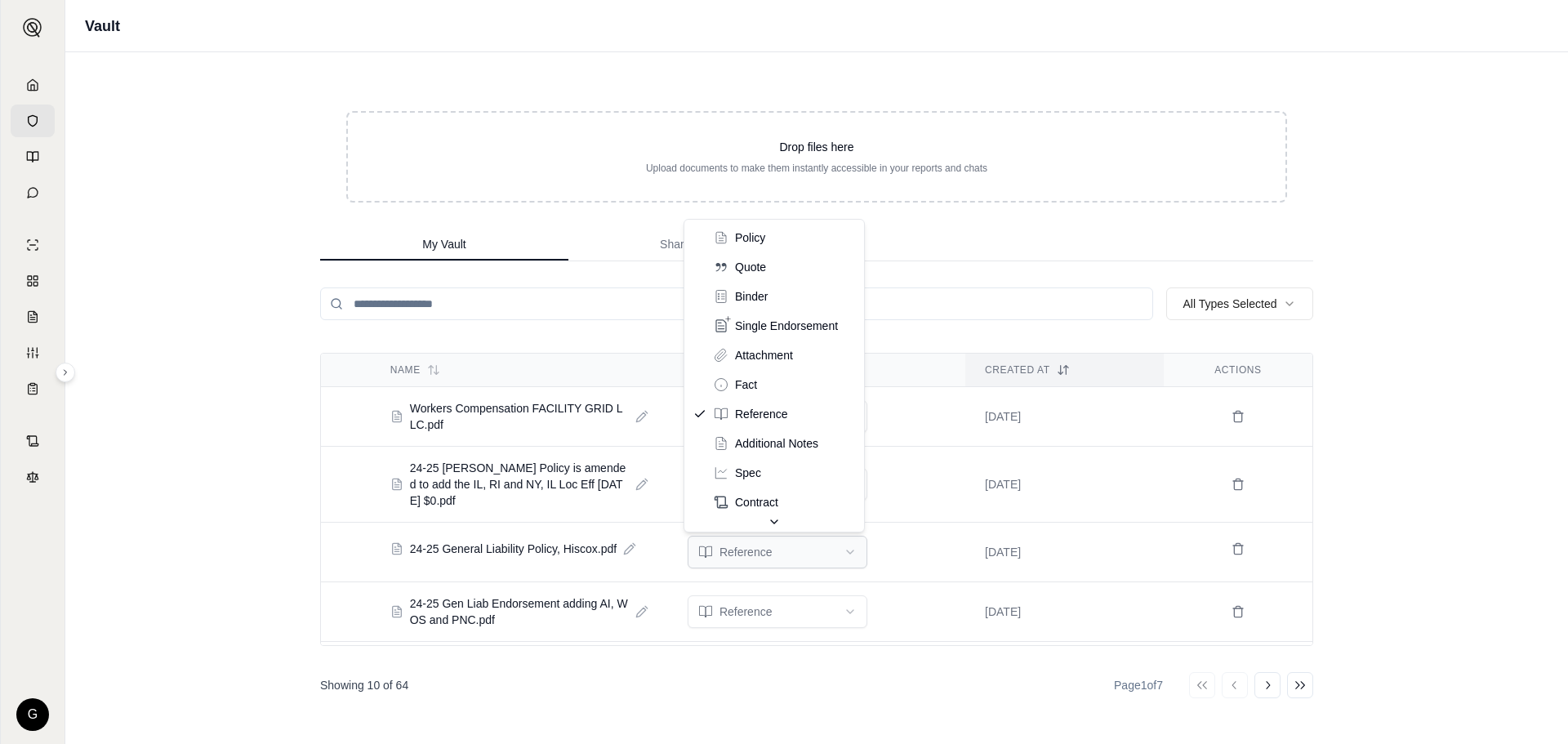 click on "G Vault Drop files here Upload documents to make them instantly accessible in your reports and chats My Vault Shared Vault All Types Selected Name Type Created At Actions Workers Compensation FACILITY GRID LLC.pdf reference Jul 2, 2025 24-25 WC Endt Policy is amended to add the IL, RI and NY, IL Loc Eff 08.01.2024 $0.pdf reference Jul 2, 2025 24-25 General Liability Policy, Hiscox.pdf reference Jul 2, 2025 24-25 Gen Liab Endorsement adding AI, WOS and PNC.pdf reference Jul 2, 2025 24-25 Endt Policy is amended to add the state TX Eff 08.01.2024 $0.pdf reference Jul 2, 2025 Briad GL Renewal Quote.pdf quote Jun 27, 2025 Birad Hospitality General Liability Quote Letter Template 6.25.2025_NET_2.4.pdf quote Jun 27, 2025 Captive Exclusion Endt.pdf policy Jun 26, 2025 XL5128714R20250701001100RENEWAL.pdf policy Jun 26, 2025 Verita Briad Hospitality AUTO AOS QUOTE 2025.pdf quote Jun 26, 2025 Showing 10 of 64 Page  1  of  7 Go to first page Go to previous page Go to next page Go to last page
policy quote" at bounding box center (784, 372) 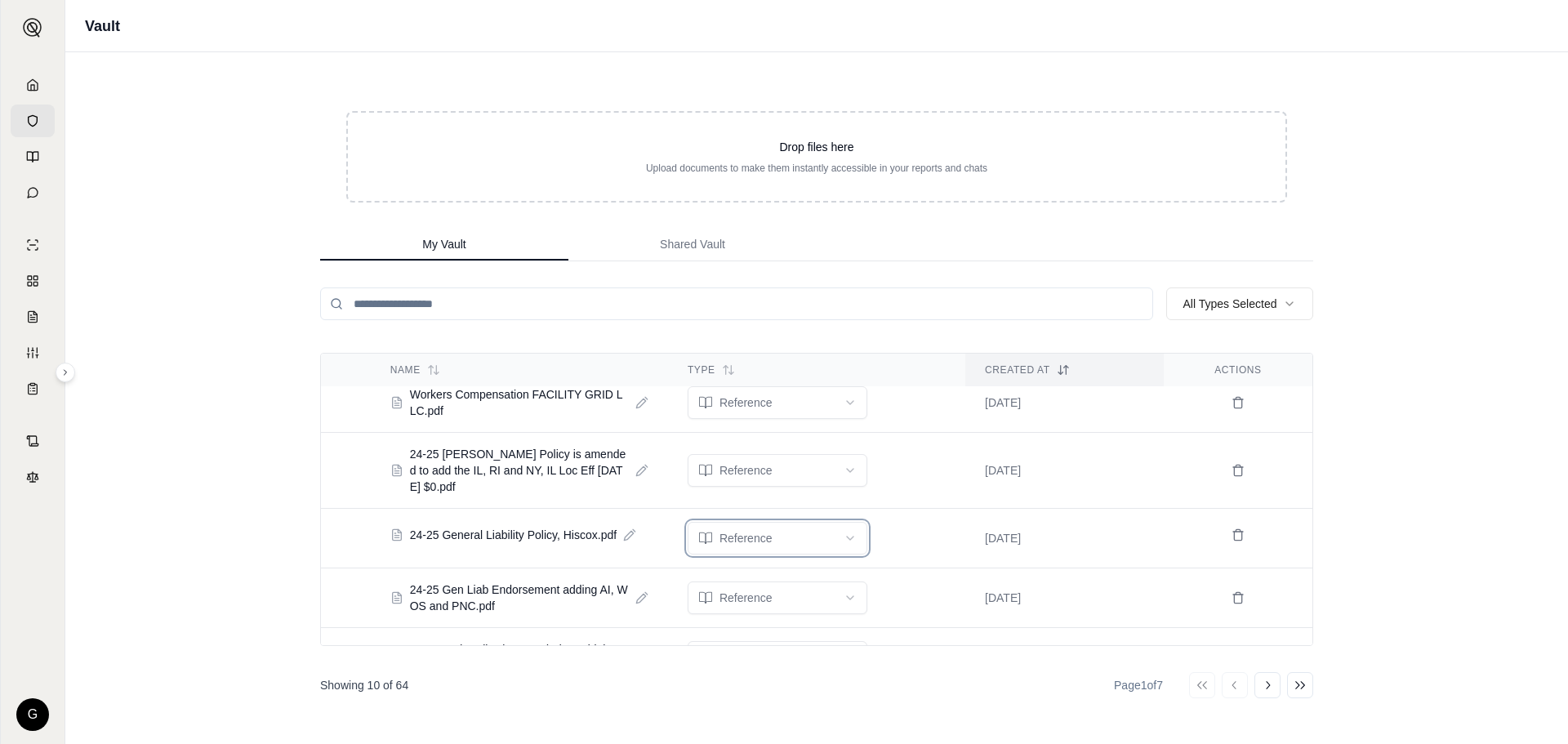 scroll, scrollTop: 0, scrollLeft: 0, axis: both 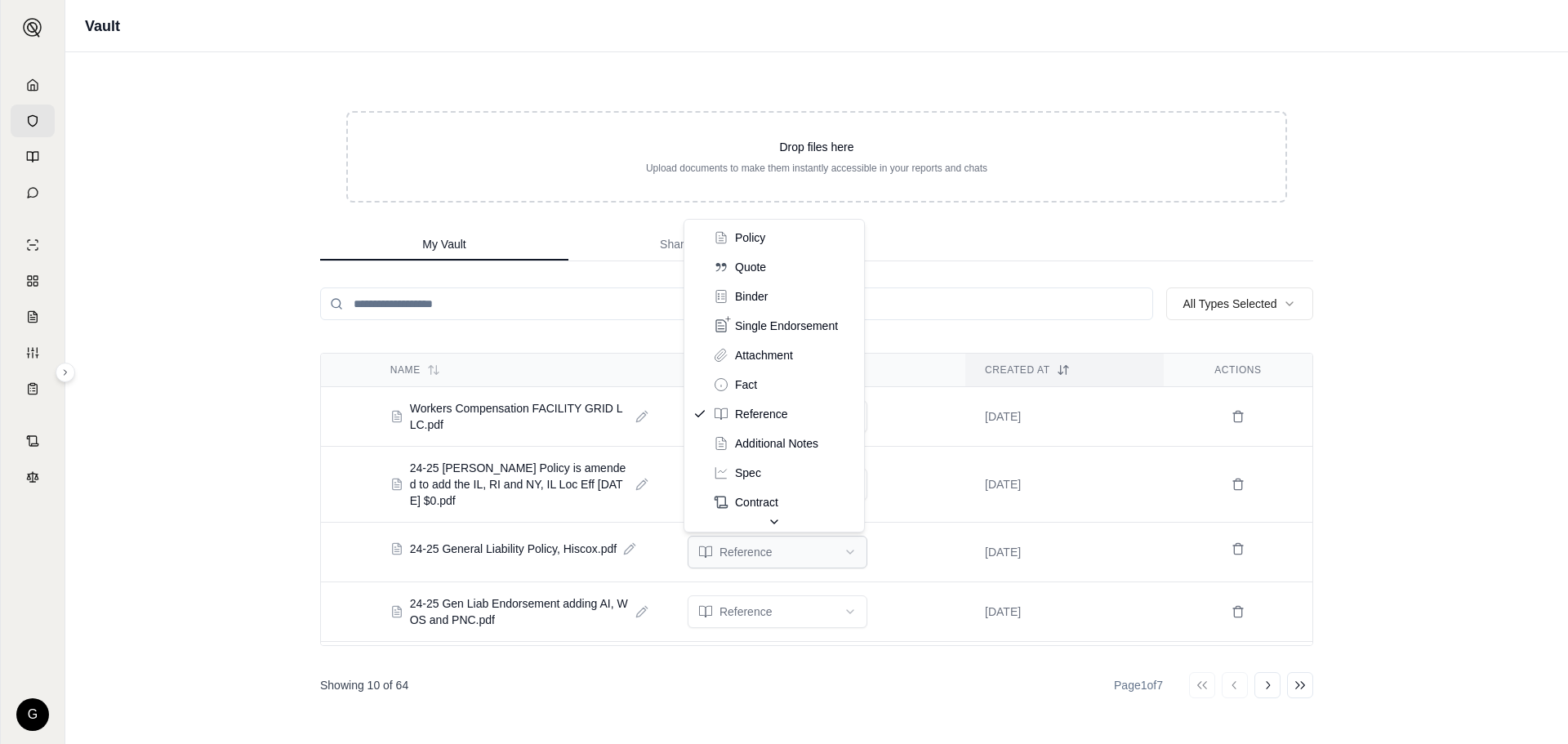 click on "G Vault Drop files here Upload documents to make them instantly accessible in your reports and chats My Vault Shared Vault All Types Selected Name Type Created At Actions Workers Compensation FACILITY GRID LLC.pdf reference Jul 2, 2025 24-25 WC Endt Policy is amended to add the IL, RI and NY, IL Loc Eff 08.01.2024 $0.pdf reference Jul 2, 2025 24-25 General Liability Policy, Hiscox.pdf reference Jul 2, 2025 24-25 Gen Liab Endorsement adding AI, WOS and PNC.pdf reference Jul 2, 2025 24-25 Endt Policy is amended to add the state TX Eff 08.01.2024 $0.pdf reference Jul 2, 2025 Briad GL Renewal Quote.pdf quote Jun 27, 2025 Birad Hospitality General Liability Quote Letter Template 6.25.2025_NET_2.4.pdf quote Jun 27, 2025 Captive Exclusion Endt.pdf policy Jun 26, 2025 XL5128714R20250701001100RENEWAL.pdf policy Jun 26, 2025 Verita Briad Hospitality AUTO AOS QUOTE 2025.pdf quote Jun 26, 2025 Showing 10 of 64 Page  1  of  7 Go to first page Go to previous page Go to next page Go to last page
policy quote" at bounding box center [784, 372] 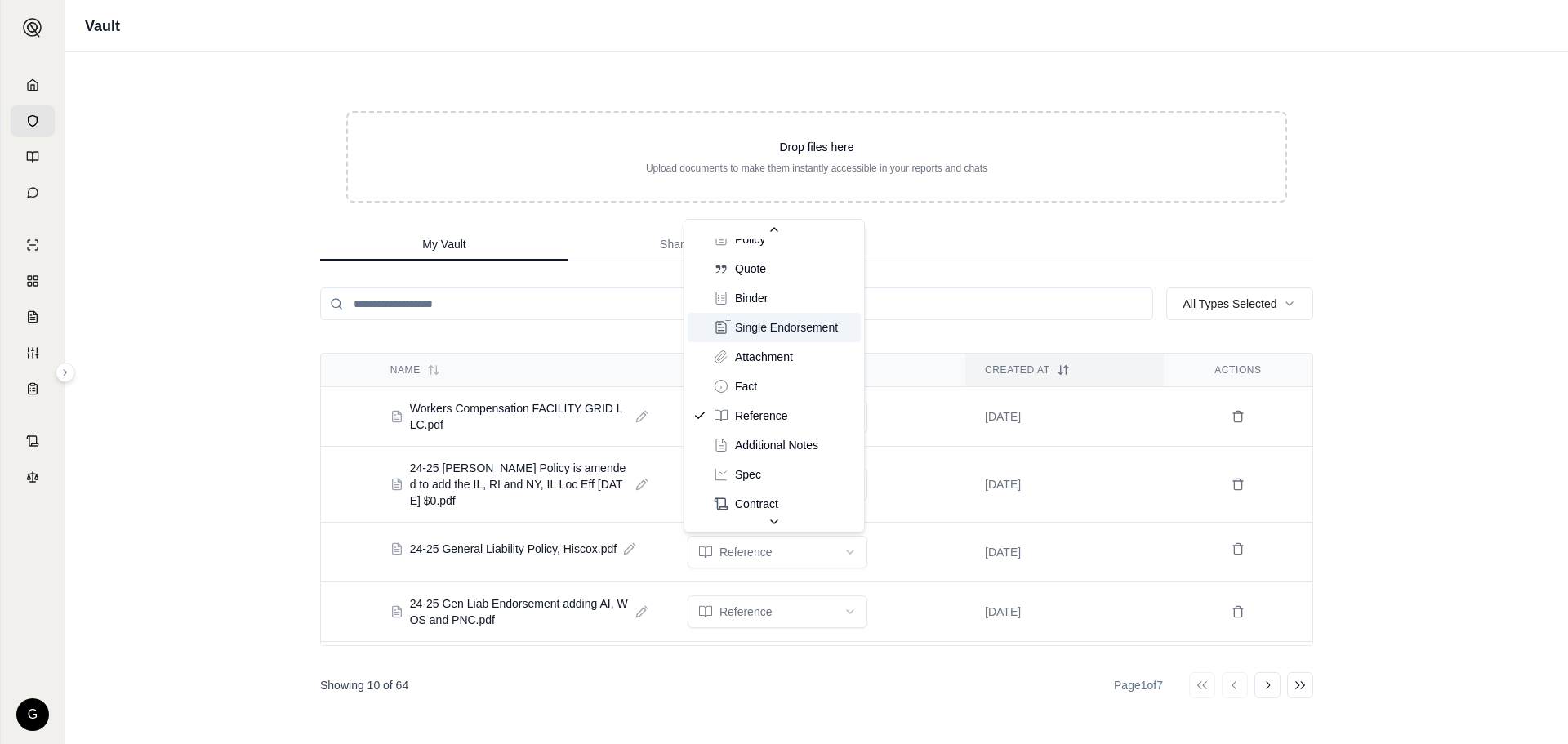 scroll, scrollTop: 0, scrollLeft: 0, axis: both 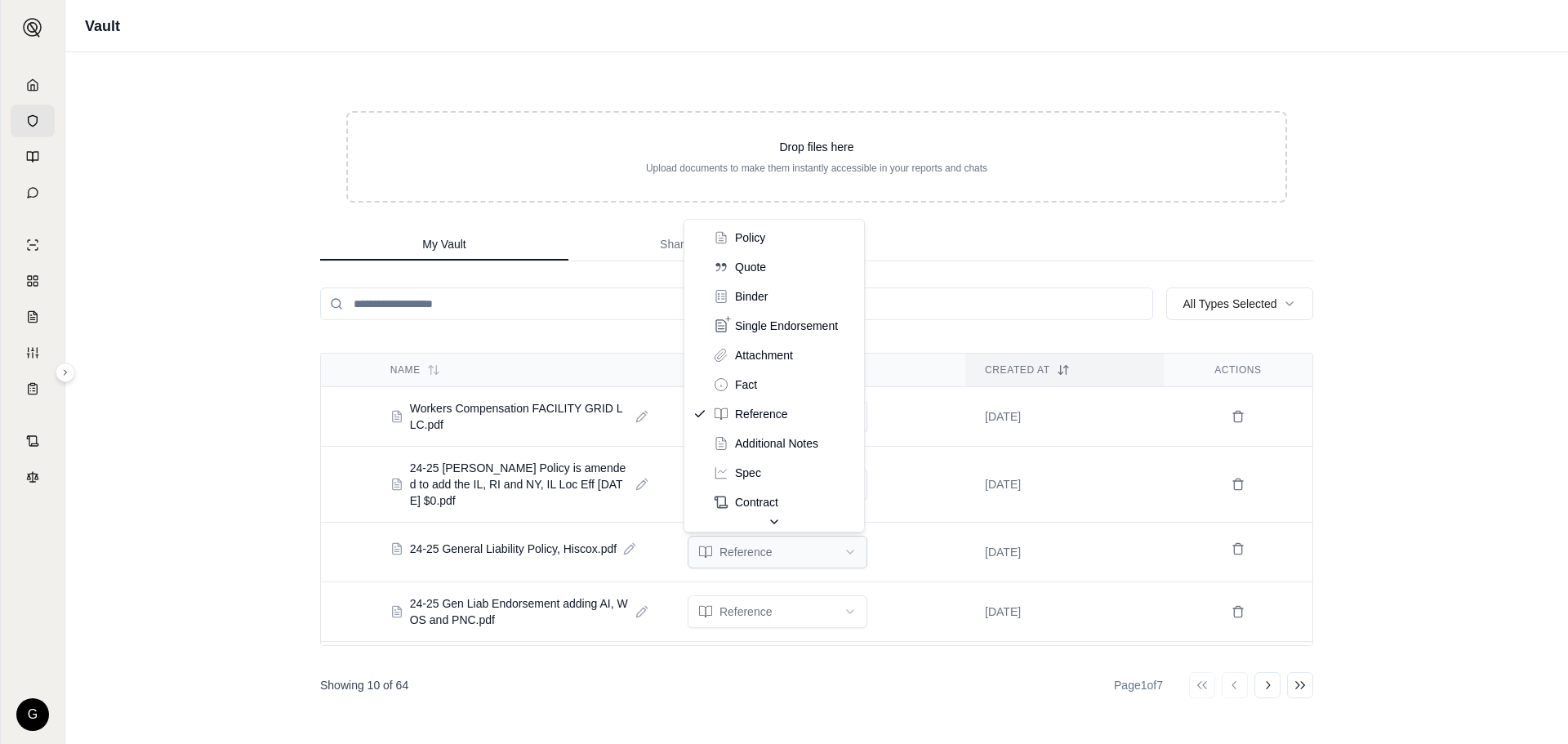 click on "G Vault Drop files here Upload documents to make them instantly accessible in your reports and chats My Vault Shared Vault All Types Selected Name Type Created At Actions Workers Compensation FACILITY GRID LLC.pdf reference Jul 2, 2025 24-25 WC Endt Policy is amended to add the IL, RI and NY, IL Loc Eff 08.01.2024 $0.pdf reference Jul 2, 2025 24-25 General Liability Policy, Hiscox.pdf reference Jul 2, 2025 24-25 Gen Liab Endorsement adding AI, WOS and PNC.pdf reference Jul 2, 2025 24-25 Endt Policy is amended to add the state TX Eff 08.01.2024 $0.pdf reference Jul 2, 2025 Briad GL Renewal Quote.pdf quote Jun 27, 2025 Birad Hospitality General Liability Quote Letter Template 6.25.2025_NET_2.4.pdf quote Jun 27, 2025 Captive Exclusion Endt.pdf policy Jun 26, 2025 XL5128714R20250701001100RENEWAL.pdf policy Jun 26, 2025 Verita Briad Hospitality AUTO AOS QUOTE 2025.pdf quote Jun 26, 2025 Showing 10 of 64 Page  1  of  7 Go to first page Go to previous page Go to next page Go to last page
policy quote" at bounding box center (784, 372) 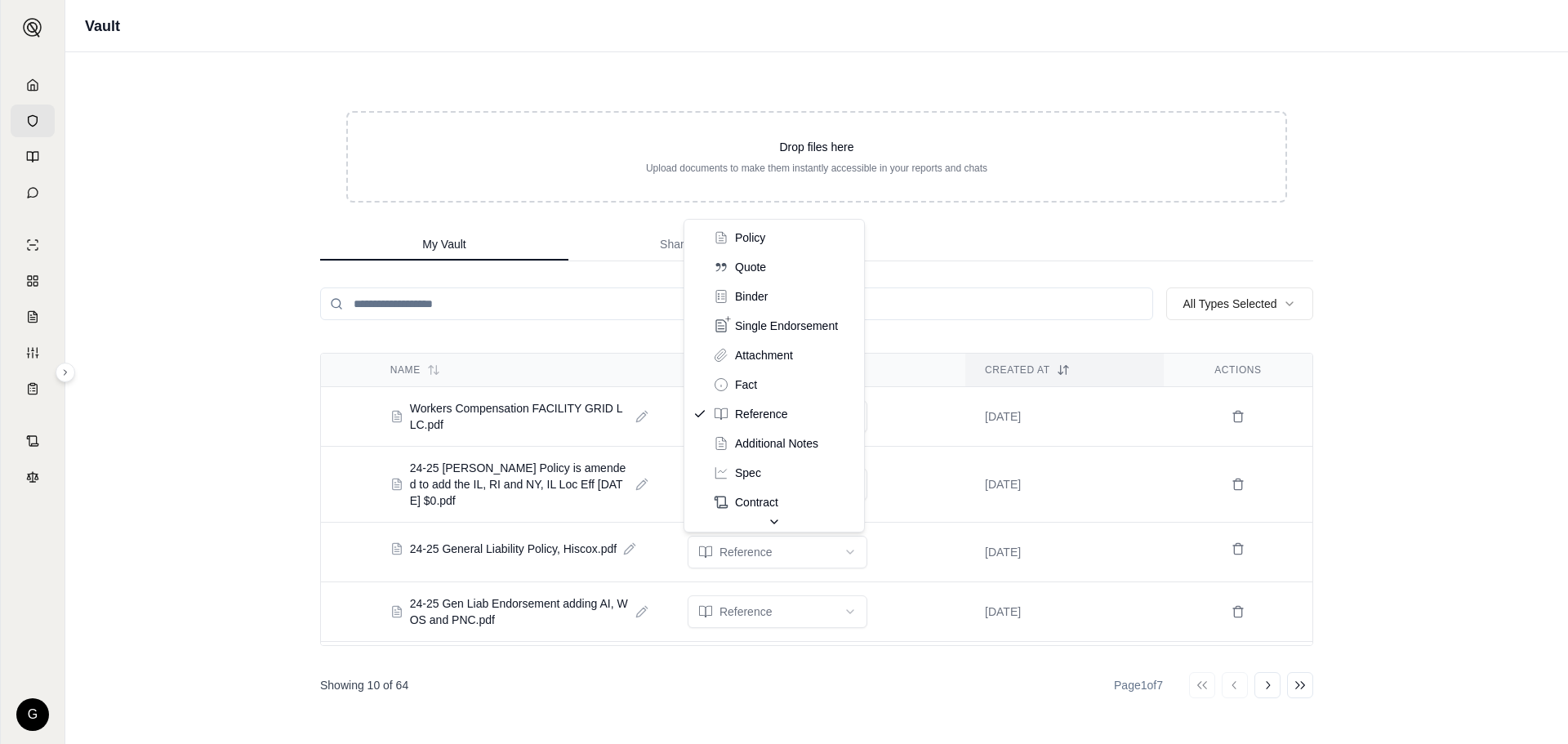 click on "policy quote binder single endorsement attachment fact reference additional notes spec contract application checklist" at bounding box center (774, 366) 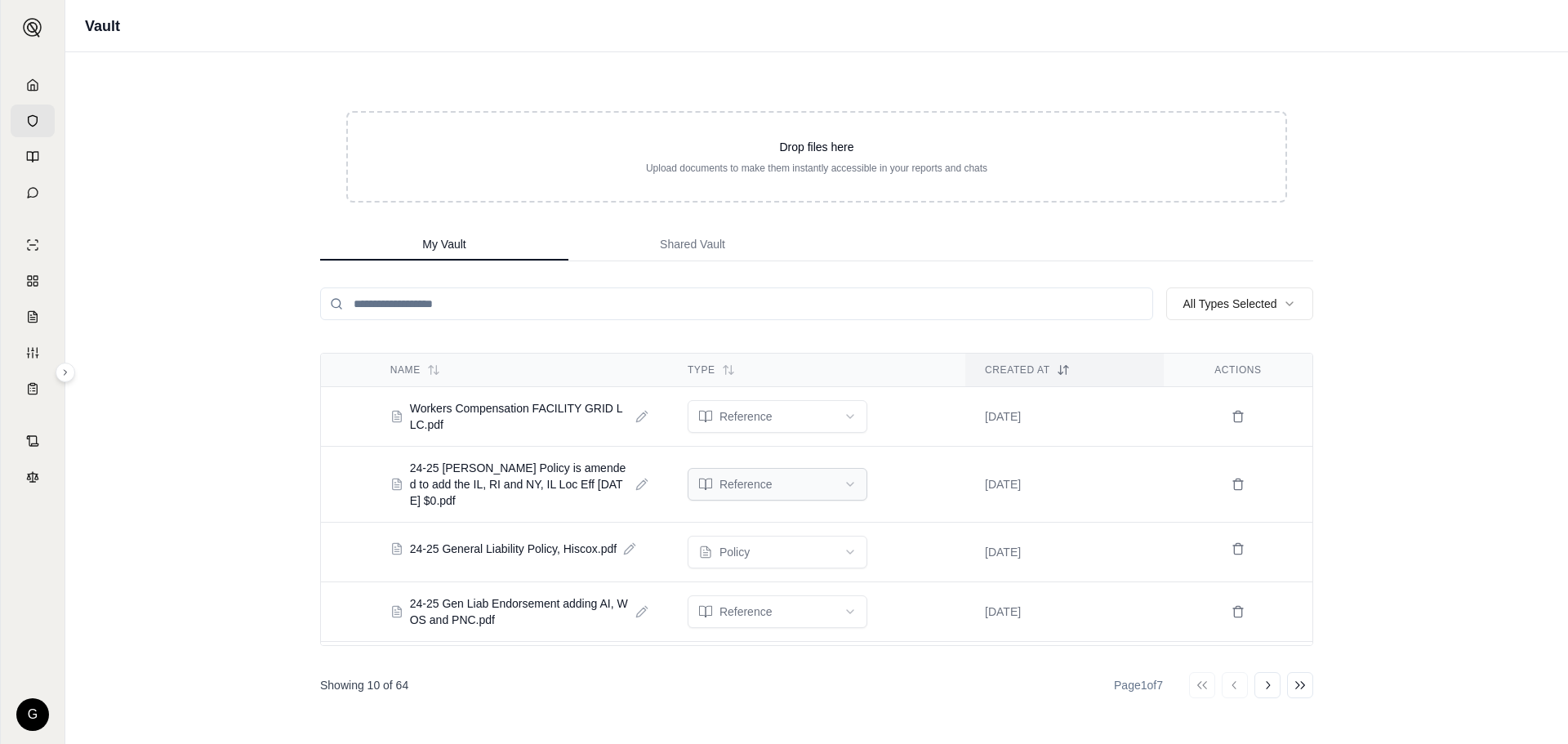click on "G Vault Drop files here Upload documents to make them instantly accessible in your reports and chats My Vault Shared Vault All Types Selected Name Type Created At Actions Workers Compensation FACILITY GRID LLC.pdf reference Jul 2, 2025 24-25 WC Endt Policy is amended to add the IL, RI and NY, IL Loc Eff 08.01.2024 $0.pdf reference Jul 2, 2025 24-25 General Liability Policy, Hiscox.pdf policy Jul 2, 2025 24-25 Gen Liab Endorsement adding AI, WOS and PNC.pdf reference Jul 2, 2025 24-25 Endt Policy is amended to add the state TX Eff 08.01.2024 $0.pdf reference Jul 2, 2025 Briad GL Renewal Quote.pdf quote Jun 27, 2025 Birad Hospitality General Liability Quote Letter Template 6.25.2025_NET_2.4.pdf quote Jun 27, 2025 Captive Exclusion Endt.pdf policy Jun 26, 2025 XL5128714R20250701001100RENEWAL.pdf policy Jun 26, 2025 Verita Briad Hospitality AUTO AOS QUOTE 2025.pdf quote Jun 26, 2025 Showing 10 of 64 Page  1  of  7 Go to first page Go to previous page Go to next page Go to last page" at bounding box center (784, 372) 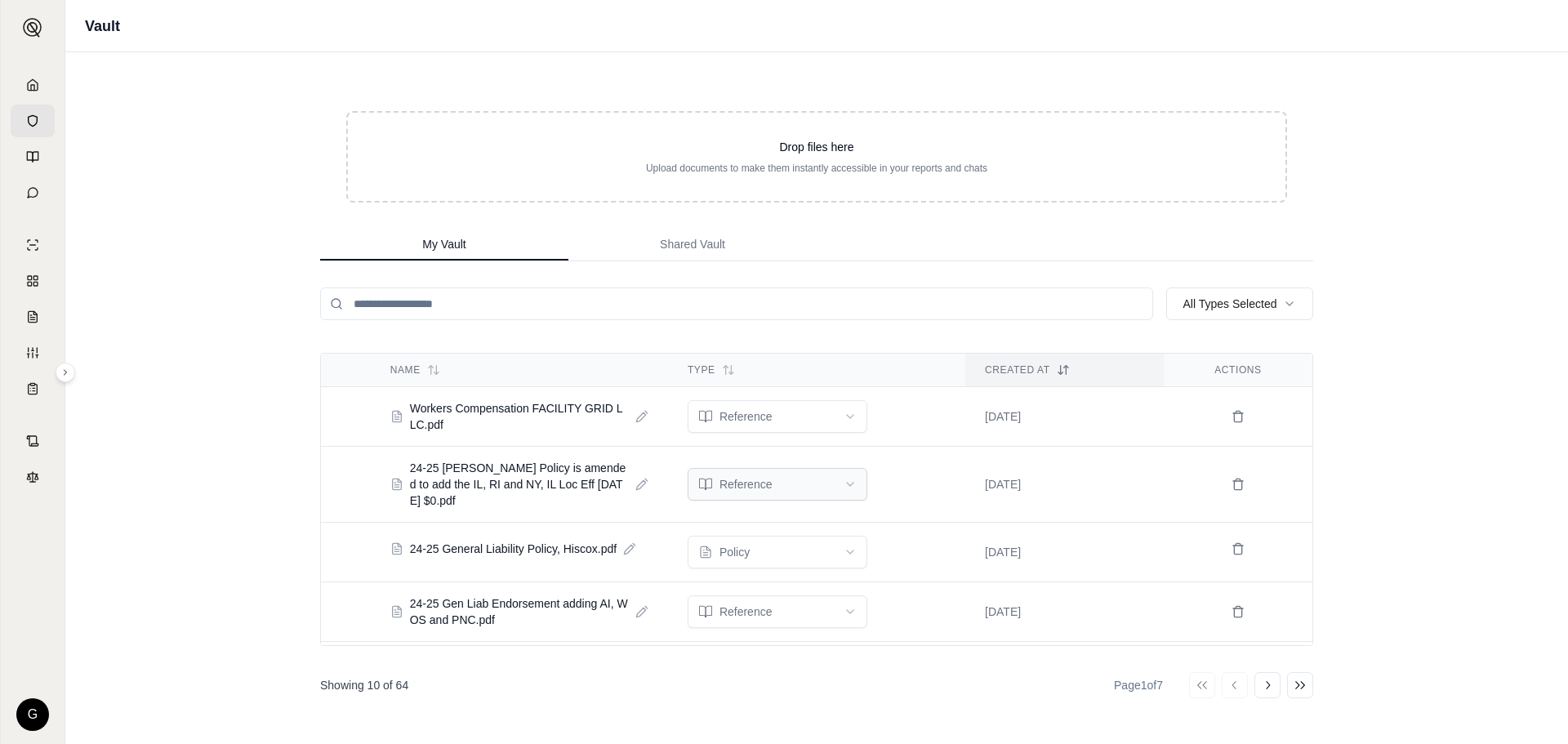 click on "G Vault Drop files here Upload documents to make them instantly accessible in your reports and chats My Vault Shared Vault All Types Selected Name Type Created At Actions Workers Compensation FACILITY GRID LLC.pdf reference Jul 2, 2025 24-25 WC Endt Policy is amended to add the IL, RI and NY, IL Loc Eff 08.01.2024 $0.pdf reference Jul 2, 2025 24-25 General Liability Policy, Hiscox.pdf policy Jul 2, 2025 24-25 Gen Liab Endorsement adding AI, WOS and PNC.pdf reference Jul 2, 2025 24-25 Endt Policy is amended to add the state TX Eff 08.01.2024 $0.pdf reference Jul 2, 2025 Briad GL Renewal Quote.pdf quote Jun 27, 2025 Birad Hospitality General Liability Quote Letter Template 6.25.2025_NET_2.4.pdf quote Jun 27, 2025 Captive Exclusion Endt.pdf policy Jun 26, 2025 XL5128714R20250701001100RENEWAL.pdf policy Jun 26, 2025 Verita Briad Hospitality AUTO AOS QUOTE 2025.pdf quote Jun 26, 2025 Showing 10 of 64 Page  1  of  7 Go to first page Go to previous page Go to next page Go to last page" at bounding box center [784, 372] 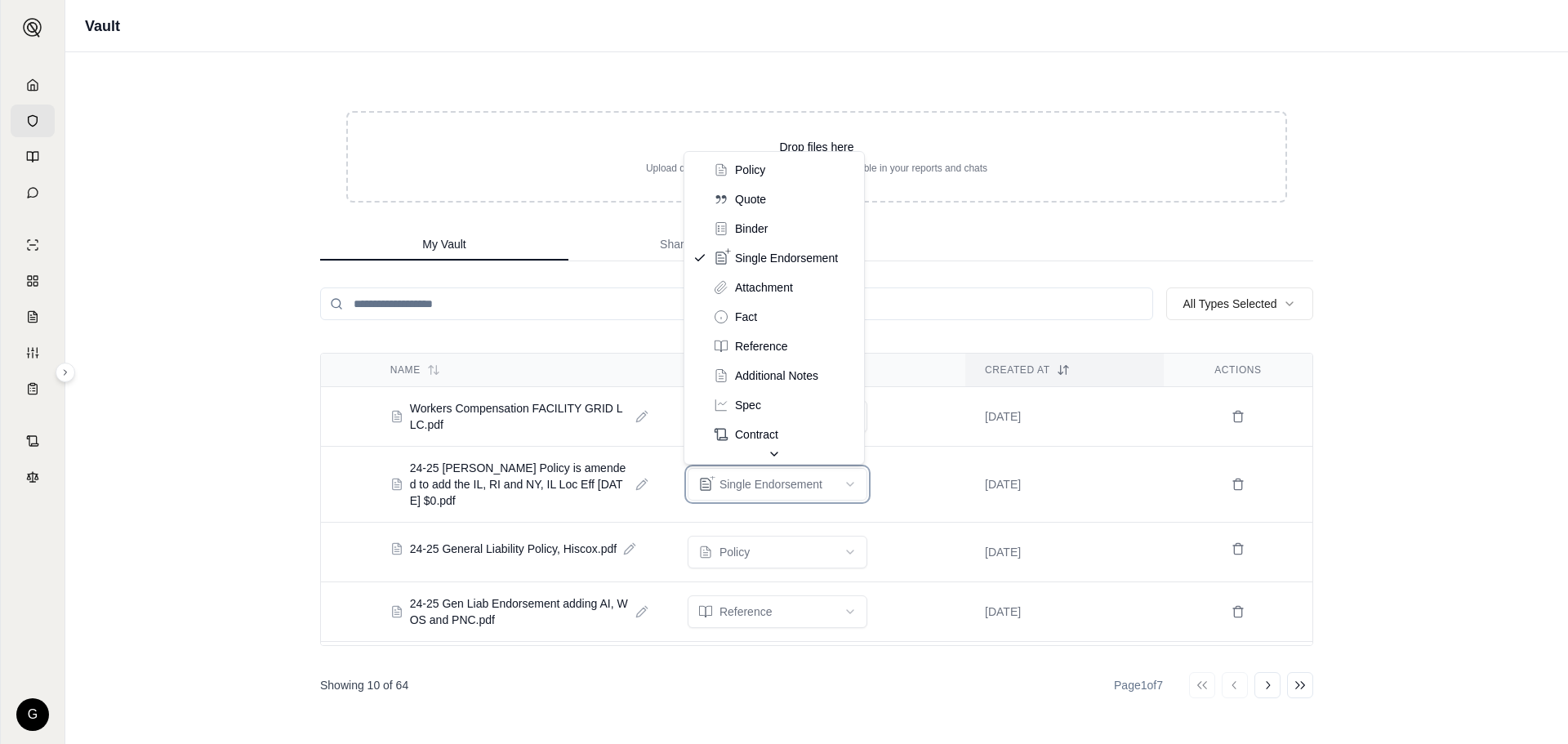 click on "G Vault Drop files here Upload documents to make them instantly accessible in your reports and chats My Vault Shared Vault All Types Selected Name Type Created At Actions Workers Compensation FACILITY GRID LLC.pdf reference Jul 2, 2025 24-25 WC Endt Policy is amended to add the IL, RI and NY, IL Loc Eff 08.01.2024 $0.pdf single endorsement Jul 2, 2025 24-25 General Liability Policy, Hiscox.pdf policy Jul 2, 2025 24-25 Gen Liab Endorsement adding AI, WOS and PNC.pdf reference Jul 2, 2025 24-25 Endt Policy is amended to add the state TX Eff 08.01.2024 $0.pdf reference Jul 2, 2025 Briad GL Renewal Quote.pdf quote Jun 27, 2025 Birad Hospitality General Liability Quote Letter Template 6.25.2025_NET_2.4.pdf quote Jun 27, 2025 Captive Exclusion Endt.pdf policy Jun 26, 2025 XL5128714R20250701001100RENEWAL.pdf policy Jun 26, 2025 Verita Briad Hospitality AUTO AOS QUOTE 2025.pdf quote Jun 26, 2025 Showing 10 of 64 Page  1  of  7 Go to first page Go to previous page Go to next page Go to last page
policy" at bounding box center [784, 372] 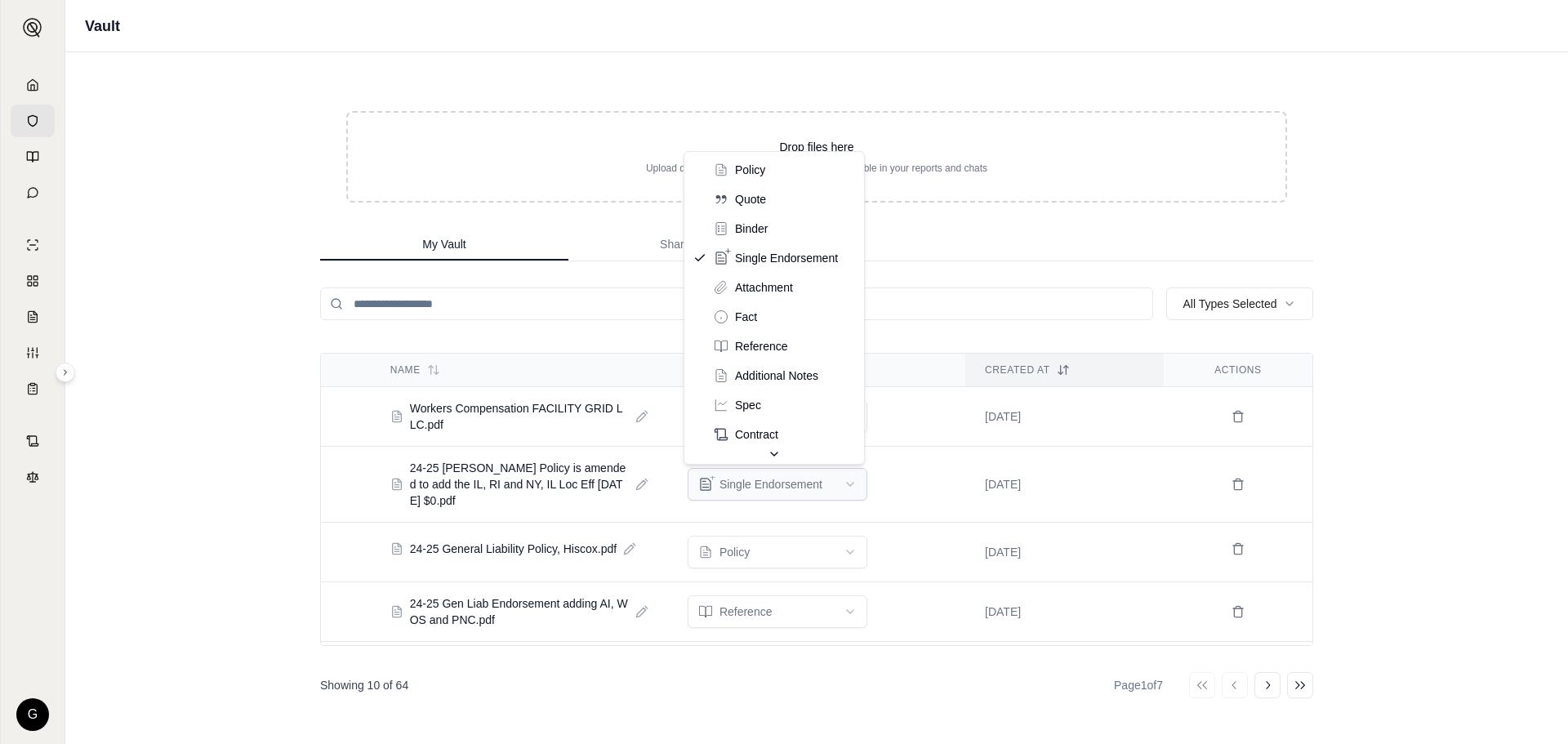 click on "G Vault Drop files here Upload documents to make them instantly accessible in your reports and chats My Vault Shared Vault All Types Selected Name Type Created At Actions Workers Compensation FACILITY GRID LLC.pdf reference Jul 2, 2025 24-25 WC Endt Policy is amended to add the IL, RI and NY, IL Loc Eff 08.01.2024 $0.pdf single endorsement Jul 2, 2025 24-25 General Liability Policy, Hiscox.pdf policy Jul 2, 2025 24-25 Gen Liab Endorsement adding AI, WOS and PNC.pdf reference Jul 2, 2025 24-25 Endt Policy is amended to add the state TX Eff 08.01.2024 $0.pdf reference Jul 2, 2025 Briad GL Renewal Quote.pdf quote Jun 27, 2025 Birad Hospitality General Liability Quote Letter Template 6.25.2025_NET_2.4.pdf quote Jun 27, 2025 Captive Exclusion Endt.pdf policy Jun 26, 2025 XL5128714R20250701001100RENEWAL.pdf policy Jun 26, 2025 Verita Briad Hospitality AUTO AOS QUOTE 2025.pdf quote Jun 26, 2025 Showing 10 of 64 Page  1  of  7 Go to first page Go to previous page Go to next page Go to last page
policy" at bounding box center (784, 372) 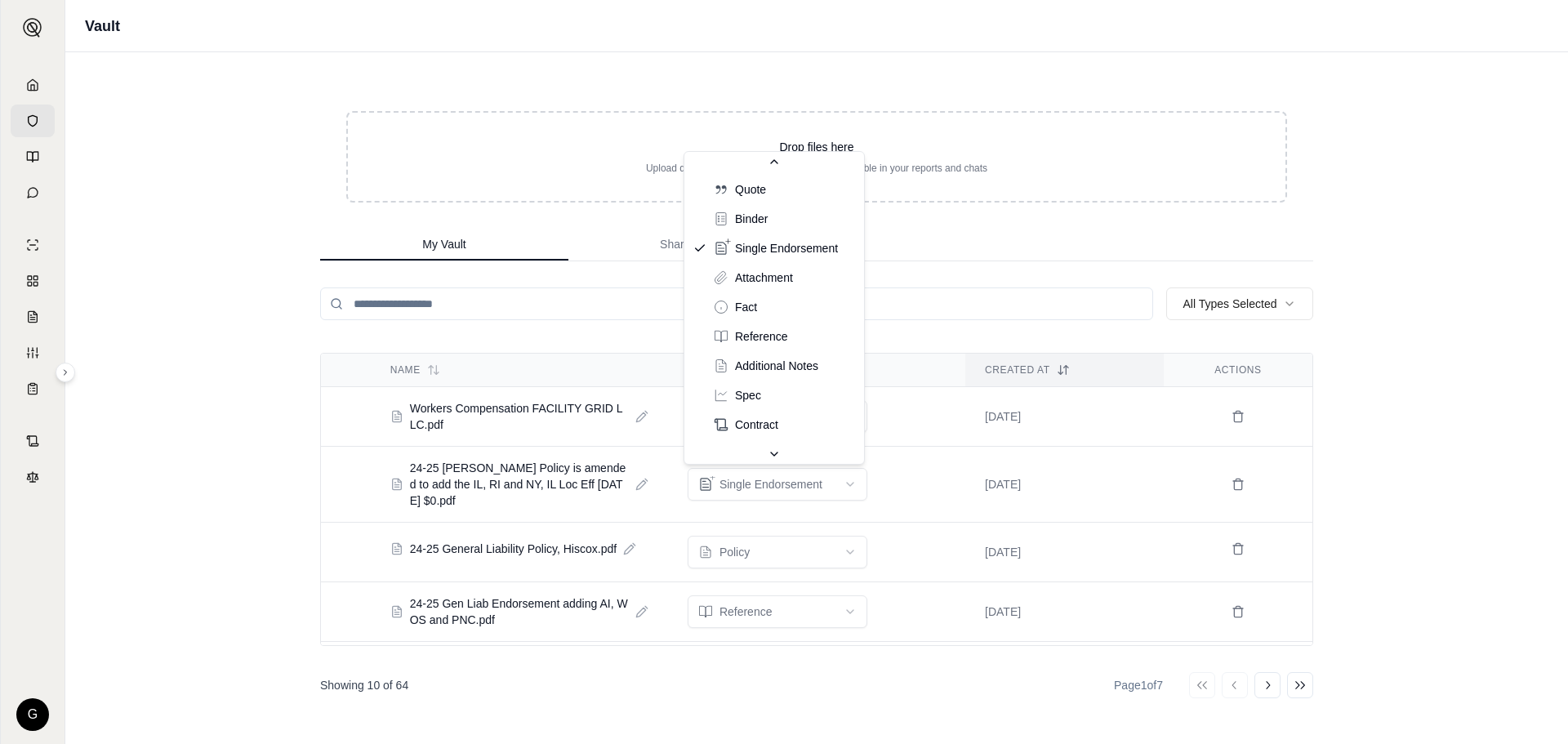 scroll, scrollTop: 67, scrollLeft: 0, axis: vertical 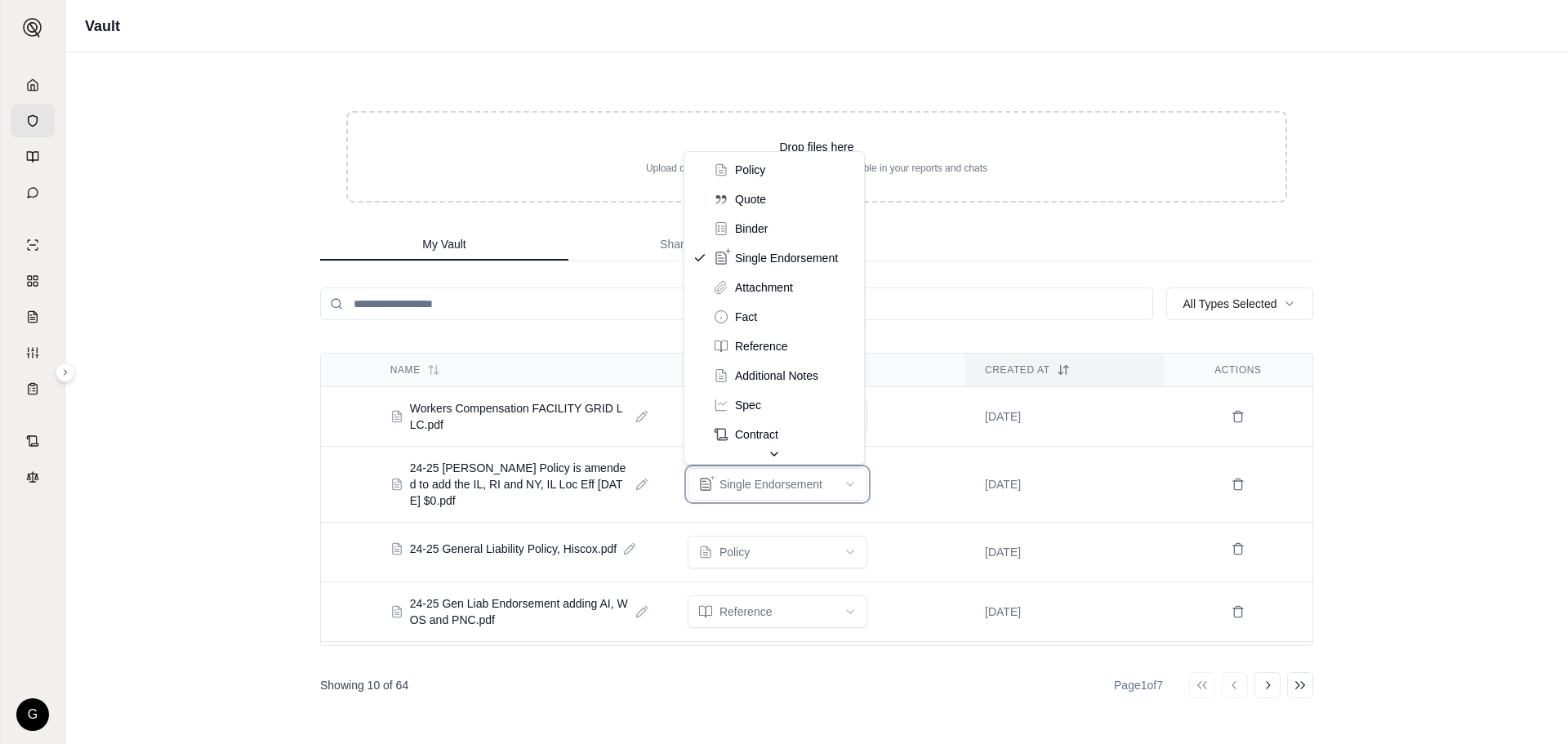 click on "G Vault Drop files here Upload documents to make them instantly accessible in your reports and chats My Vault Shared Vault All Types Selected Name Type Created At Actions Workers Compensation FACILITY GRID LLC.pdf reference Jul 2, 2025 24-25 WC Endt Policy is amended to add the IL, RI and NY, IL Loc Eff 08.01.2024 $0.pdf single endorsement Jul 2, 2025 24-25 General Liability Policy, Hiscox.pdf policy Jul 2, 2025 24-25 Gen Liab Endorsement adding AI, WOS and PNC.pdf reference Jul 2, 2025 24-25 Endt Policy is amended to add the state TX Eff 08.01.2024 $0.pdf reference Jul 2, 2025 Briad GL Renewal Quote.pdf quote Jun 27, 2025 Birad Hospitality General Liability Quote Letter Template 6.25.2025_NET_2.4.pdf quote Jun 27, 2025 Captive Exclusion Endt.pdf policy Jun 26, 2025 XL5128714R20250701001100RENEWAL.pdf policy Jun 26, 2025 Verita Briad Hospitality AUTO AOS QUOTE 2025.pdf quote Jun 26, 2025 Showing 10 of 64 Page  1  of  7 Go to first page Go to previous page Go to next page Go to last page
policy" at bounding box center (784, 372) 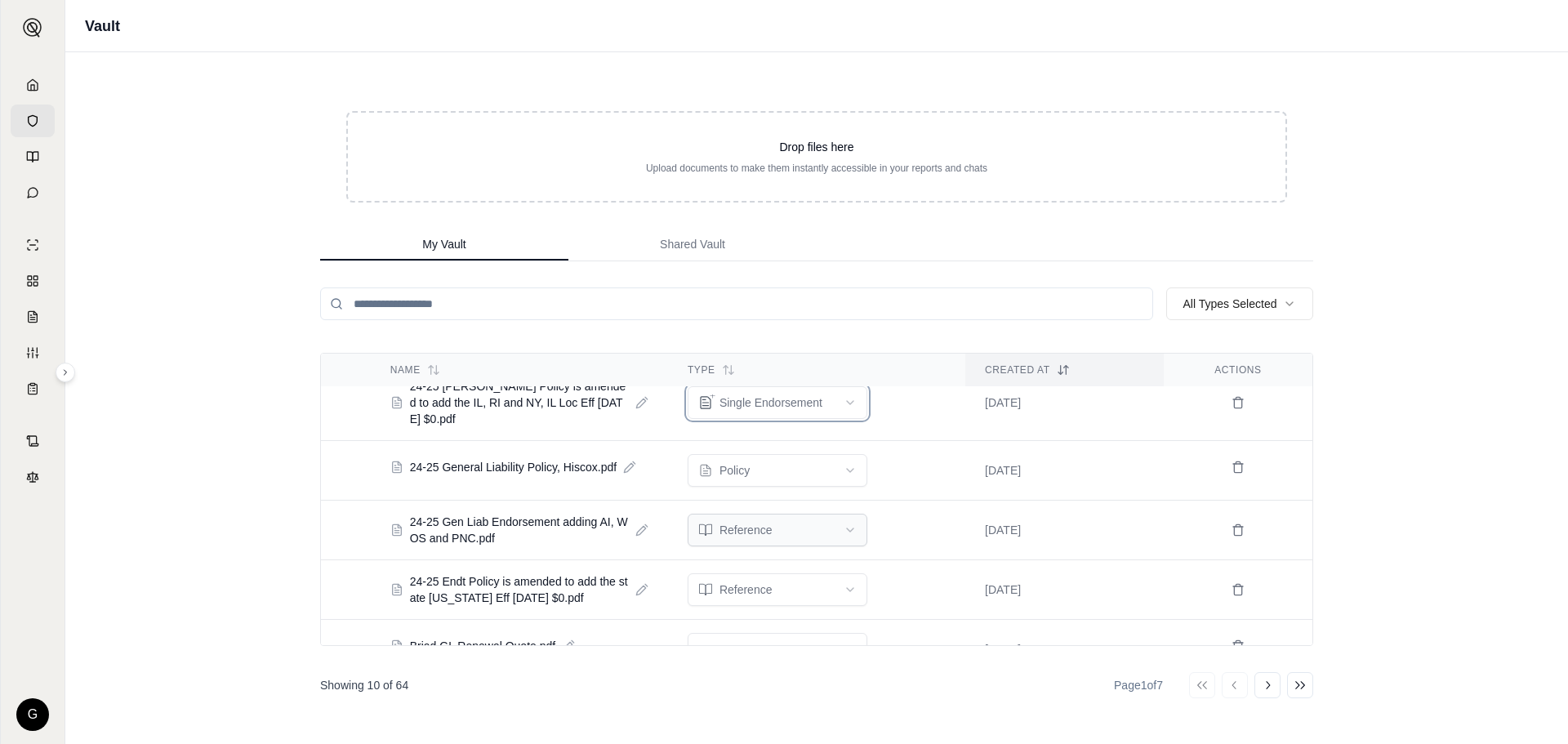 scroll, scrollTop: 0, scrollLeft: 0, axis: both 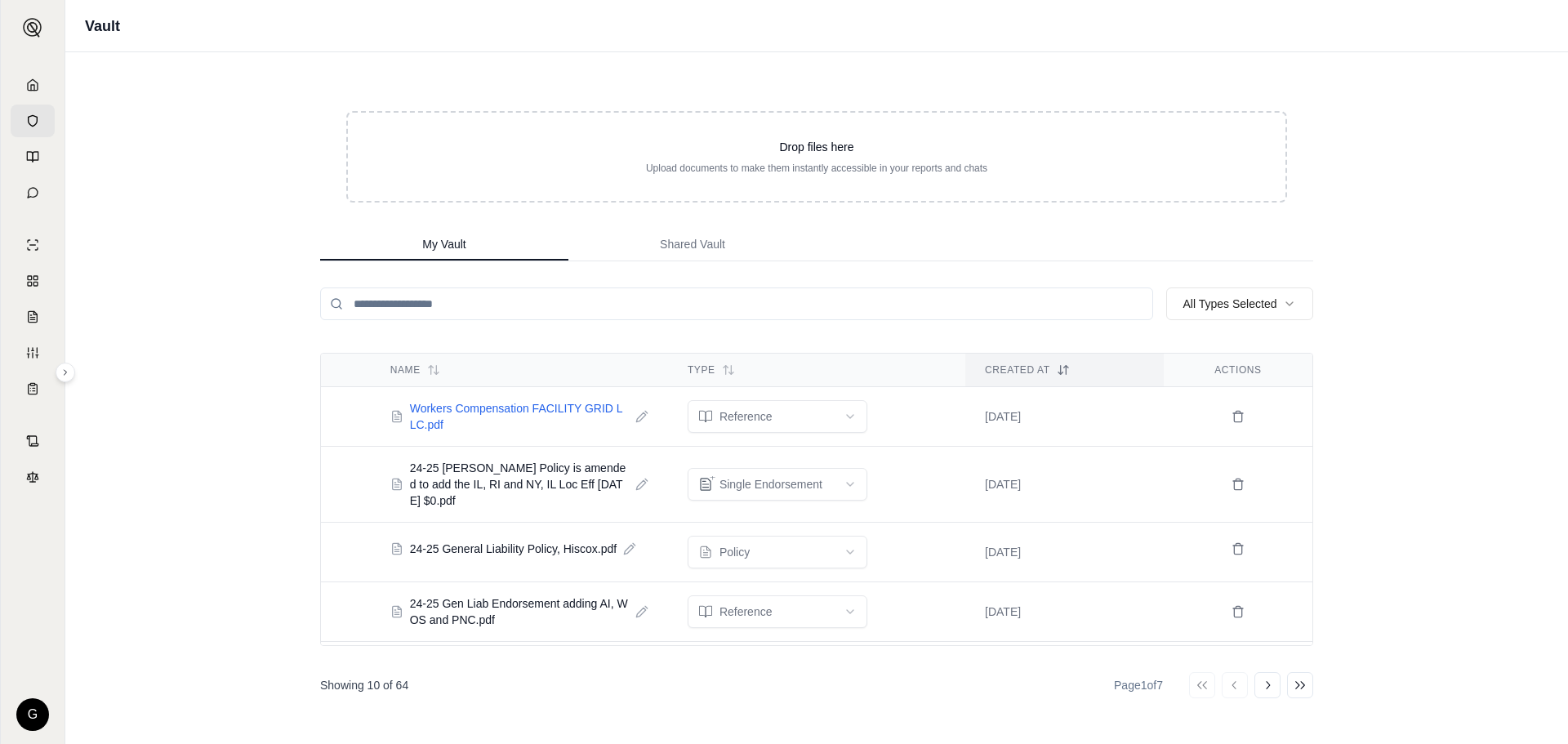 click on "Workers Compensation FACILITY GRID LLC.pdf" at bounding box center [519, 417] 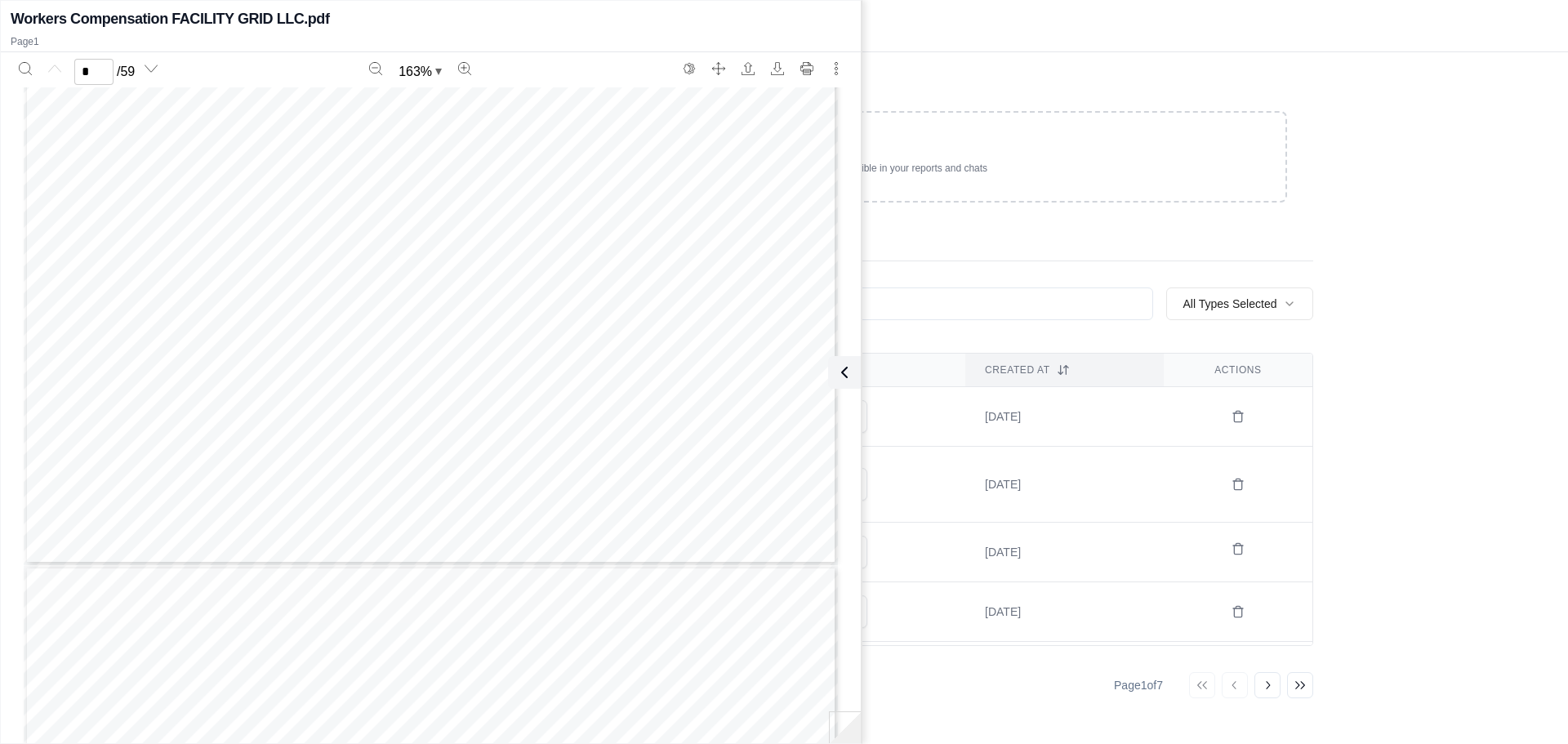 scroll, scrollTop: 817, scrollLeft: 0, axis: vertical 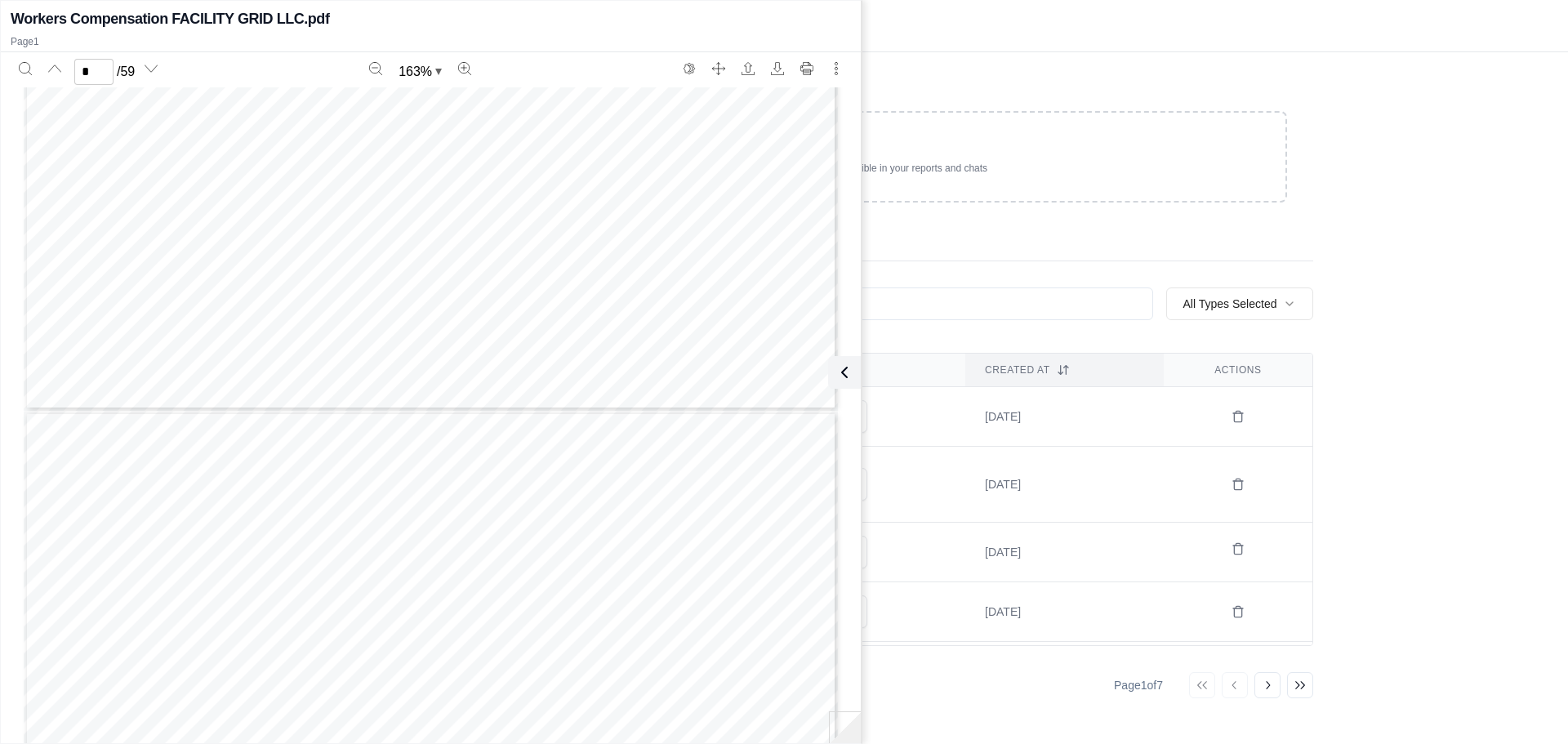 type on "*" 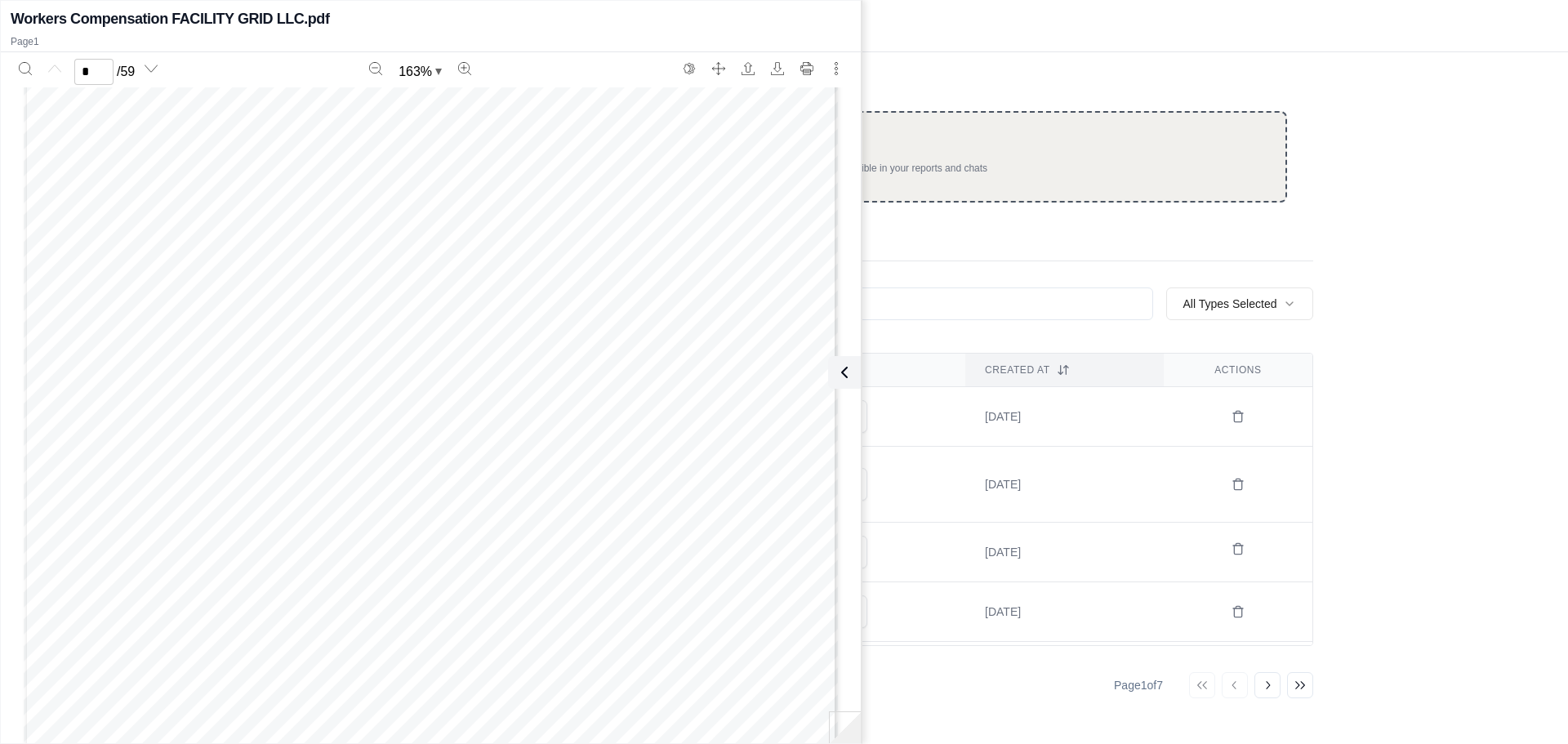 scroll, scrollTop: 245, scrollLeft: 0, axis: vertical 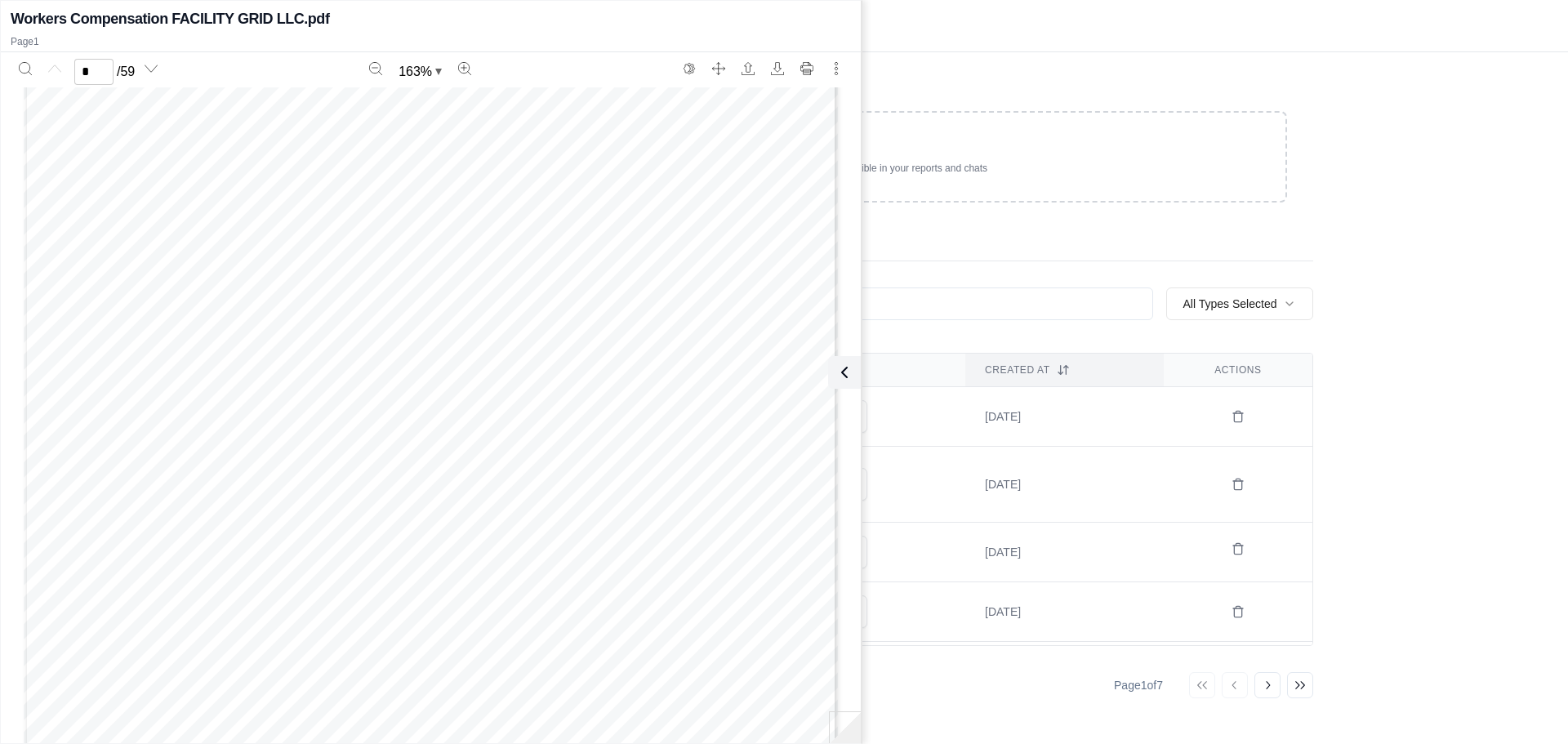 click on "Vault Drop files here Upload documents to make them instantly accessible in your reports and chats My Vault Shared Vault All Types Selected Name Type Created At Actions Workers Compensation FACILITY GRID LLC.pdf reference Jul 2, 2025 24-25 WC Endt Policy is amended to add the IL, RI and NY, IL Loc Eff 08.01.2024 $0.pdf single endorsement Jul 2, 2025 24-25 General Liability Policy, Hiscox.pdf policy Jul 2, 2025 24-25 Gen Liab Endorsement adding AI, WOS and PNC.pdf reference Jul 2, 2025 24-25 Endt Policy is amended to add the state TX Eff 08.01.2024 $0.pdf reference Jul 2, 2025 Briad GL Renewal Quote.pdf quote Jun 27, 2025 Birad Hospitality General Liability Quote Letter Template 6.25.2025_NET_2.4.pdf quote Jun 27, 2025 Captive Exclusion Endt.pdf policy Jun 26, 2025 XL5128714R20250701001100RENEWAL.pdf policy Jun 26, 2025 Verita Briad Hospitality AUTO AOS QUOTE 2025.pdf quote Jun 26, 2025 Showing 10 of 64 Page  1  of  7 Go to first page Go to previous page Go to next page Go to last page" at bounding box center [817, 372] 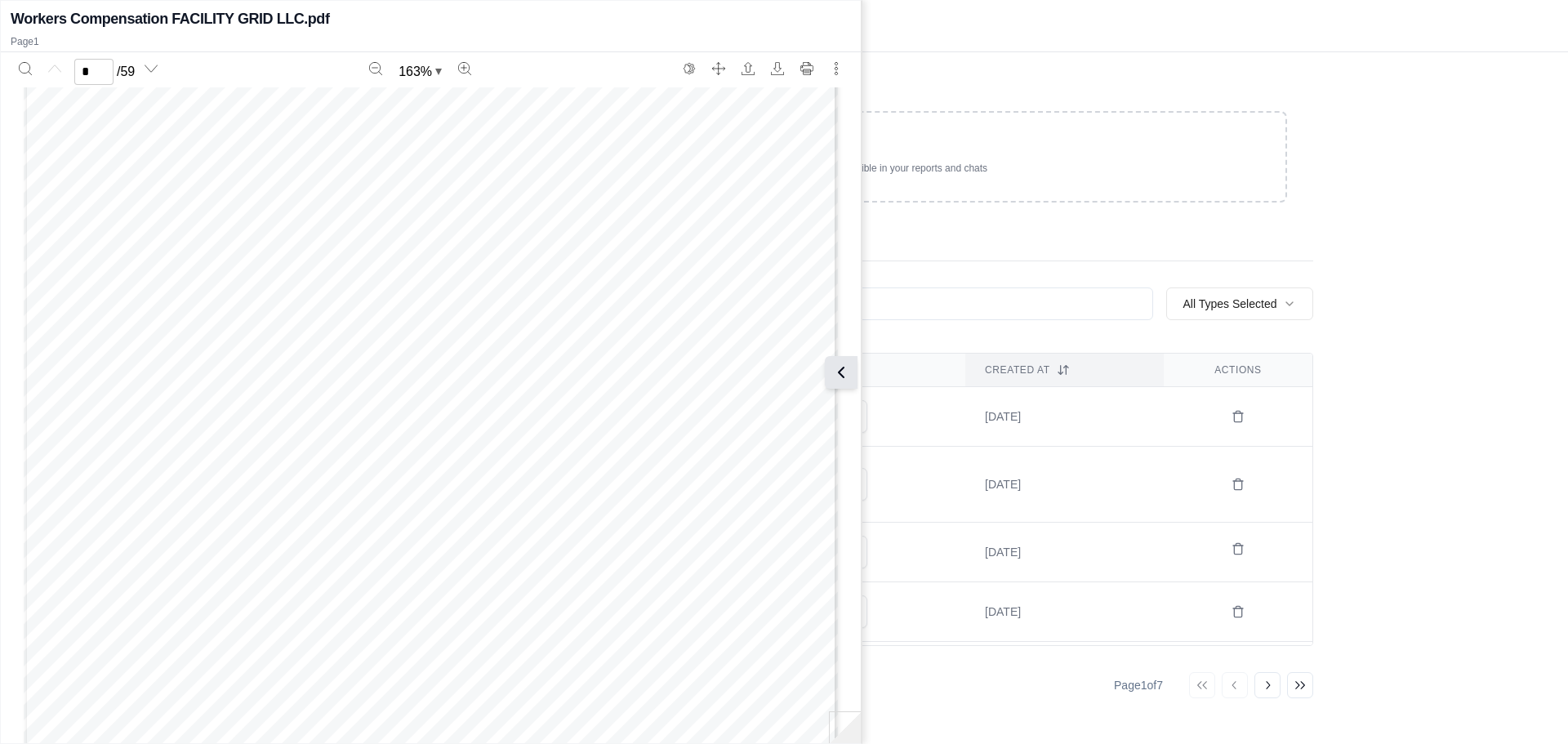 click 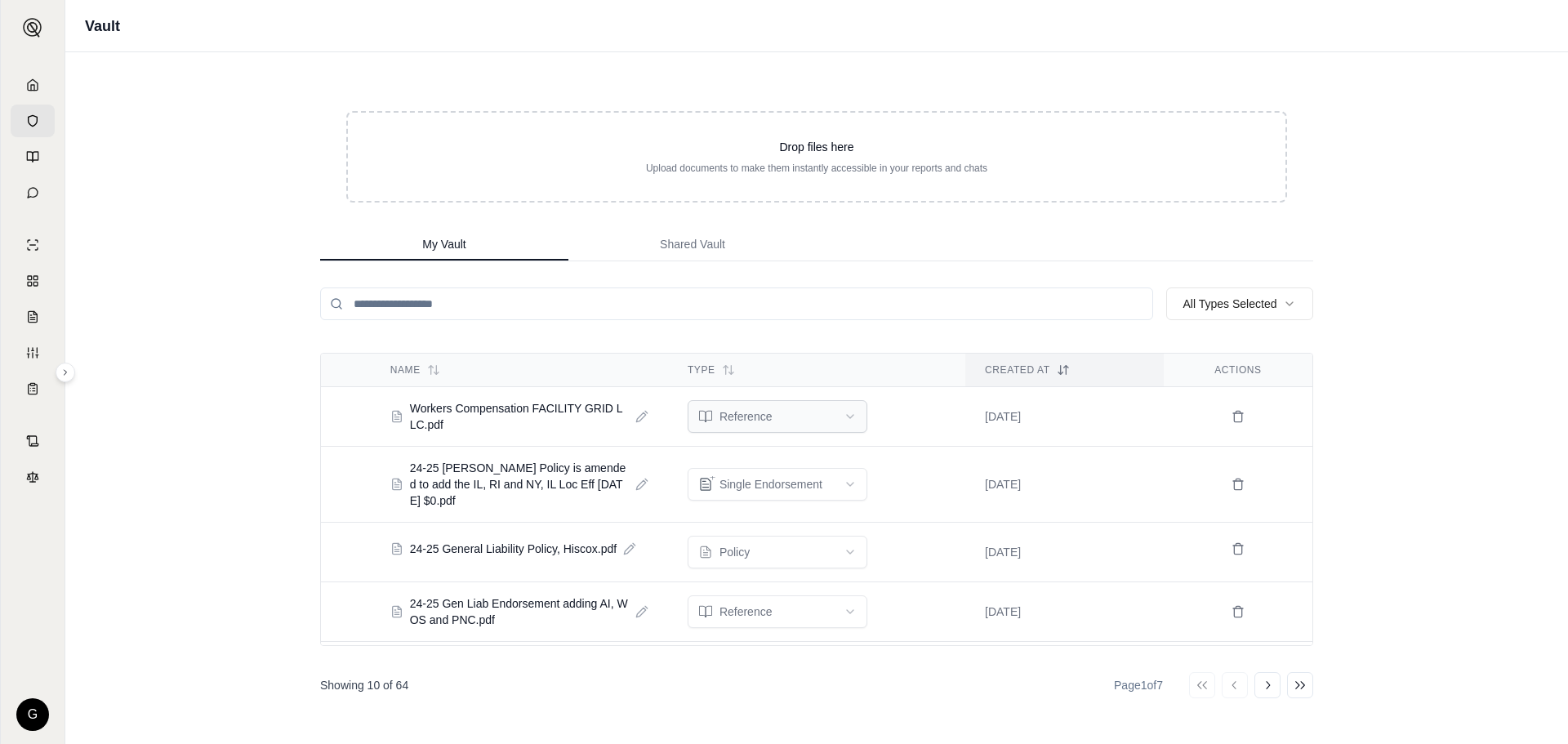 click on "G Vault Drop files here Upload documents to make them instantly accessible in your reports and chats My Vault Shared Vault All Types Selected Name Type Created At Actions Workers Compensation FACILITY GRID LLC.pdf reference Jul 2, 2025 24-25 WC Endt Policy is amended to add the IL, RI and NY, IL Loc Eff 08.01.2024 $0.pdf single endorsement Jul 2, 2025 24-25 General Liability Policy, Hiscox.pdf policy Jul 2, 2025 24-25 Gen Liab Endorsement adding AI, WOS and PNC.pdf reference Jul 2, 2025 24-25 Endt Policy is amended to add the state TX Eff 08.01.2024 $0.pdf reference Jul 2, 2025 Briad GL Renewal Quote.pdf quote Jun 27, 2025 Birad Hospitality General Liability Quote Letter Template 6.25.2025_NET_2.4.pdf quote Jun 27, 2025 Captive Exclusion Endt.pdf policy Jun 26, 2025 XL5128714R20250701001100RENEWAL.pdf policy Jun 26, 2025 Verita Briad Hospitality AUTO AOS QUOTE 2025.pdf quote Jun 26, 2025 Showing 10 of 64 Page  1  of  7 Go to first page Go to previous page Go to next page Go to last page" at bounding box center (784, 372) 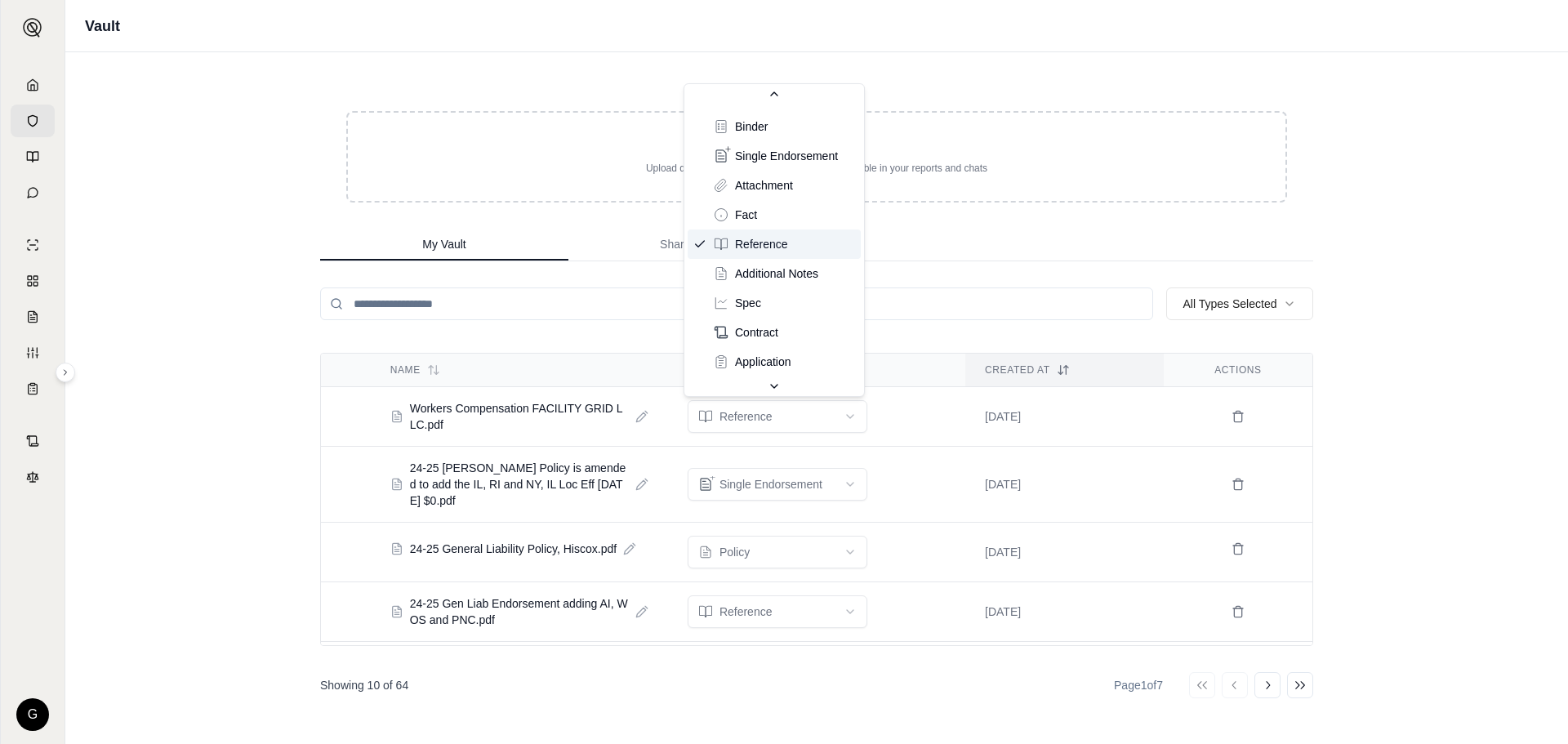 scroll, scrollTop: 0, scrollLeft: 0, axis: both 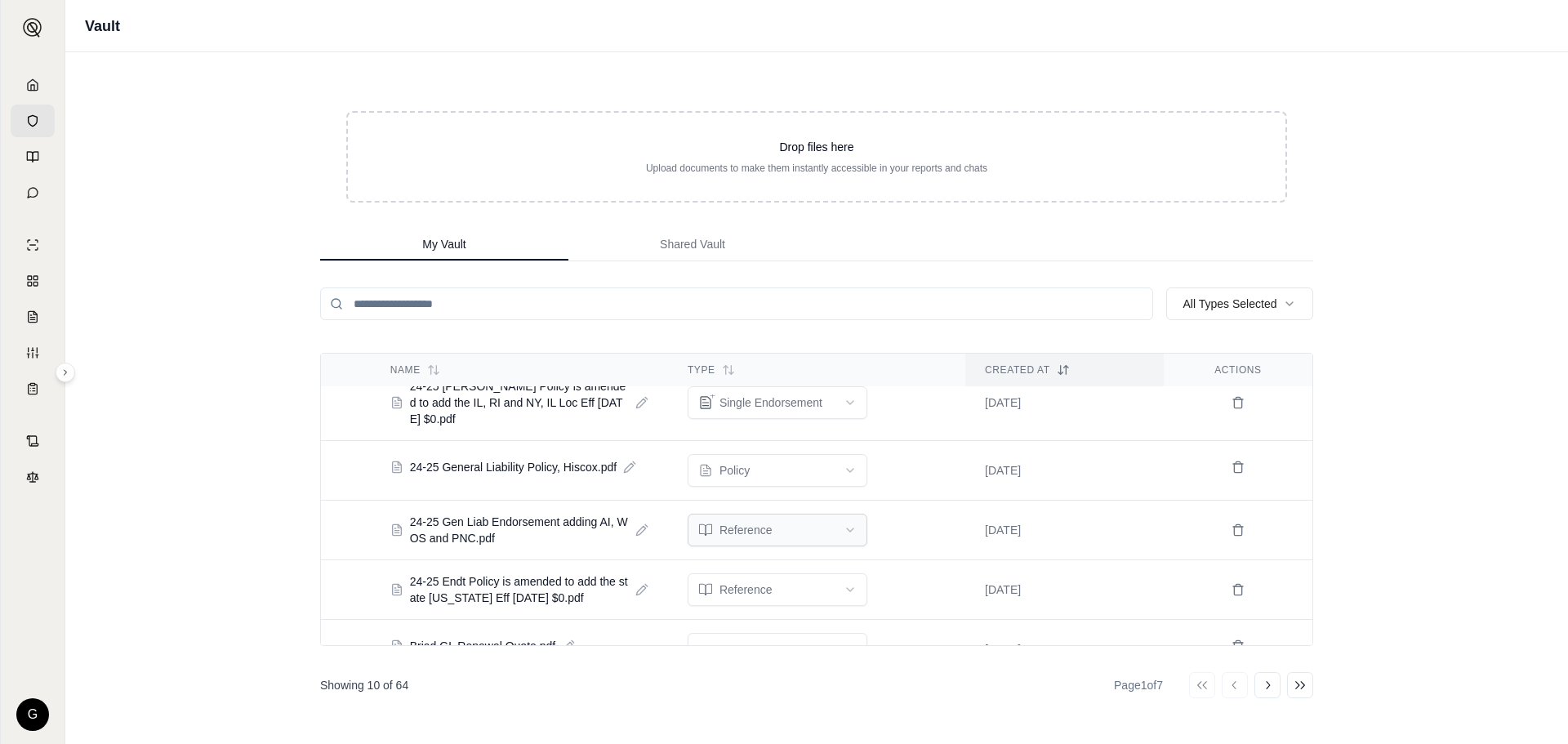 click on "G Vault Drop files here Upload documents to make them instantly accessible in your reports and chats My Vault Shared Vault All Types Selected Name Type Created At Actions Workers Compensation FACILITY GRID LLC.pdf policy Jul 2, 2025 24-25 WC Endt Policy is amended to add the IL, RI and NY, IL Loc Eff 08.01.2024 $0.pdf single endorsement Jul 2, 2025 24-25 General Liability Policy, Hiscox.pdf policy Jul 2, 2025 24-25 Gen Liab Endorsement adding AI, WOS and PNC.pdf reference Jul 2, 2025 24-25 Endt Policy is amended to add the state TX Eff 08.01.2024 $0.pdf reference Jul 2, 2025 Briad GL Renewal Quote.pdf quote Jun 27, 2025 Birad Hospitality General Liability Quote Letter Template 6.25.2025_NET_2.4.pdf quote Jun 27, 2025 Captive Exclusion Endt.pdf policy Jun 26, 2025 XL5128714R20250701001100RENEWAL.pdf policy Jun 26, 2025 Verita Briad Hospitality AUTO AOS QUOTE 2025.pdf quote Jun 26, 2025 Showing 10 of 64 Page  1  of  7 Go to first page Go to previous page Go to next page Go to last page" at bounding box center (784, 372) 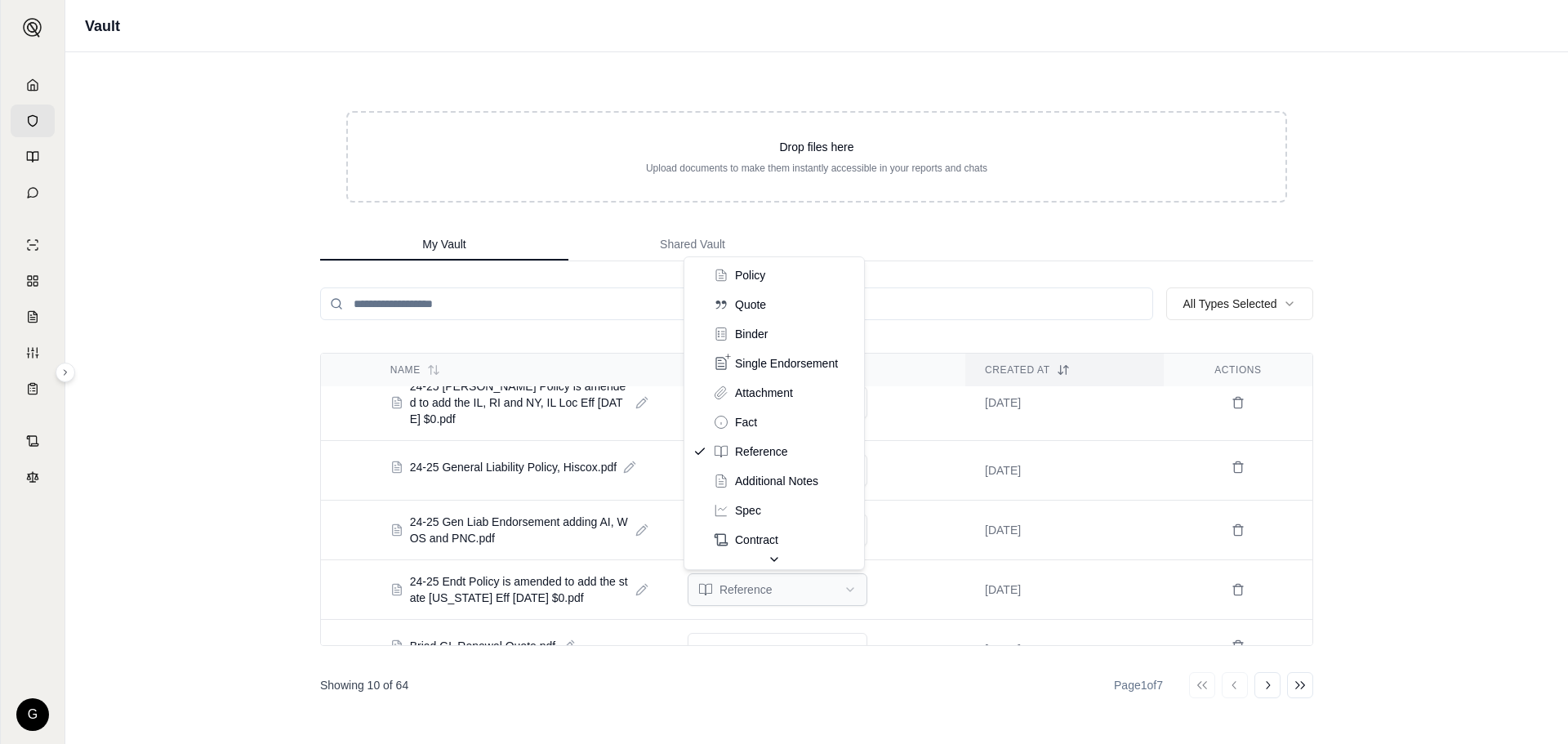 click on "G Vault Drop files here Upload documents to make them instantly accessible in your reports and chats My Vault Shared Vault All Types Selected Name Type Created At Actions Workers Compensation FACILITY GRID LLC.pdf policy Jul 2, 2025 24-25 WC Endt Policy is amended to add the IL, RI and NY, IL Loc Eff 08.01.2024 $0.pdf single endorsement Jul 2, 2025 24-25 General Liability Policy, Hiscox.pdf policy Jul 2, 2025 24-25 Gen Liab Endorsement adding AI, WOS and PNC.pdf reference Jul 2, 2025 24-25 Endt Policy is amended to add the state TX Eff 08.01.2024 $0.pdf reference Jul 2, 2025 Briad GL Renewal Quote.pdf quote Jun 27, 2025 Birad Hospitality General Liability Quote Letter Template 6.25.2025_NET_2.4.pdf quote Jun 27, 2025 Captive Exclusion Endt.pdf policy Jun 26, 2025 XL5128714R20250701001100RENEWAL.pdf policy Jun 26, 2025 Verita Briad Hospitality AUTO AOS QUOTE 2025.pdf quote Jun 26, 2025 Showing 10 of 64 Page  1  of  7 Go to first page Go to previous page Go to next page Go to last page
policy" at bounding box center (784, 372) 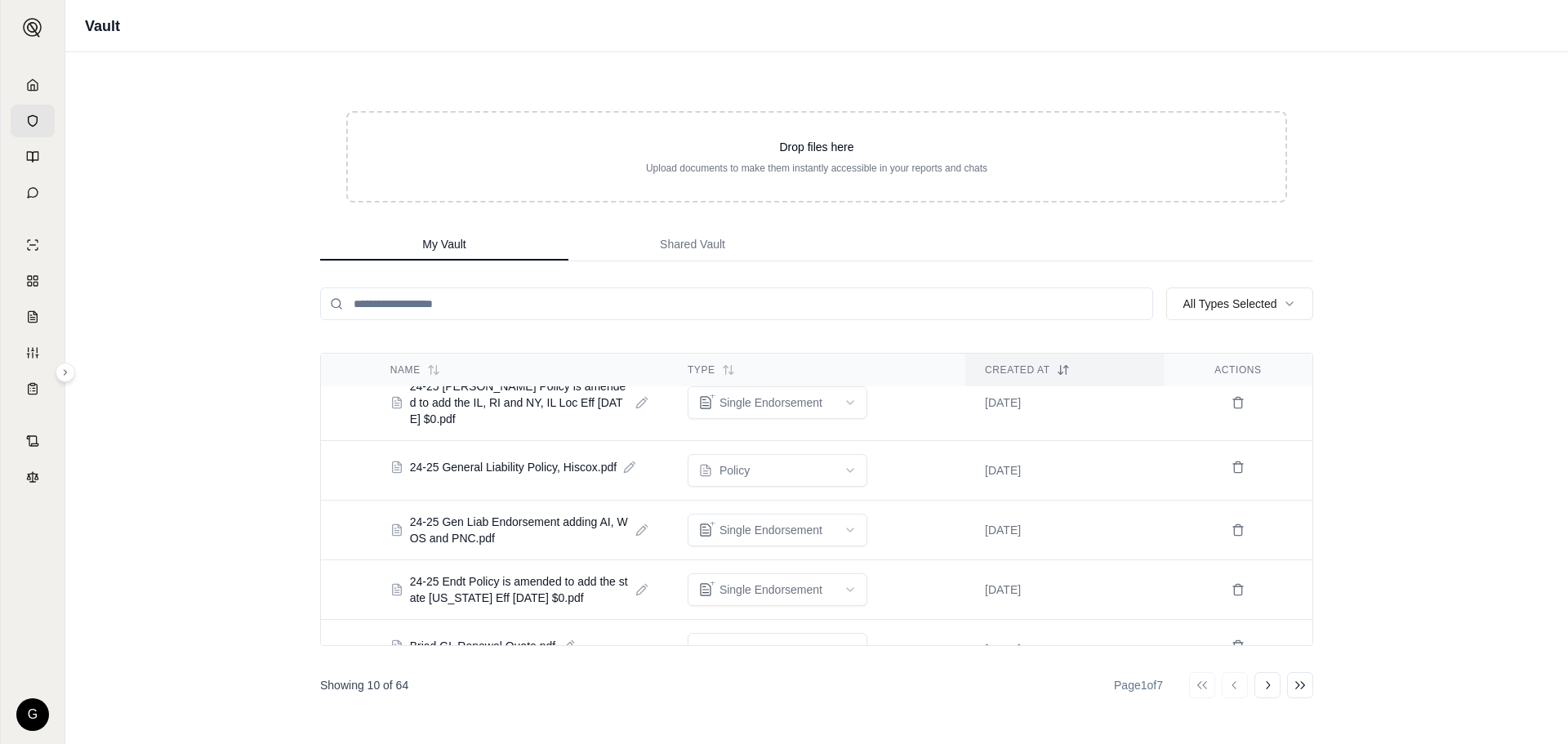 click on "Vault Drop files here Upload documents to make them instantly accessible in your reports and chats My Vault Shared Vault All Types Selected Name Type Created At Actions Workers Compensation FACILITY GRID LLC.pdf policy Jul 2, 2025 24-25 WC Endt Policy is amended to add the IL, RI and NY, IL Loc Eff 08.01.2024 $0.pdf single endorsement Jul 2, 2025 24-25 General Liability Policy, Hiscox.pdf policy Jul 2, 2025 24-25 Gen Liab Endorsement adding AI, WOS and PNC.pdf single endorsement Jul 2, 2025 24-25 Endt Policy is amended to add the state TX Eff 08.01.2024 $0.pdf single endorsement Jul 2, 2025 Briad GL Renewal Quote.pdf quote Jun 27, 2025 Birad Hospitality General Liability Quote Letter Template 6.25.2025_NET_2.4.pdf quote Jun 27, 2025 Captive Exclusion Endt.pdf policy Jun 26, 2025 XL5128714R20250701001100RENEWAL.pdf policy Jun 26, 2025 Verita Briad Hospitality AUTO AOS QUOTE 2025.pdf quote Jun 26, 2025 Showing 10 of 64 Page  1  of  7 Go to first page Go to previous page Go to next page Go to last page" at bounding box center (817, 372) 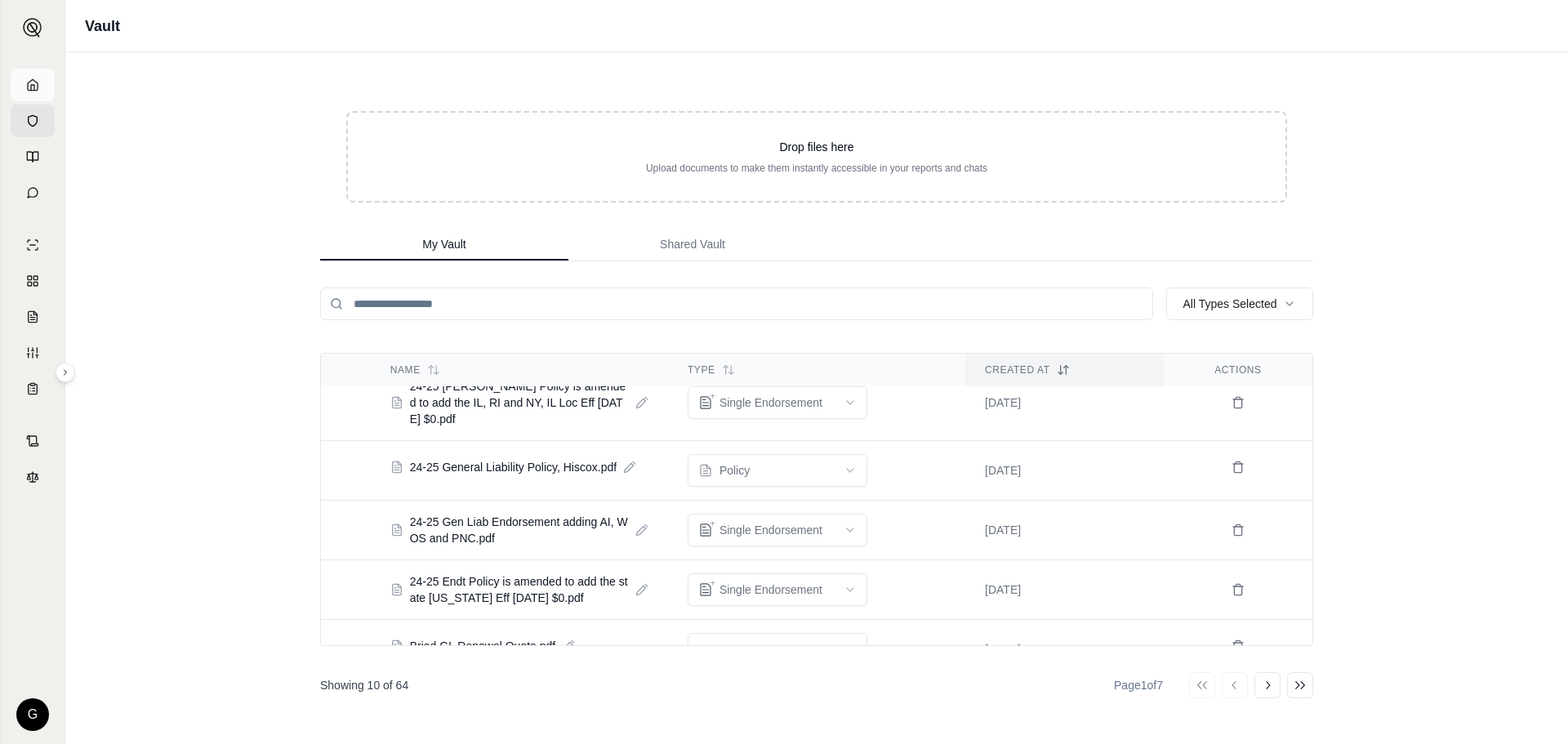 click at bounding box center (33, 85) 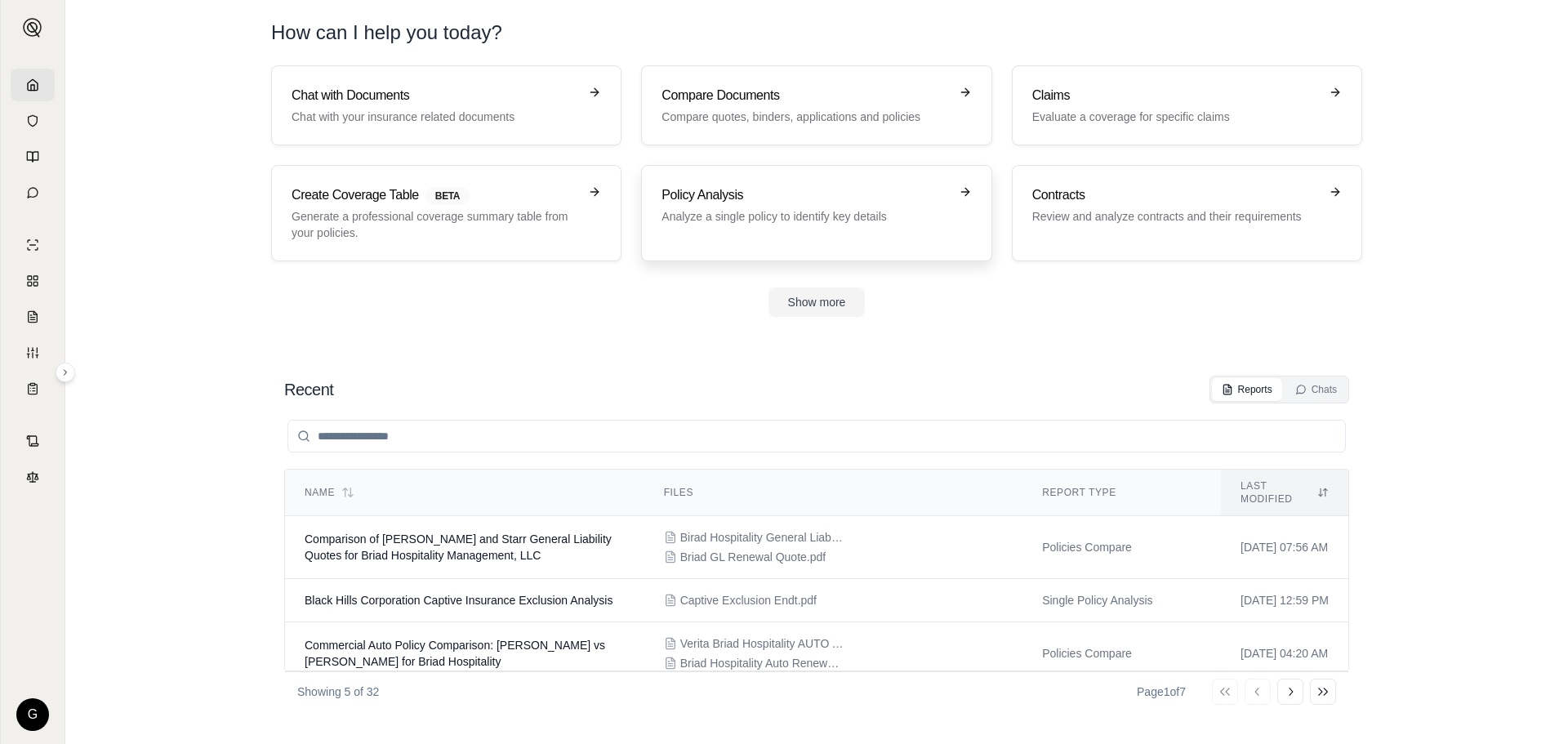 click on "Analyze a single policy to identify key details" at bounding box center (804, 216) 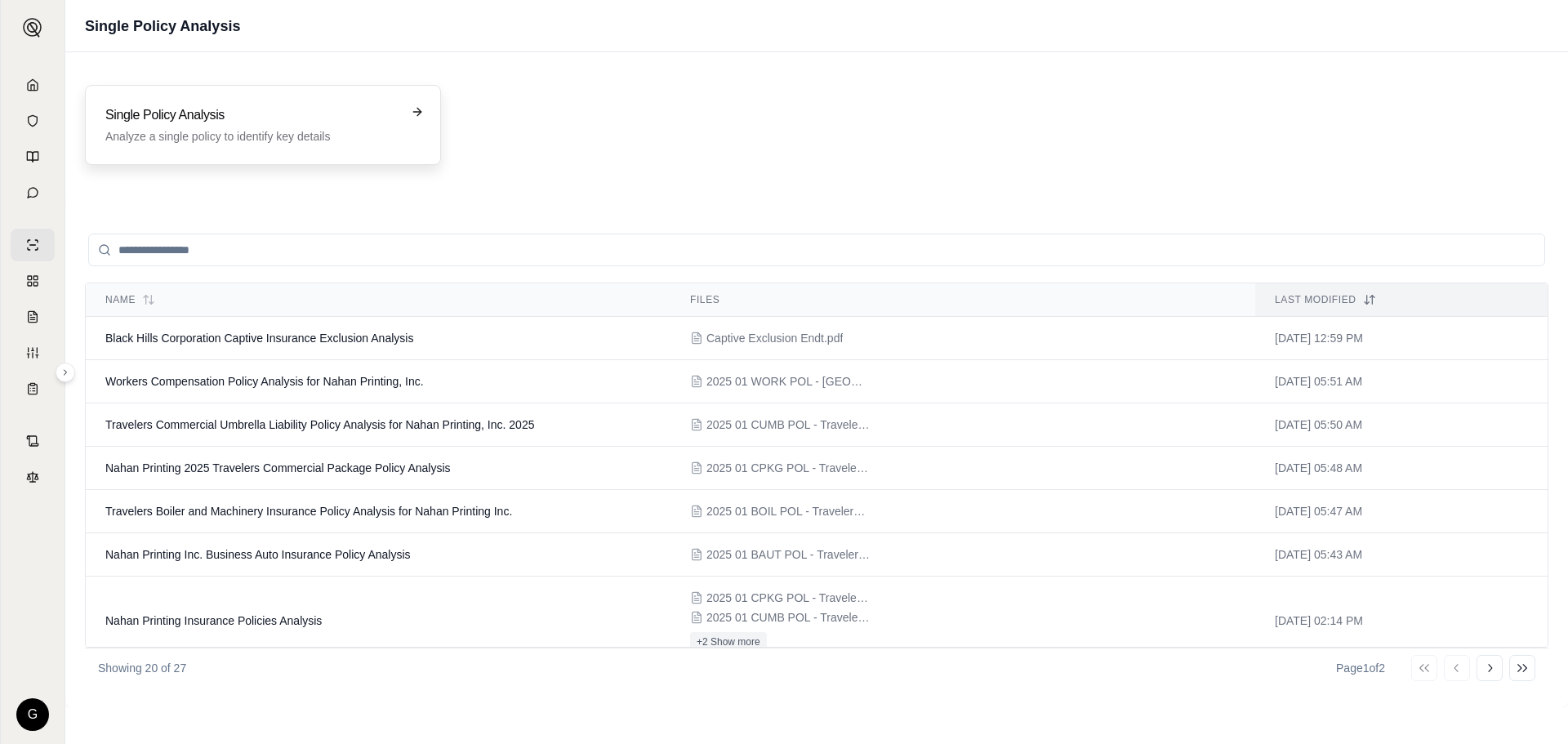 click on "Single Policy Analysis Analyze a single policy to identify key details" at bounding box center (252, 125) 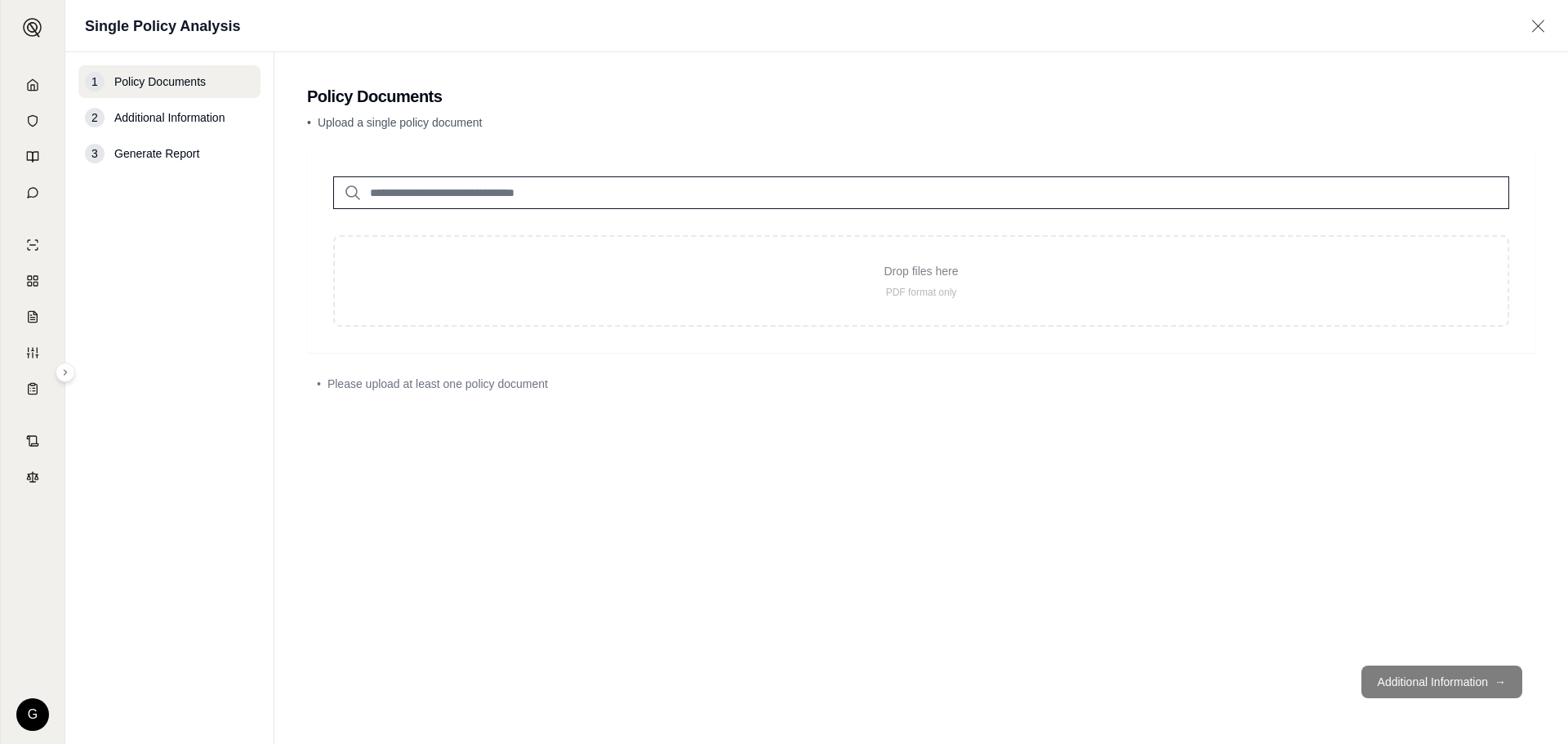 click at bounding box center [921, 193] 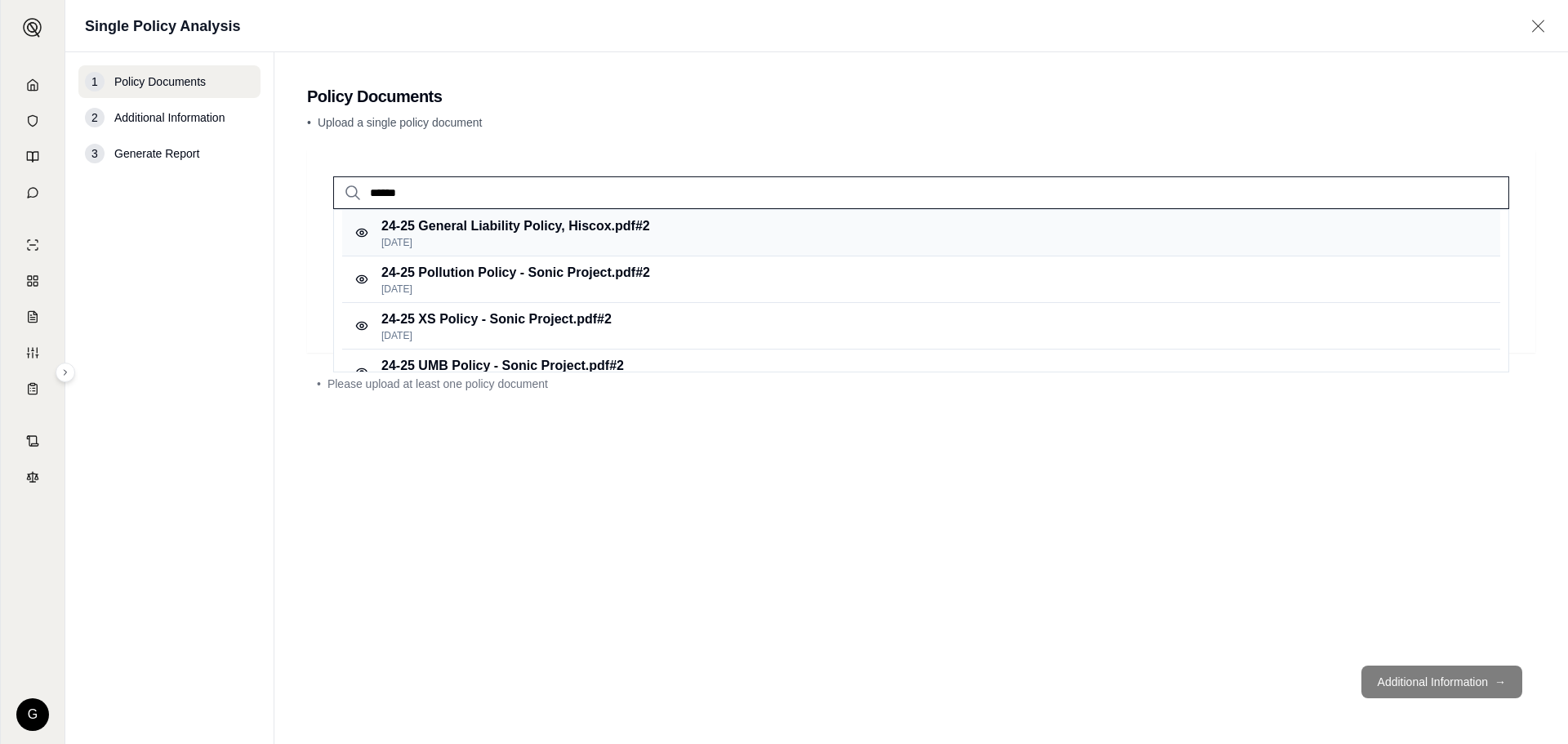 type on "*****" 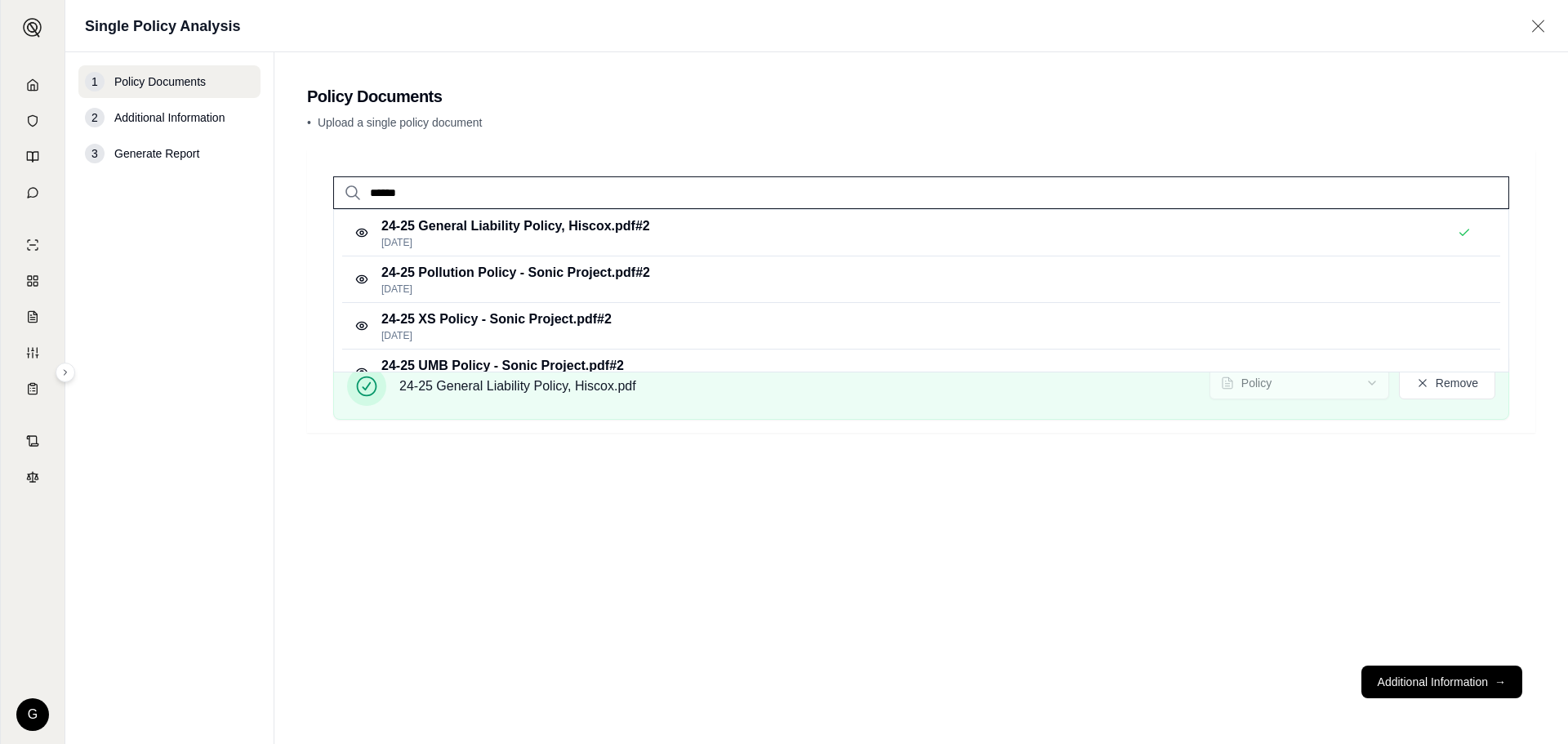 drag, startPoint x: 656, startPoint y: 194, endPoint x: 367, endPoint y: 193, distance: 289.00173 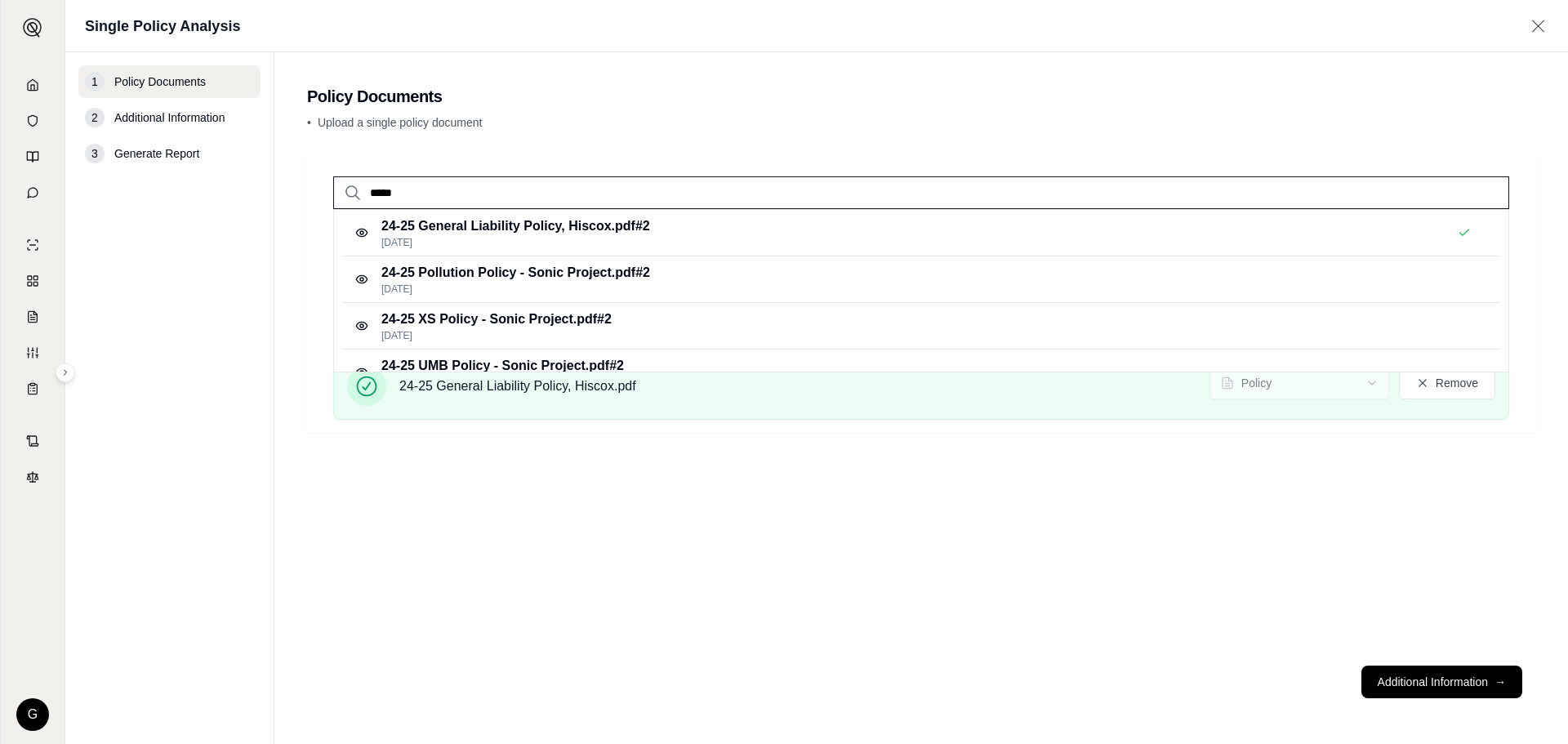 type on "*****" 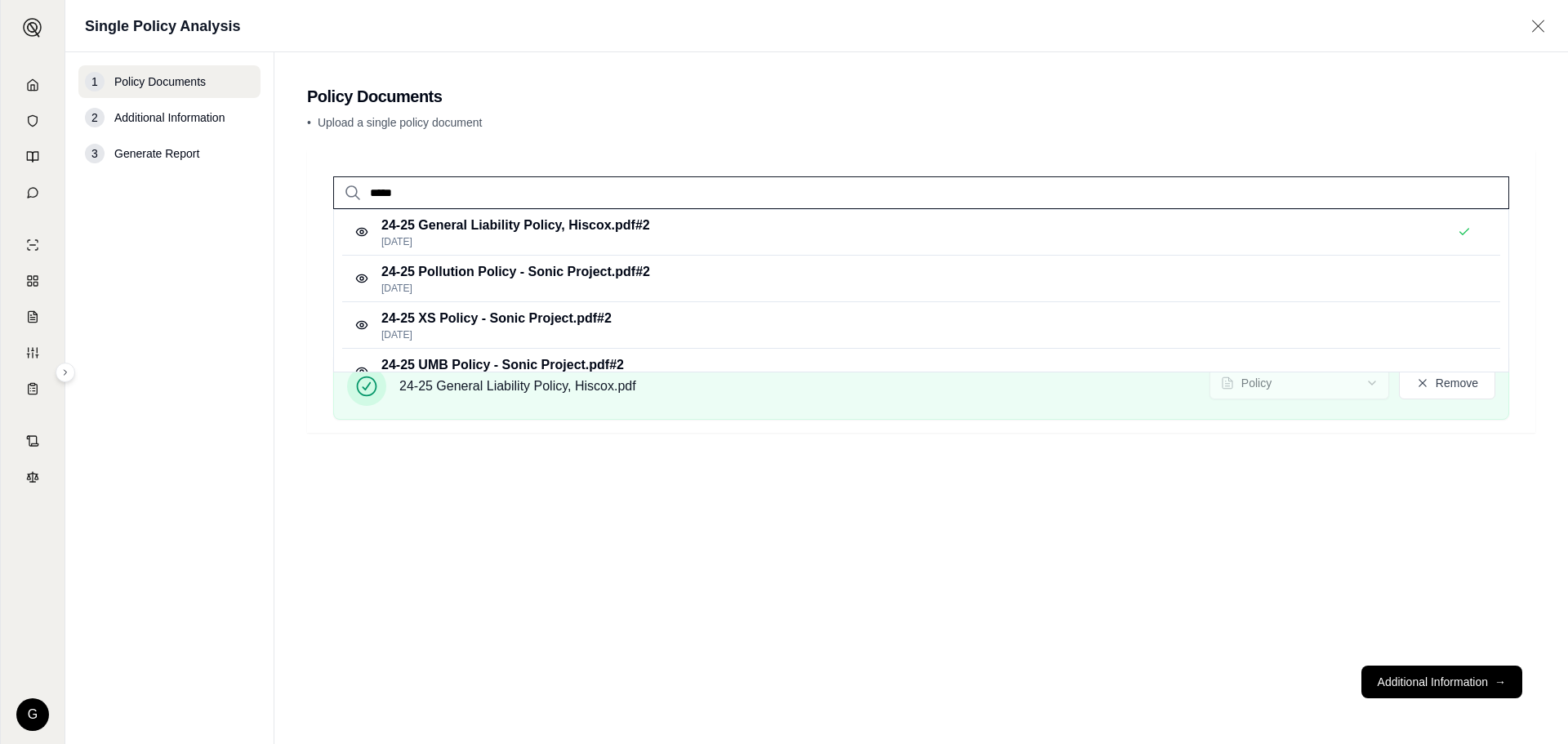 scroll, scrollTop: 0, scrollLeft: 0, axis: both 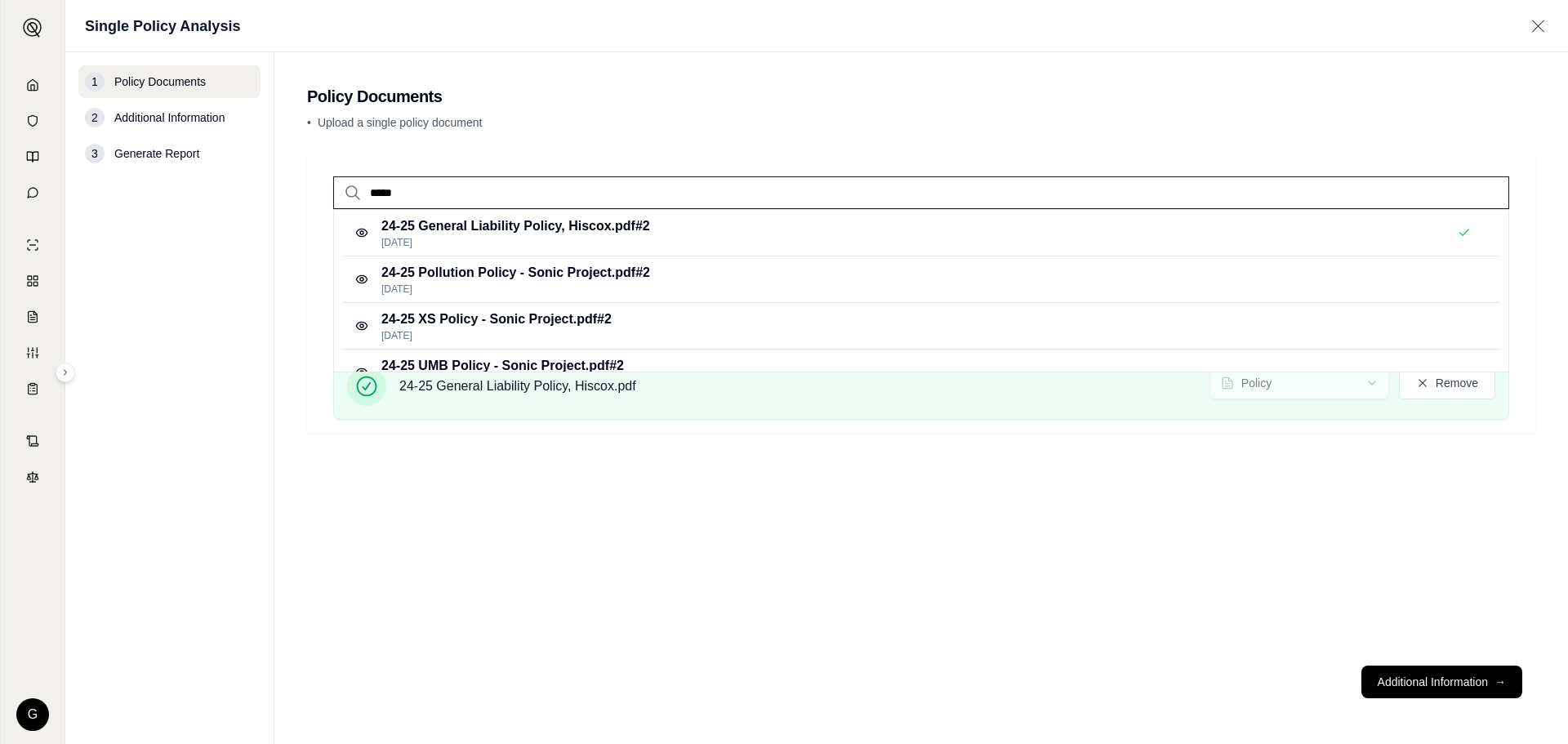drag, startPoint x: 608, startPoint y: 204, endPoint x: 341, endPoint y: 183, distance: 267.825 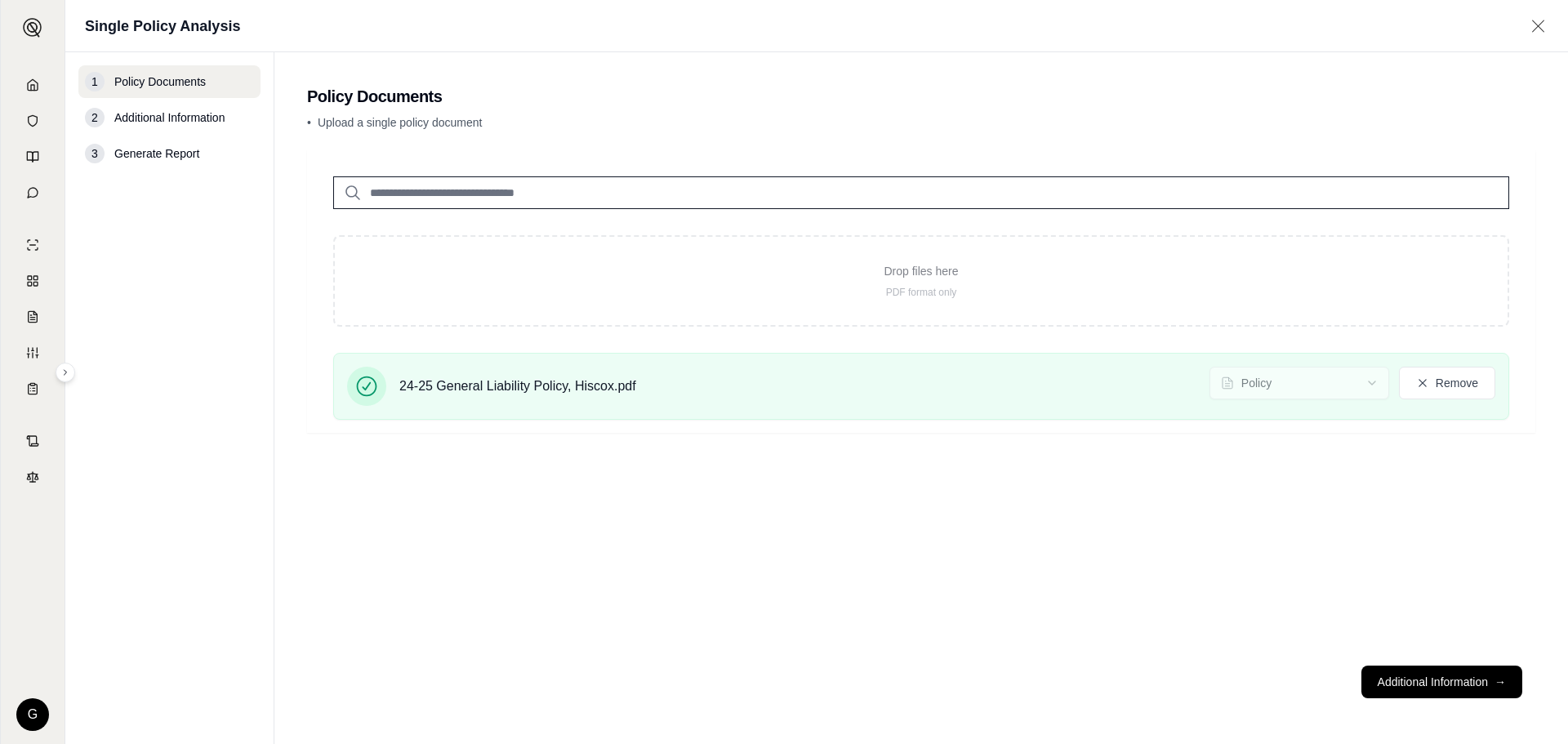 type 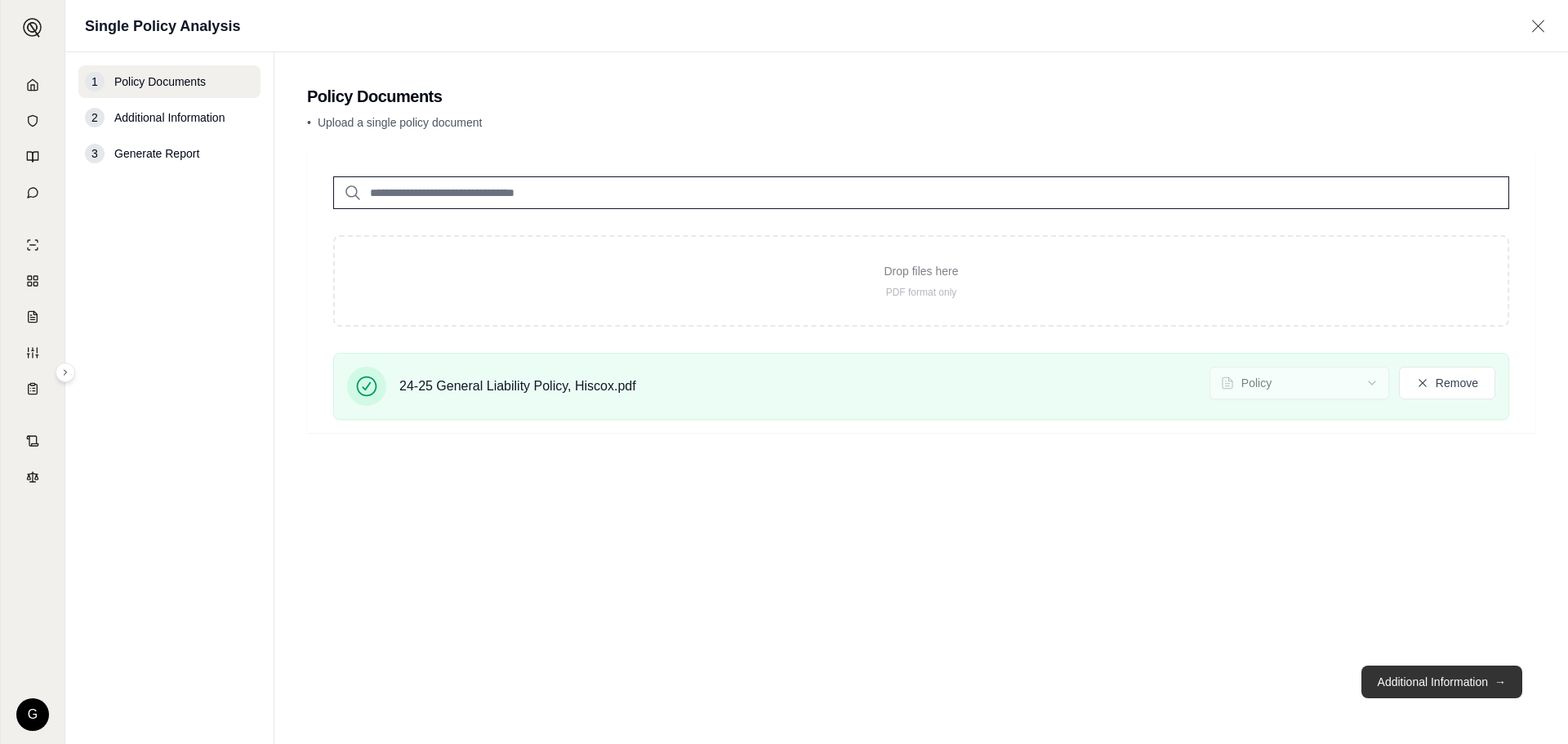 click on "Additional Information →" at bounding box center (1441, 682) 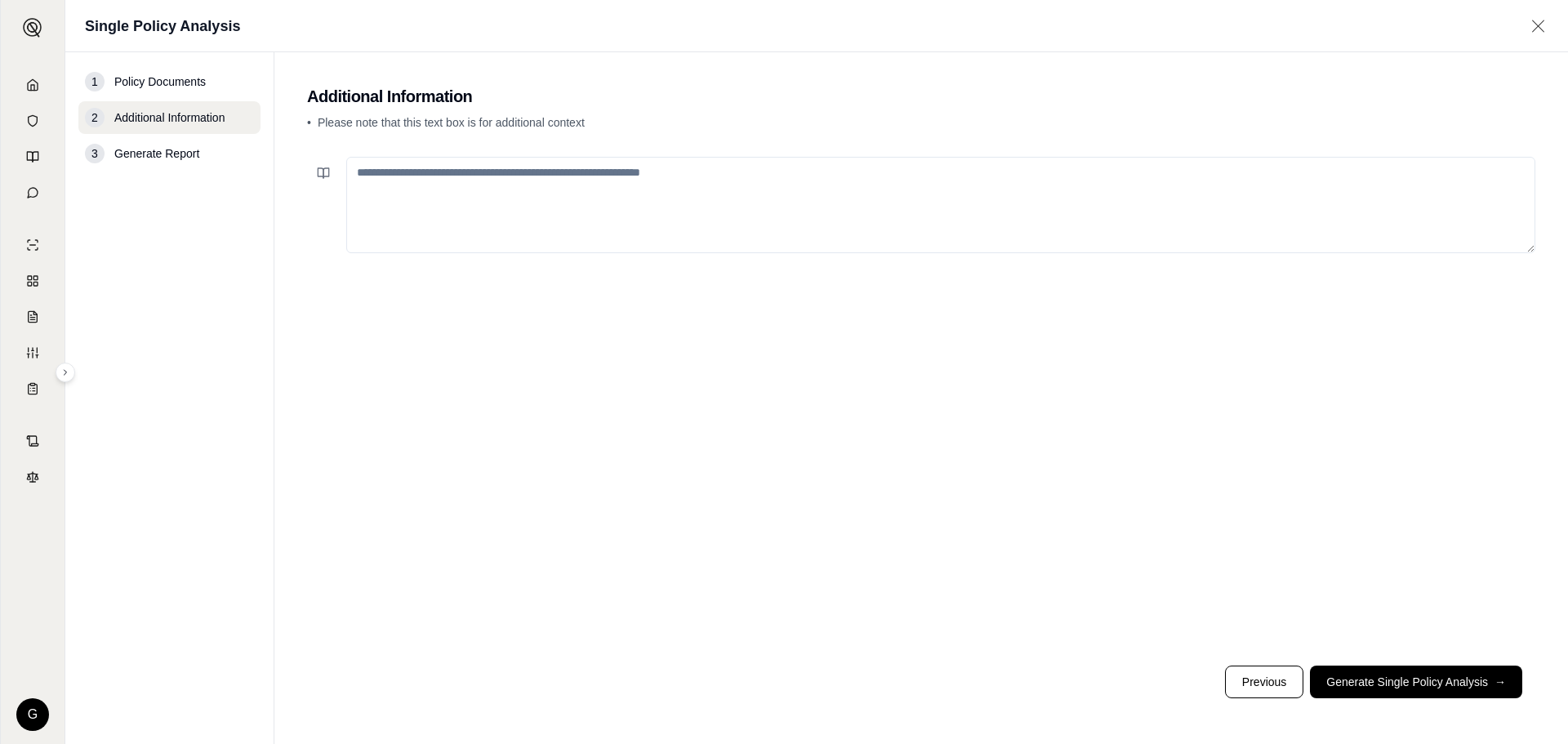 click at bounding box center [941, 205] 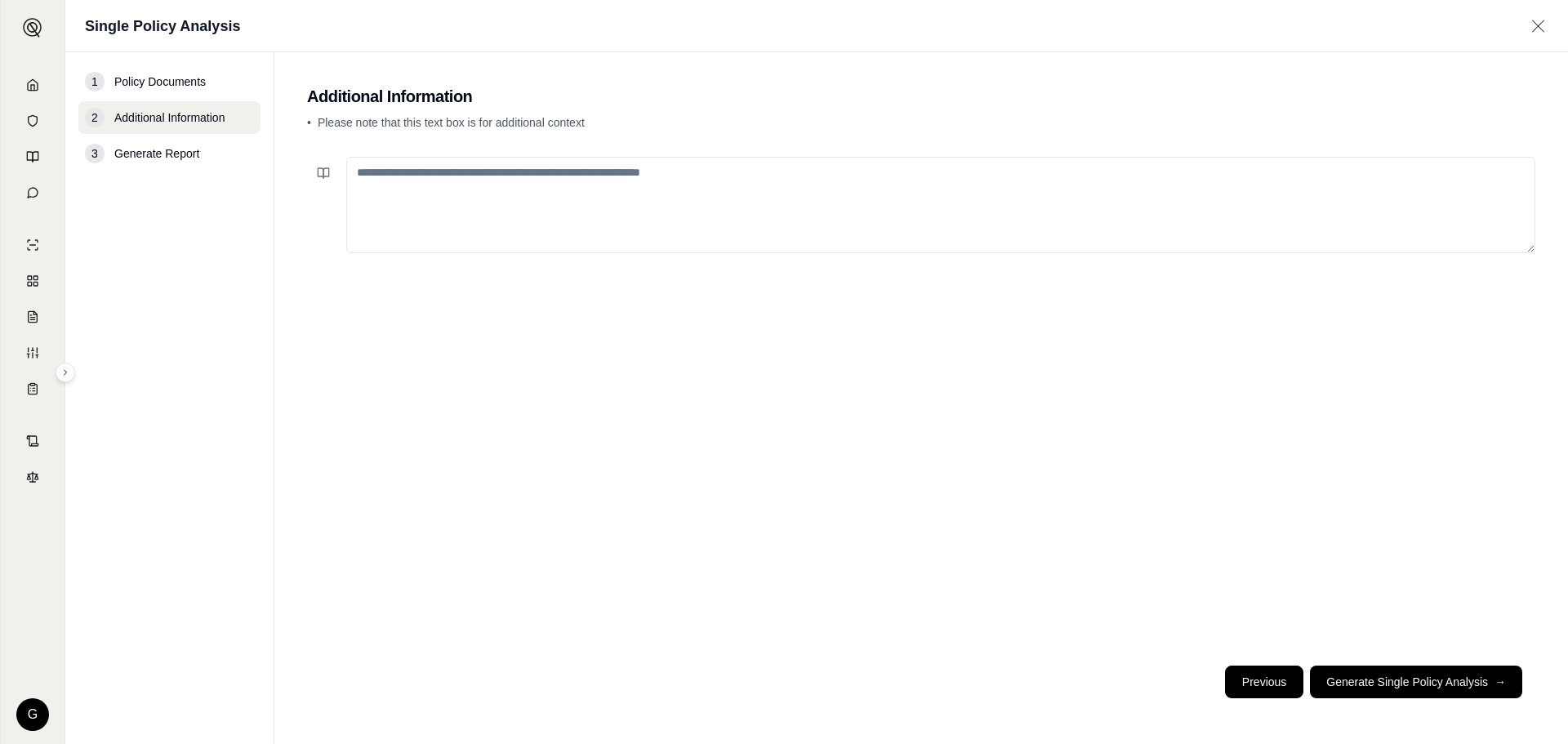 click on "Previous" at bounding box center (1264, 682) 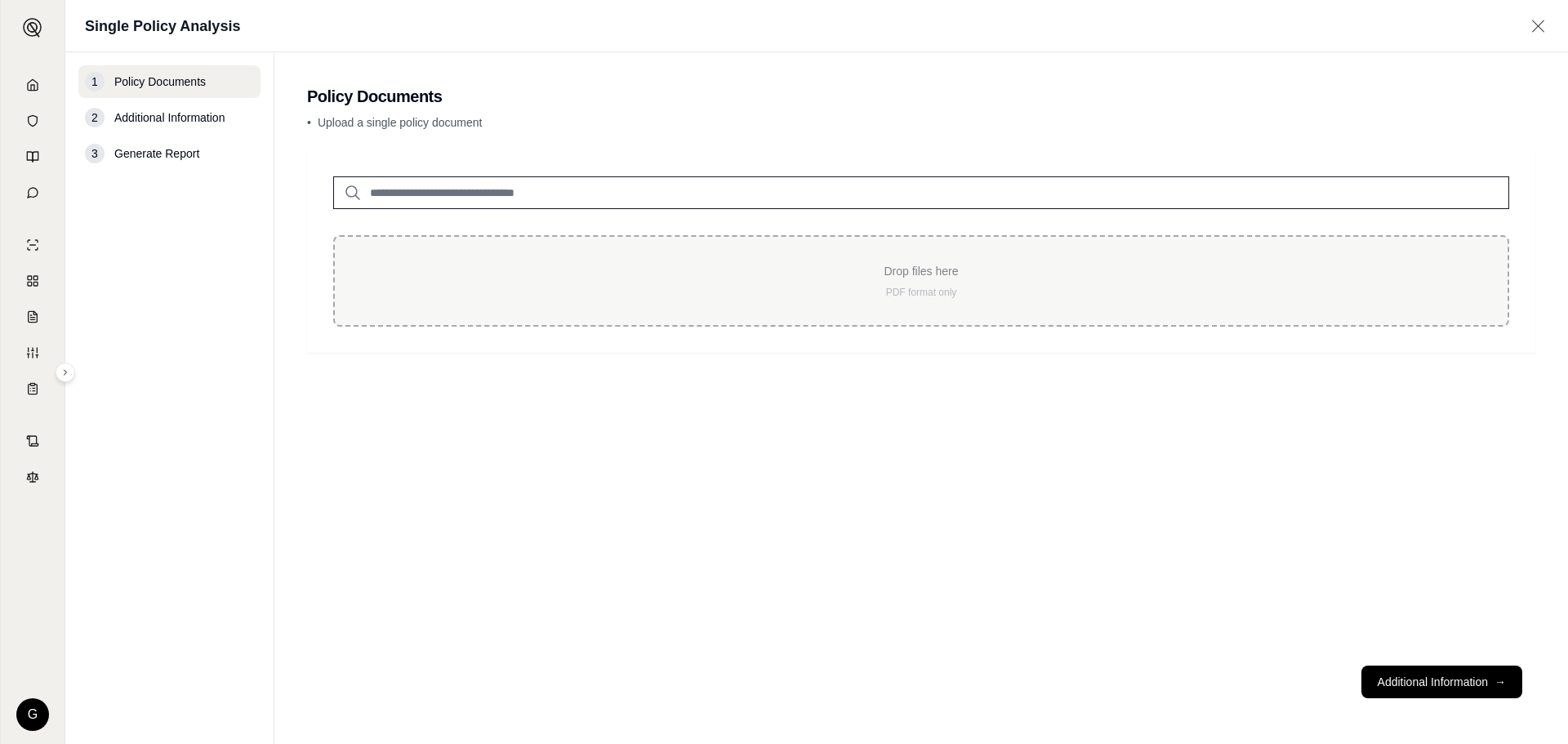 click on "Drop files here" at bounding box center (921, 271) 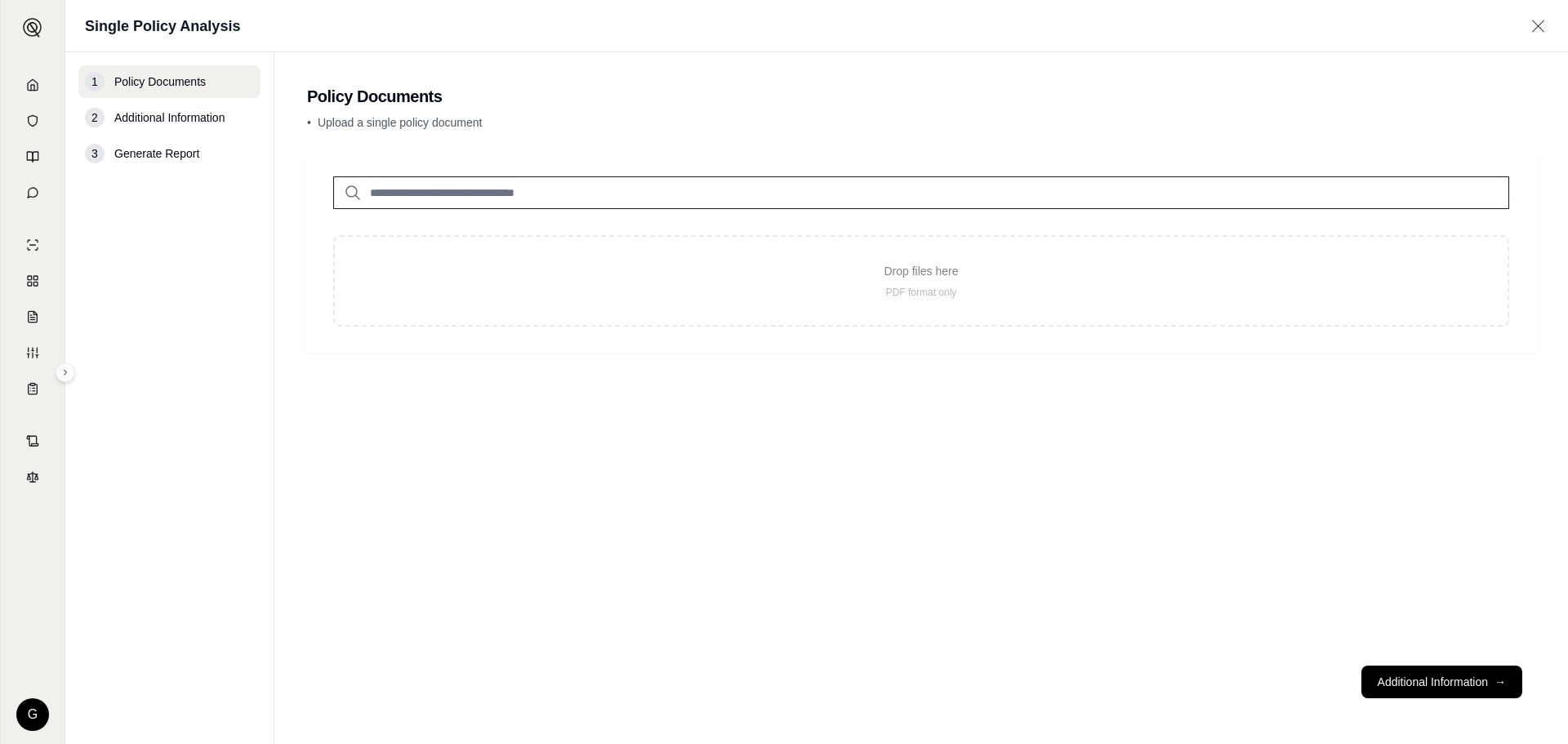 click at bounding box center (921, 193) 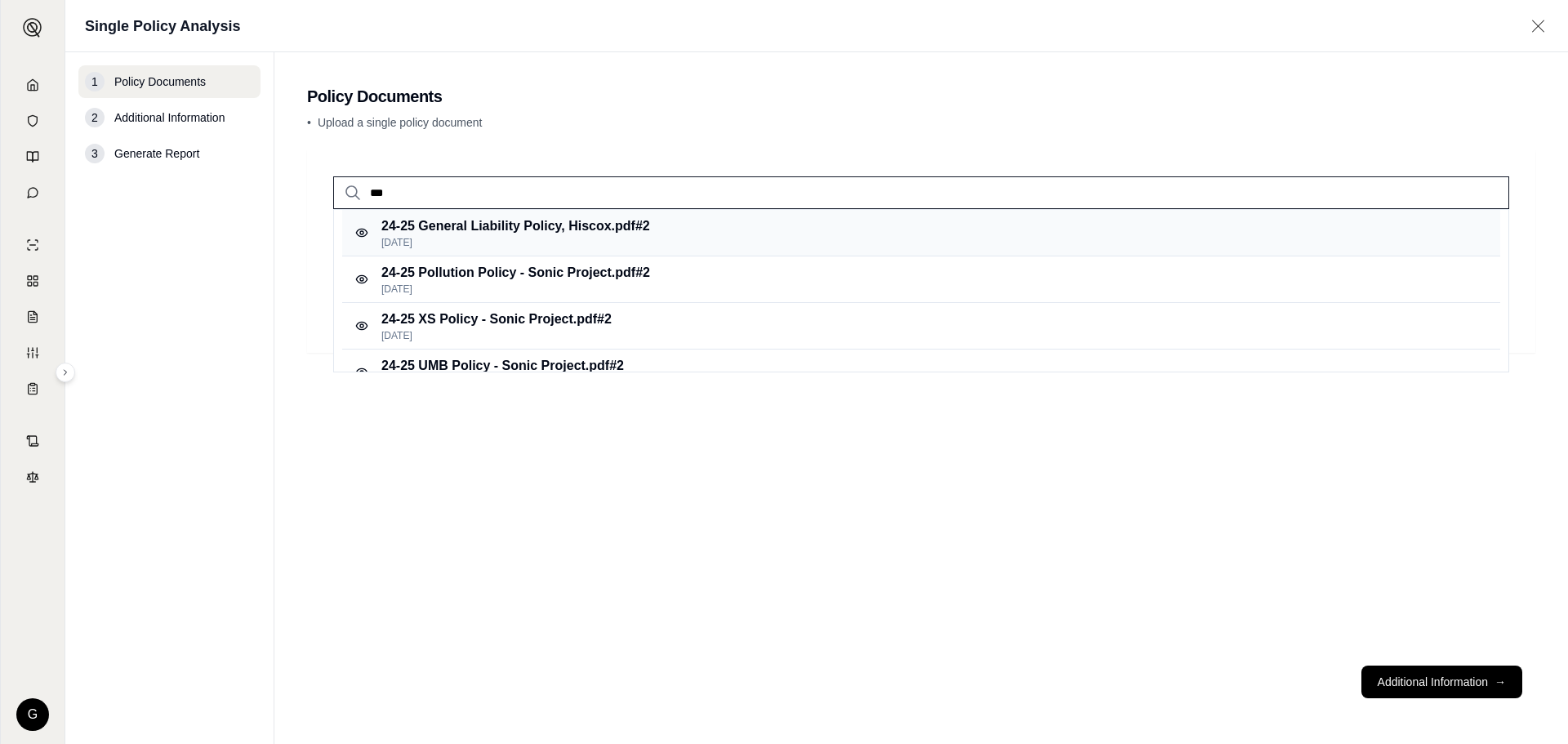 type on "***" 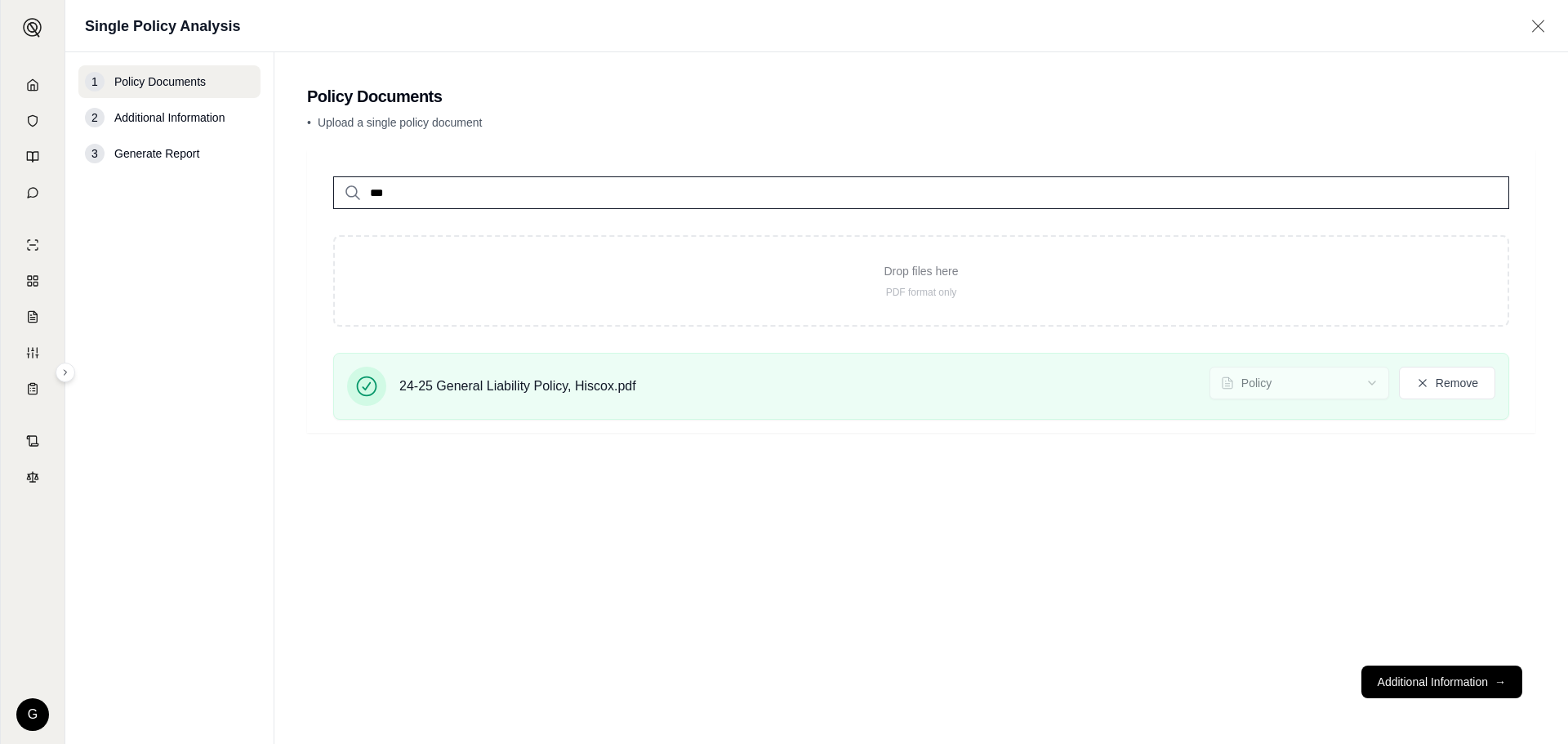 click on "*** Drop files here PDF format only 24-25 General Liability Policy, Hiscox.pdf Policy Remove" at bounding box center [921, 292] 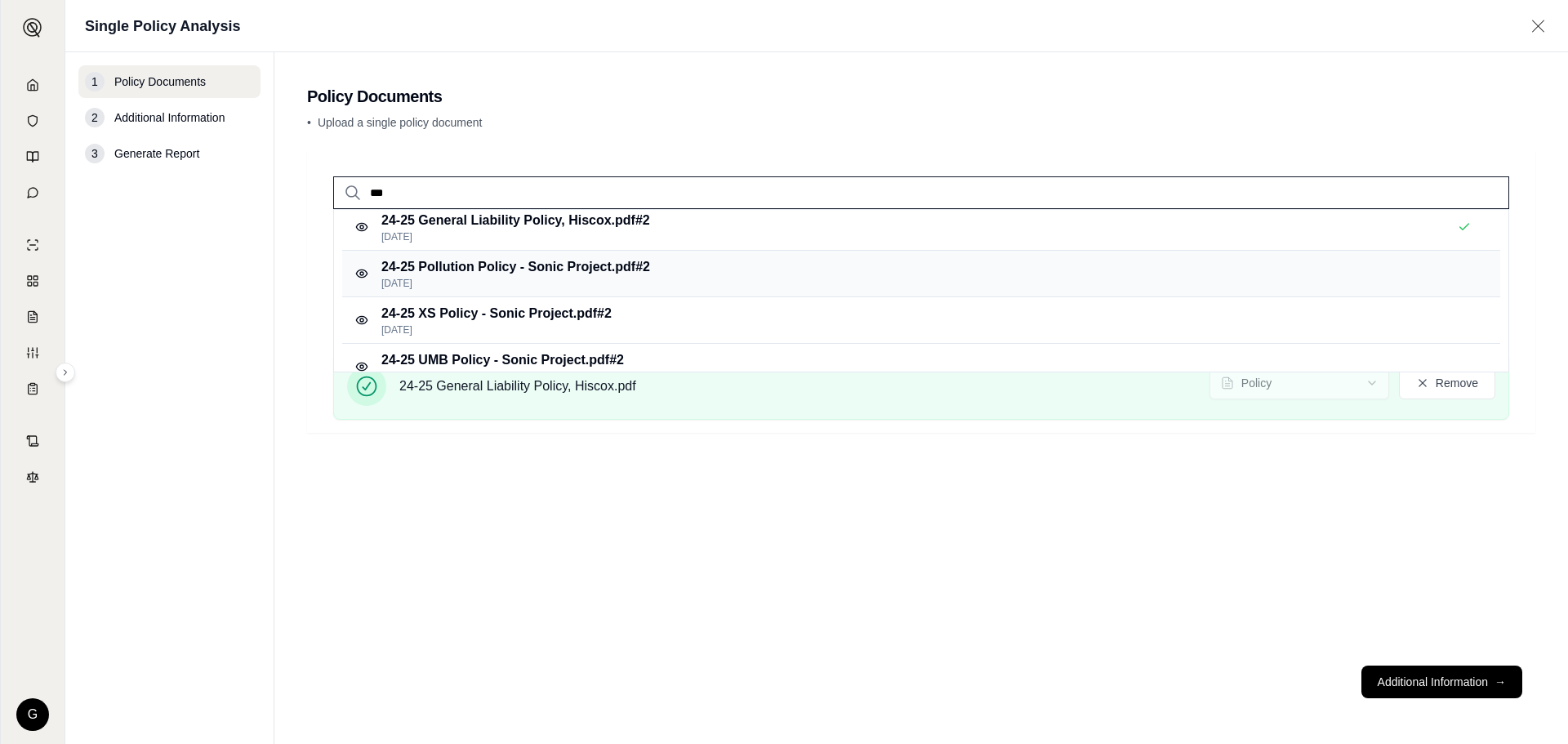 scroll, scrollTop: 0, scrollLeft: 0, axis: both 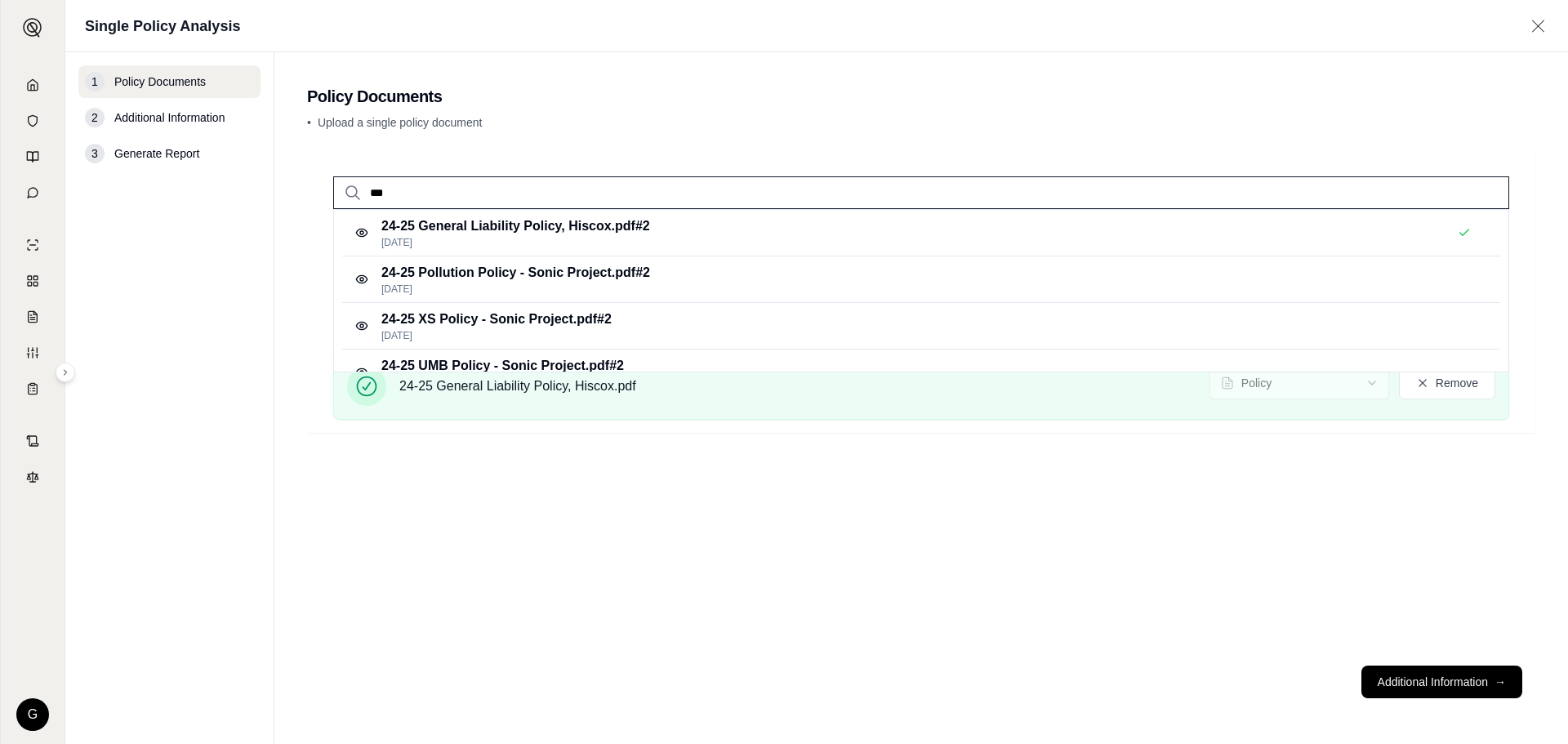 drag, startPoint x: 466, startPoint y: 191, endPoint x: 331, endPoint y: 191, distance: 135 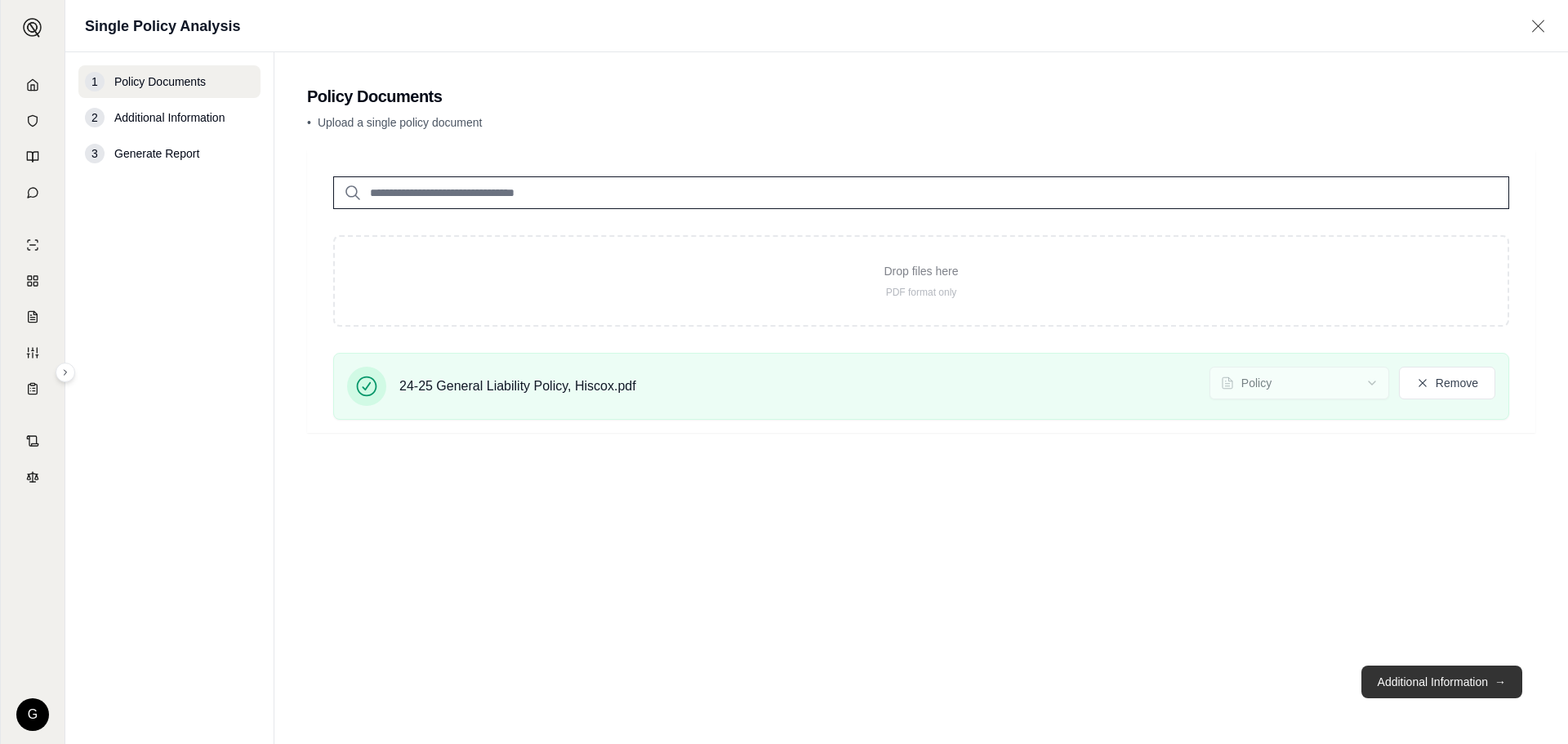 type 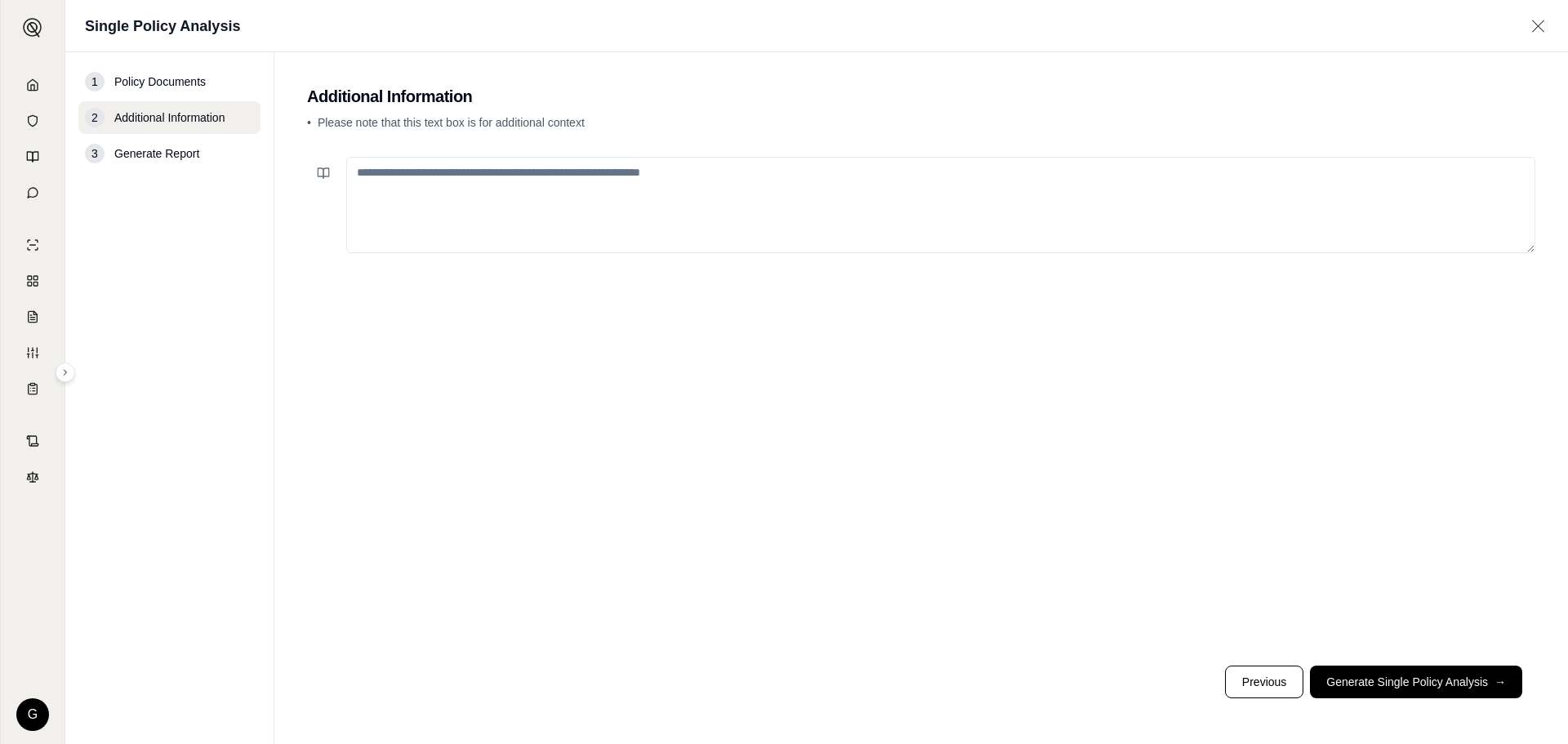 click at bounding box center (941, 205) 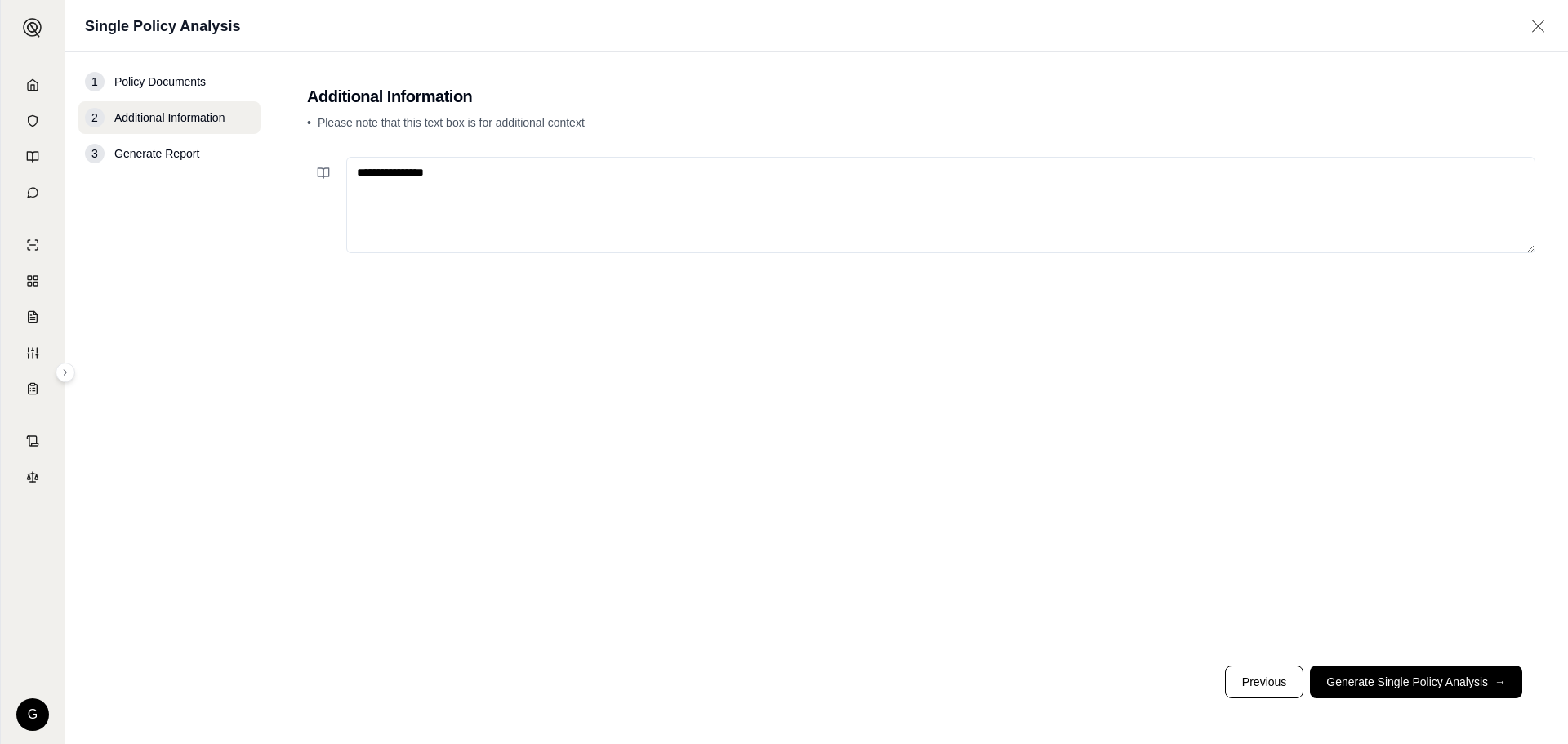 type on "**********" 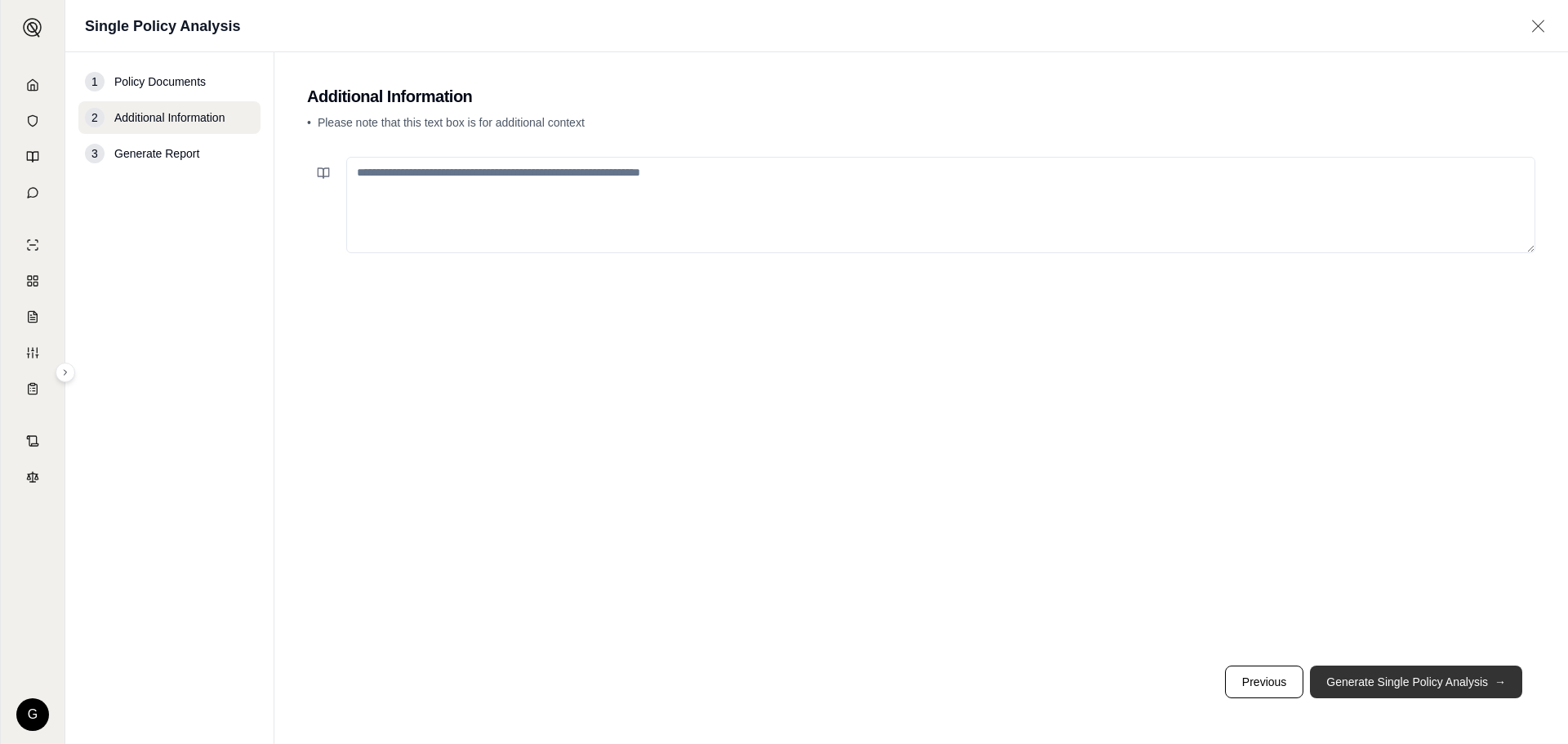 type 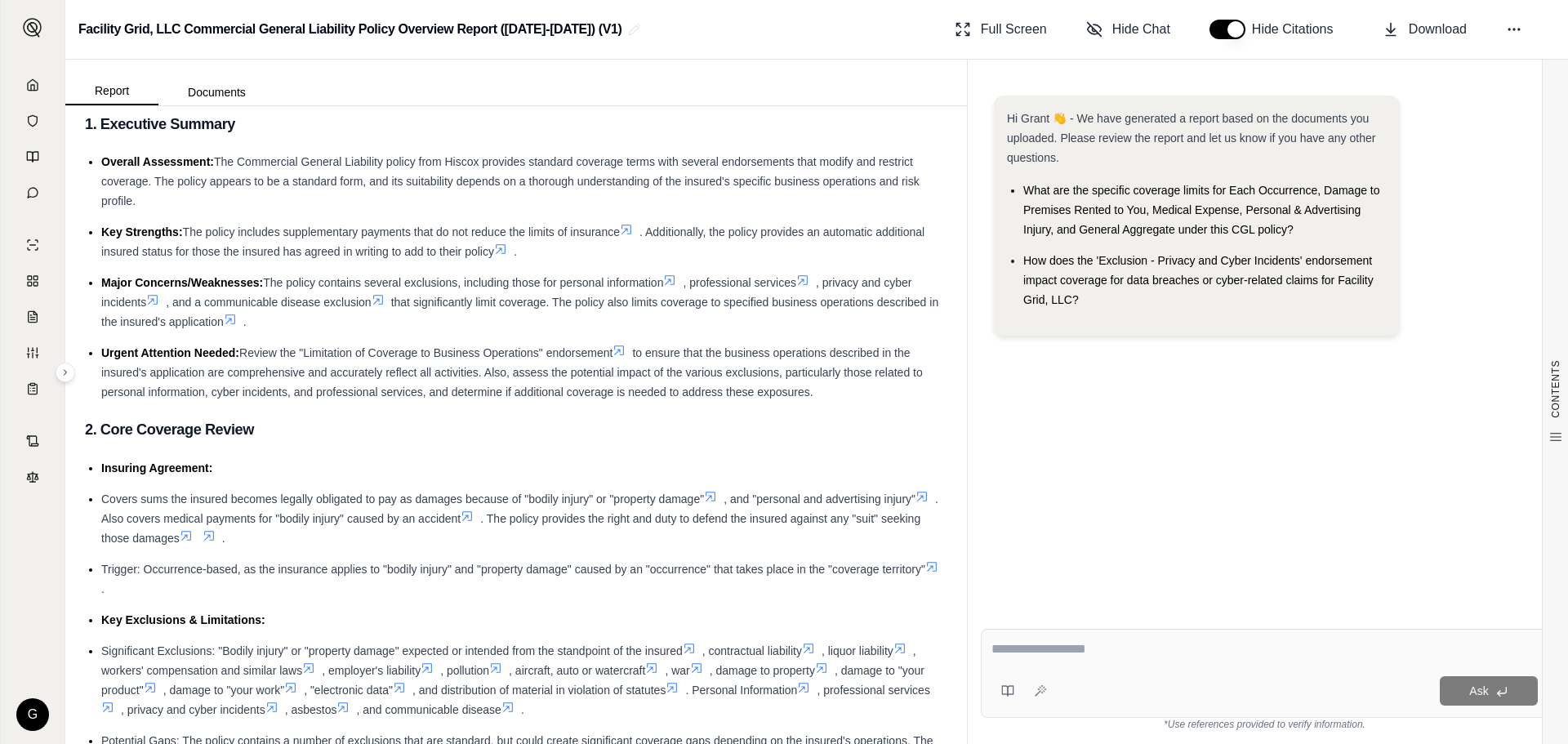 scroll, scrollTop: 0, scrollLeft: 0, axis: both 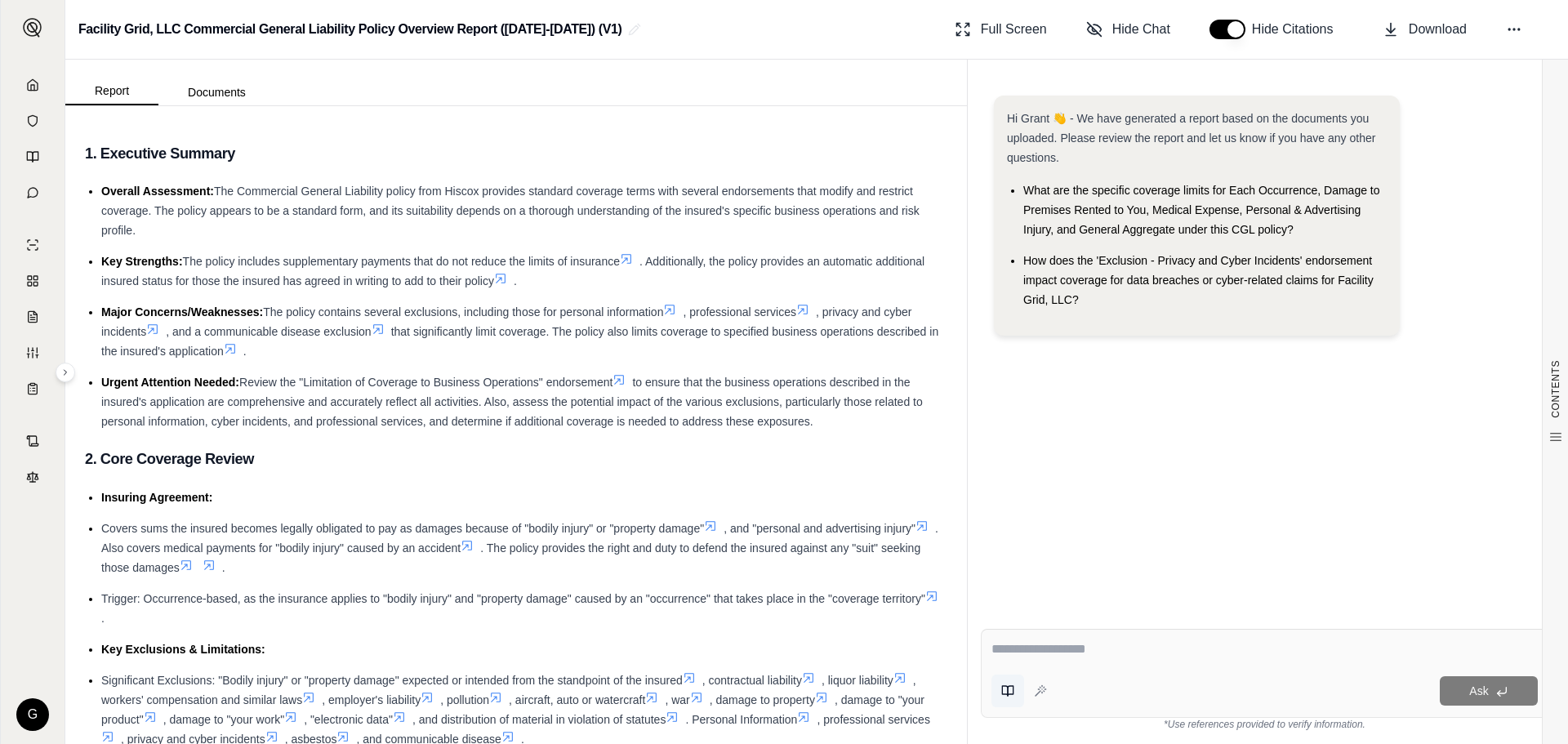 click at bounding box center (1008, 691) 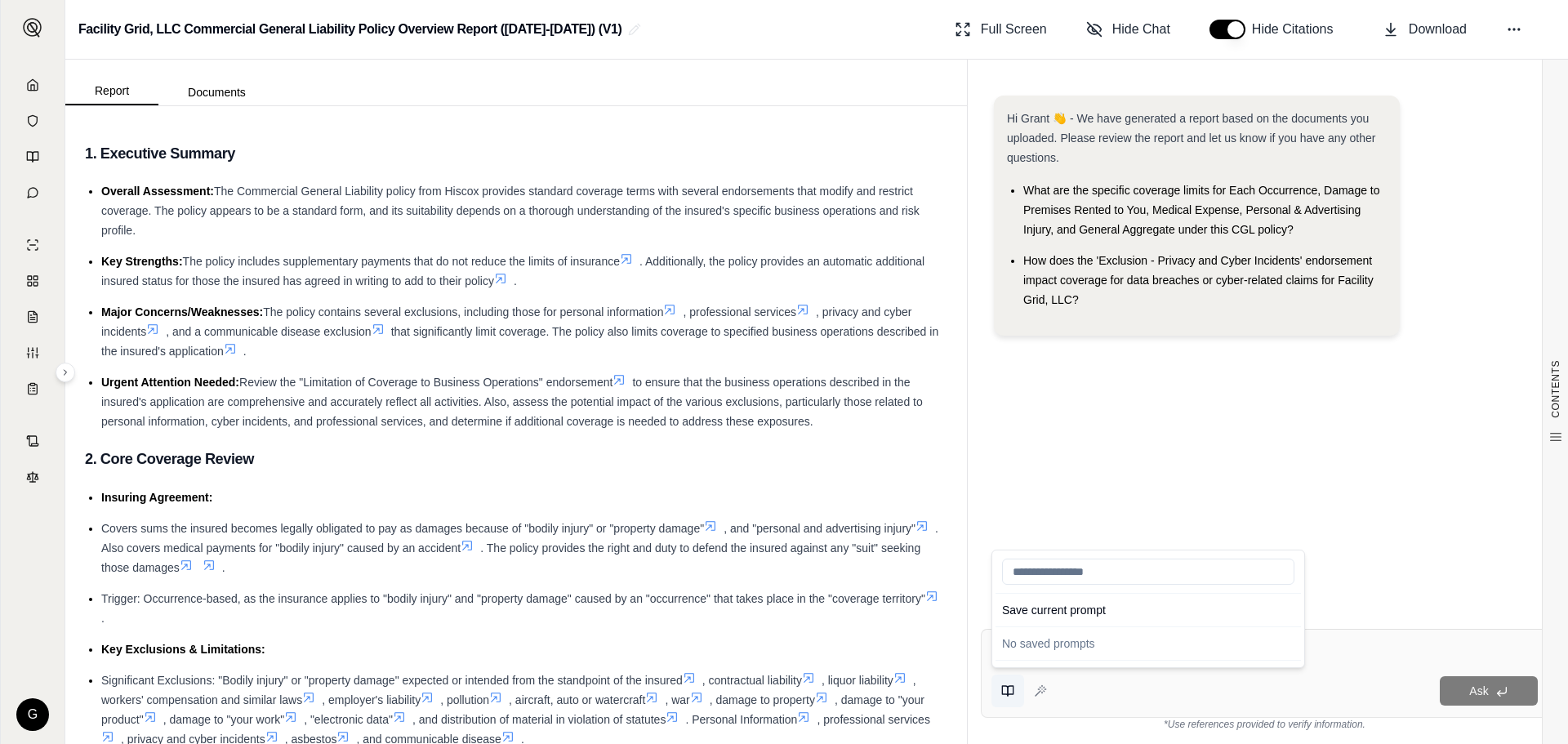 click at bounding box center [1008, 691] 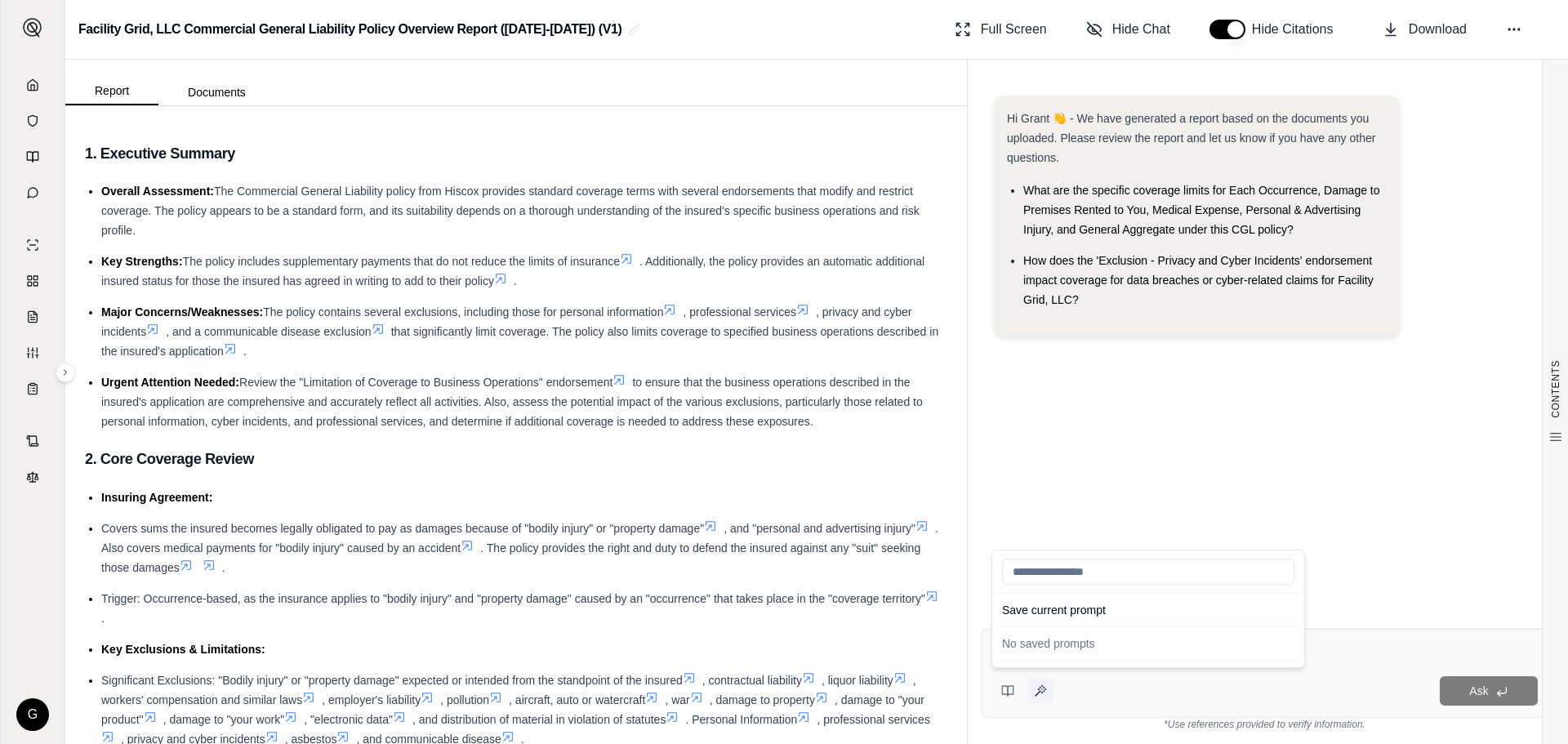 click 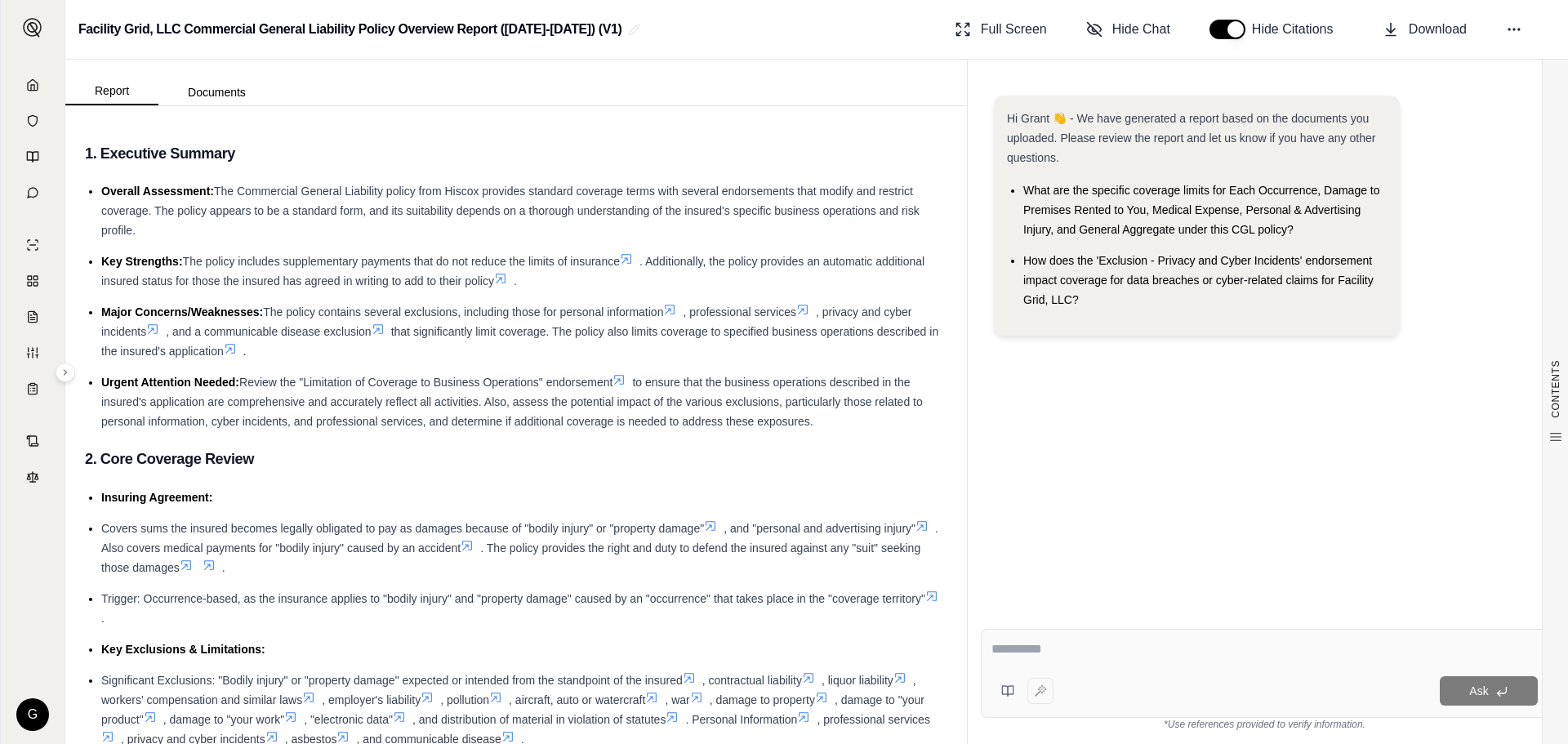 click at bounding box center [1022, 691] 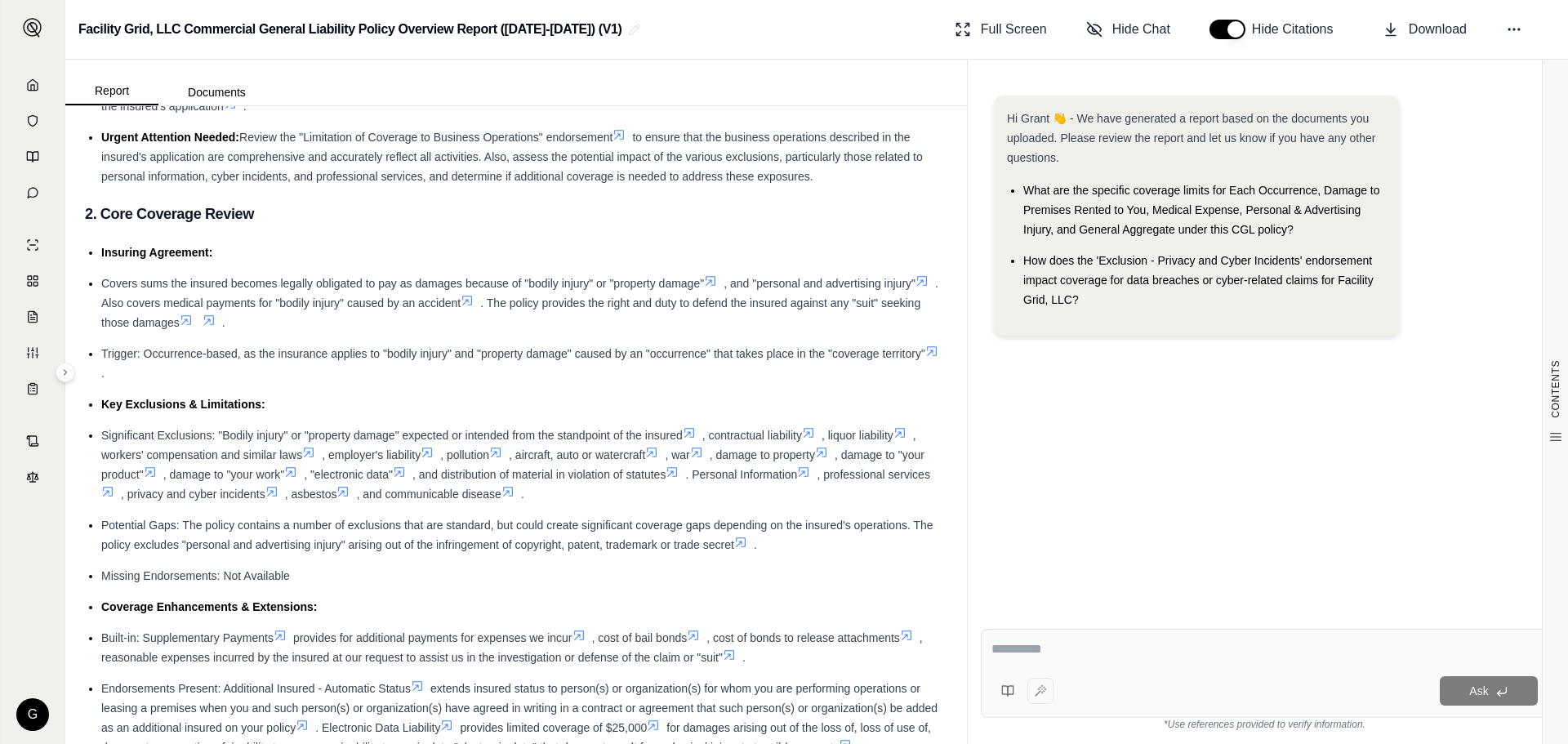 scroll, scrollTop: 0, scrollLeft: 0, axis: both 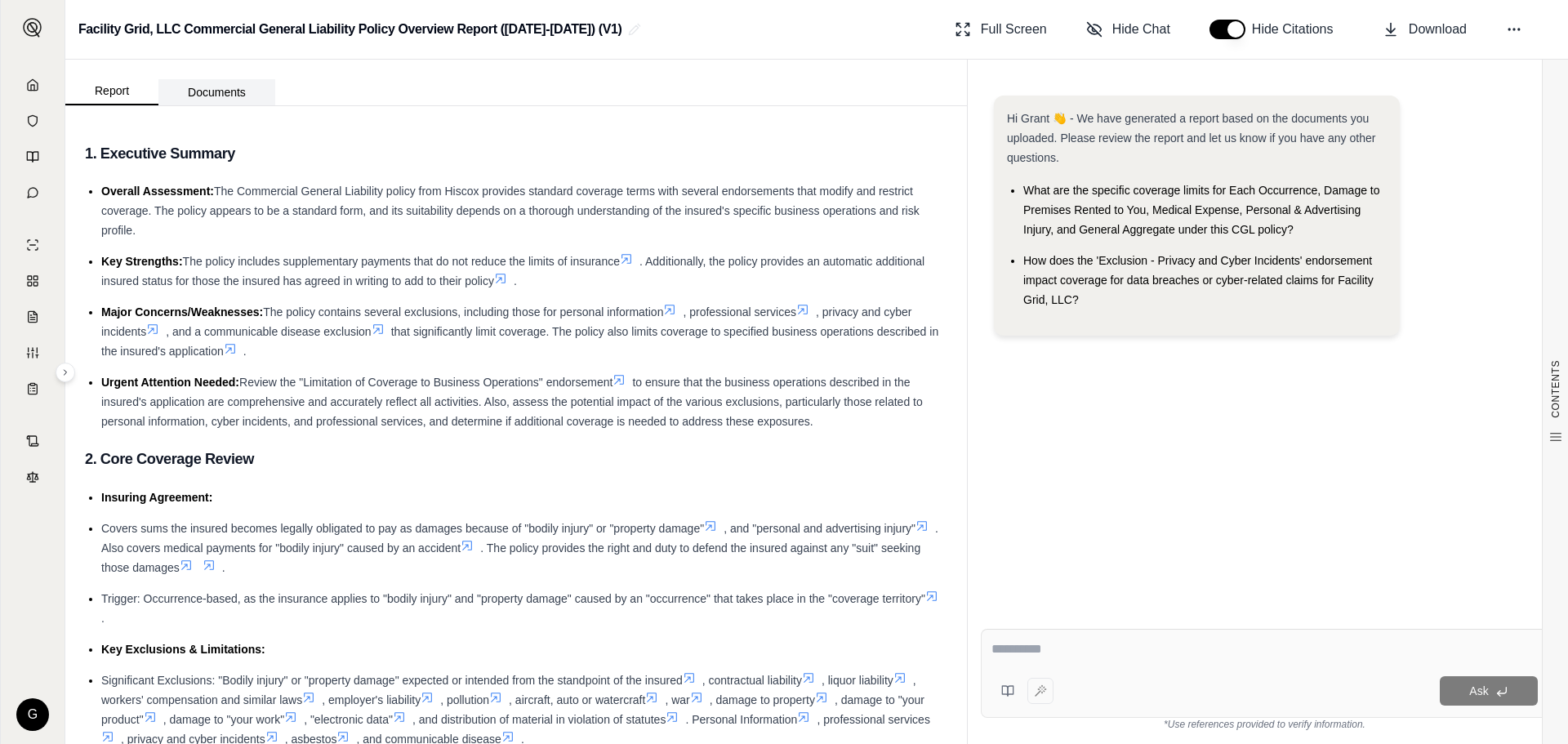 click on "Documents" at bounding box center [216, 92] 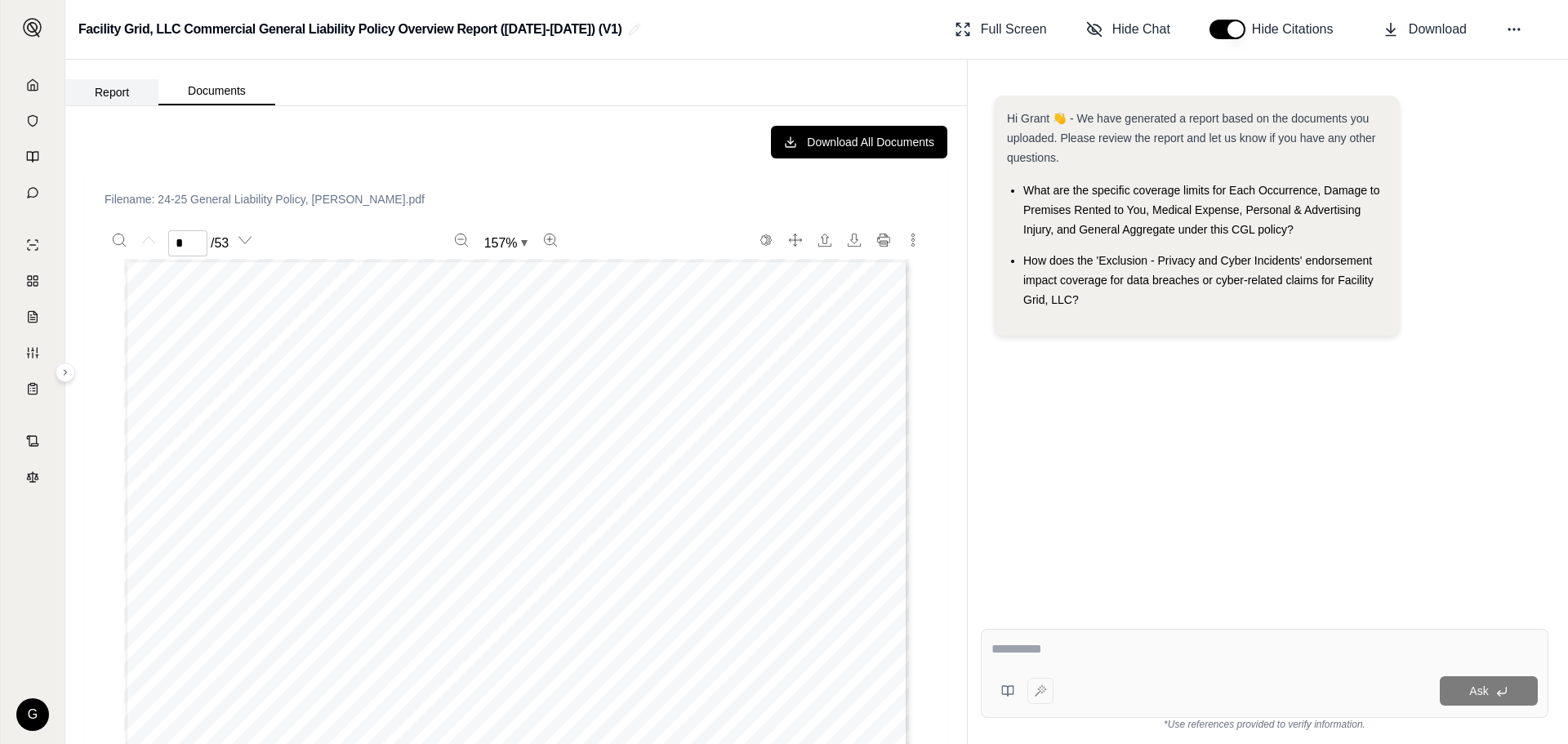 click on "Report" at bounding box center (112, 92) 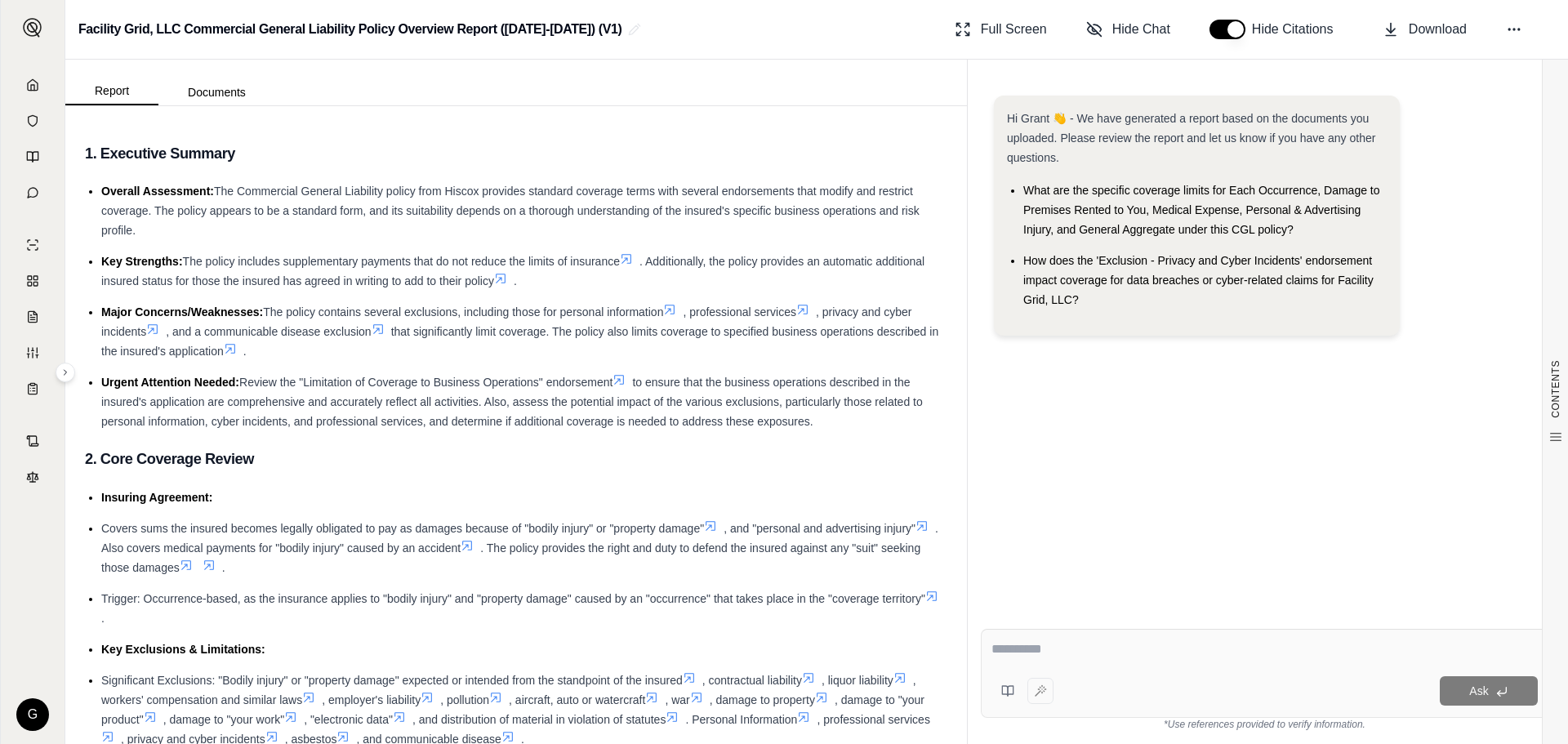 type on "**********" 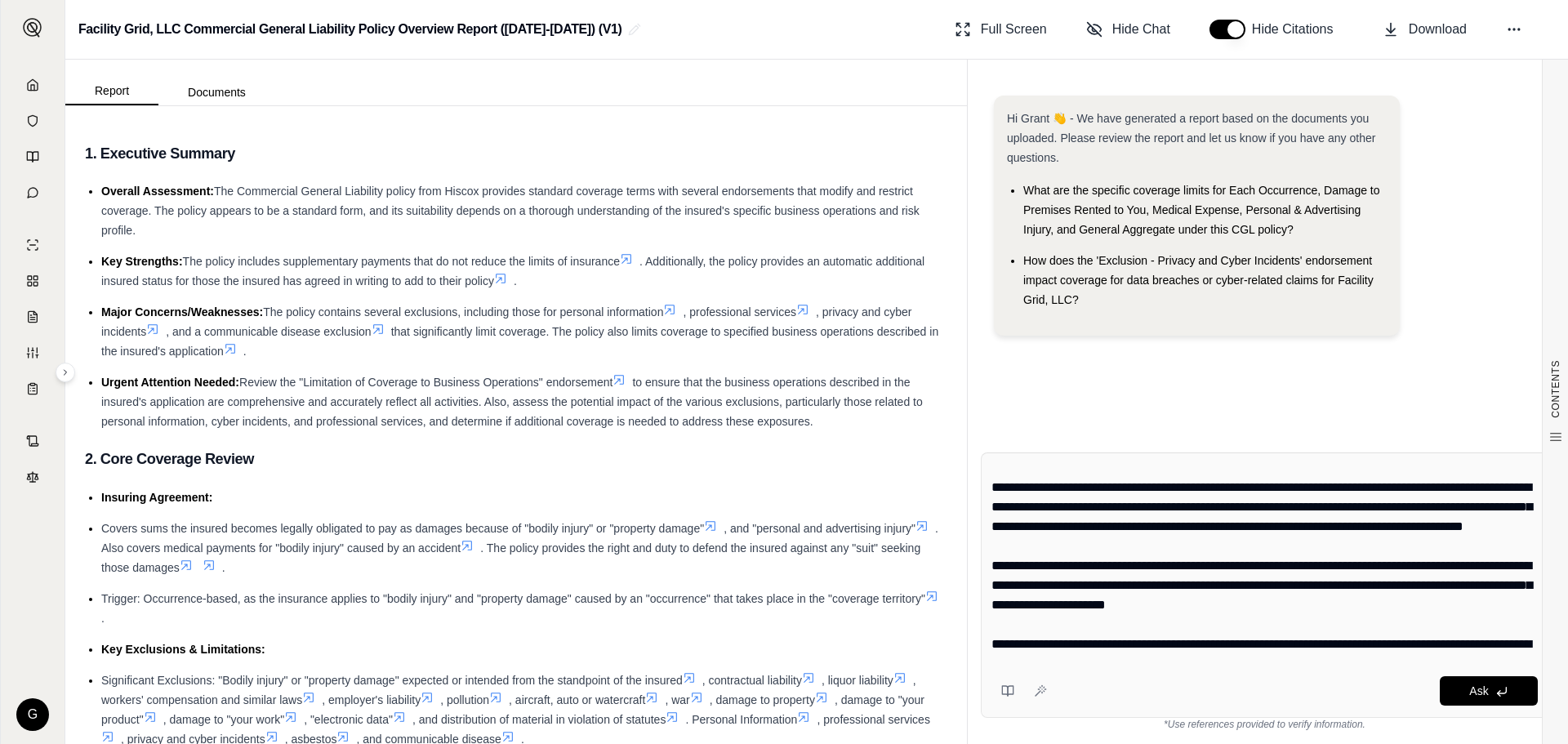 scroll, scrollTop: 0, scrollLeft: 0, axis: both 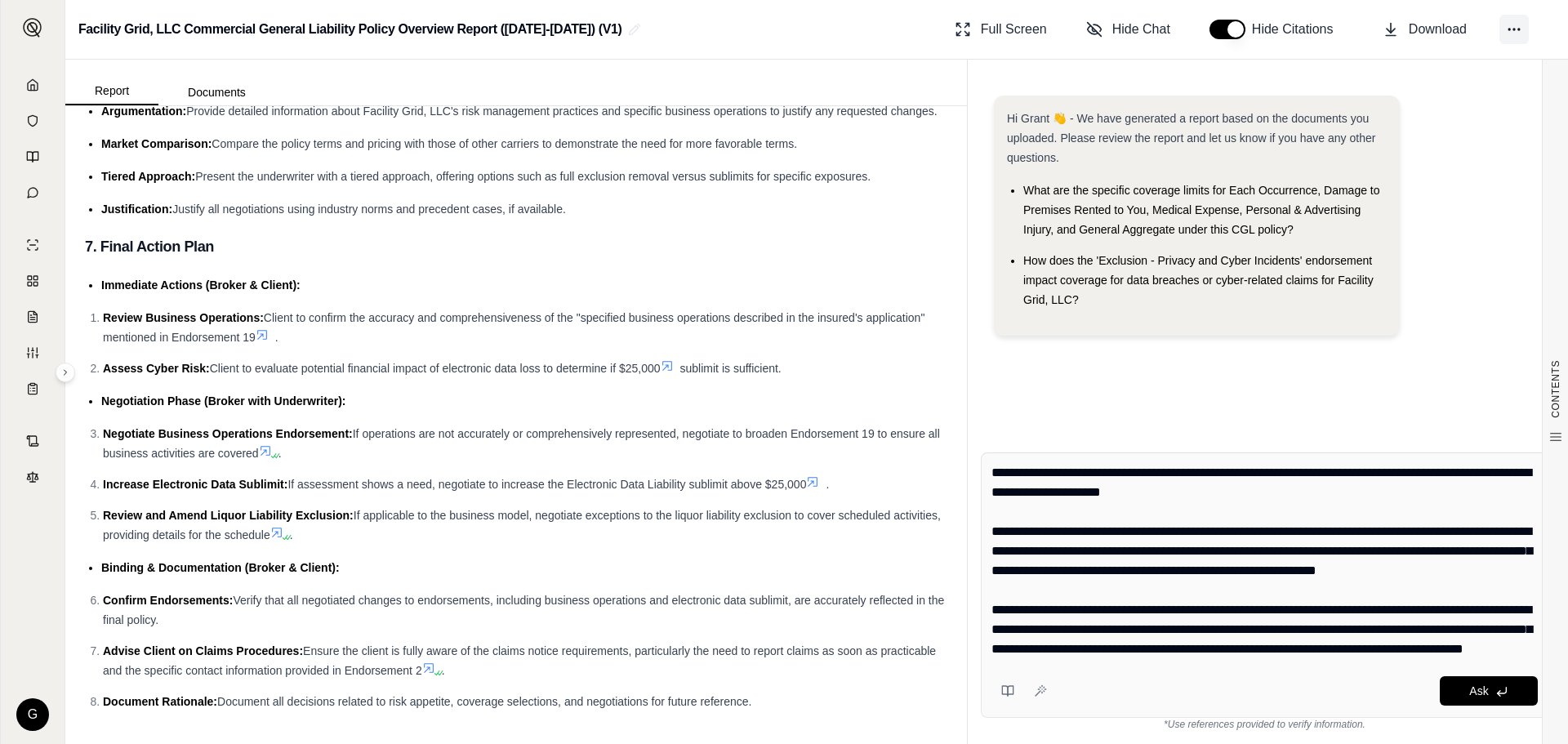 click at bounding box center (1514, 29) 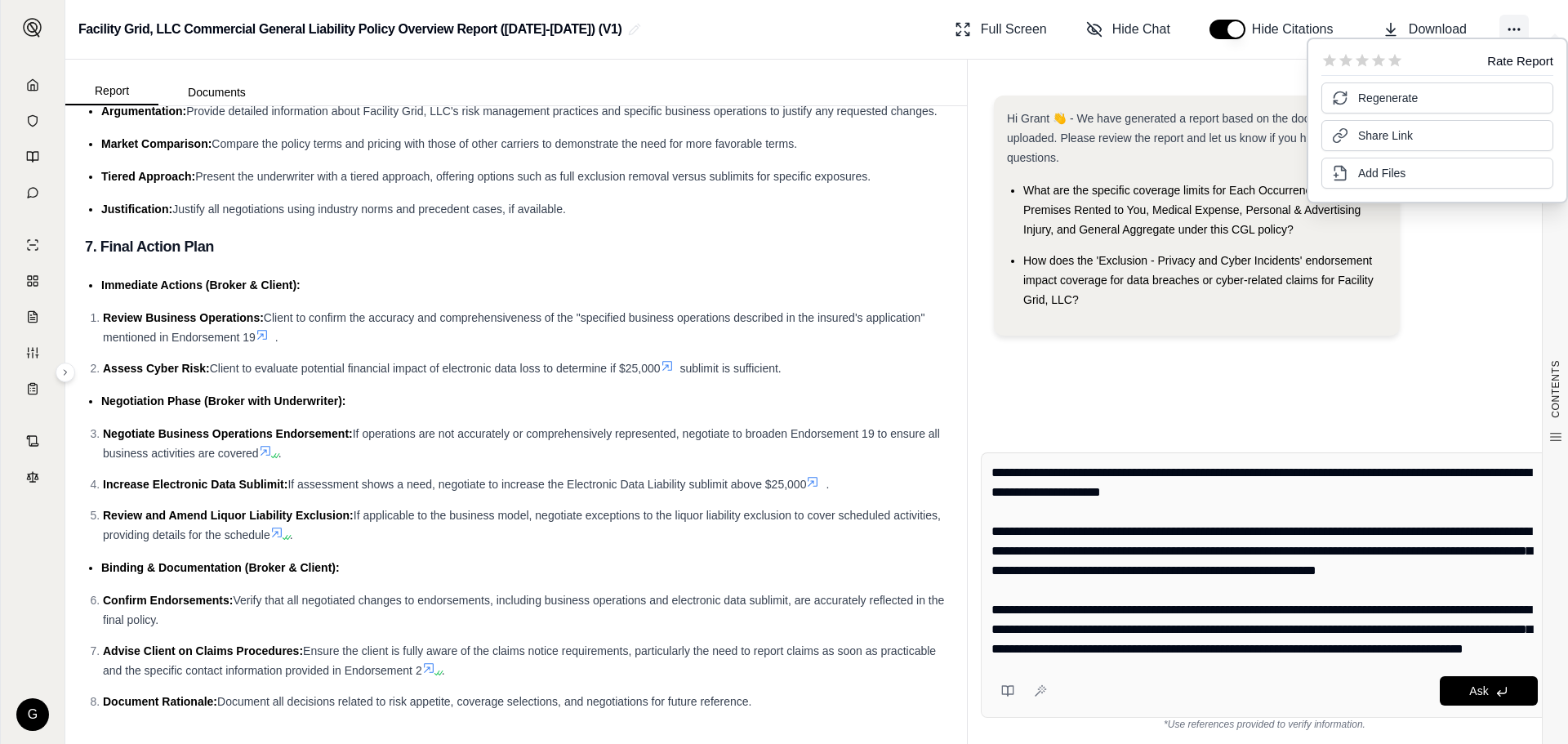 click 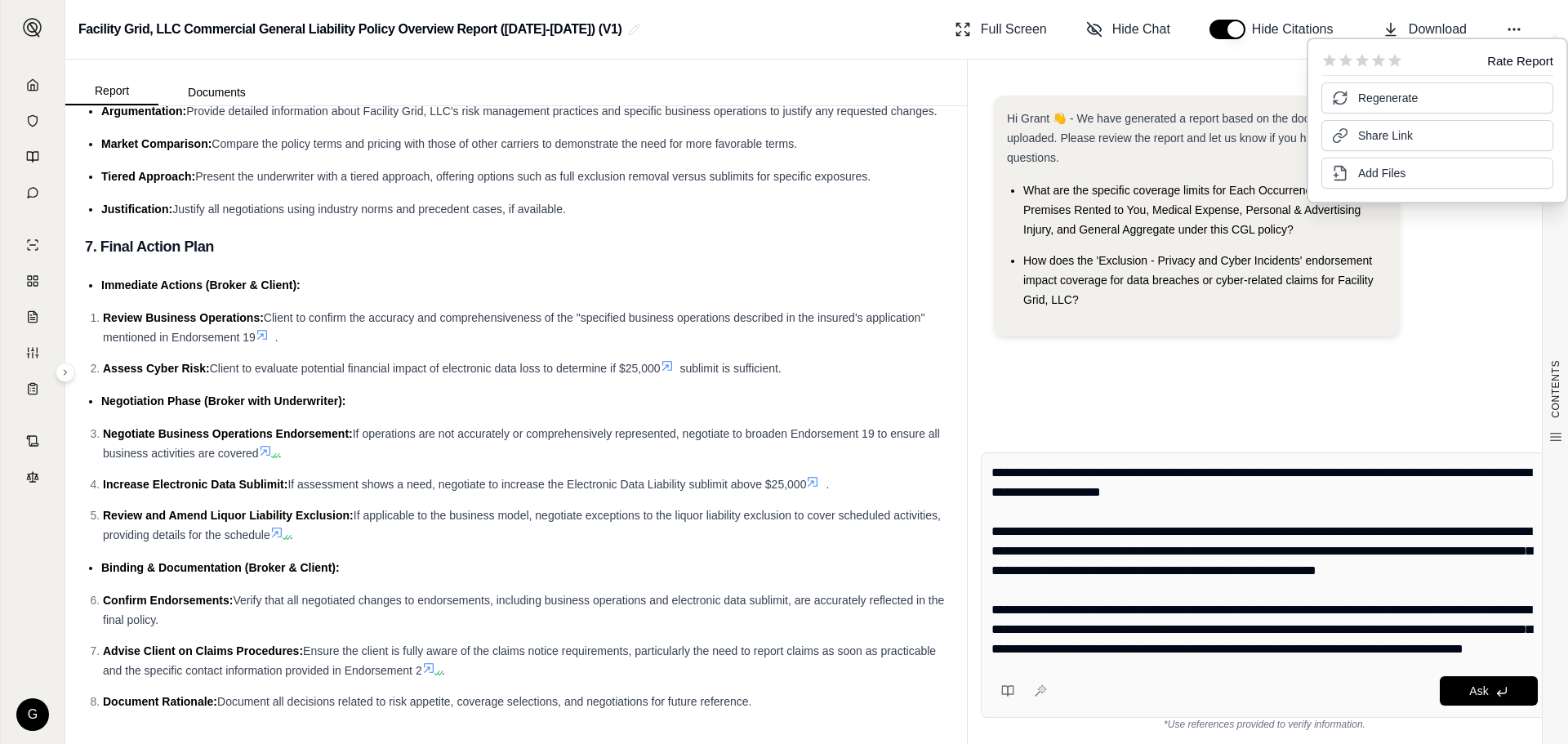 click on "Hi Grant 👋 - We have generated a report based on the documents you uploaded. Please review the report and let us know if you have any other questions.
What are the specific coverage limits for Each Occurrence, Damage to Premises Rented to You, Medical Expense, Personal & Advertising Injury, and General Aggregate under this CGL policy?
How does the 'Exclusion - Privacy and Cyber Incidents' endorsement impact coverage for data breaches or cyber-related claims for Facility Grid, LLC?" at bounding box center [1264, 254] 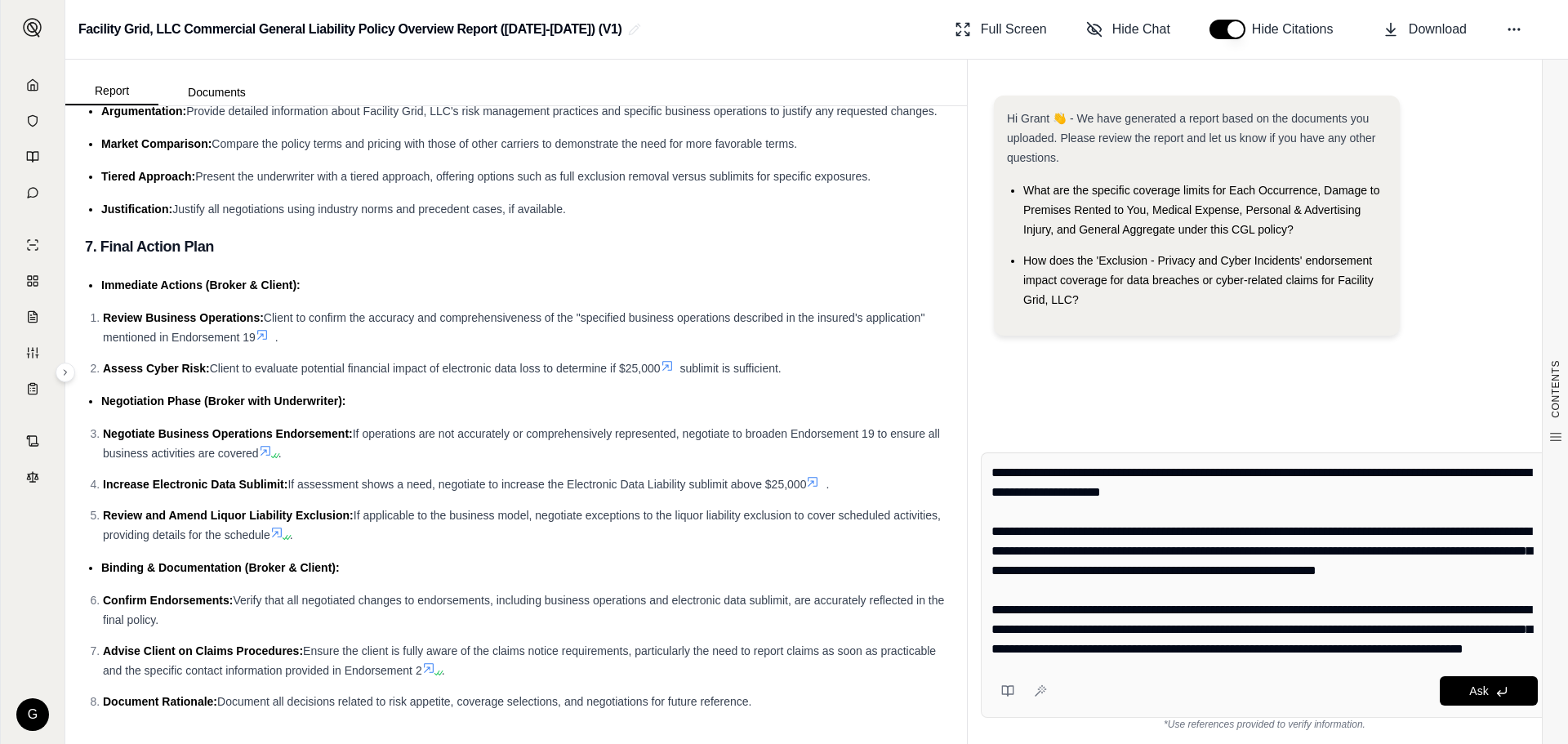 click on "Client to evaluate potential financial impact of electronic data loss to determine if $25,000" at bounding box center [435, 368] 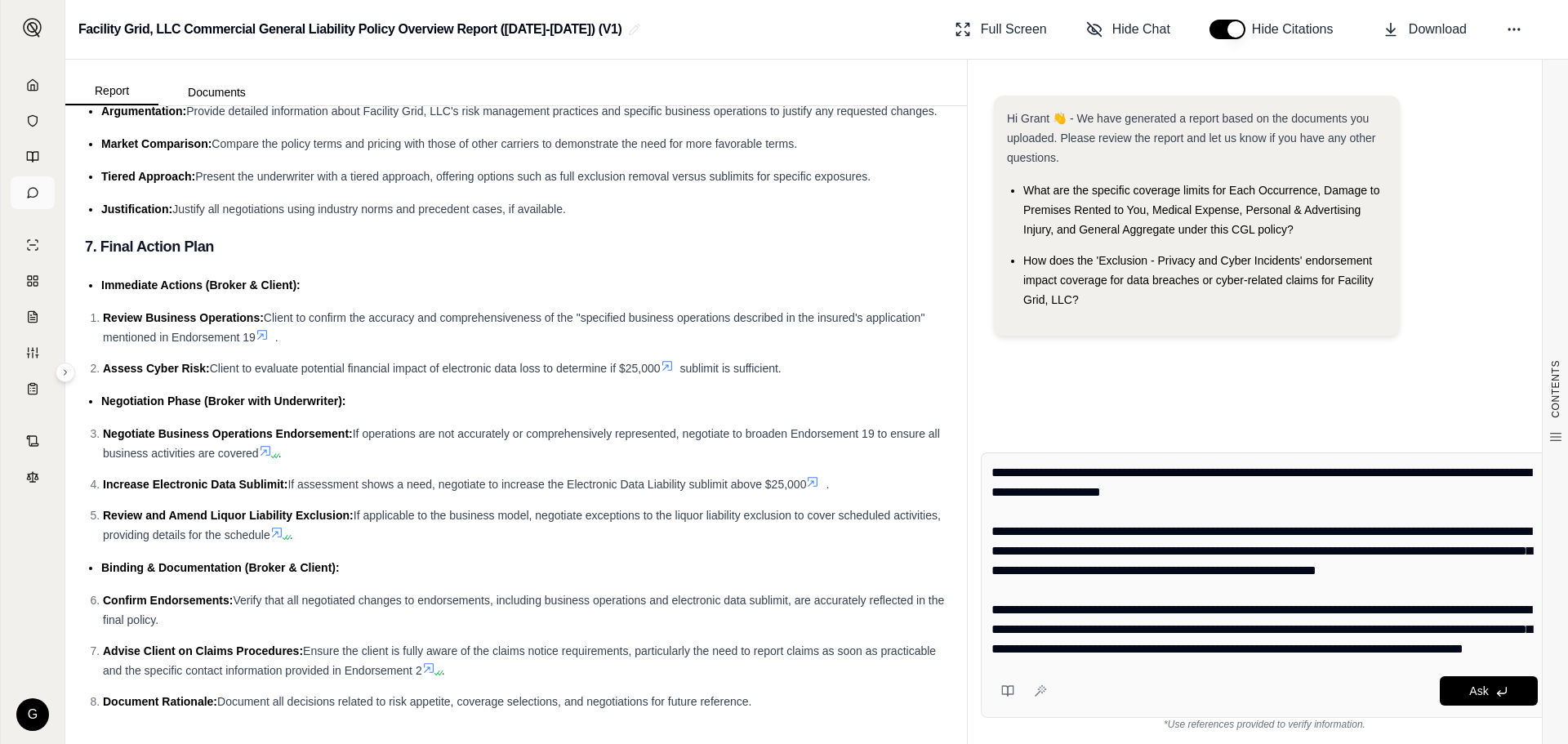 click at bounding box center (33, 193) 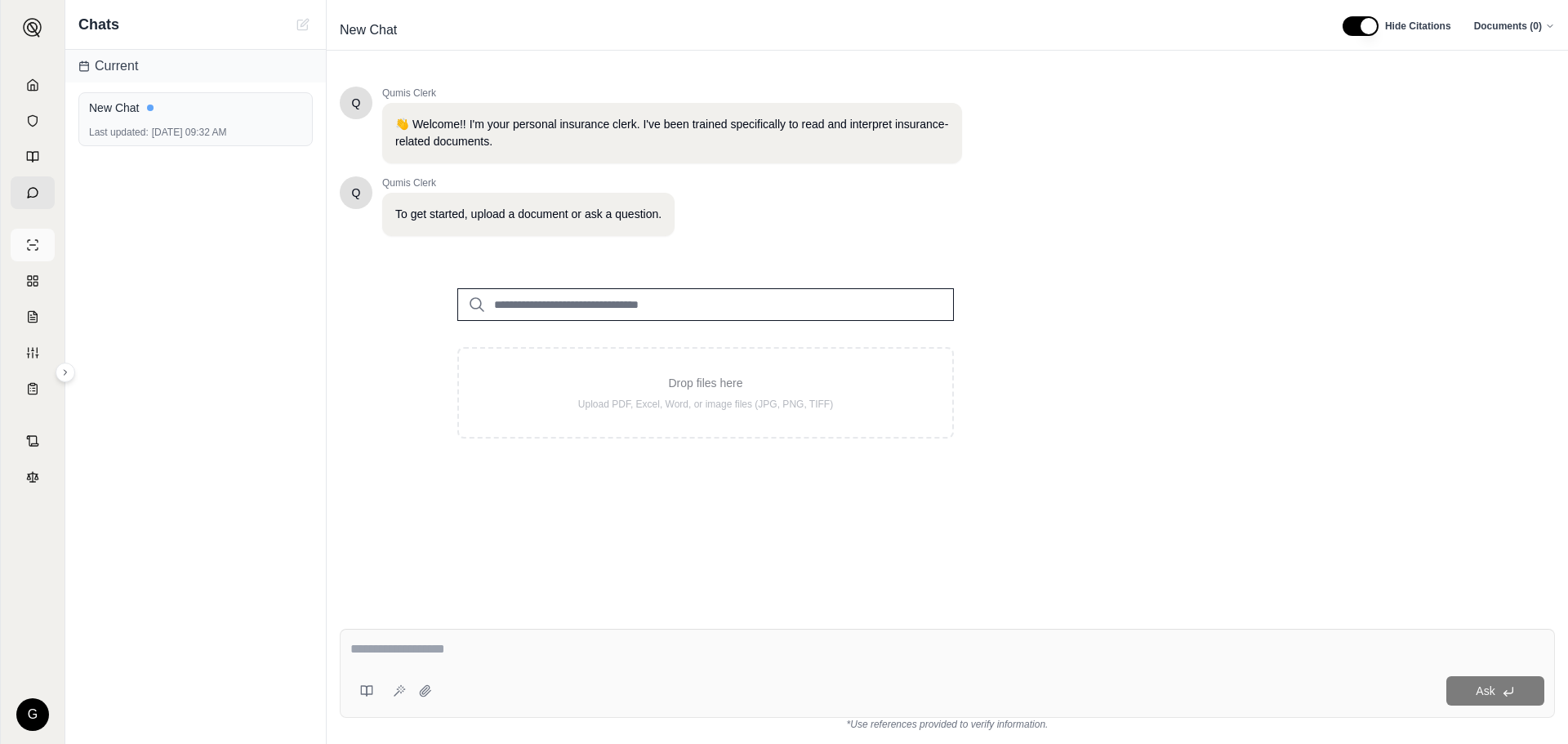 click at bounding box center (33, 245) 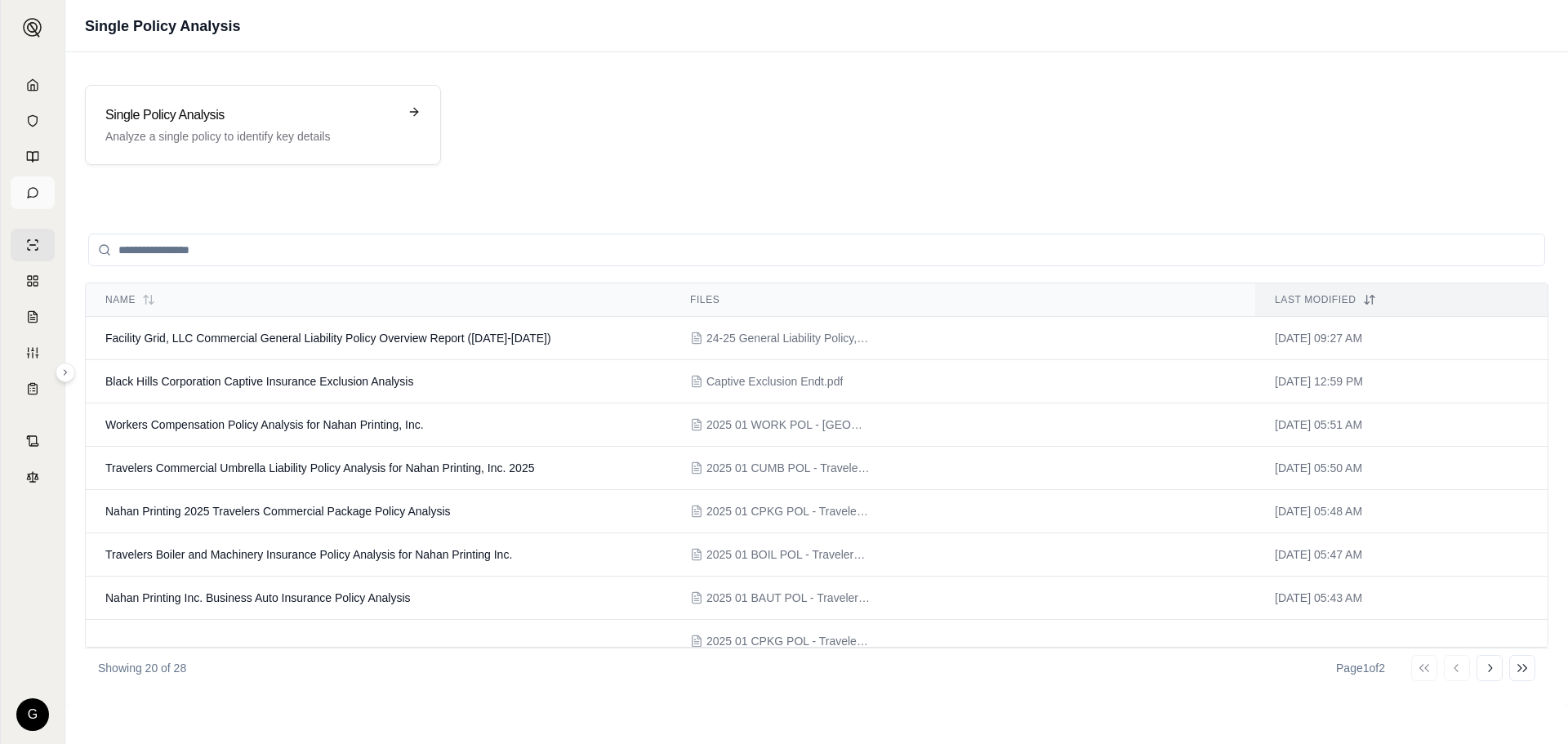 click at bounding box center (33, 193) 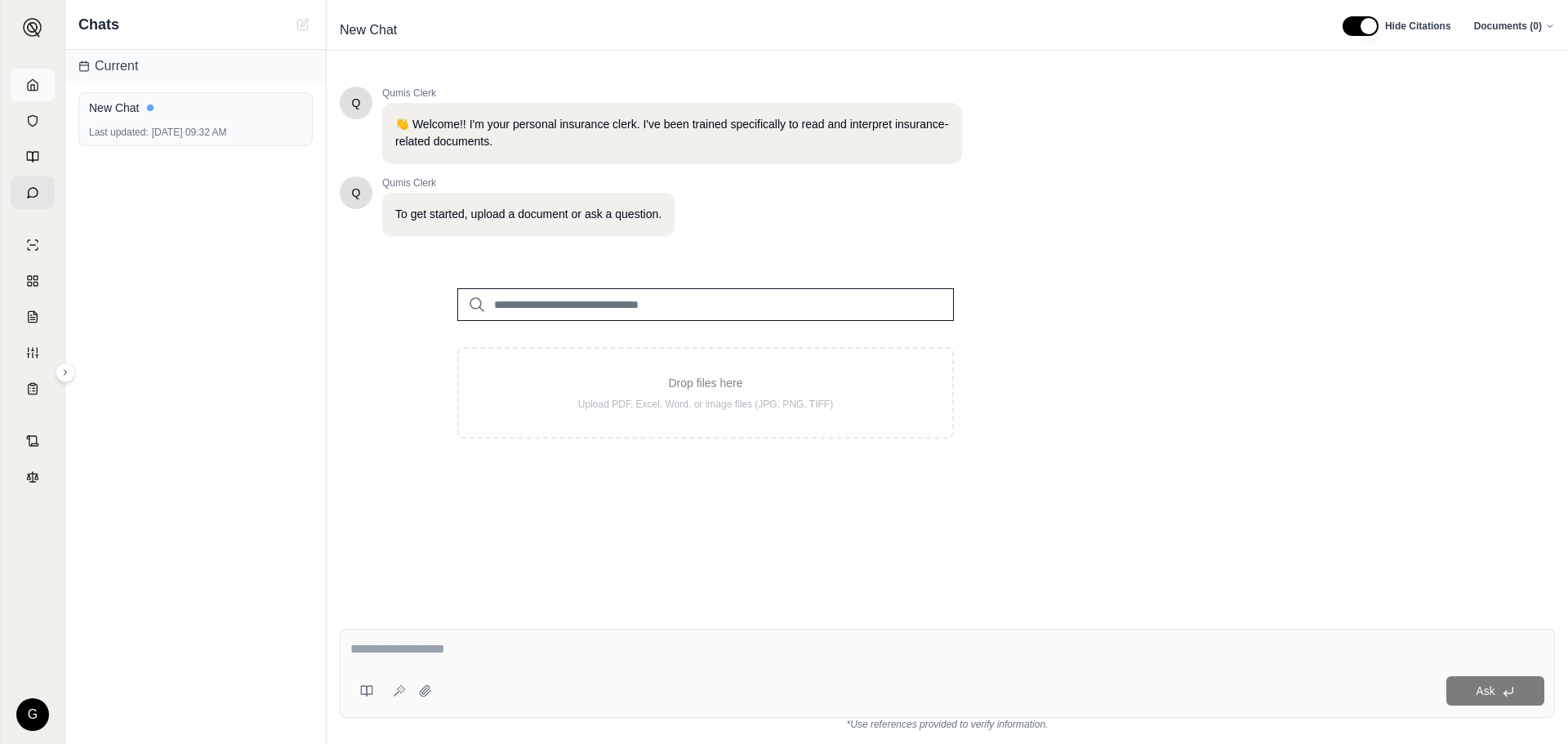 click 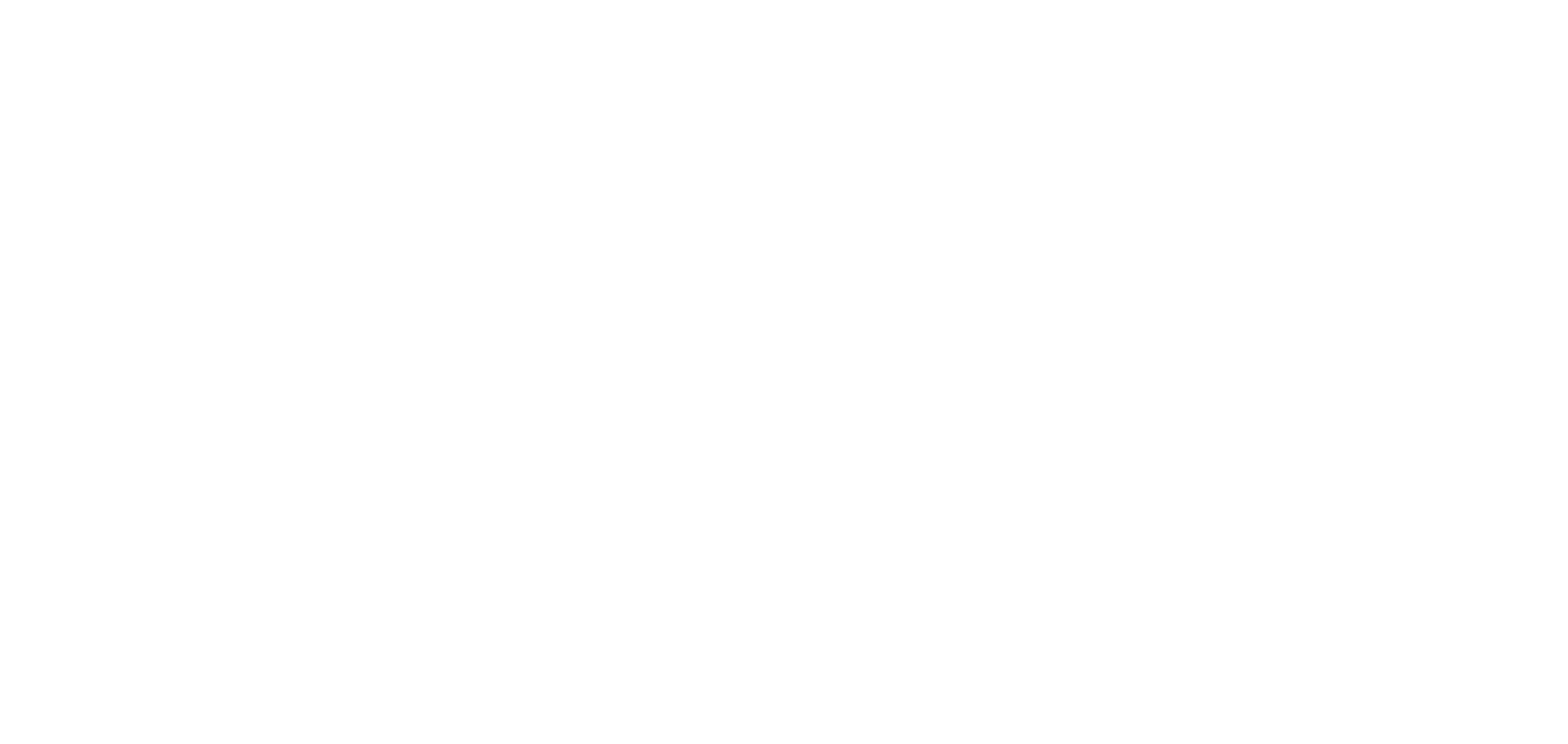 scroll, scrollTop: 0, scrollLeft: 0, axis: both 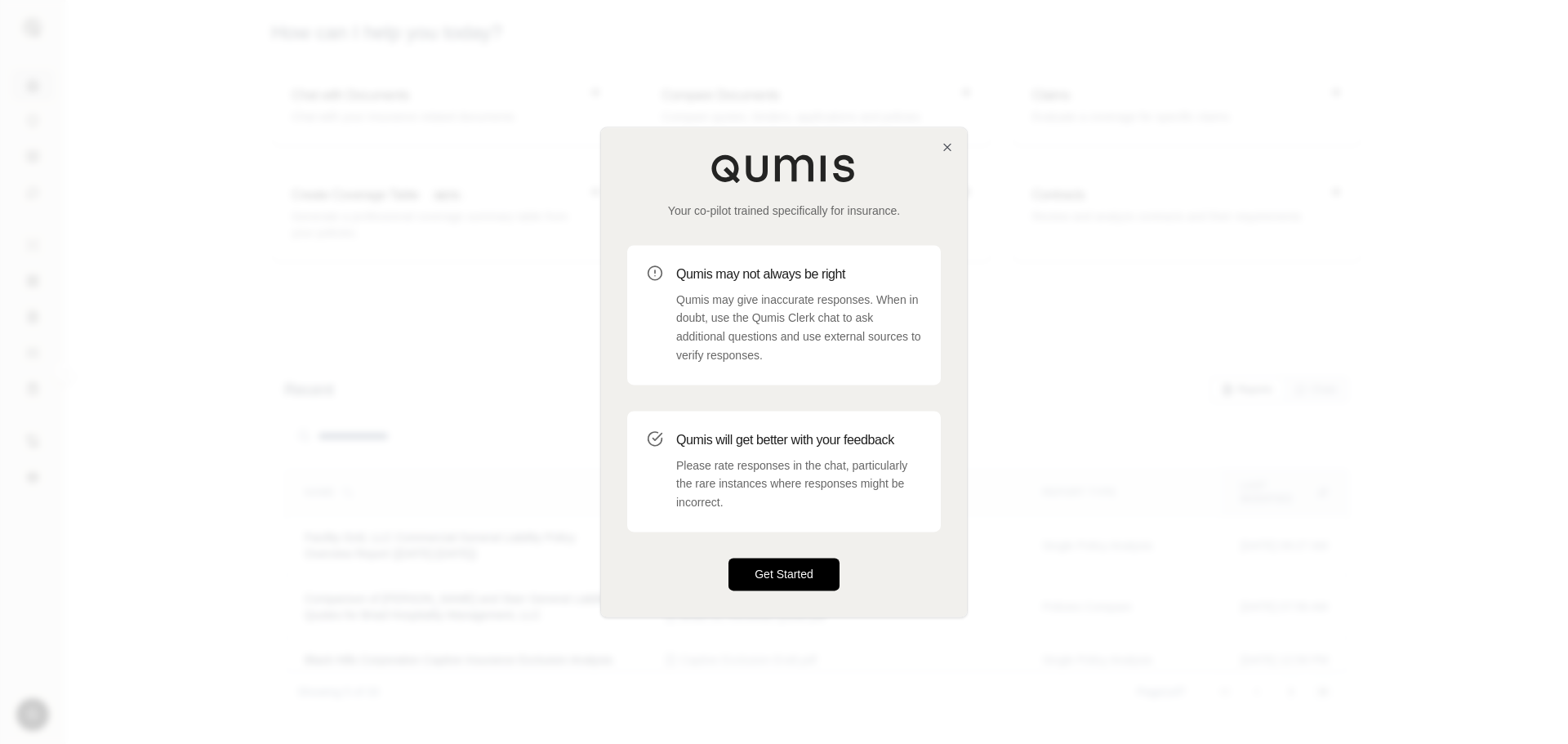 click on "Get Started" at bounding box center (784, 574) 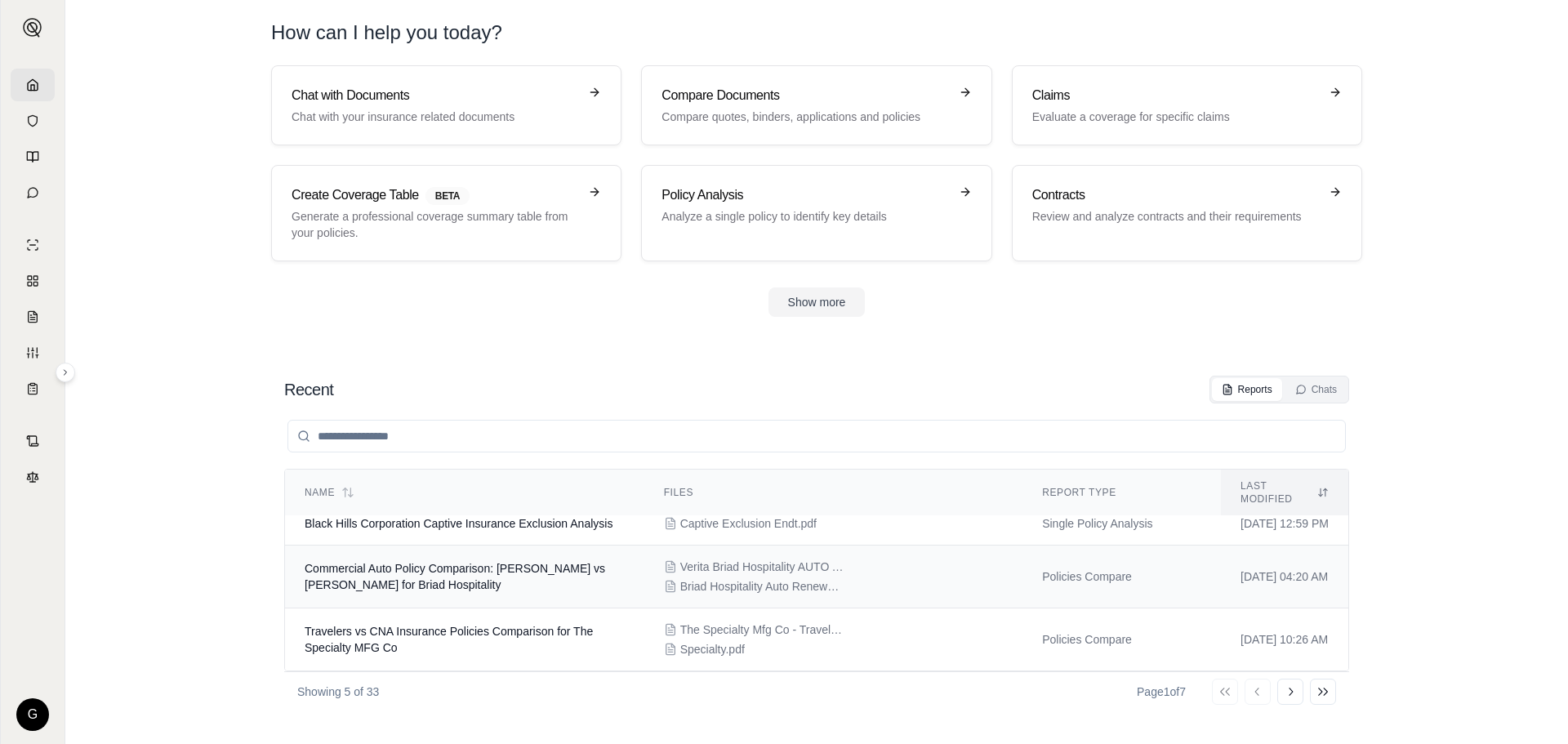scroll, scrollTop: 0, scrollLeft: 0, axis: both 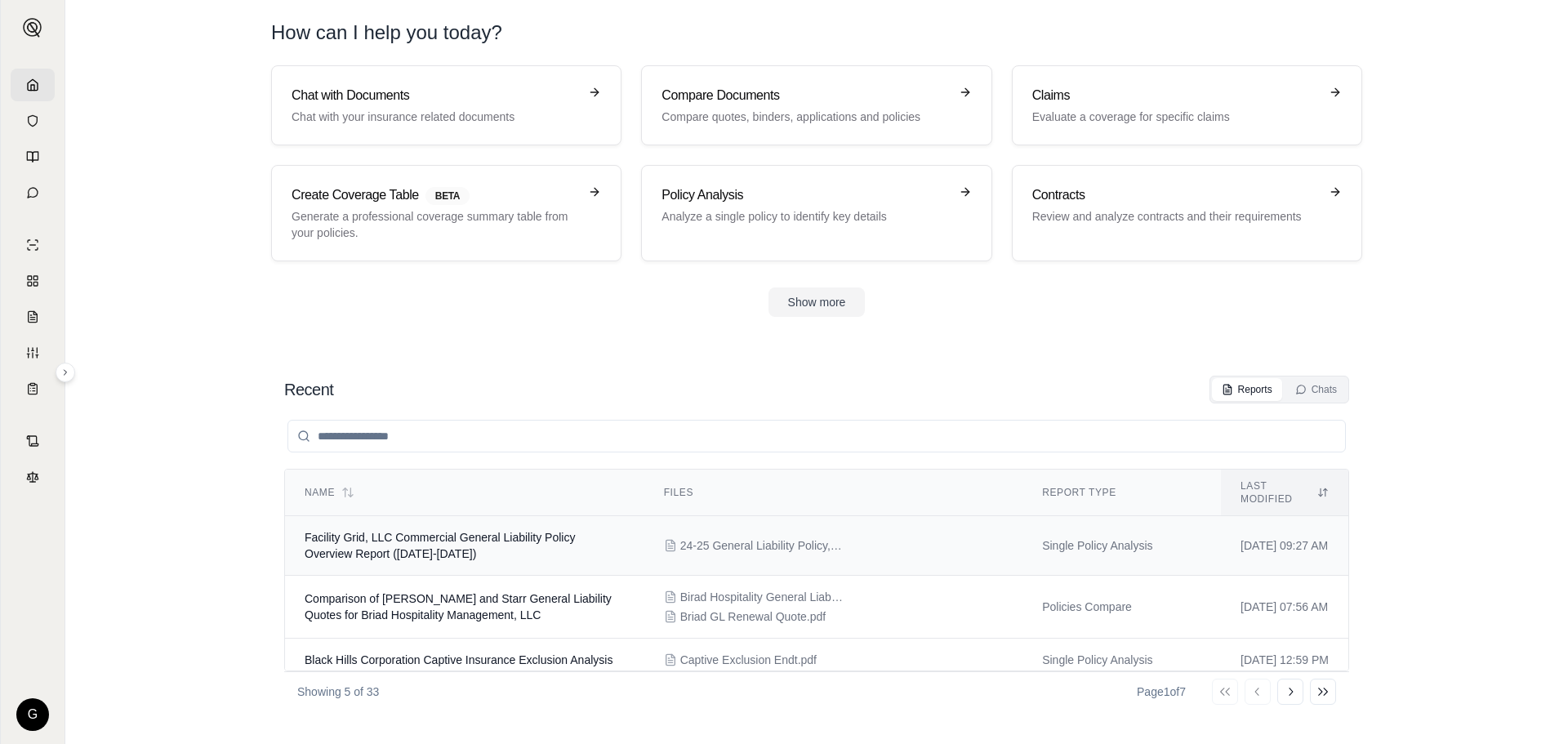 click on "Facility Grid, LLC Commercial General Liability Policy Overview Report ([DATE]-[DATE])" at bounding box center (465, 546) 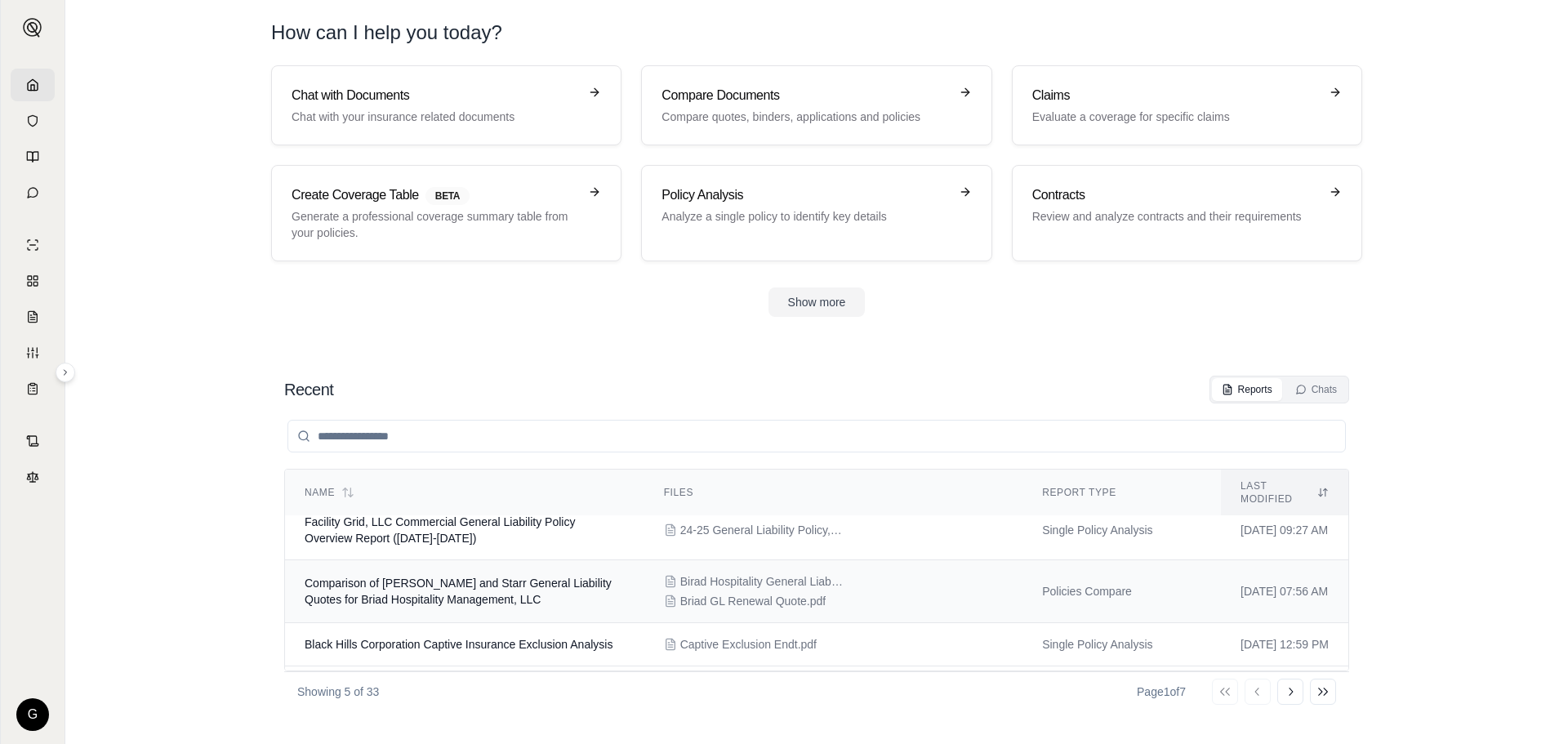 scroll, scrollTop: 0, scrollLeft: 0, axis: both 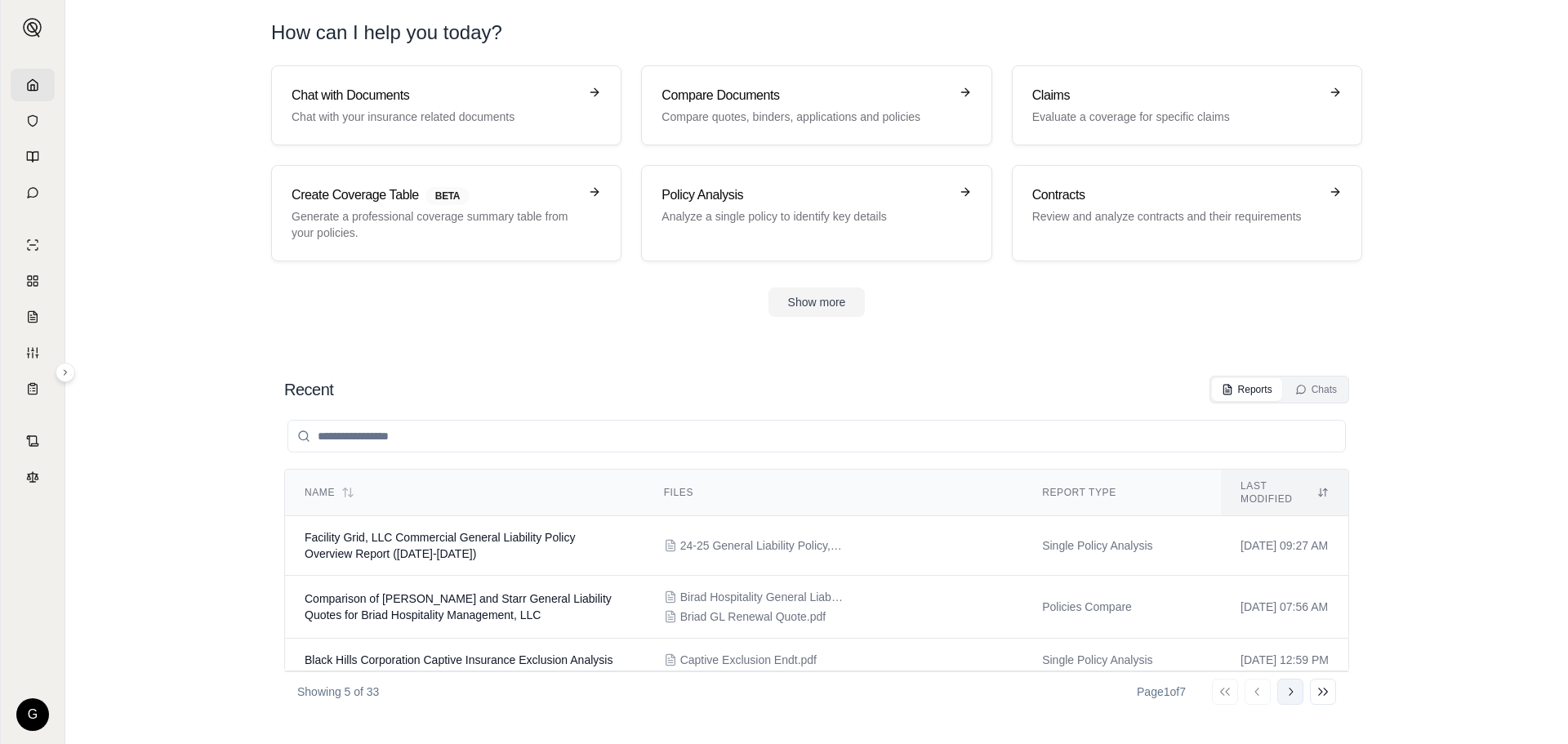 click on "Go to next page" at bounding box center (1290, 692) 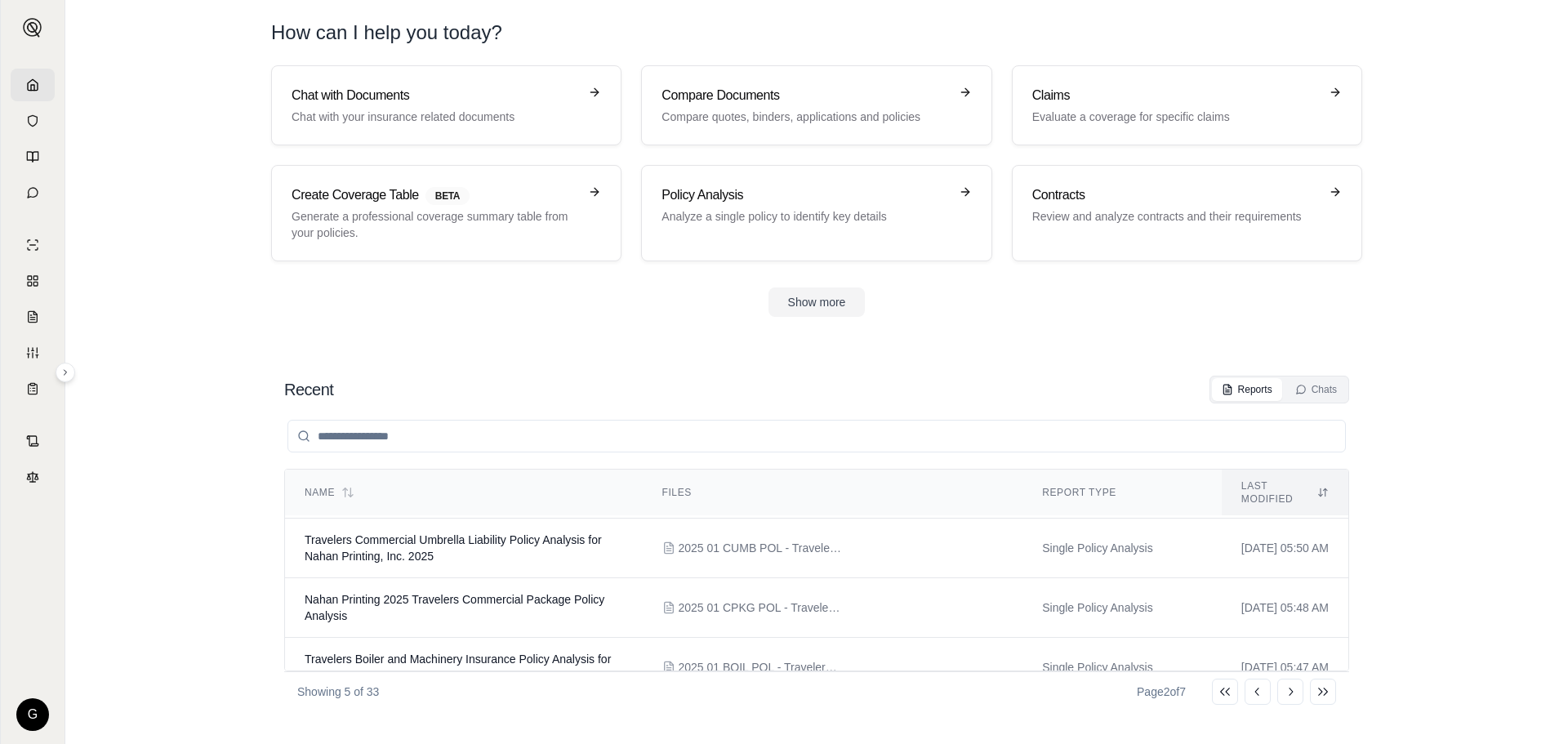 scroll, scrollTop: 0, scrollLeft: 0, axis: both 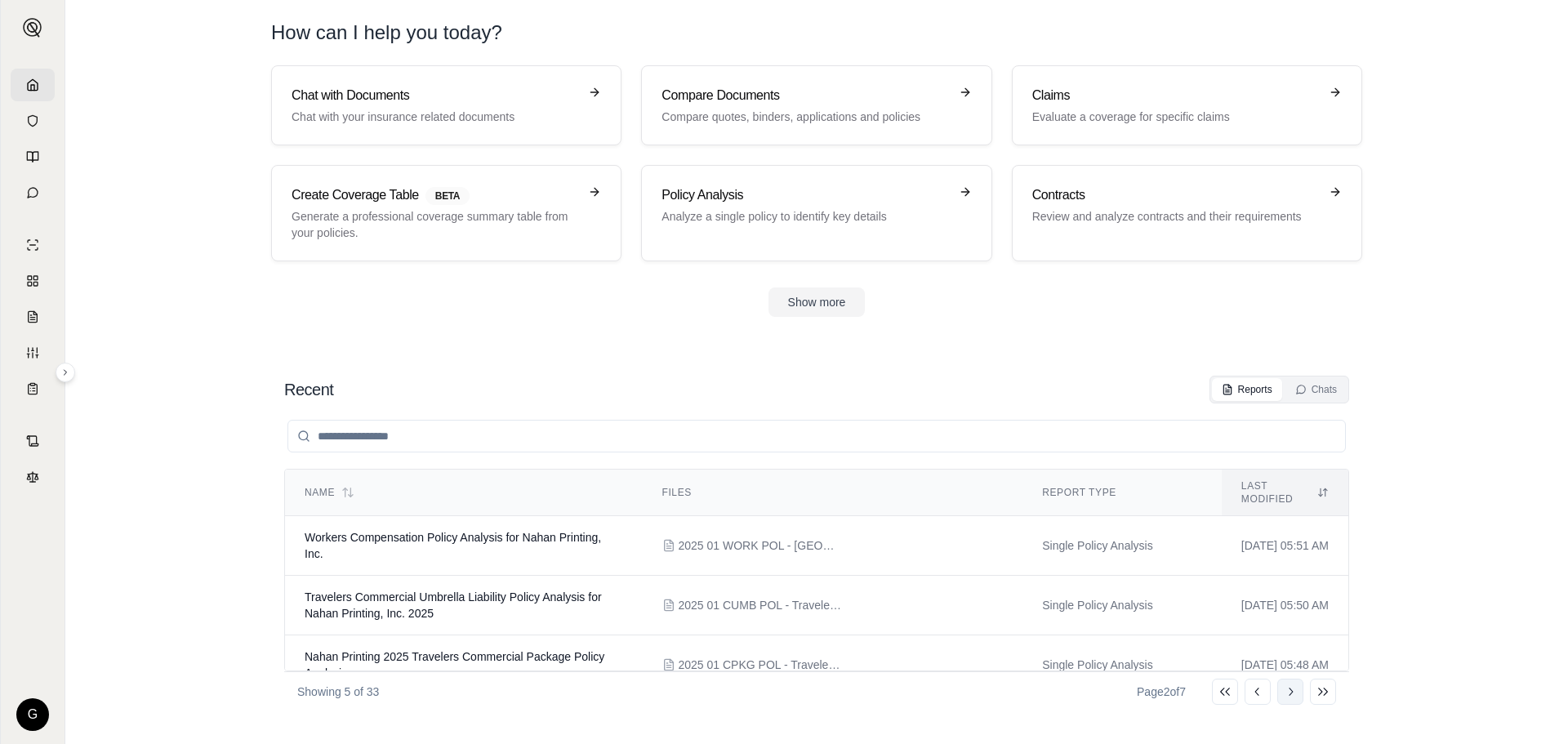click on "Go to next page" at bounding box center [1290, 692] 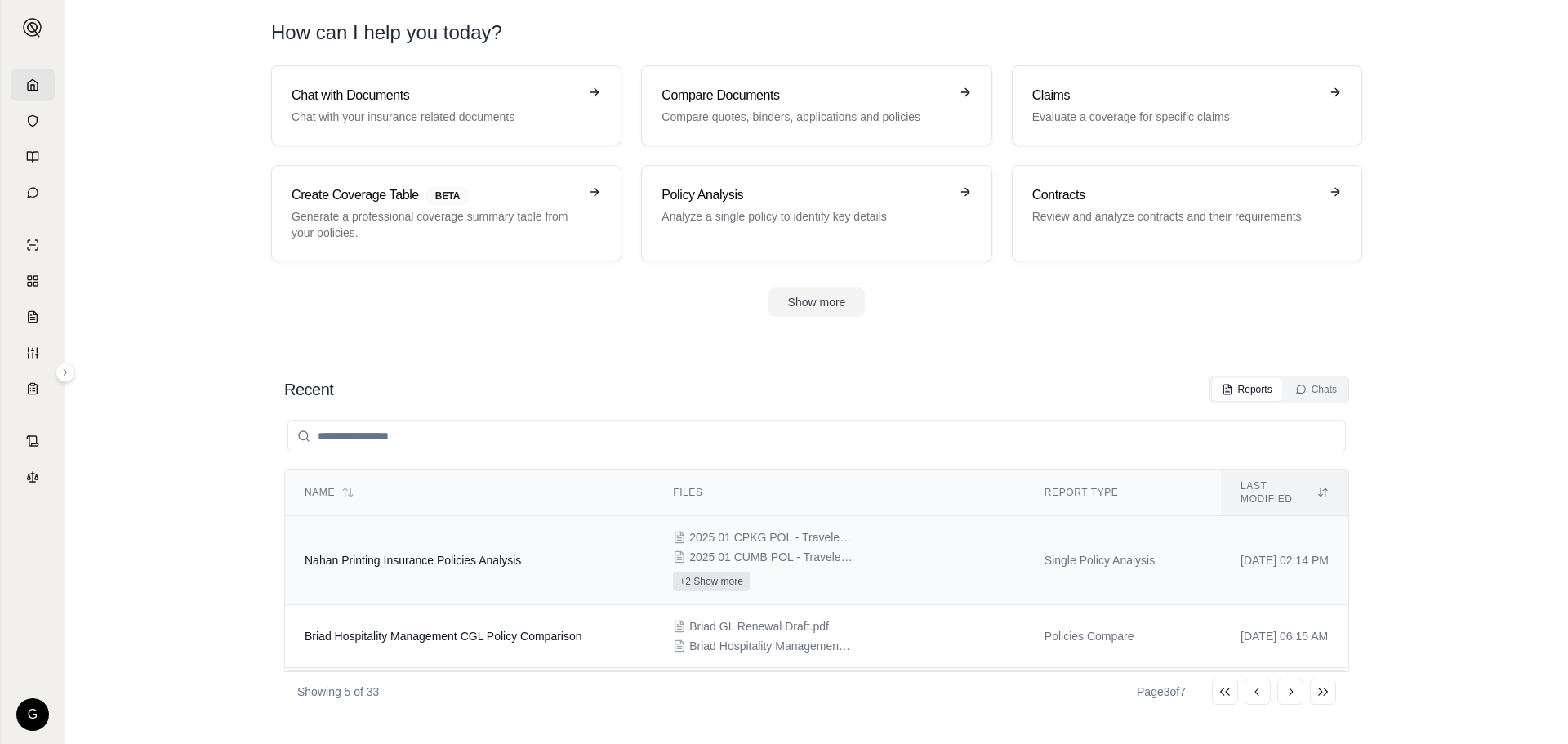 click on "+2 Show more" at bounding box center [711, 581] 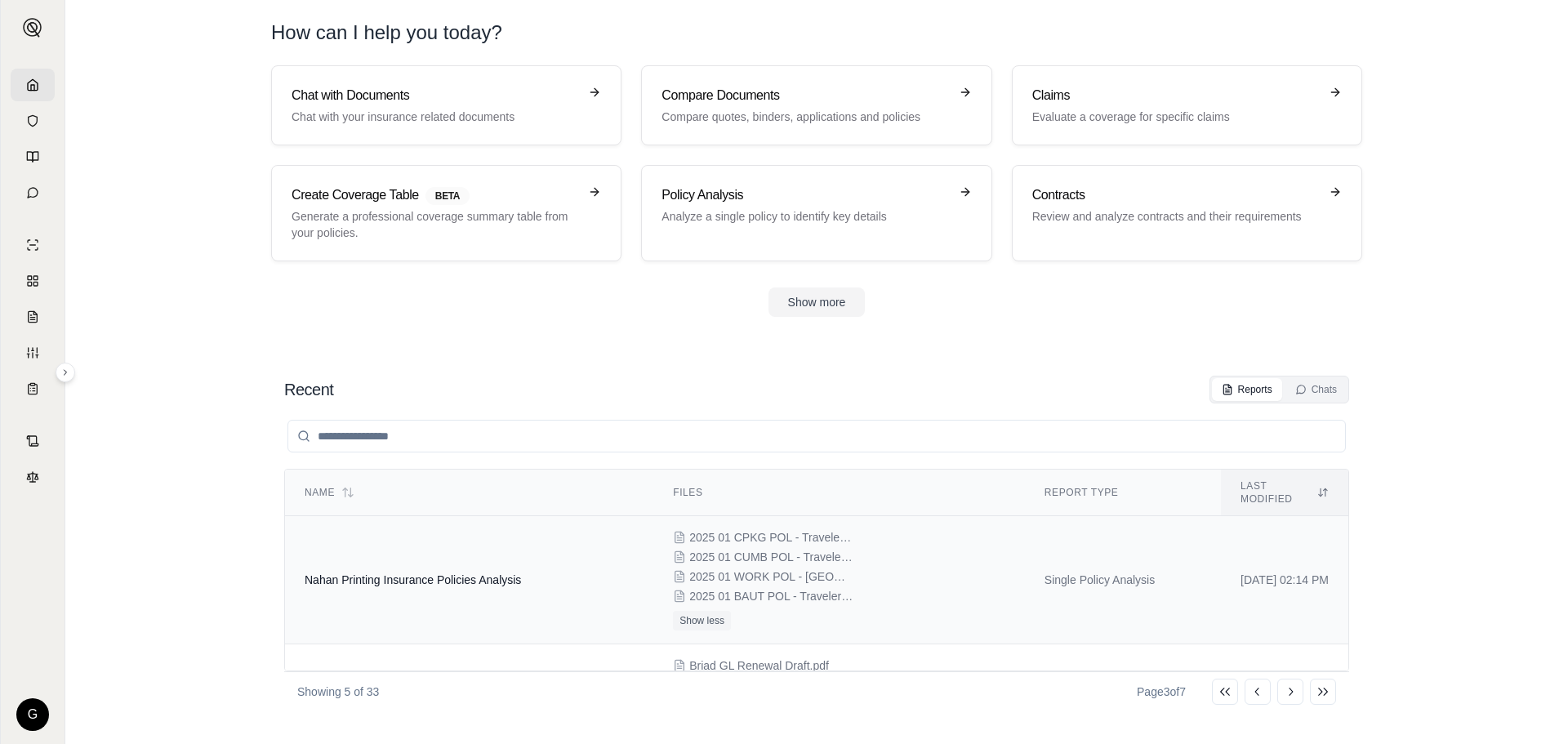 click on "2025 01 CPKG POL - Travelers - Commercial Package.pdf 2025 01 CUMB POL - Travelers - Commercial Umbrella.pdf 2025 01 WORK POL - [GEOGRAPHIC_DATA] - Workers Compensation.pdf 2025 01 BAUT POL - Travelers - Business Auto.pdf Show less" at bounding box center (839, 580) 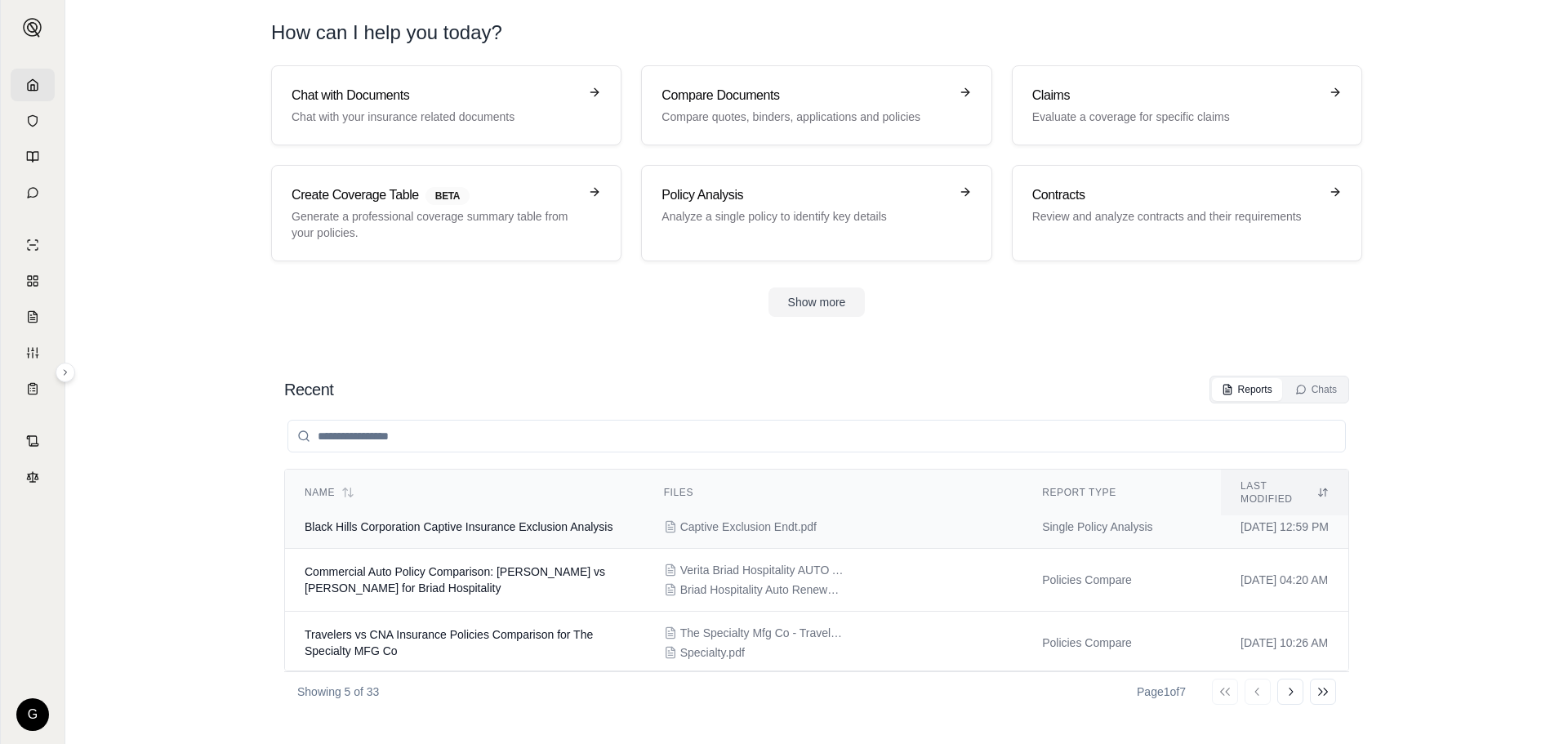 scroll, scrollTop: 140, scrollLeft: 0, axis: vertical 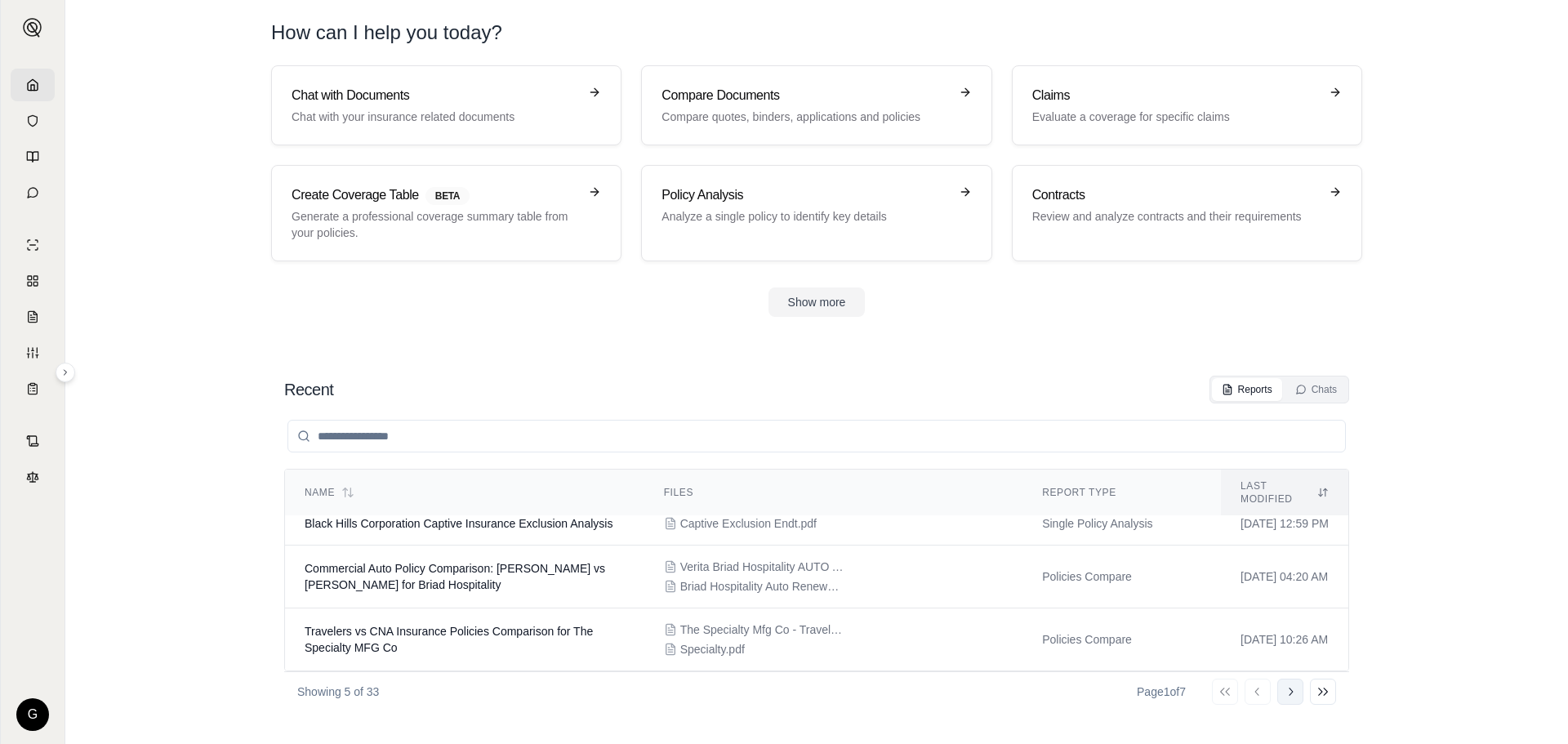 click on "Go to next page" at bounding box center [1290, 692] 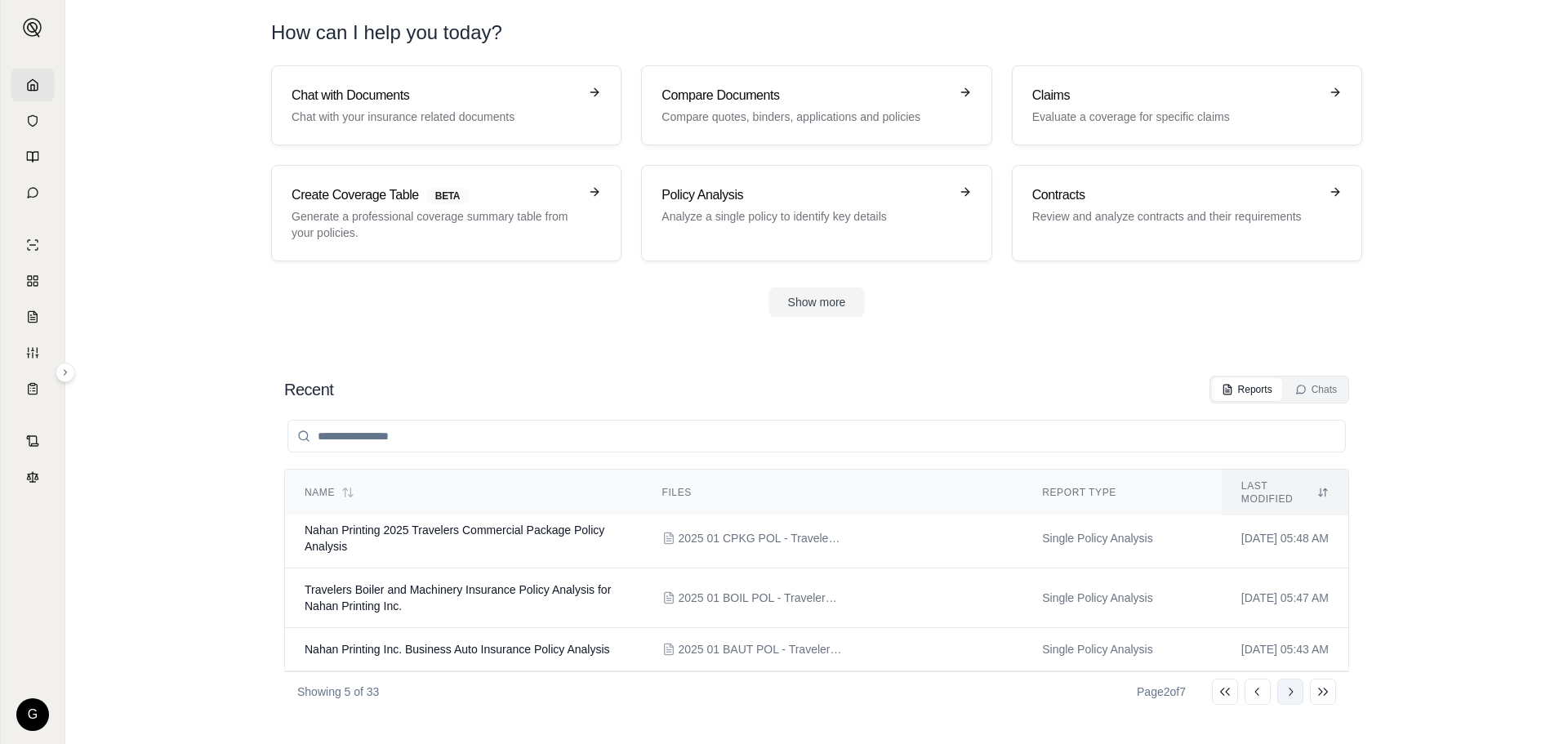 click on "Go to next page" at bounding box center (1290, 692) 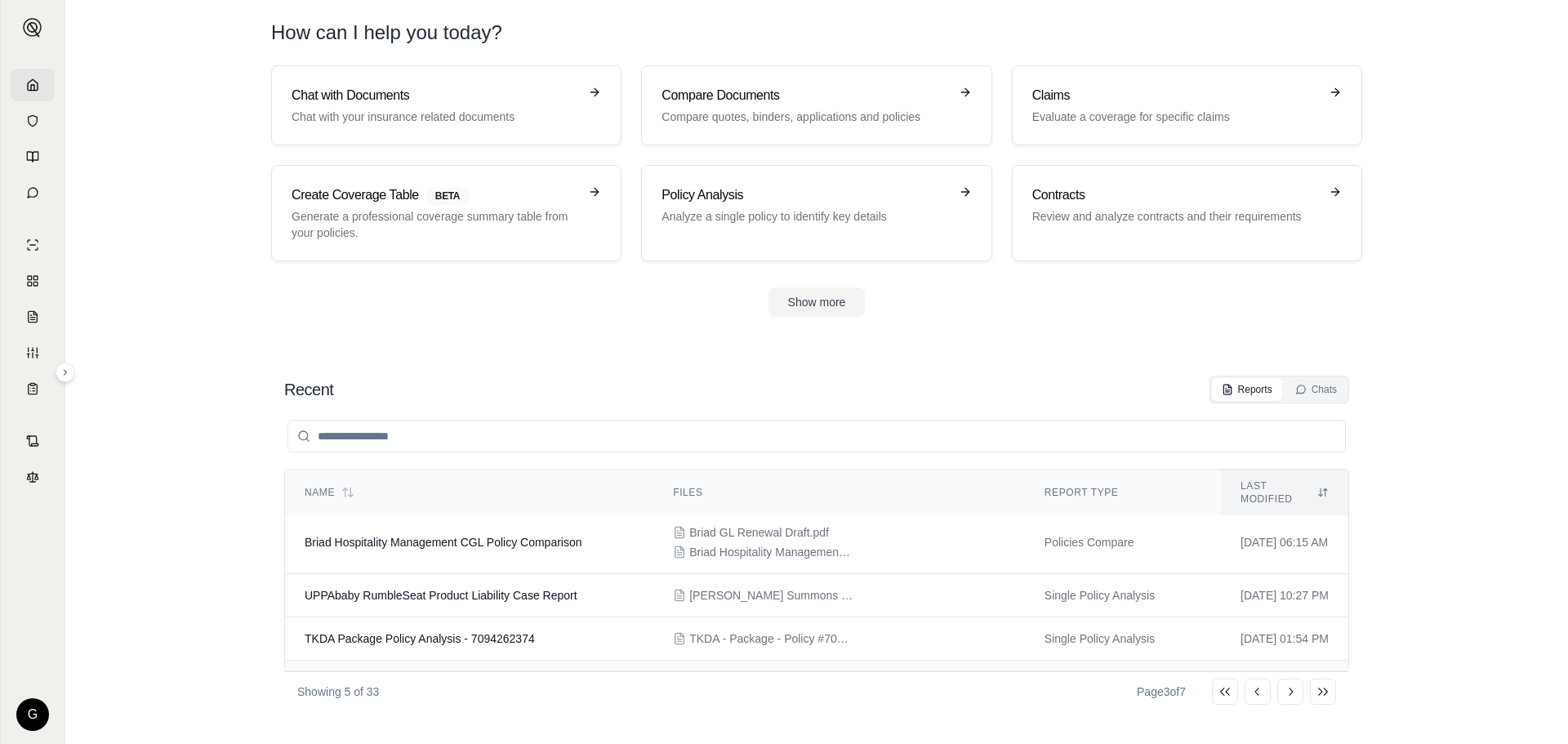 scroll, scrollTop: 133, scrollLeft: 0, axis: vertical 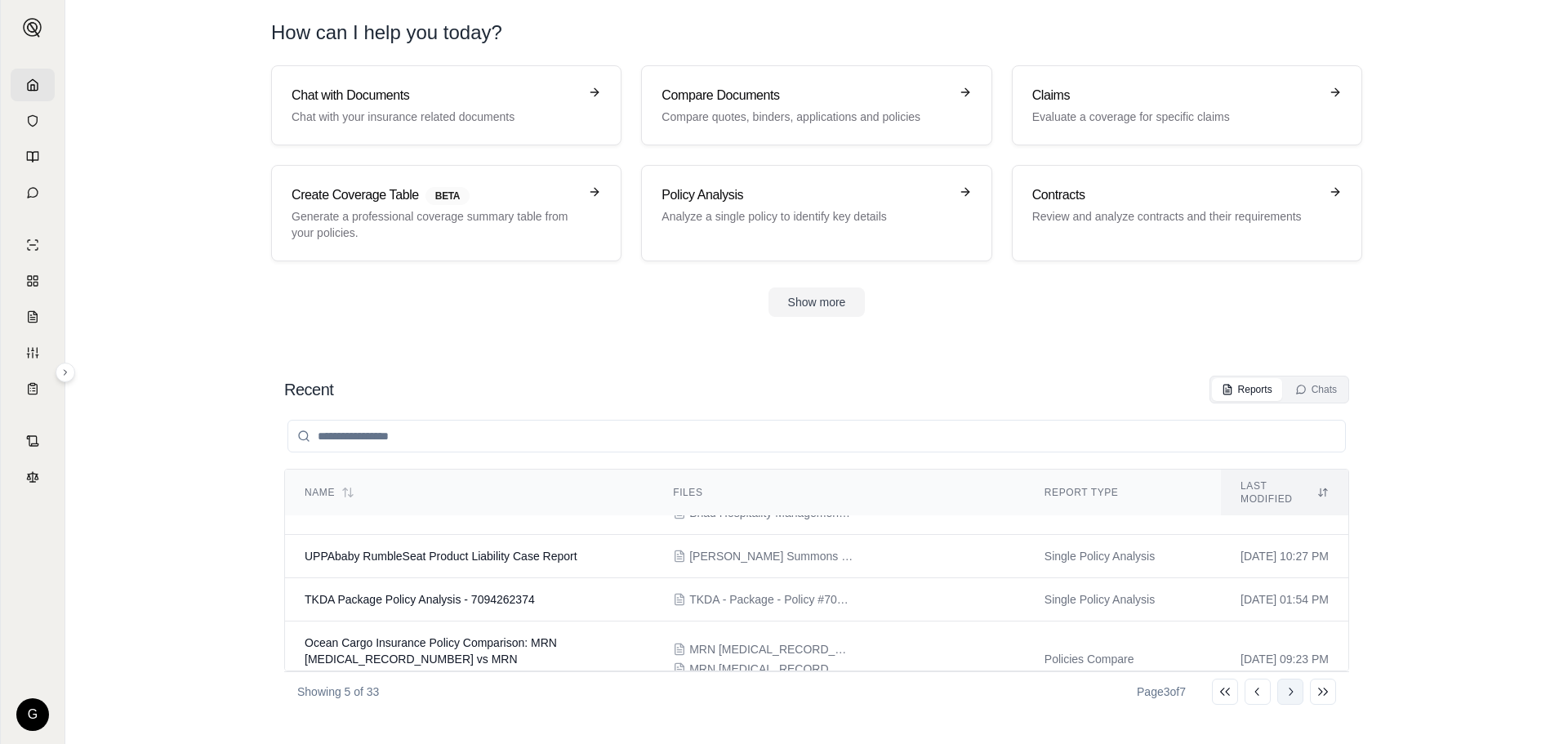 click on "Go to next page" at bounding box center [1290, 692] 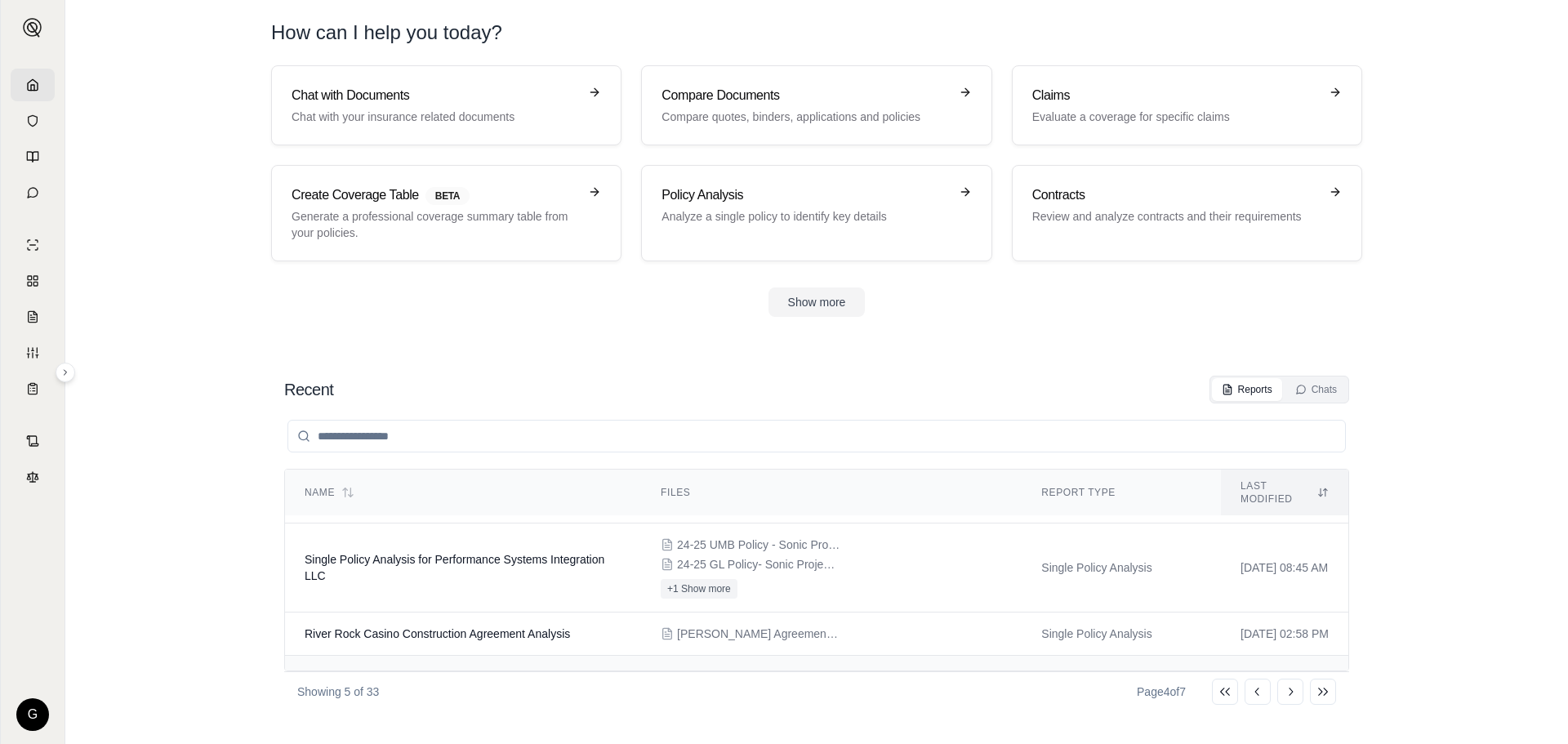 scroll, scrollTop: 130, scrollLeft: 0, axis: vertical 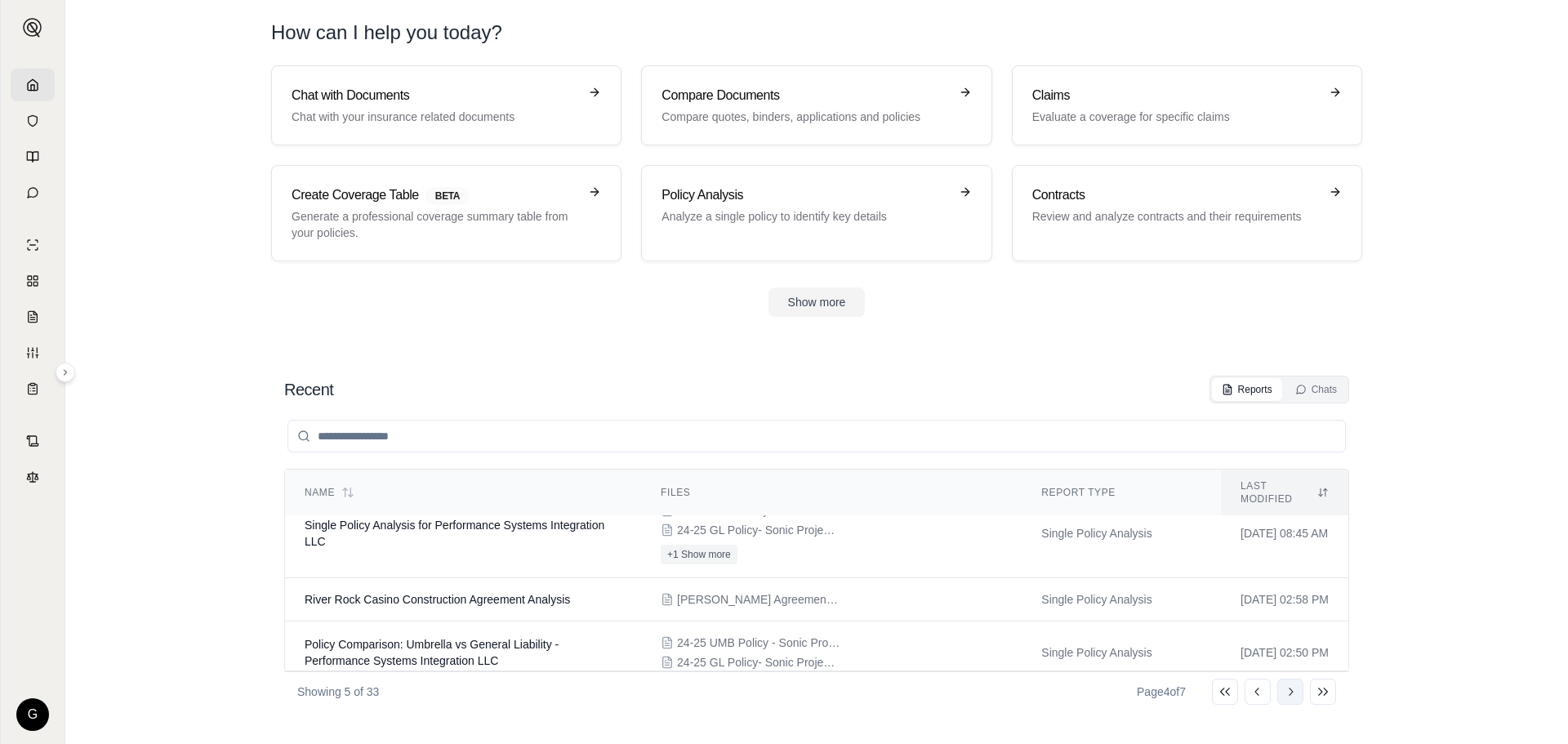 click on "Go to next page" at bounding box center [1290, 692] 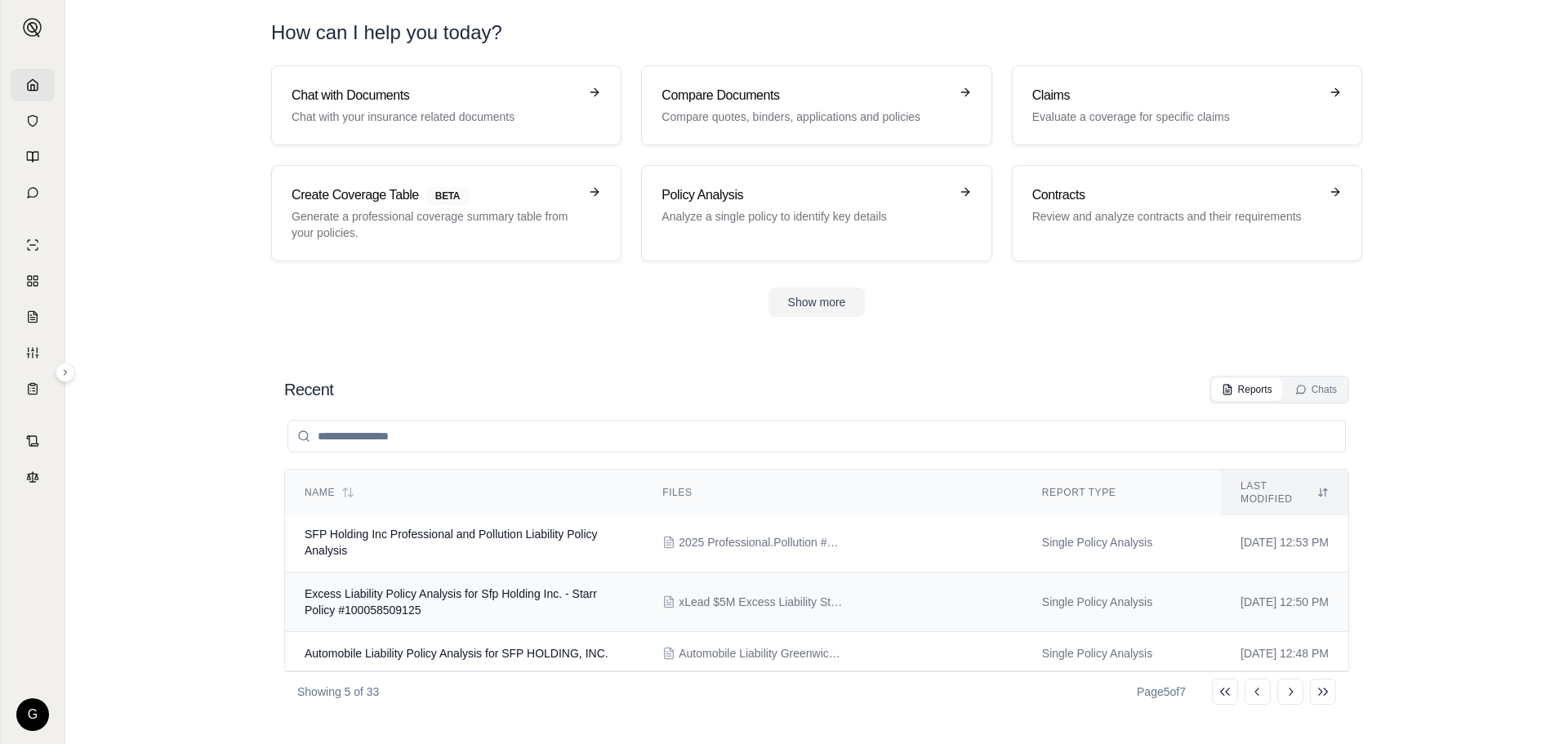 scroll, scrollTop: 163, scrollLeft: 0, axis: vertical 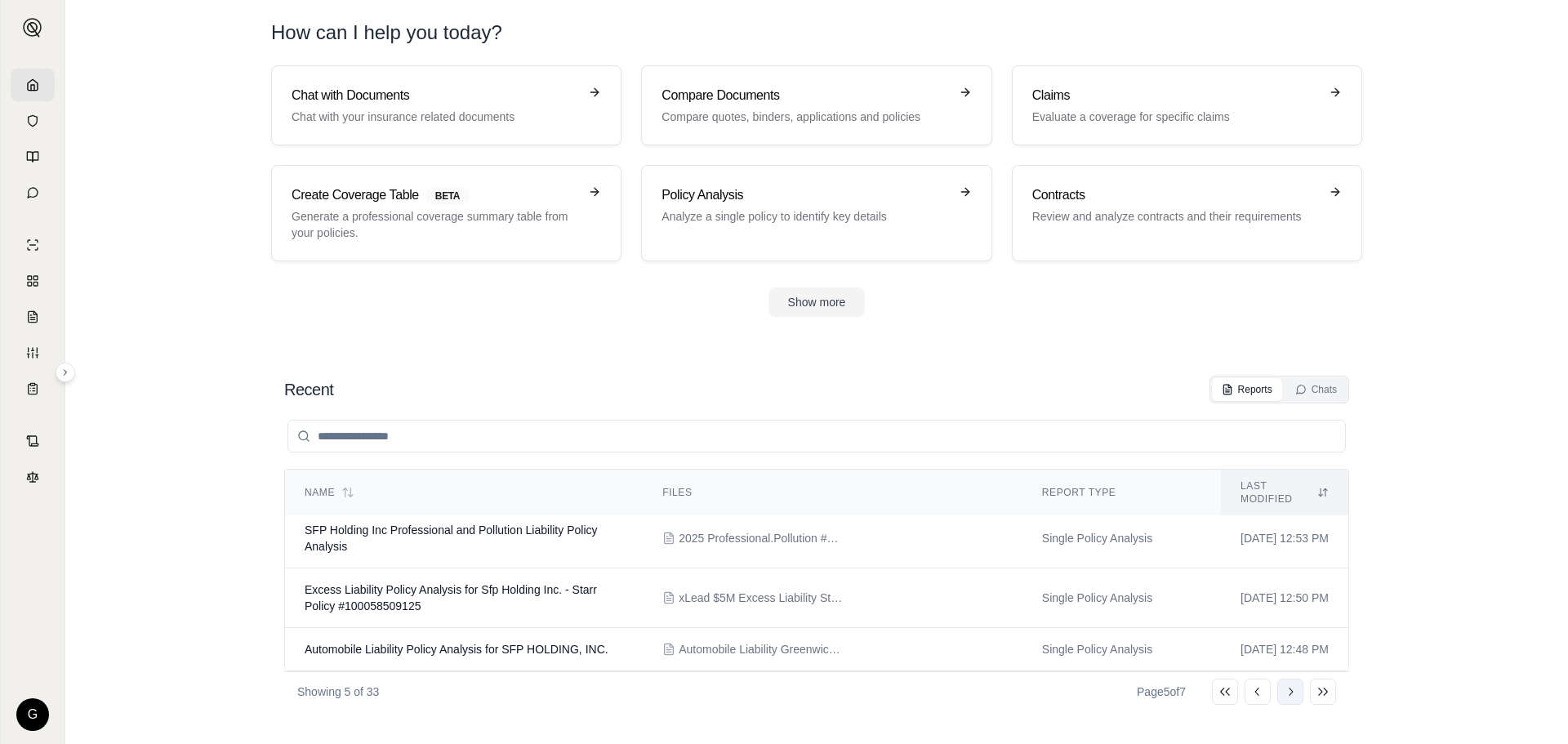 click on "Go to next page" at bounding box center [1290, 692] 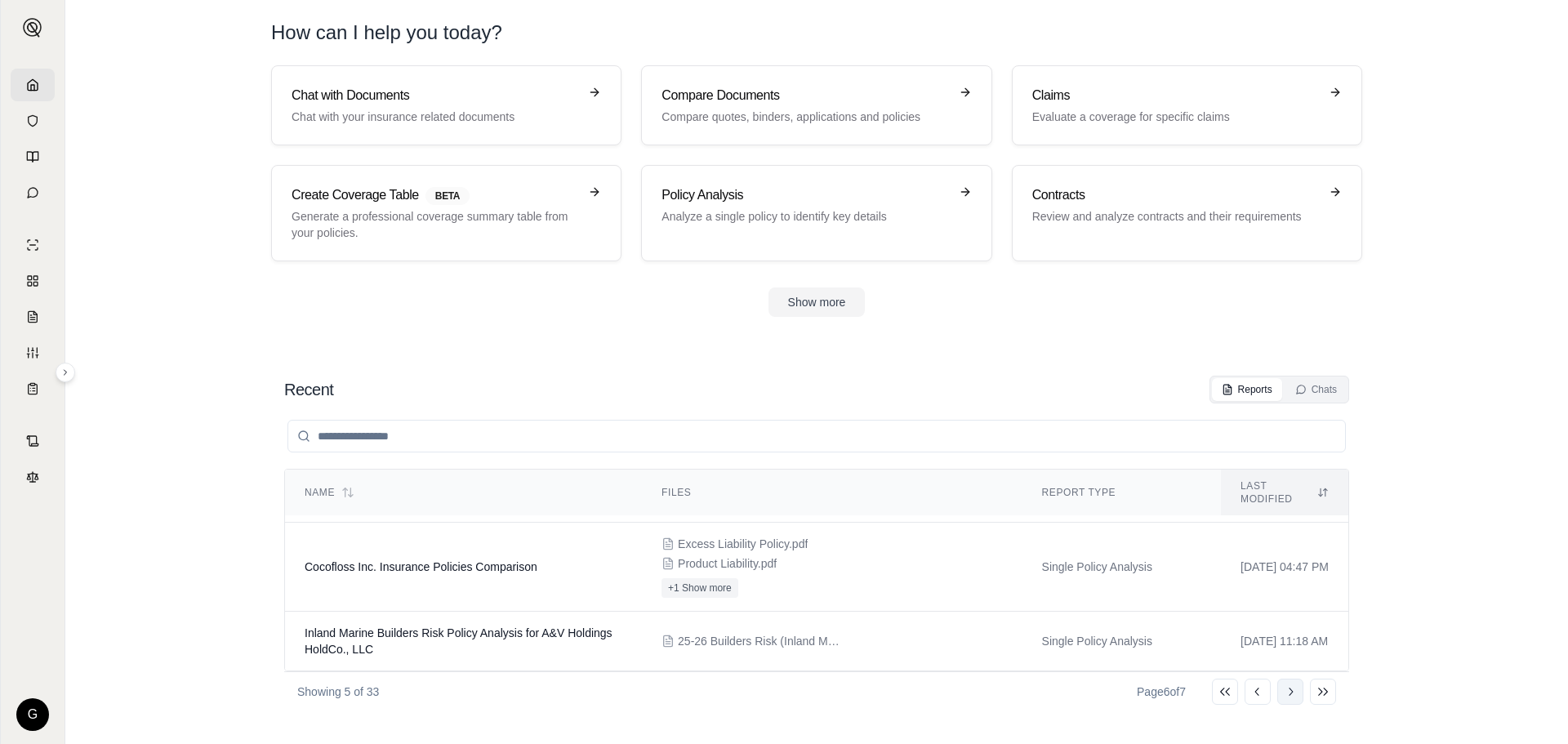 scroll, scrollTop: 146, scrollLeft: 0, axis: vertical 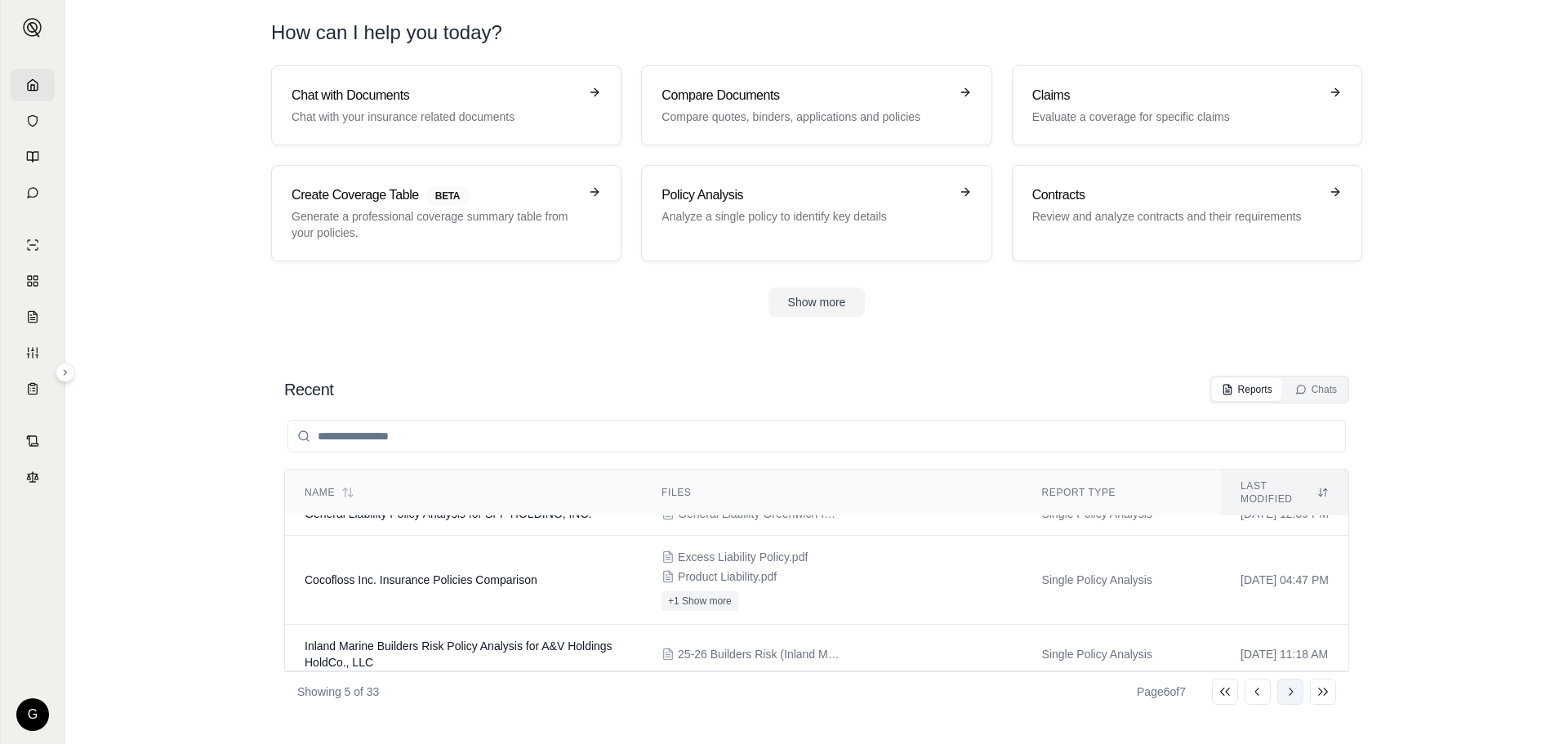 click on "Go to next page" at bounding box center (1290, 692) 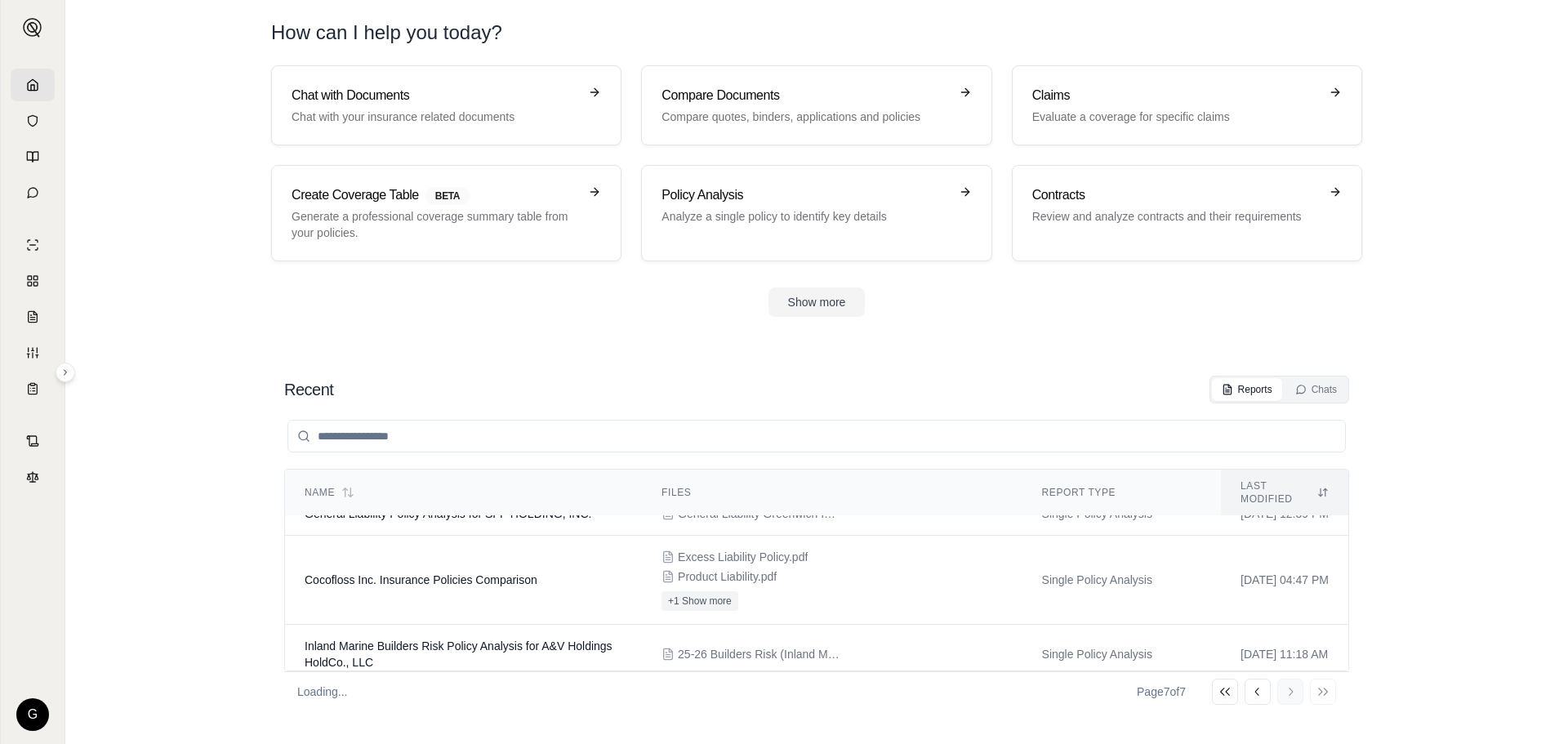 scroll, scrollTop: 99, scrollLeft: 0, axis: vertical 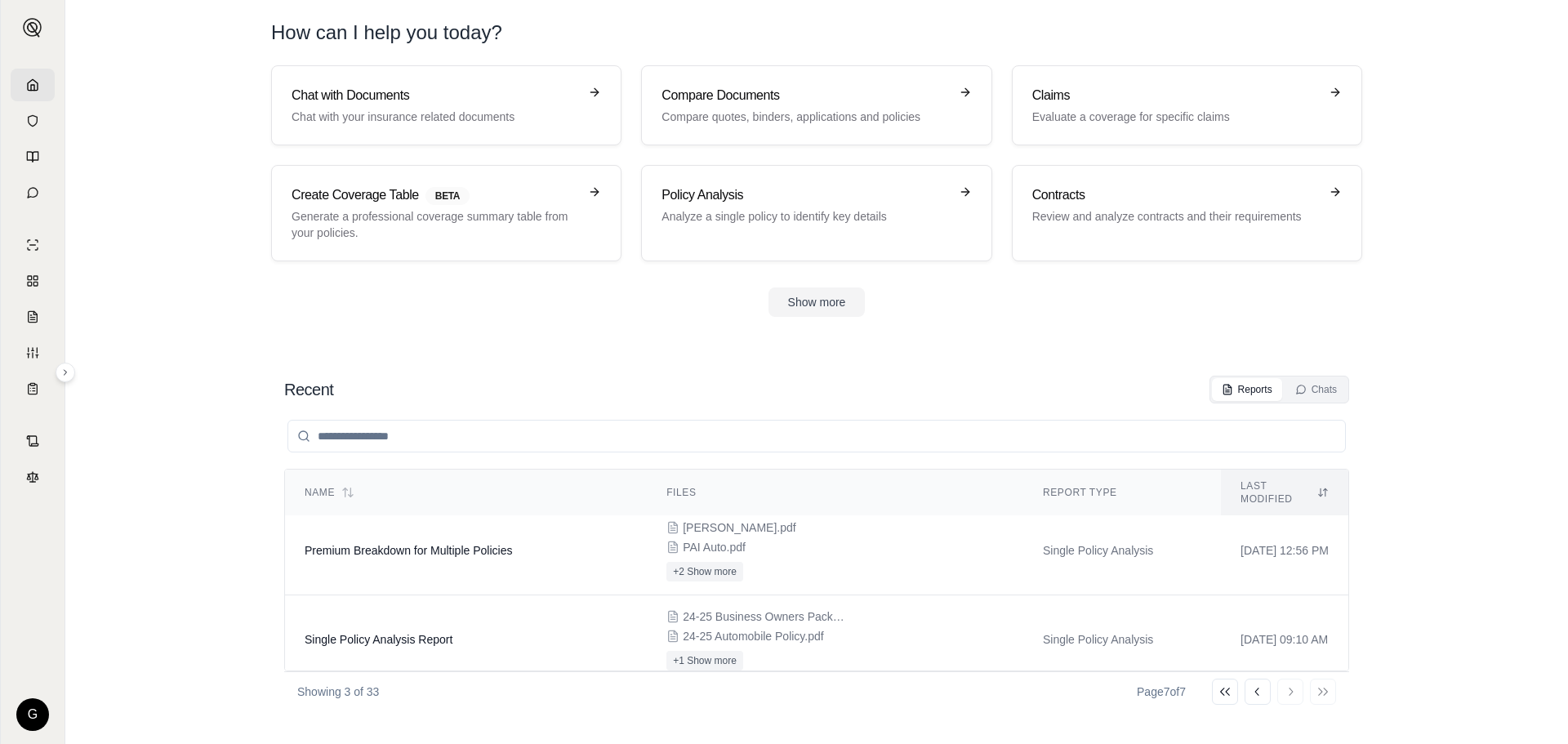 click on "Recent Reports Chats Name Files Report Type Last modified Premium Breakdown for Pearl Harbor Aviation Museum Policies Policy_ General & Liquor Liability (Island) [DATE]-[DATE]_.pdf Policy_ Package ([GEOGRAPHIC_DATA]) [DATE]-[DATE].pdf +4 Show more Single Policy Analysis [DATE] 01:49 PM Premium Breakdown for Multiple Policies [PERSON_NAME].pdf PAI Auto.pdf +2 Show more Single Policy Analysis [DATE] 12:56 PM Single Policy Analysis Report 24-25 Business Owners Package Policy.pdf 24-25 Automobile Policy.pdf +1 Show more Single Policy Analysis [DATE] 09:10 AM Showing 3 of 33 Page  7  of  7 Go to first page Go to previous page Go to next page Go to last page" at bounding box center [817, 543] 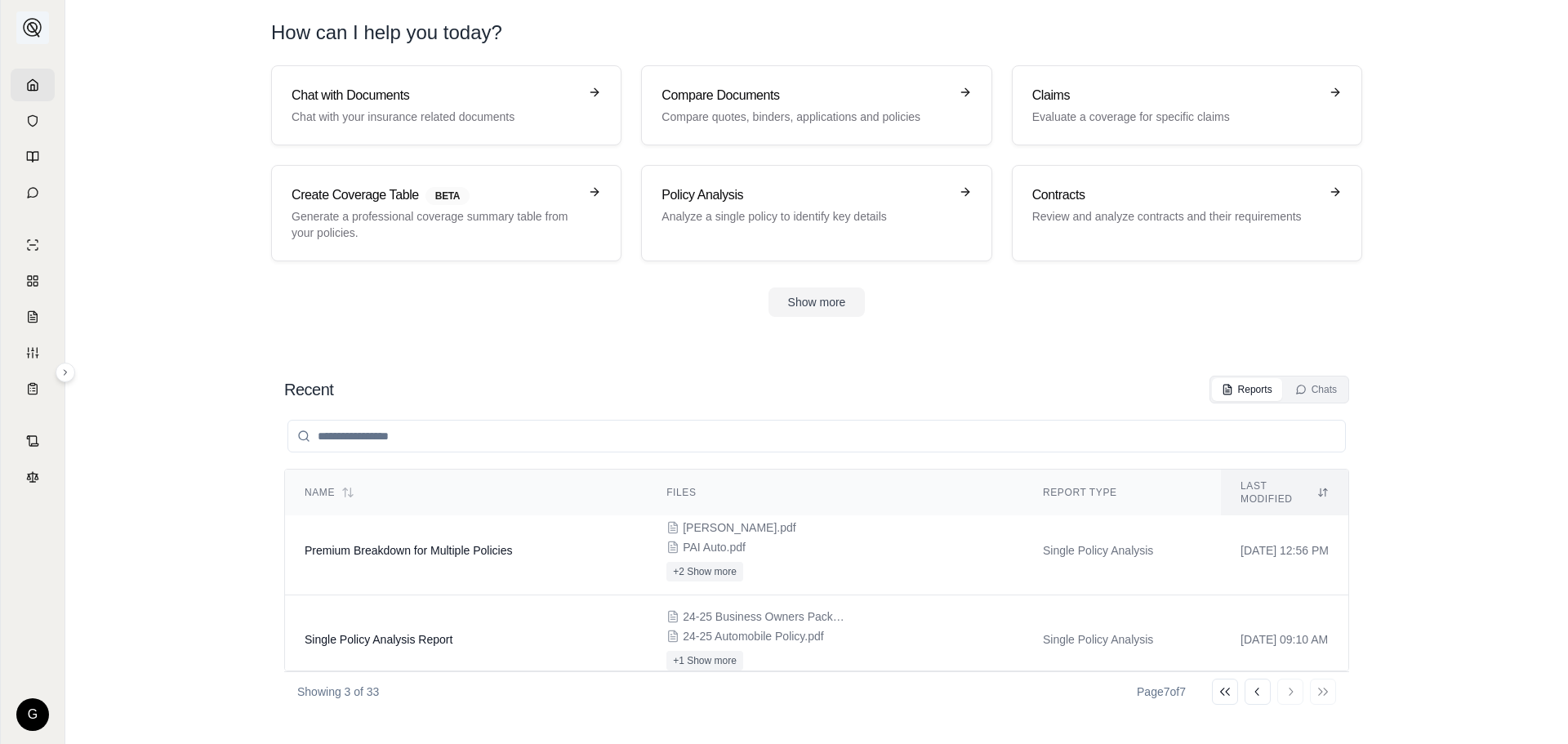 click at bounding box center (33, 28) 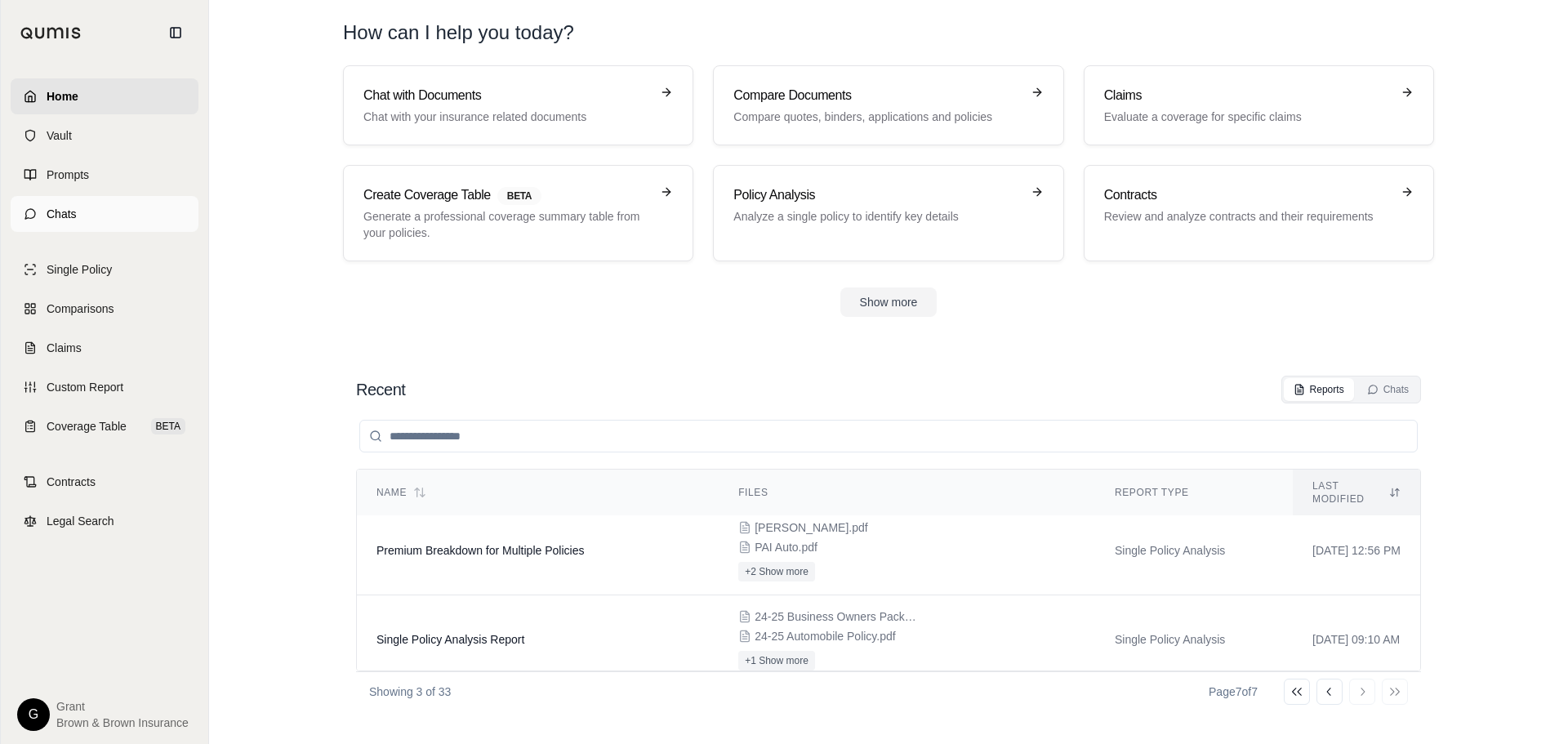 click on "Chats" at bounding box center [105, 214] 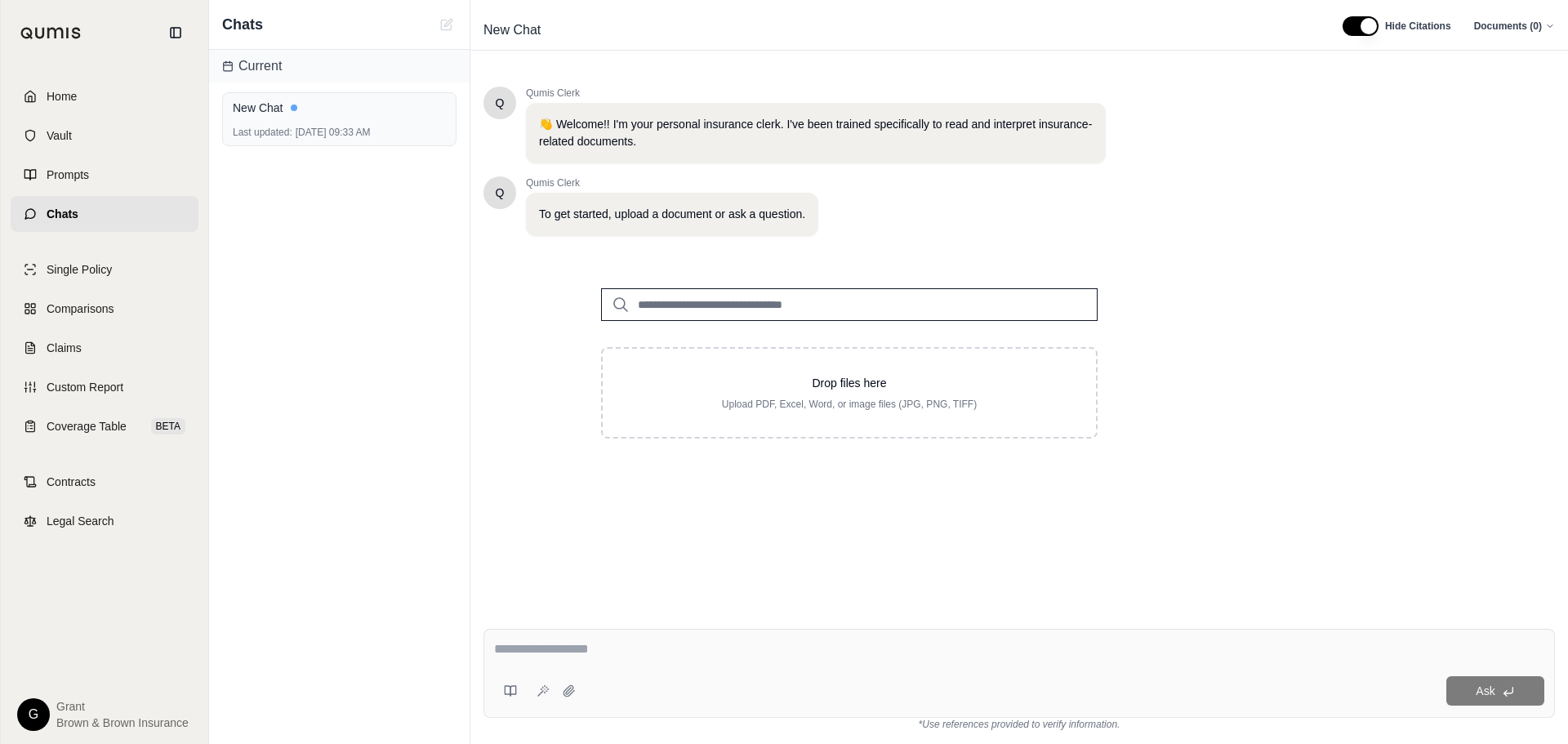 click at bounding box center (849, 305) 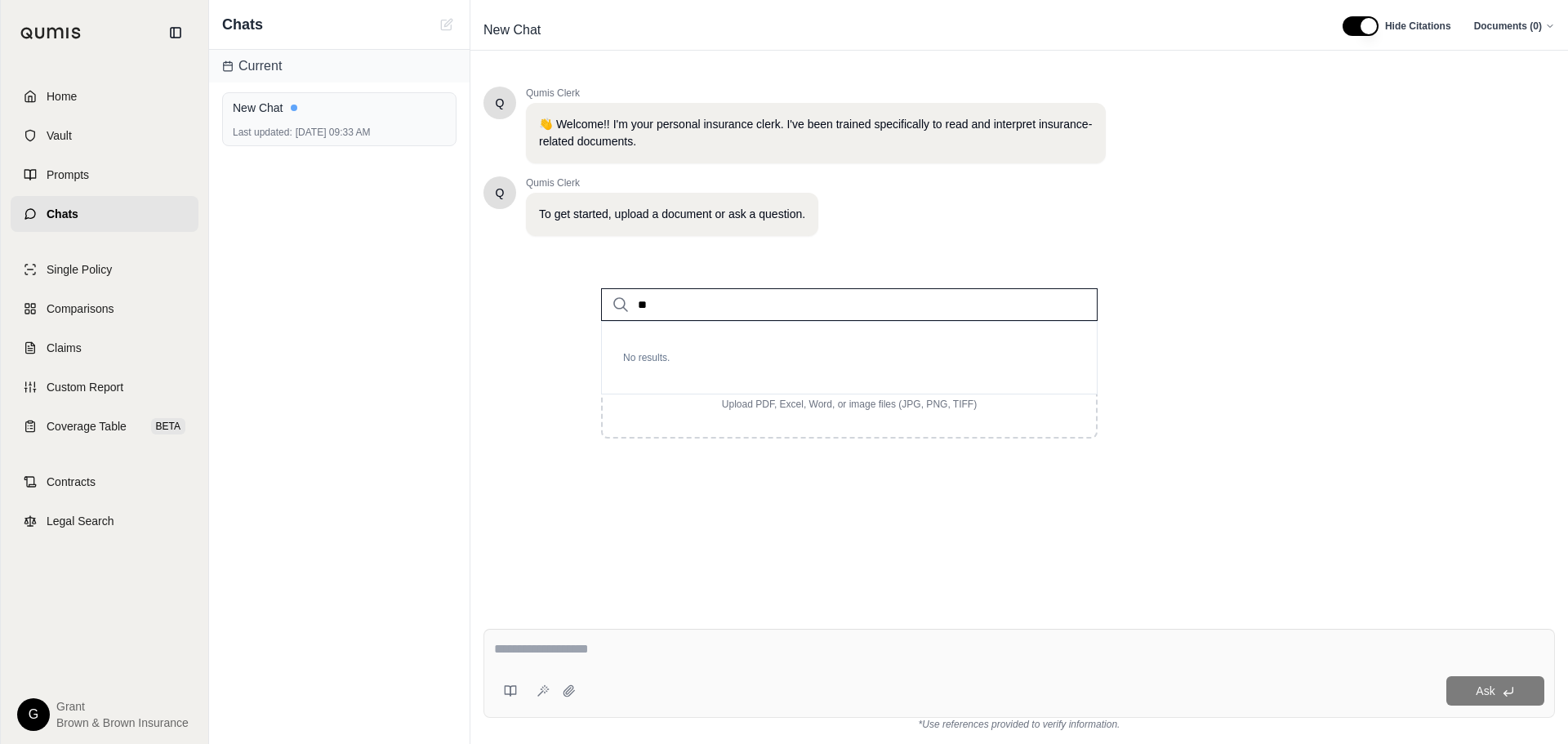 type on "*" 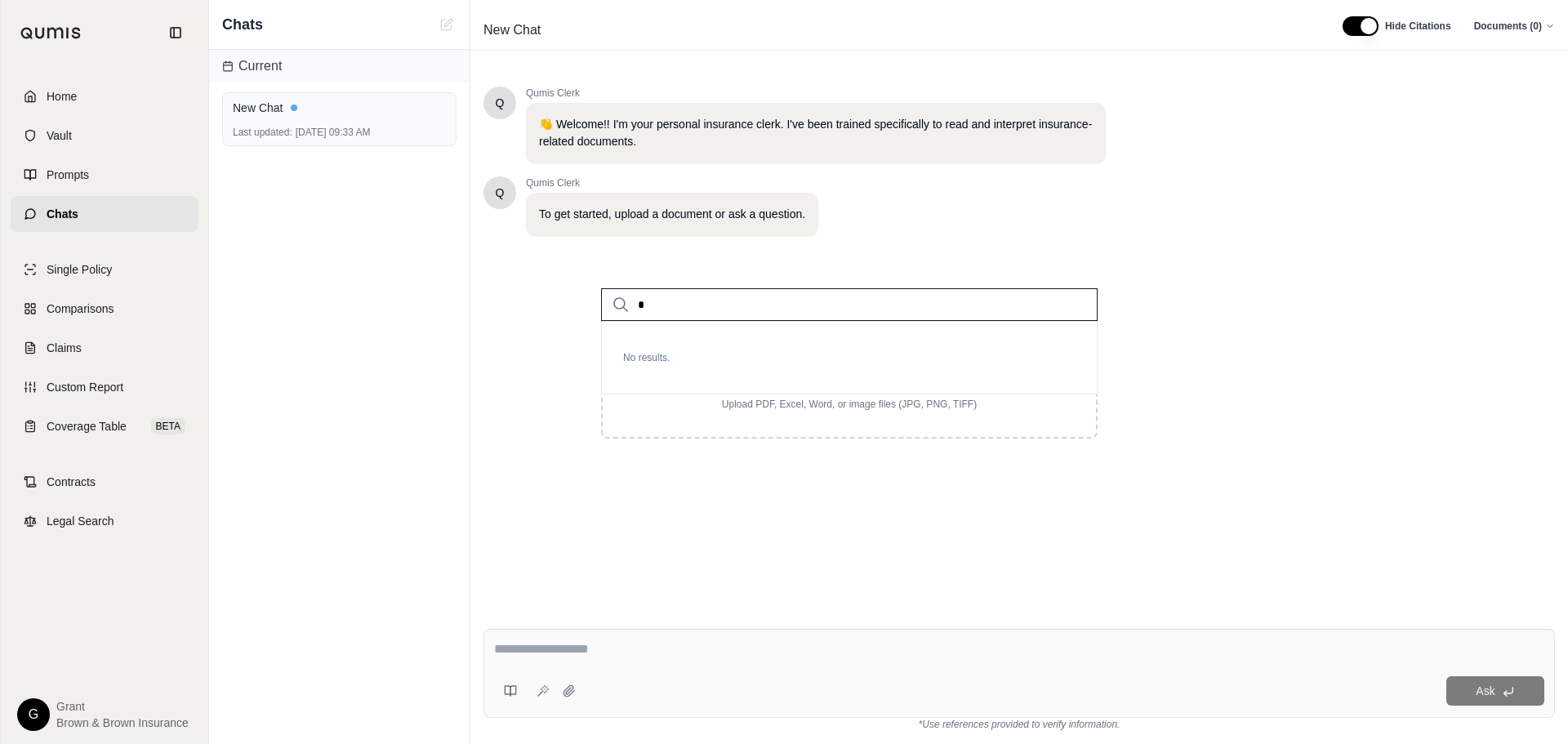 type 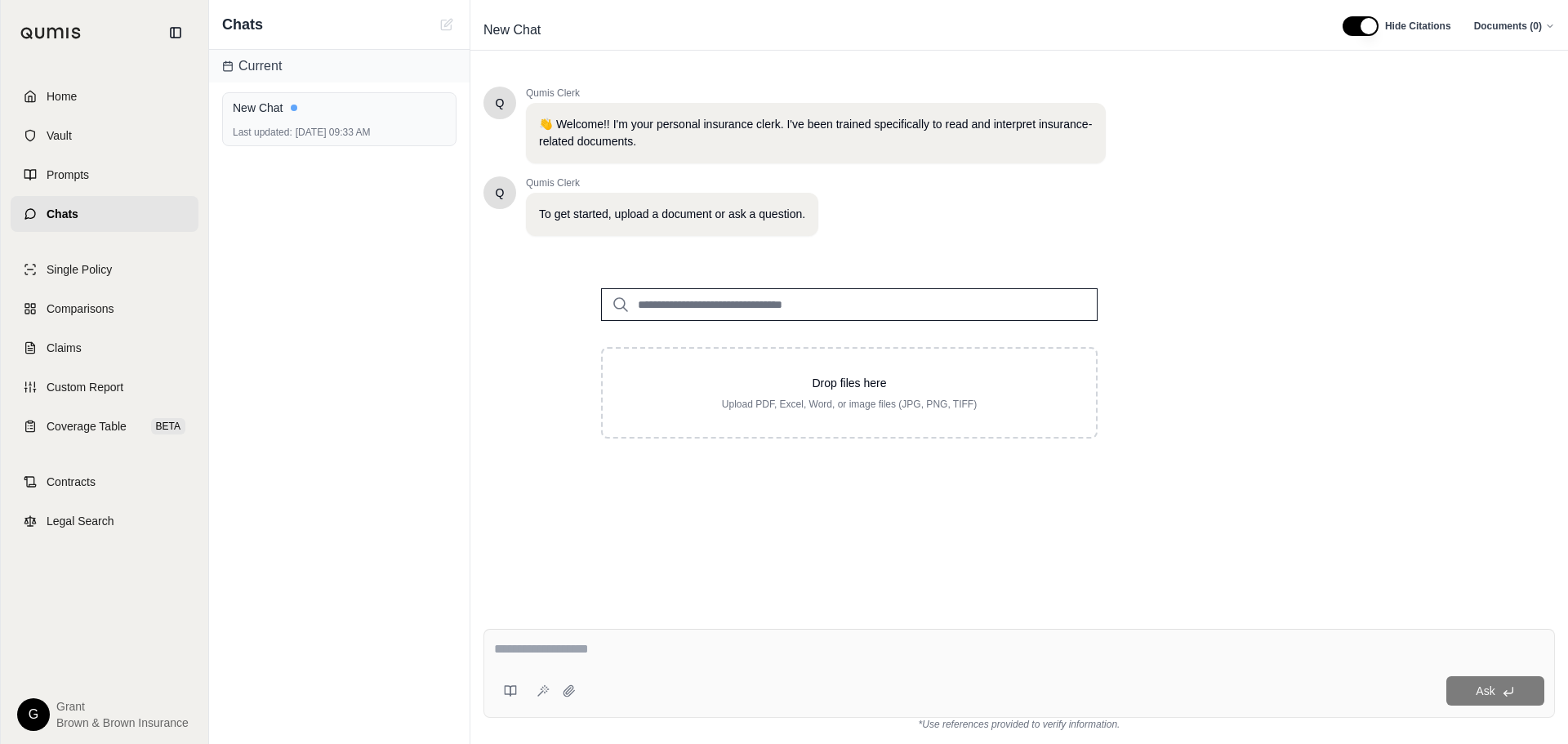 click at bounding box center [1019, 649] 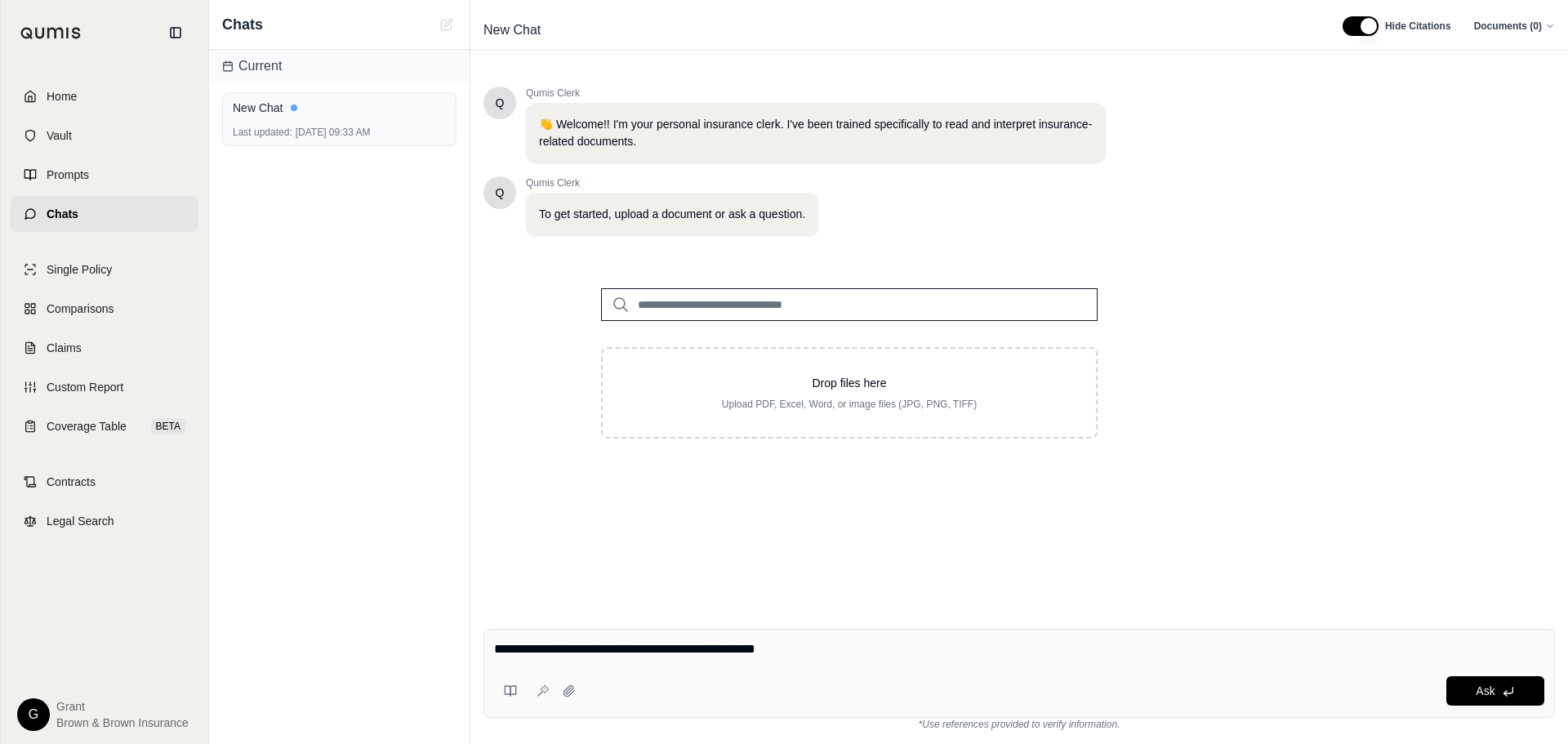 type on "**********" 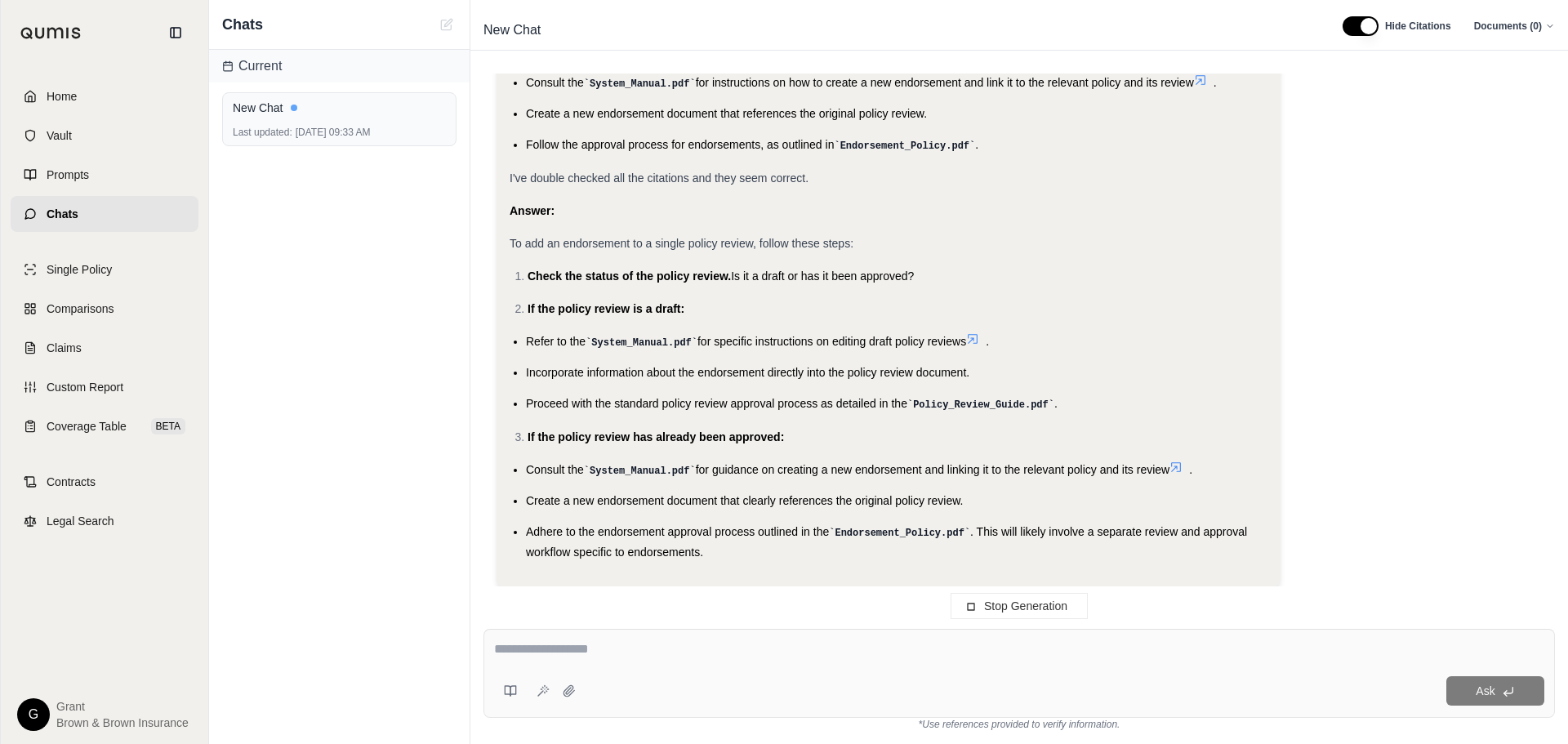 scroll, scrollTop: 1258, scrollLeft: 0, axis: vertical 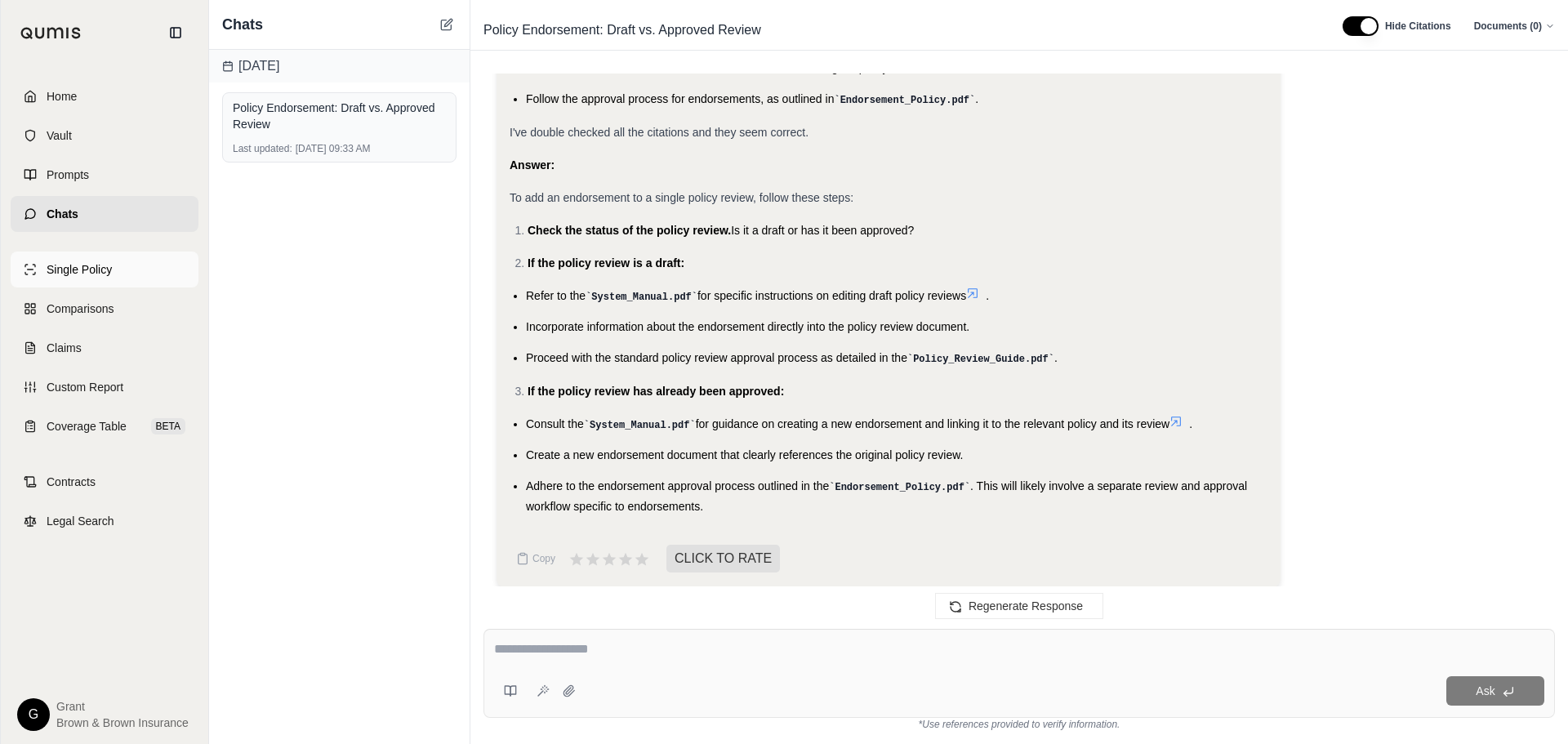 click on "Single Policy" at bounding box center [105, 270] 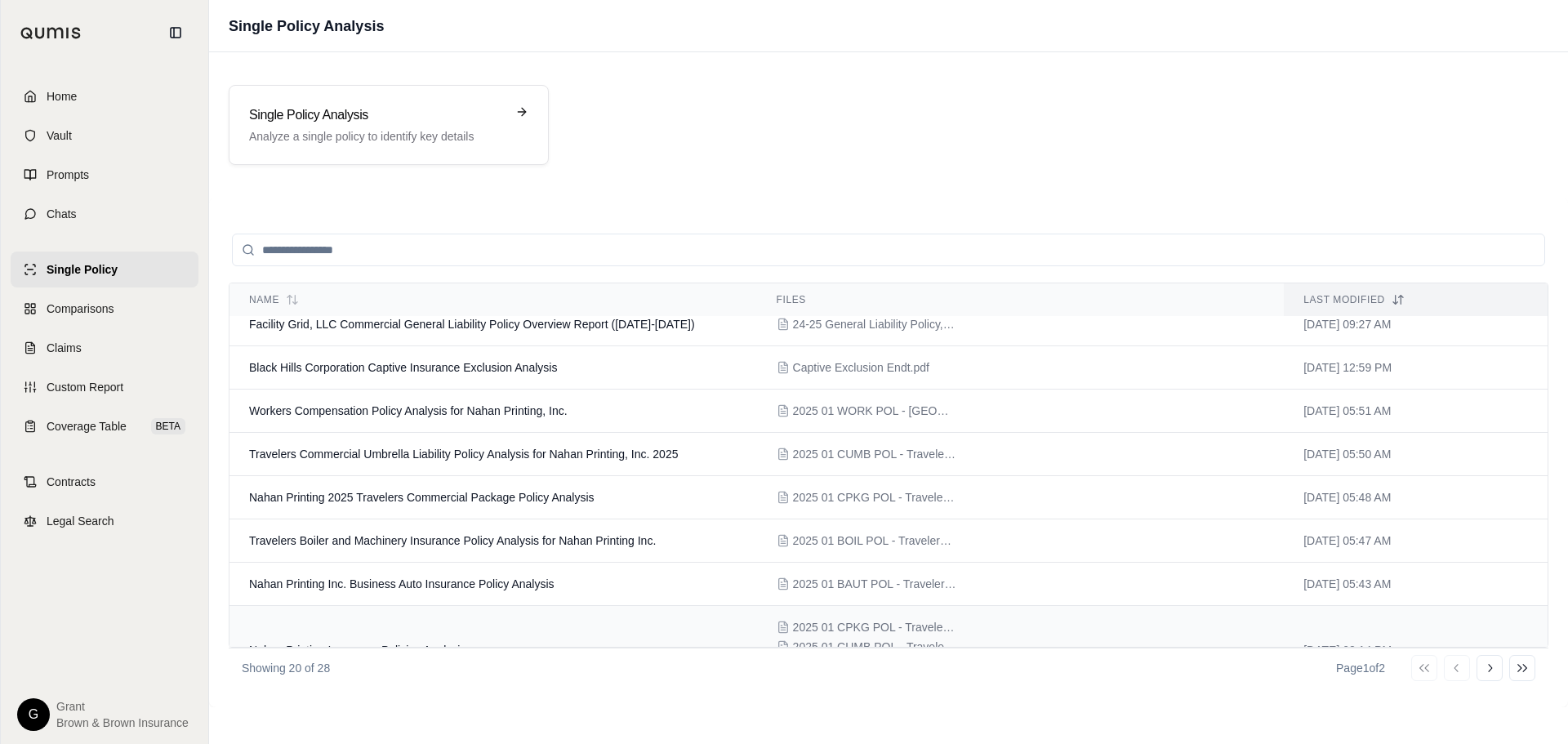 scroll, scrollTop: 0, scrollLeft: 0, axis: both 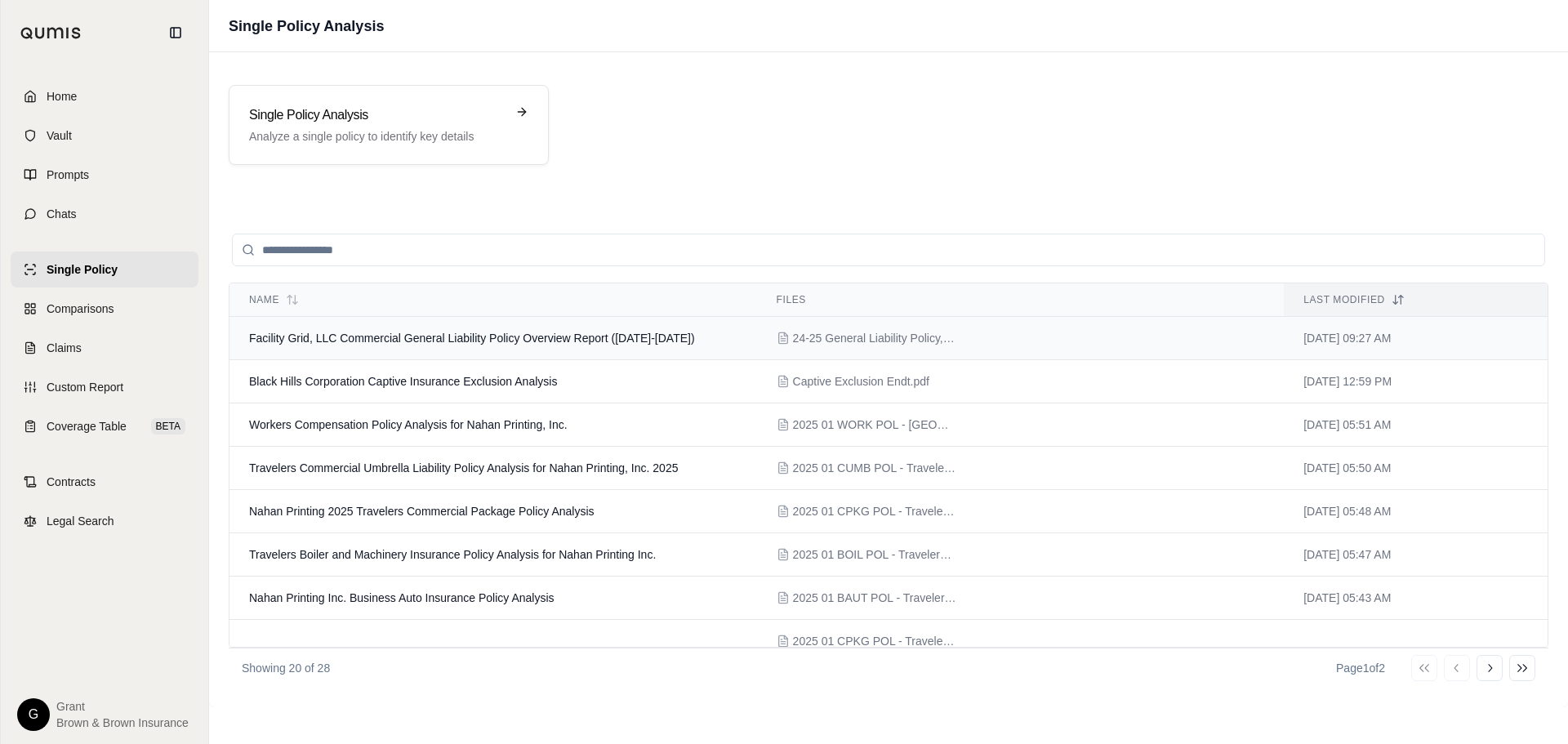 click on "Facility Grid, LLC Commercial General Liability Policy Overview Report ([DATE]-[DATE])" at bounding box center [493, 338] 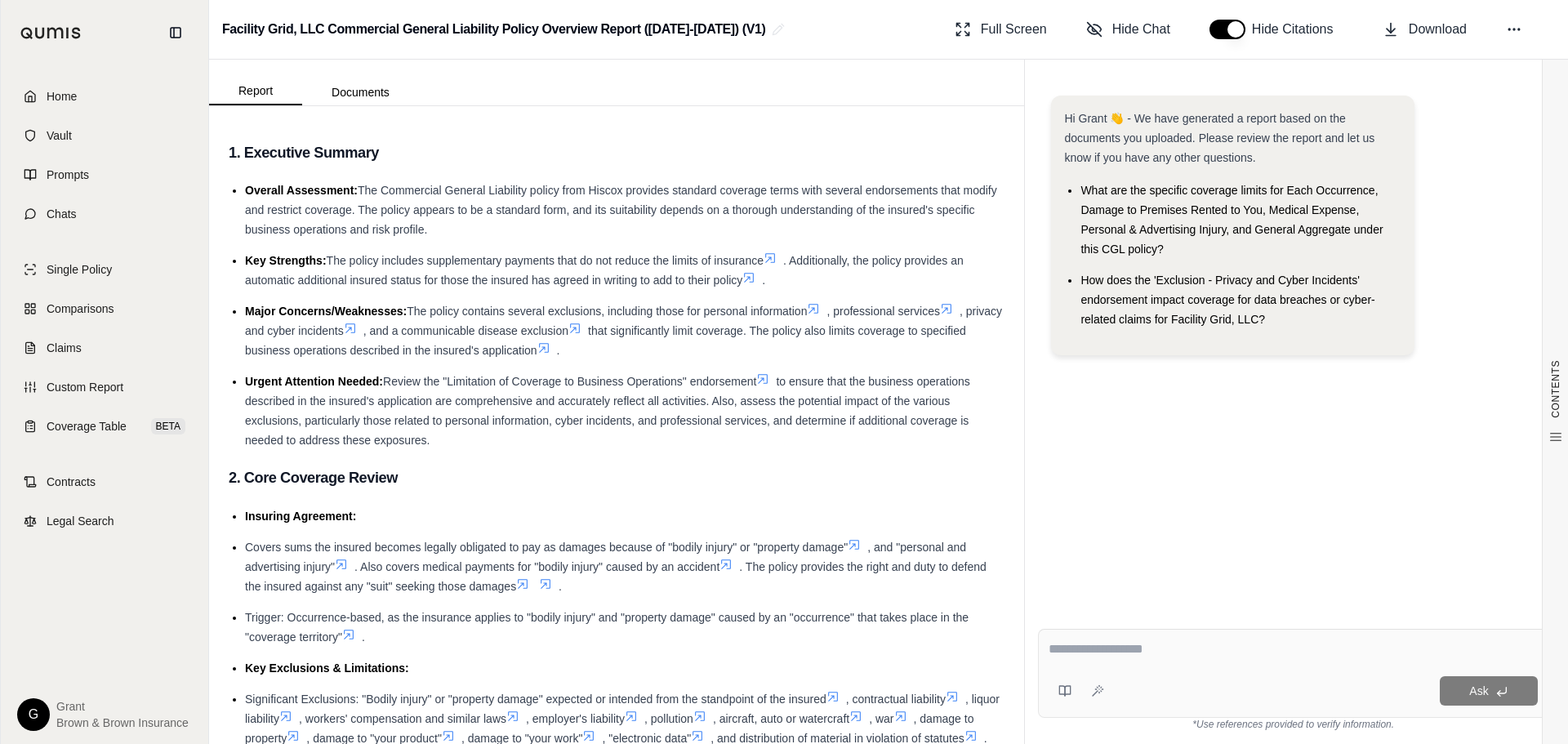 scroll, scrollTop: 0, scrollLeft: 0, axis: both 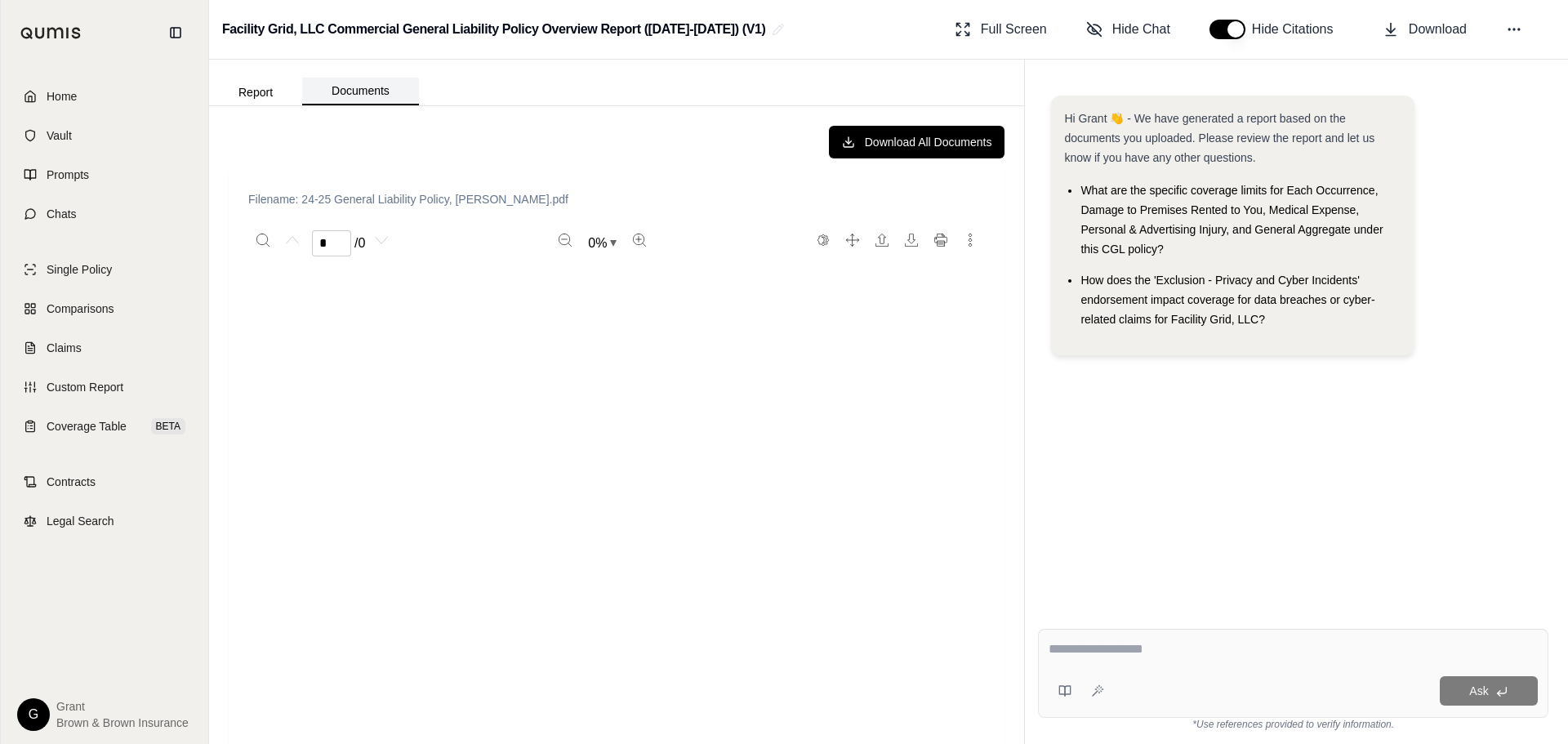 click on "Documents" at bounding box center (360, 91) 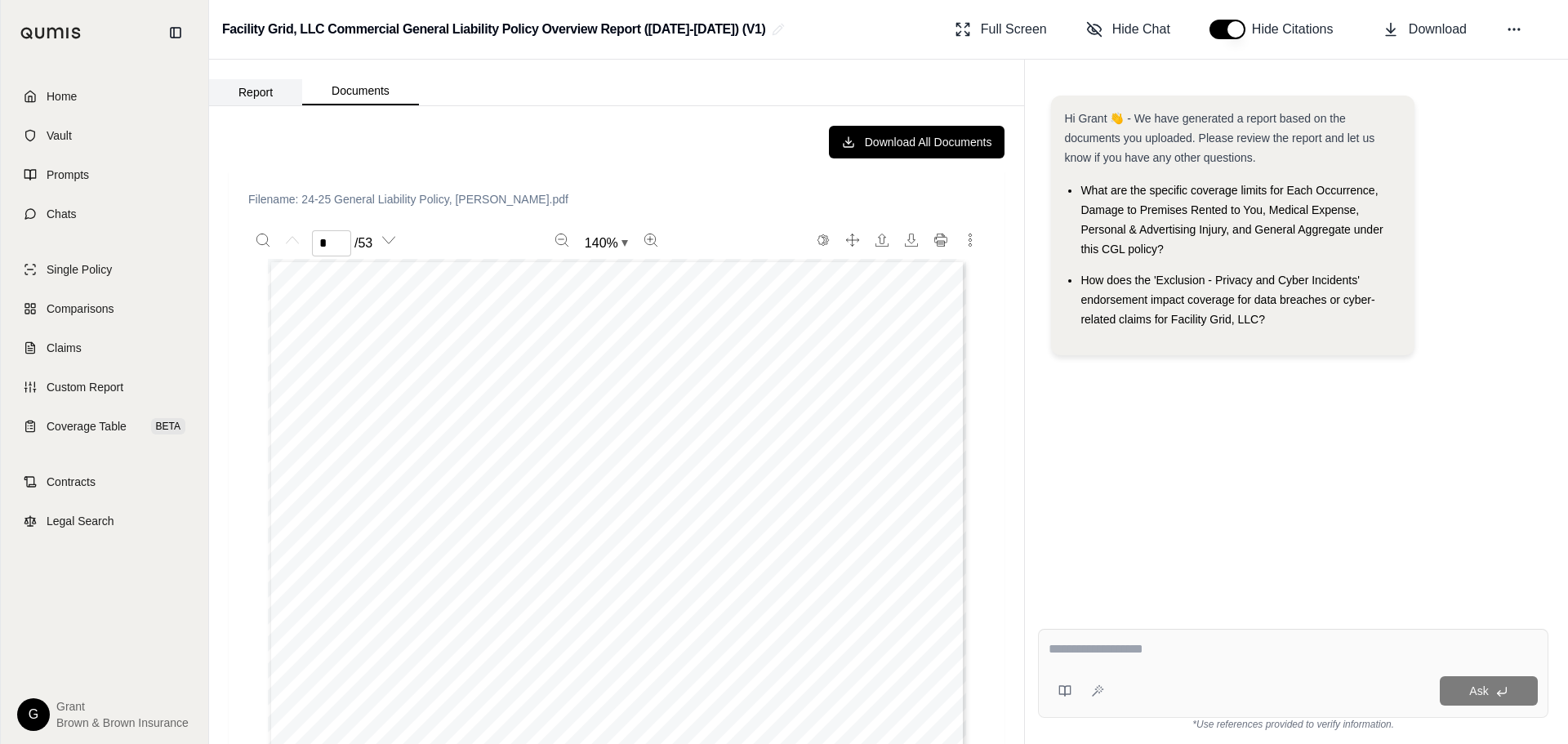 click on "Report" at bounding box center (256, 92) 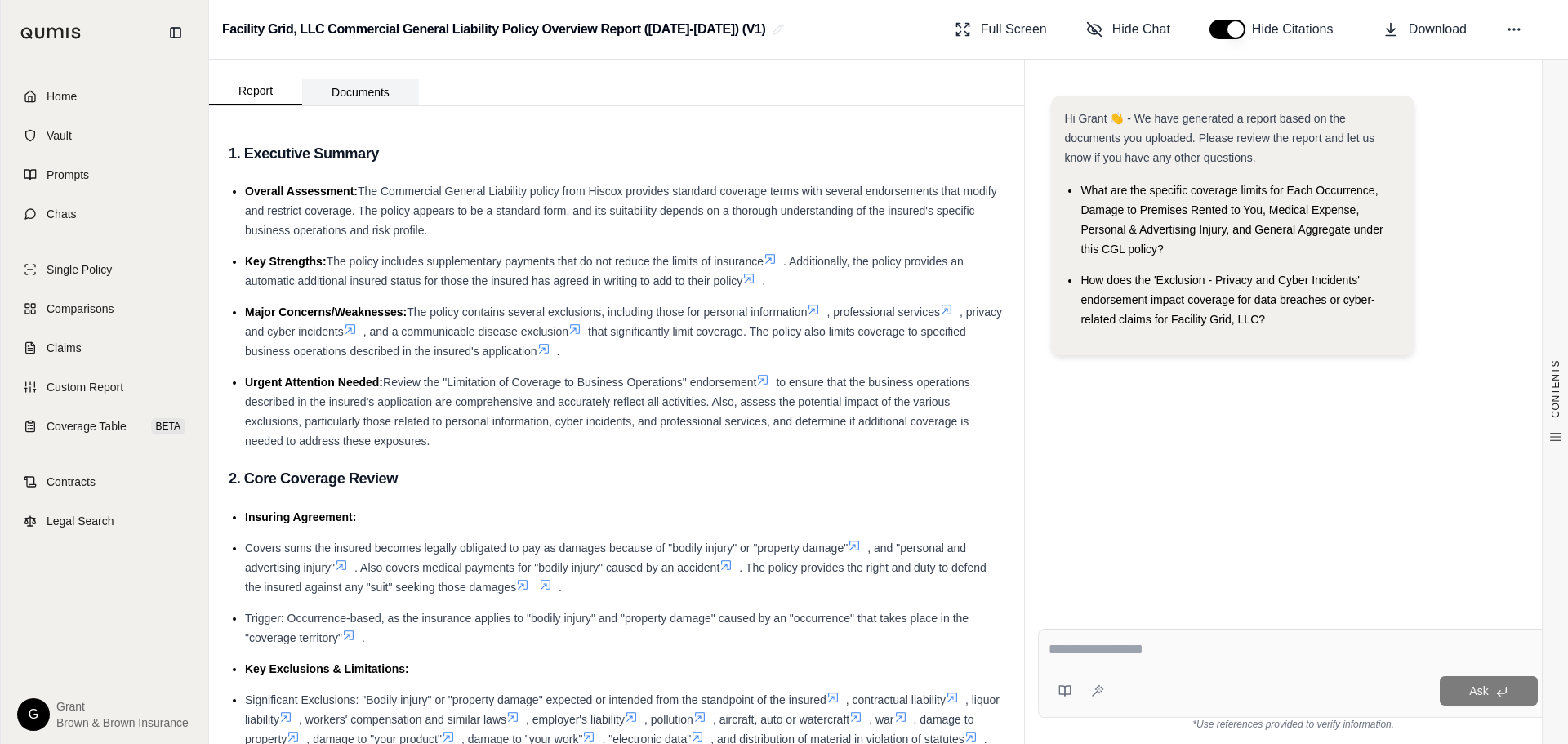 click on "Documents" at bounding box center (360, 92) 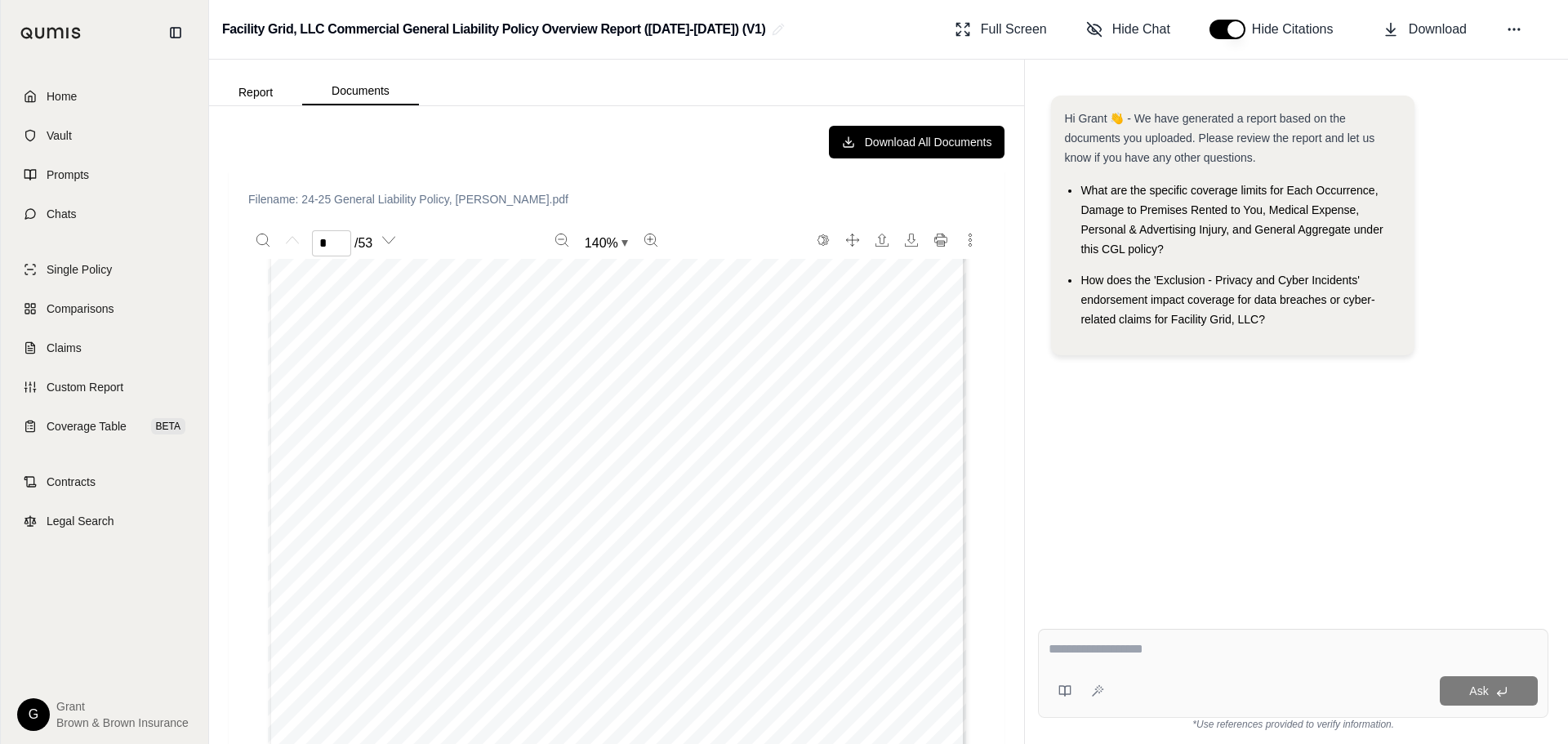 scroll, scrollTop: 163, scrollLeft: 0, axis: vertical 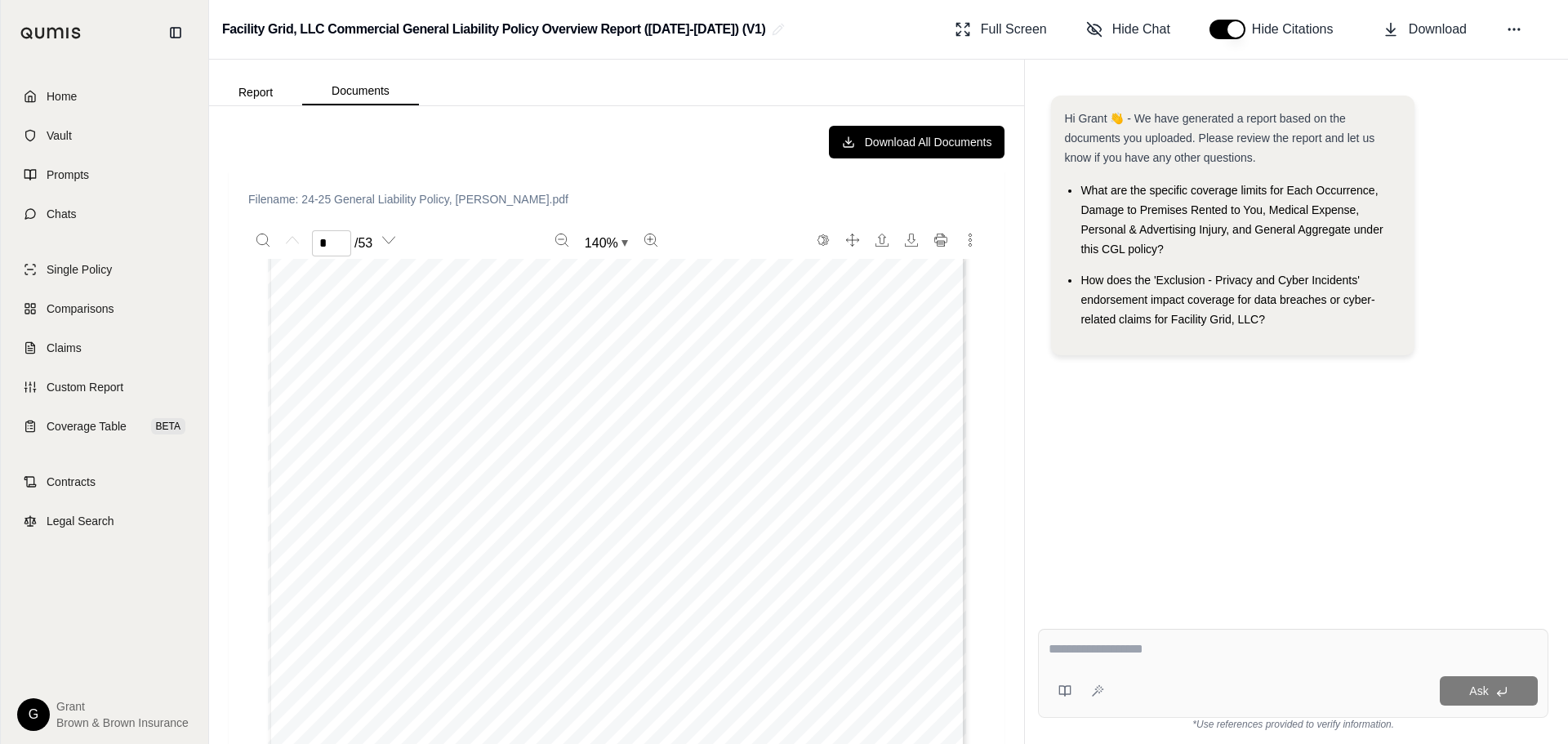 click at bounding box center [1293, 649] 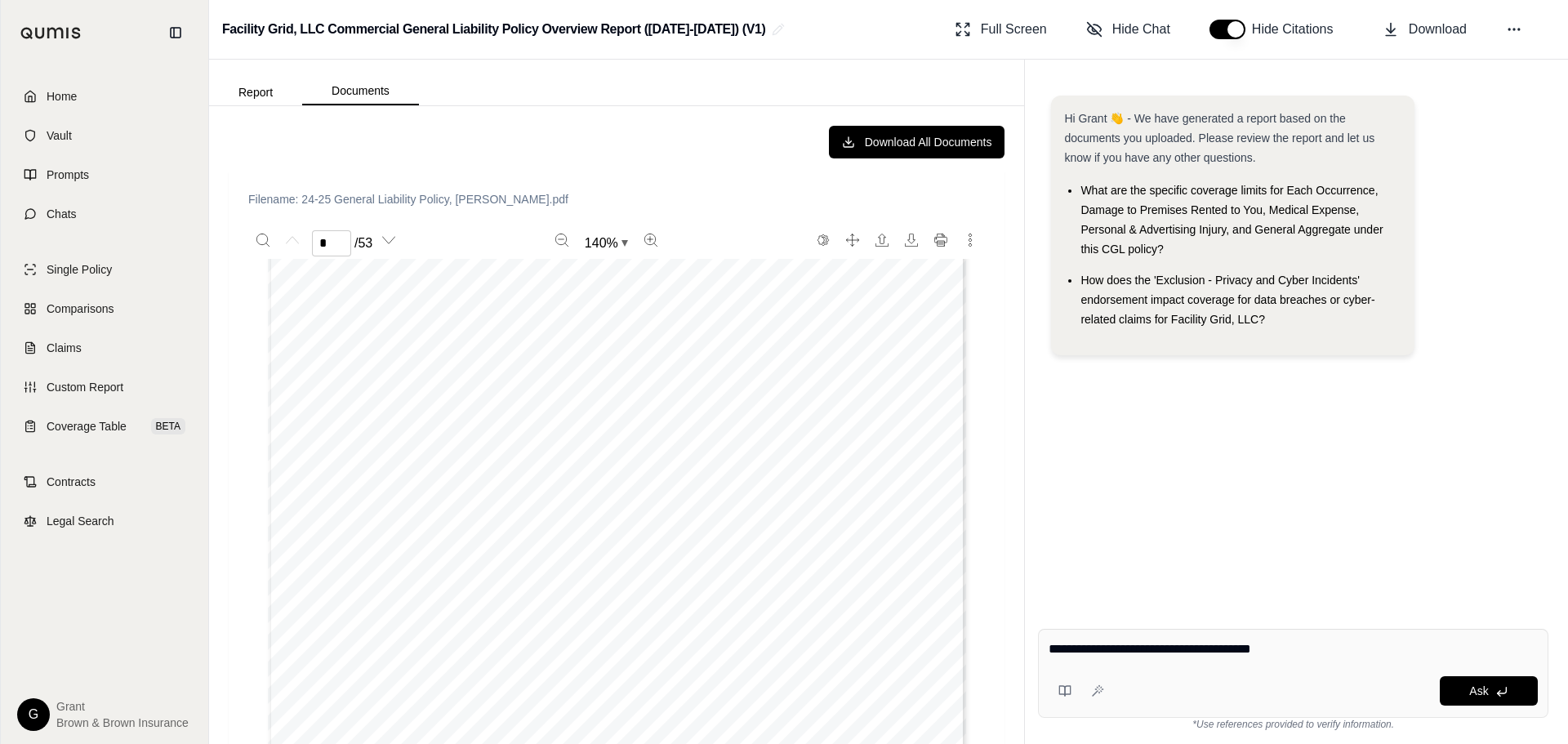 type on "**********" 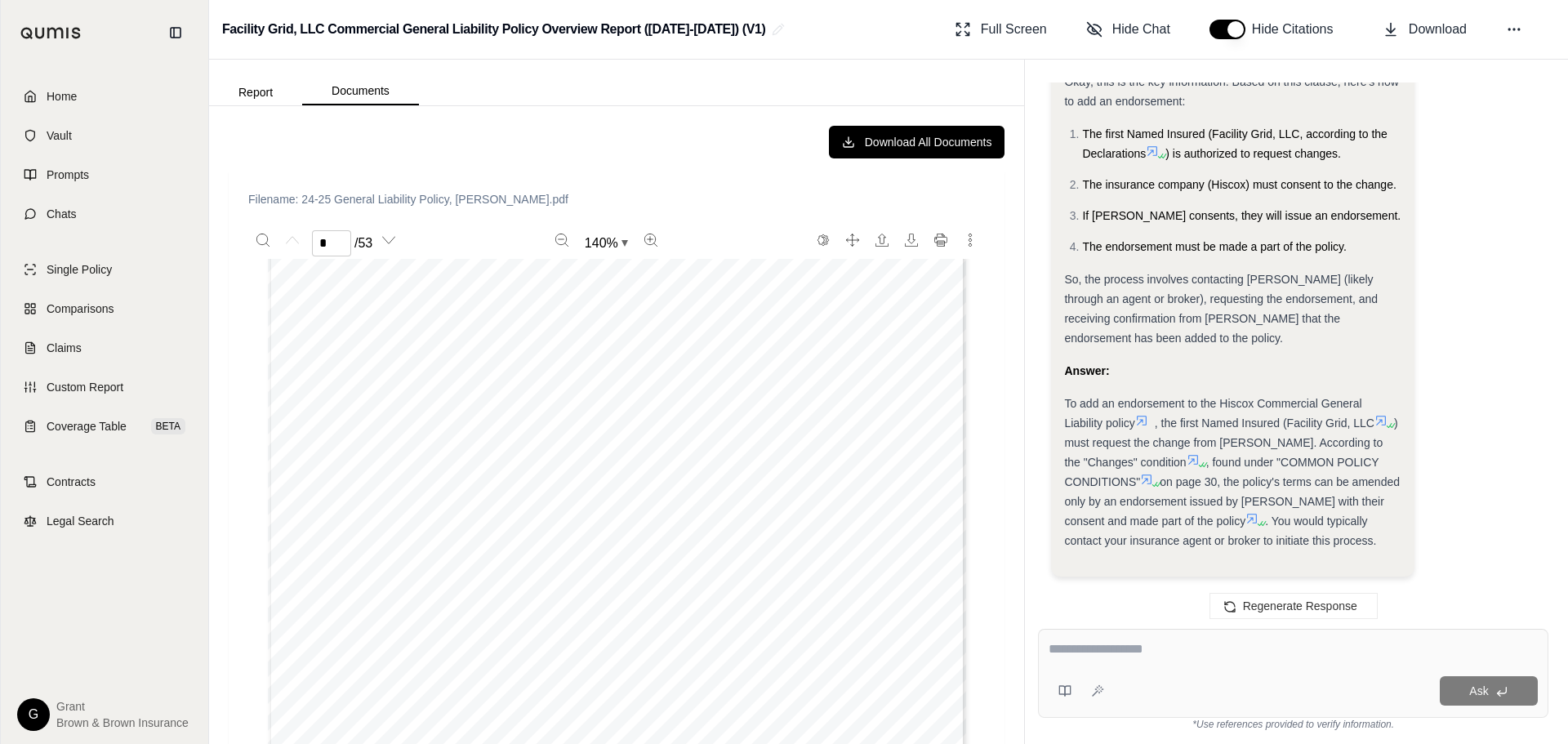 scroll, scrollTop: 1484, scrollLeft: 0, axis: vertical 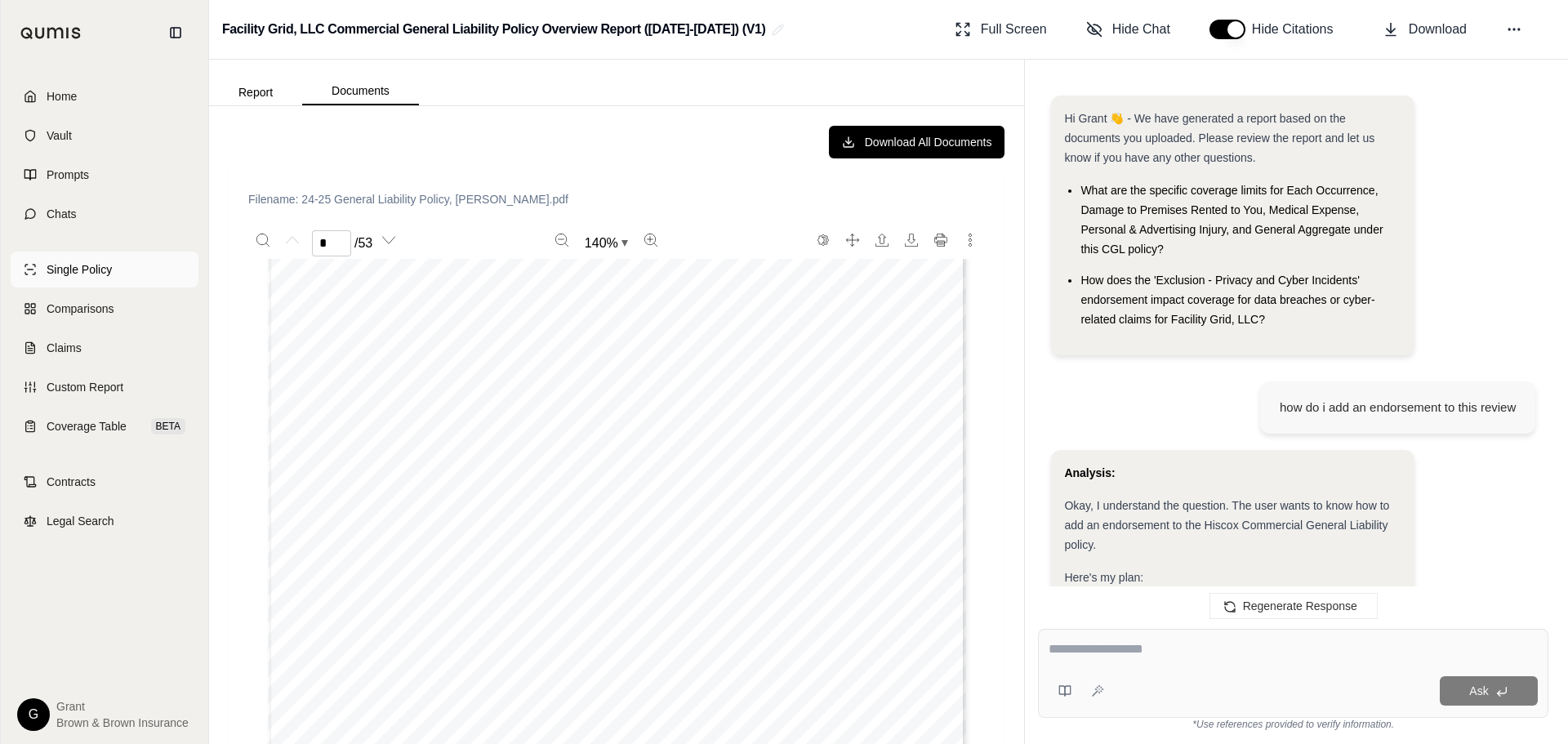 click on "Single Policy" at bounding box center [79, 270] 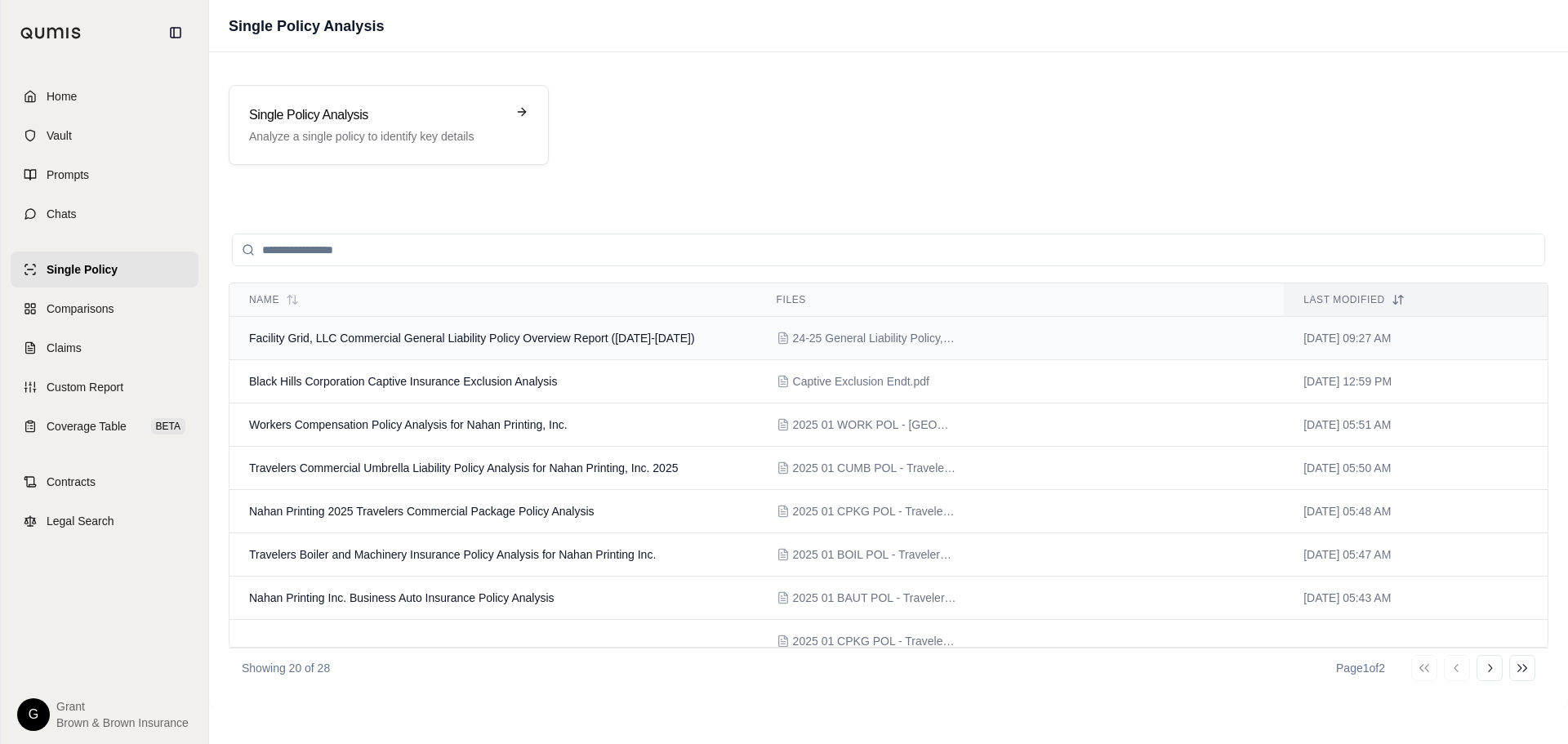 click on "Facility Grid, LLC Commercial General Liability Policy Overview Report ([DATE]-[DATE])" at bounding box center (493, 338) 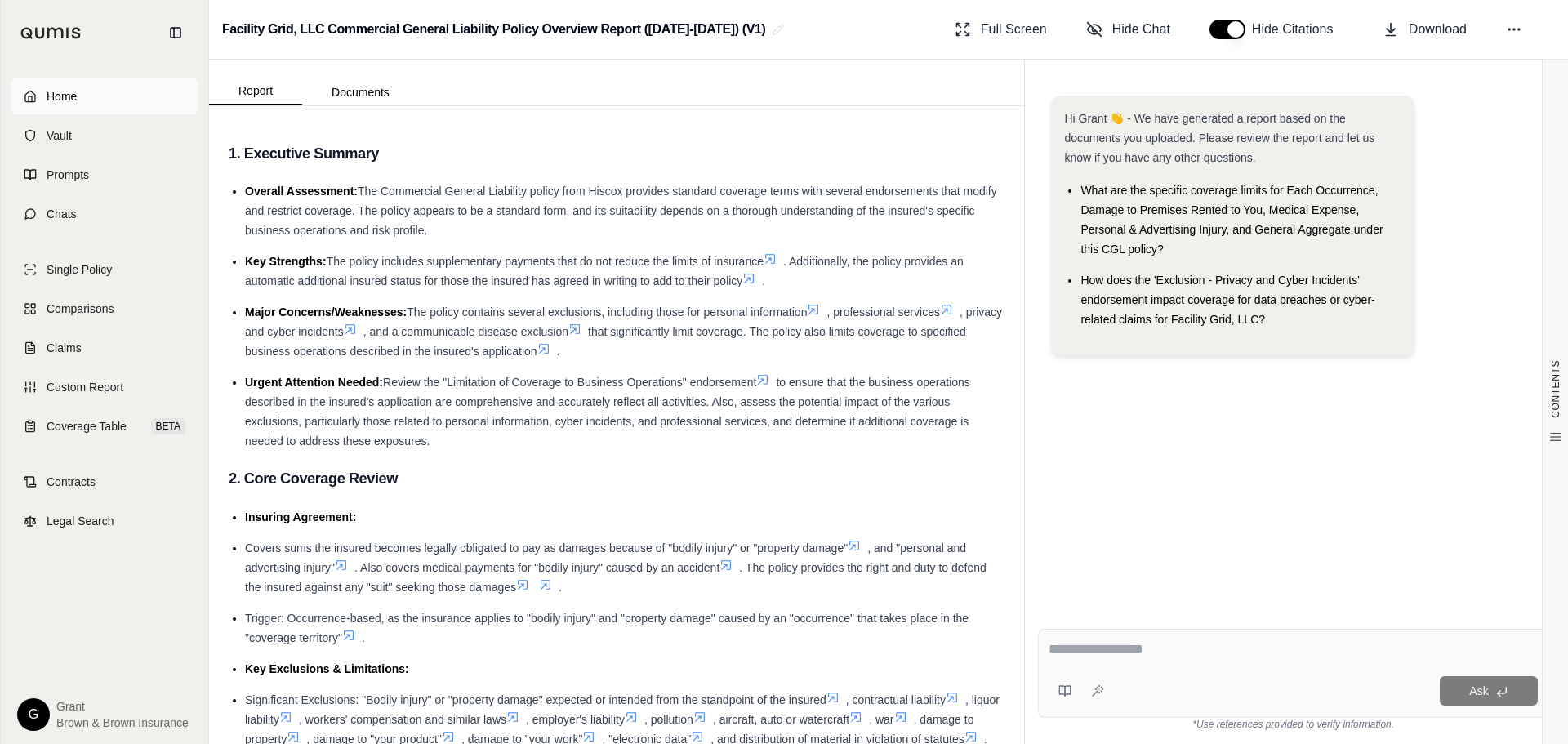 click on "Home" at bounding box center (105, 96) 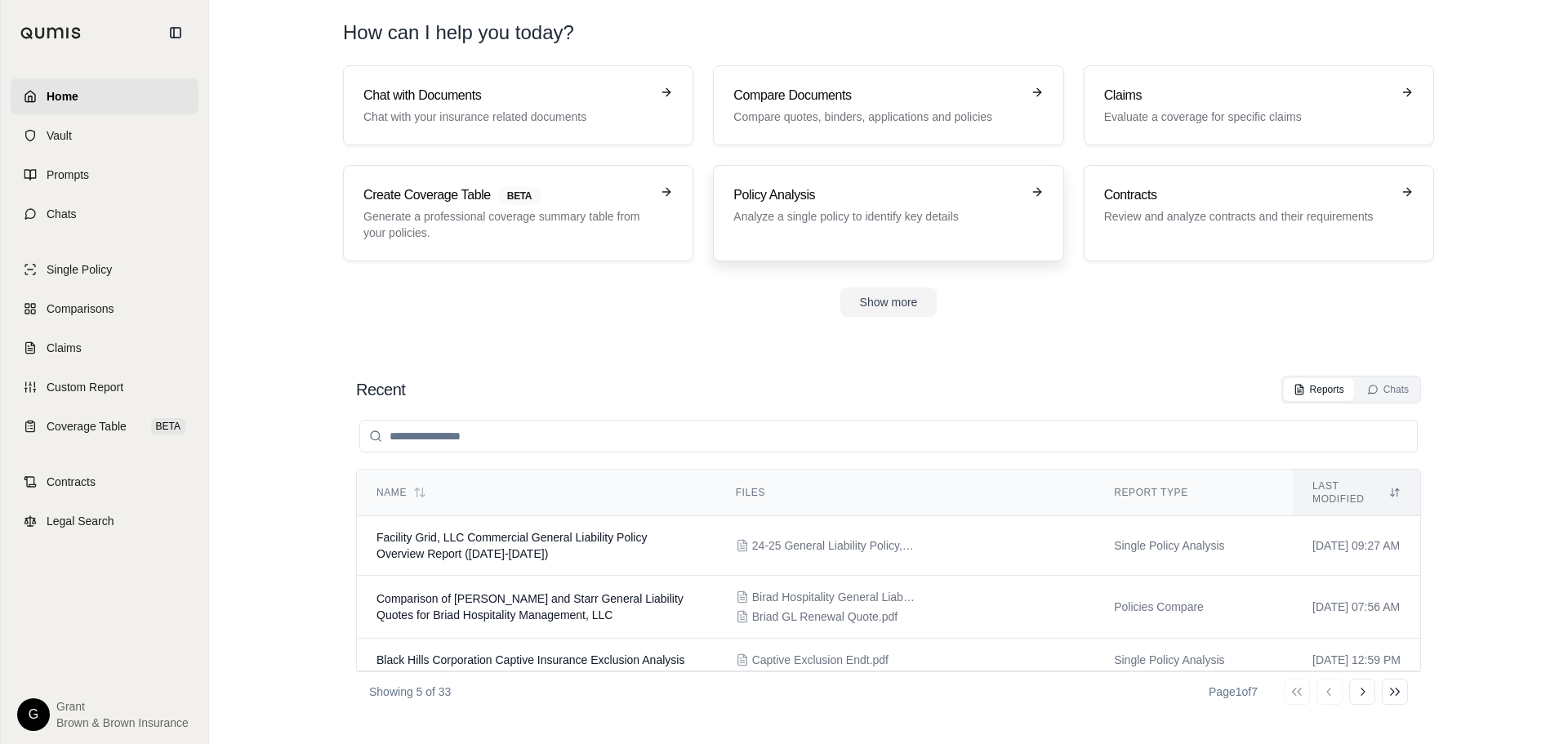click on "Policy Analysis" at bounding box center (876, 195) 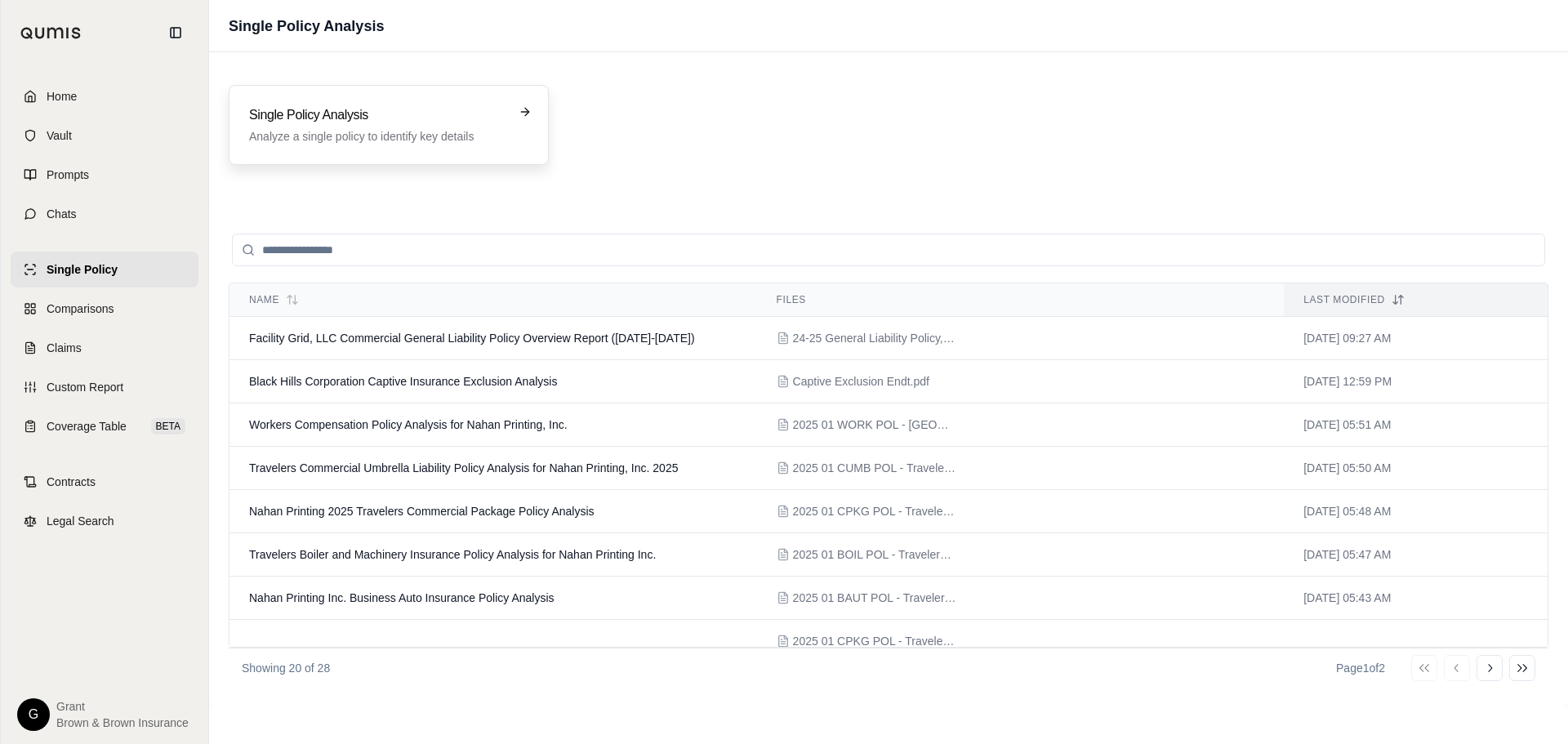 click on "Analyze a single policy to identify key details" at bounding box center (377, 136) 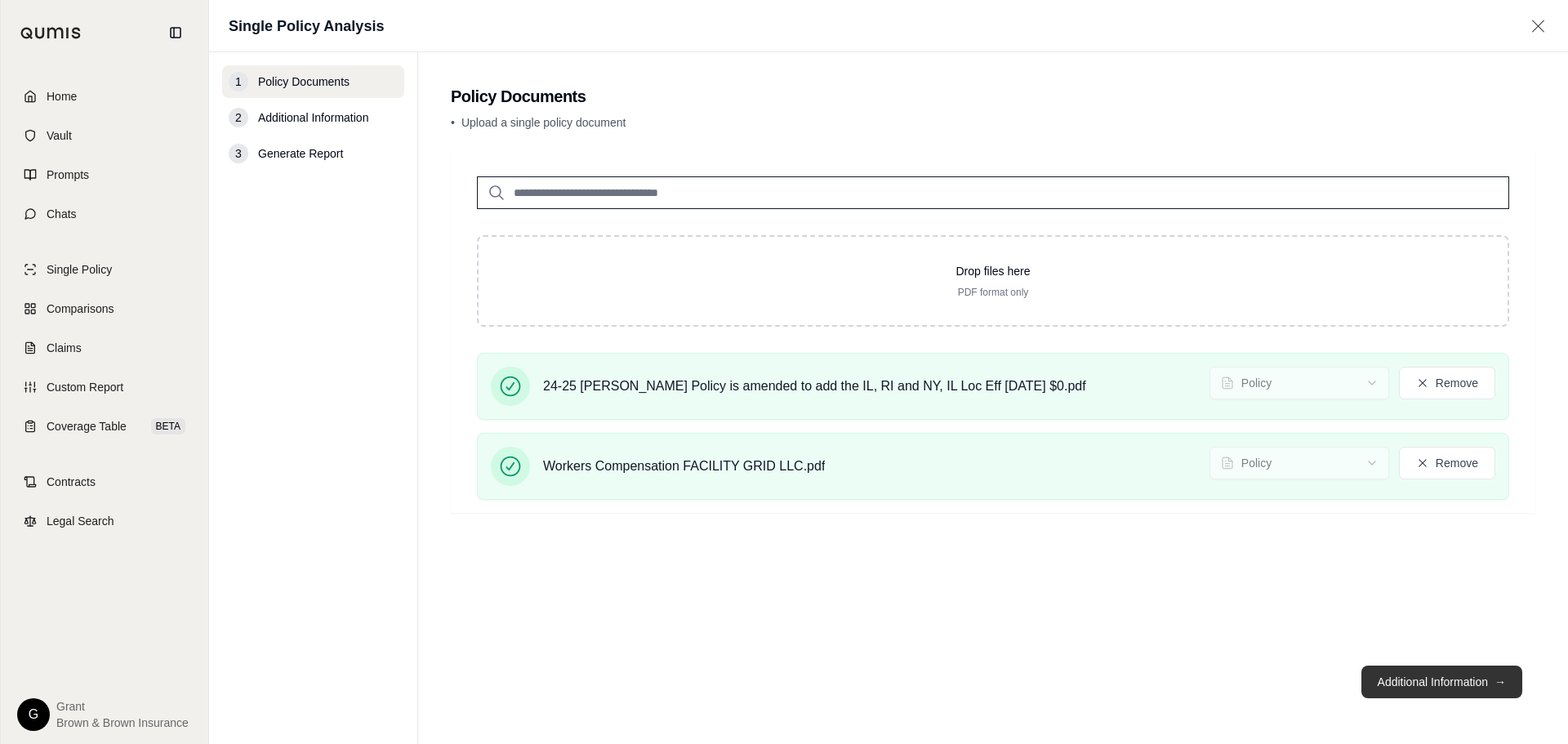 click on "Additional Information →" at bounding box center [1441, 682] 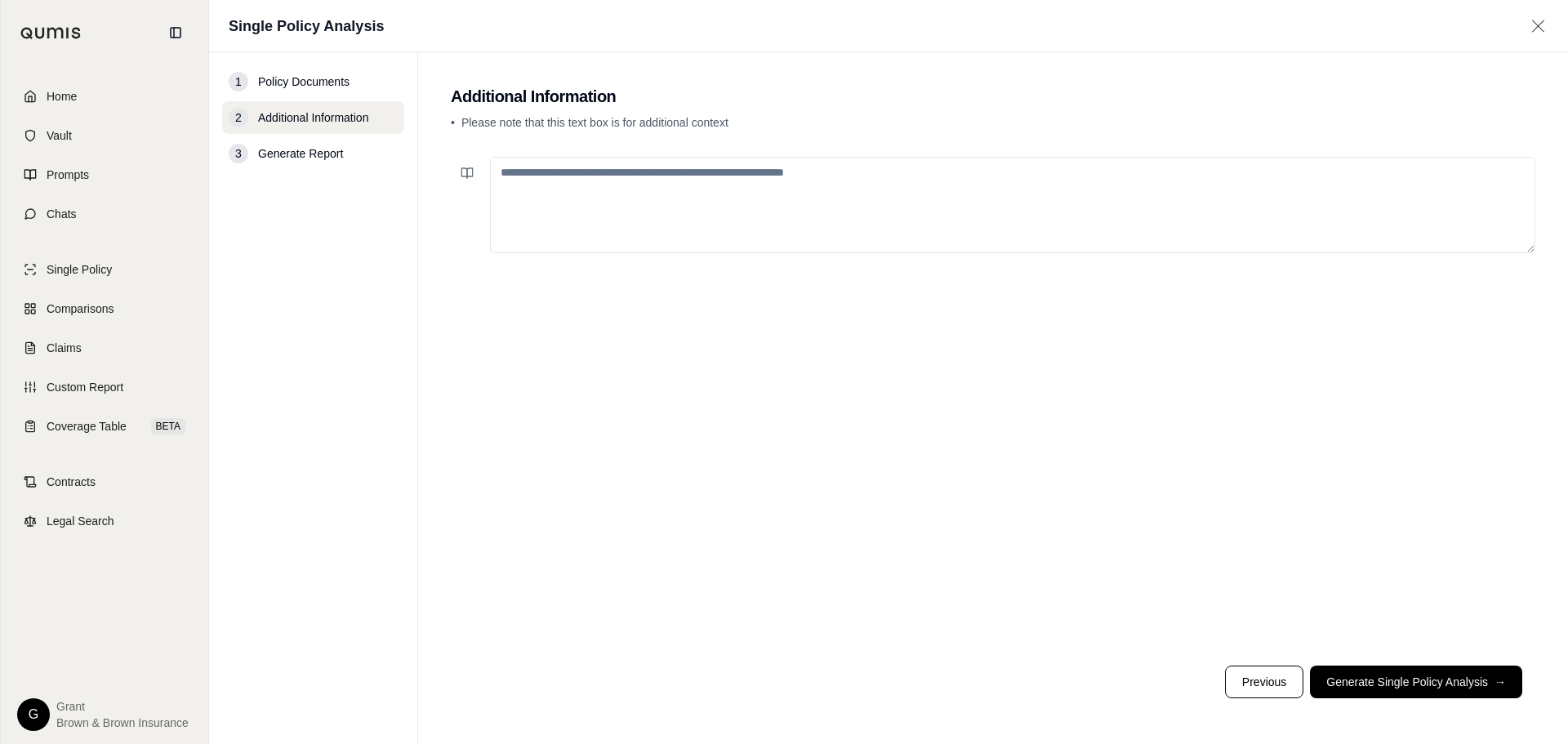 click at bounding box center [1013, 205] 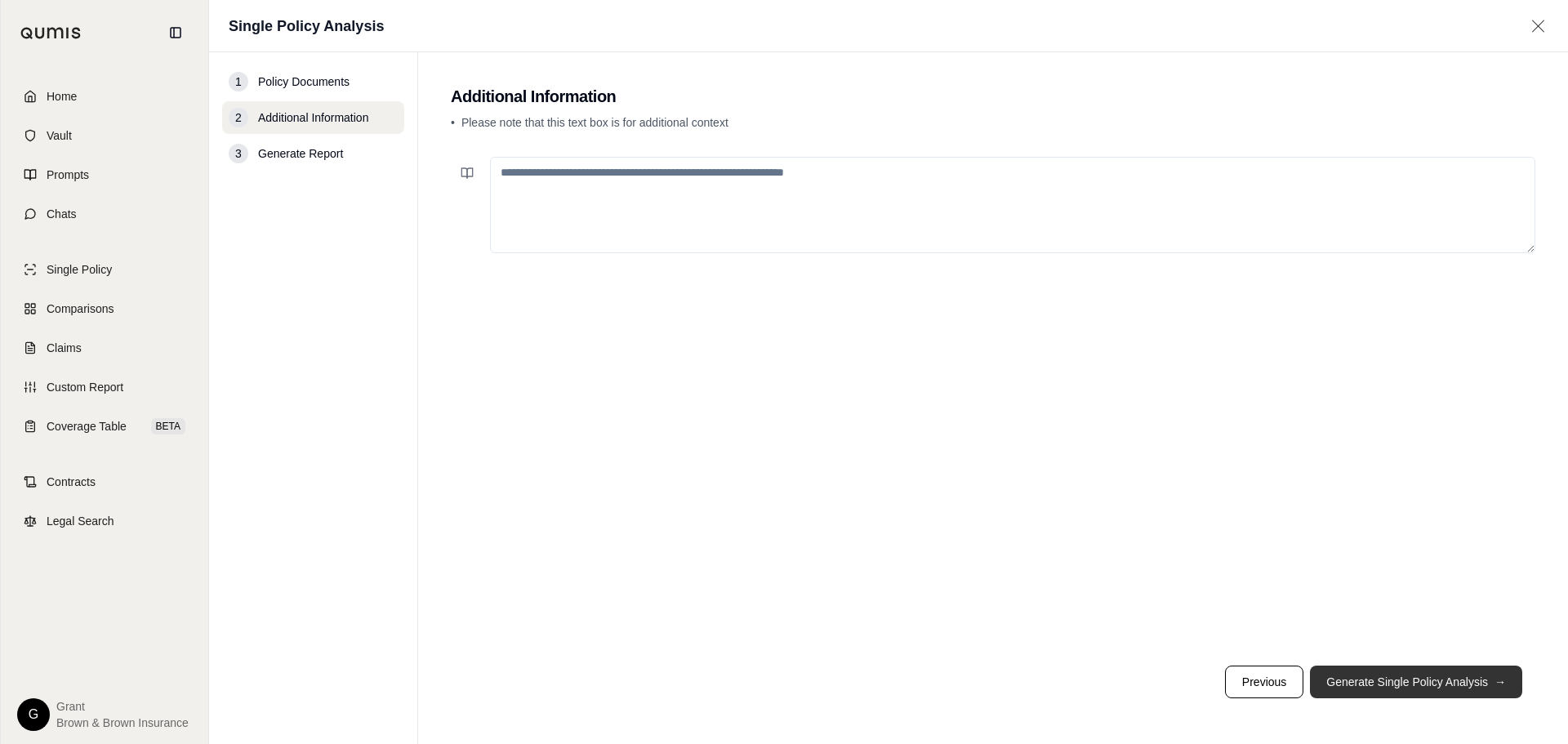 click on "Generate Single Policy Analysis →" at bounding box center (1416, 682) 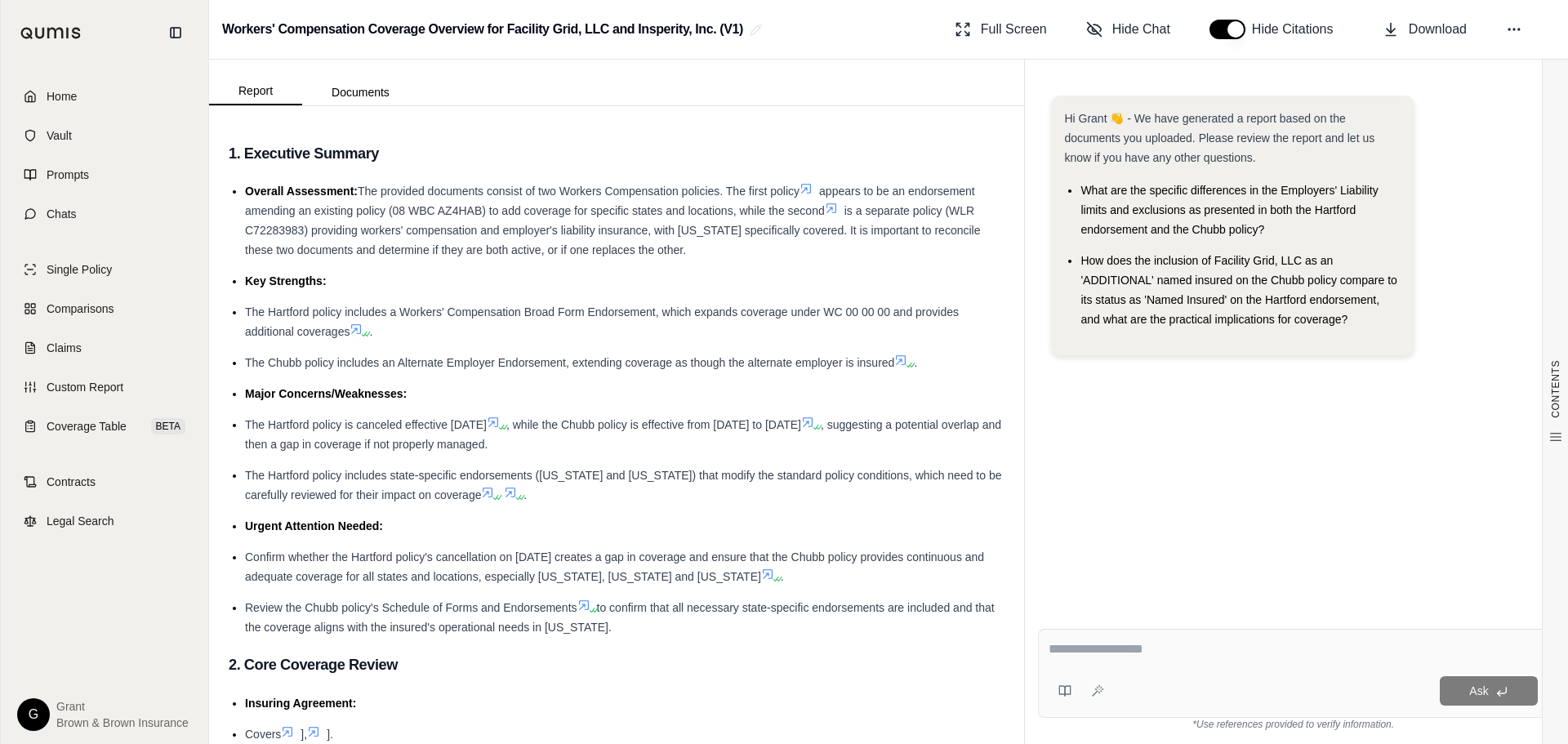 scroll, scrollTop: 0, scrollLeft: 0, axis: both 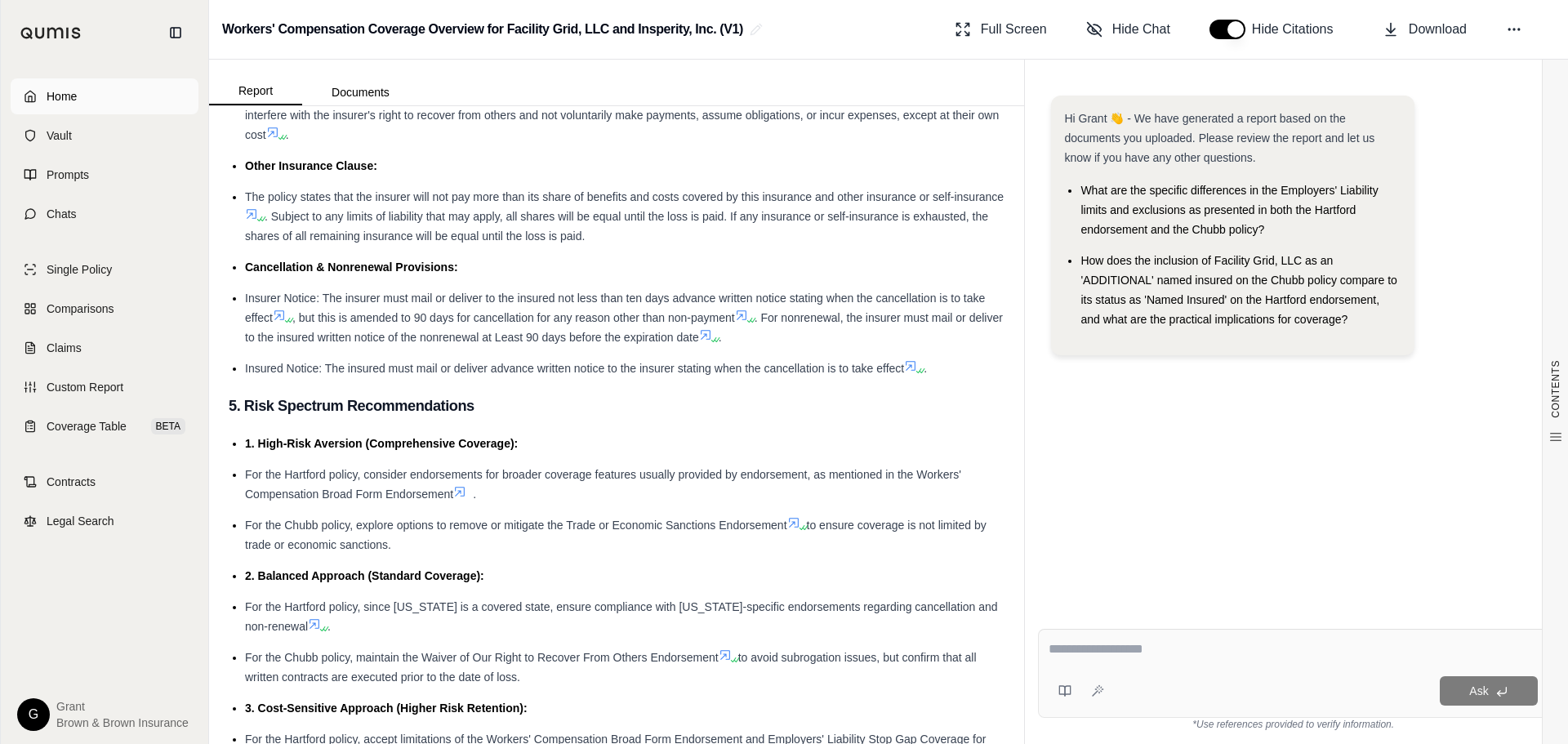 click on "Home" at bounding box center (105, 96) 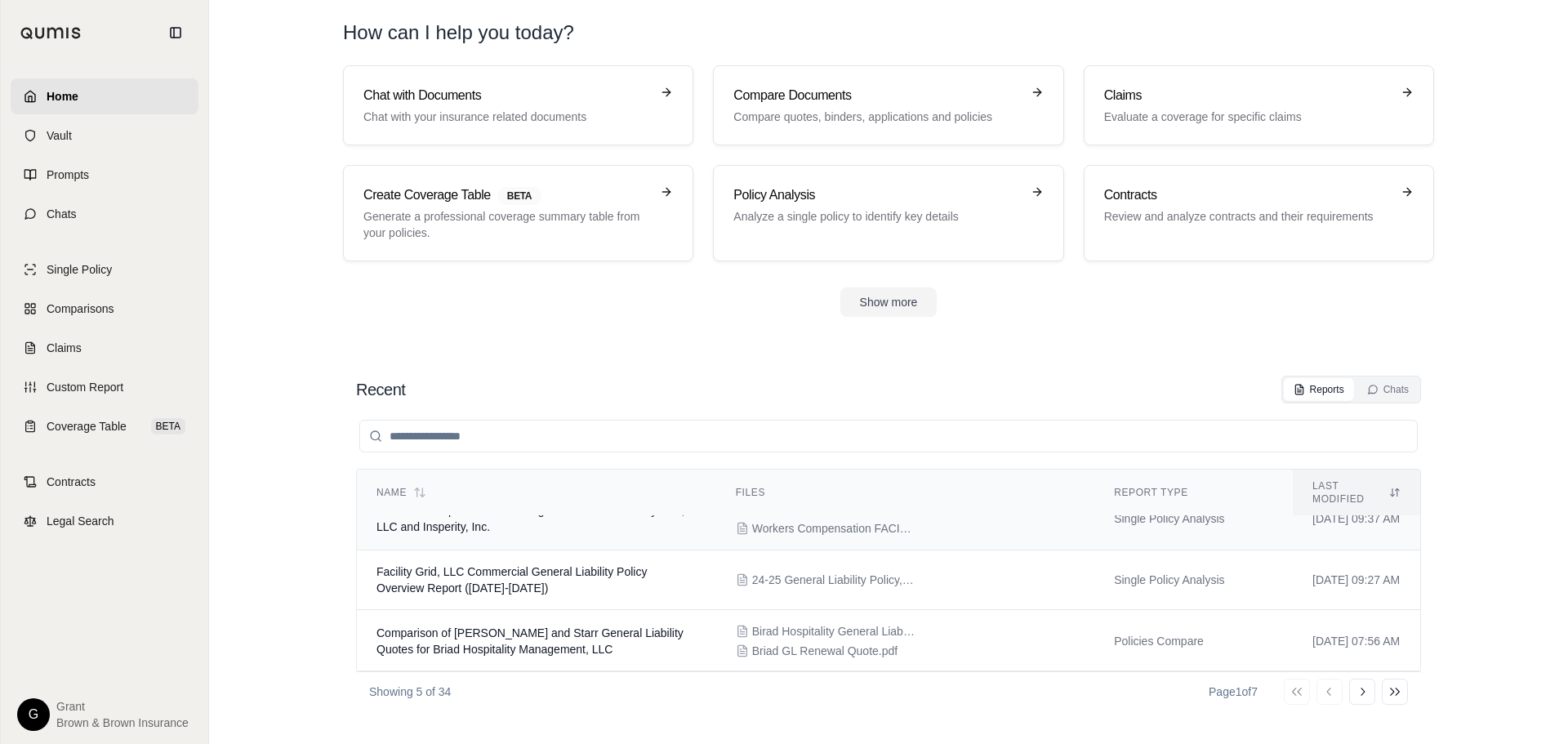 scroll, scrollTop: 0, scrollLeft: 0, axis: both 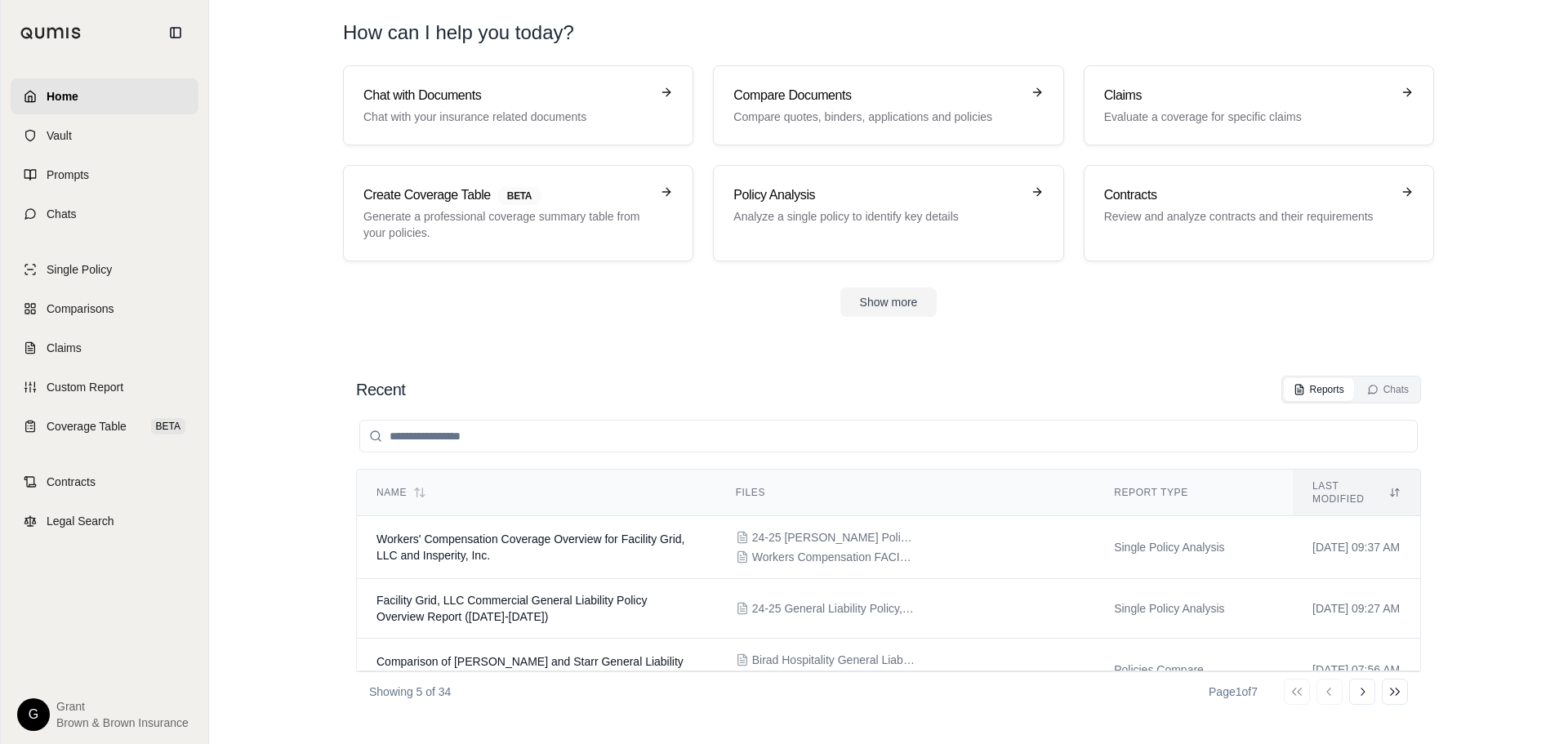 drag, startPoint x: 997, startPoint y: 536, endPoint x: 874, endPoint y: 372, distance: 205 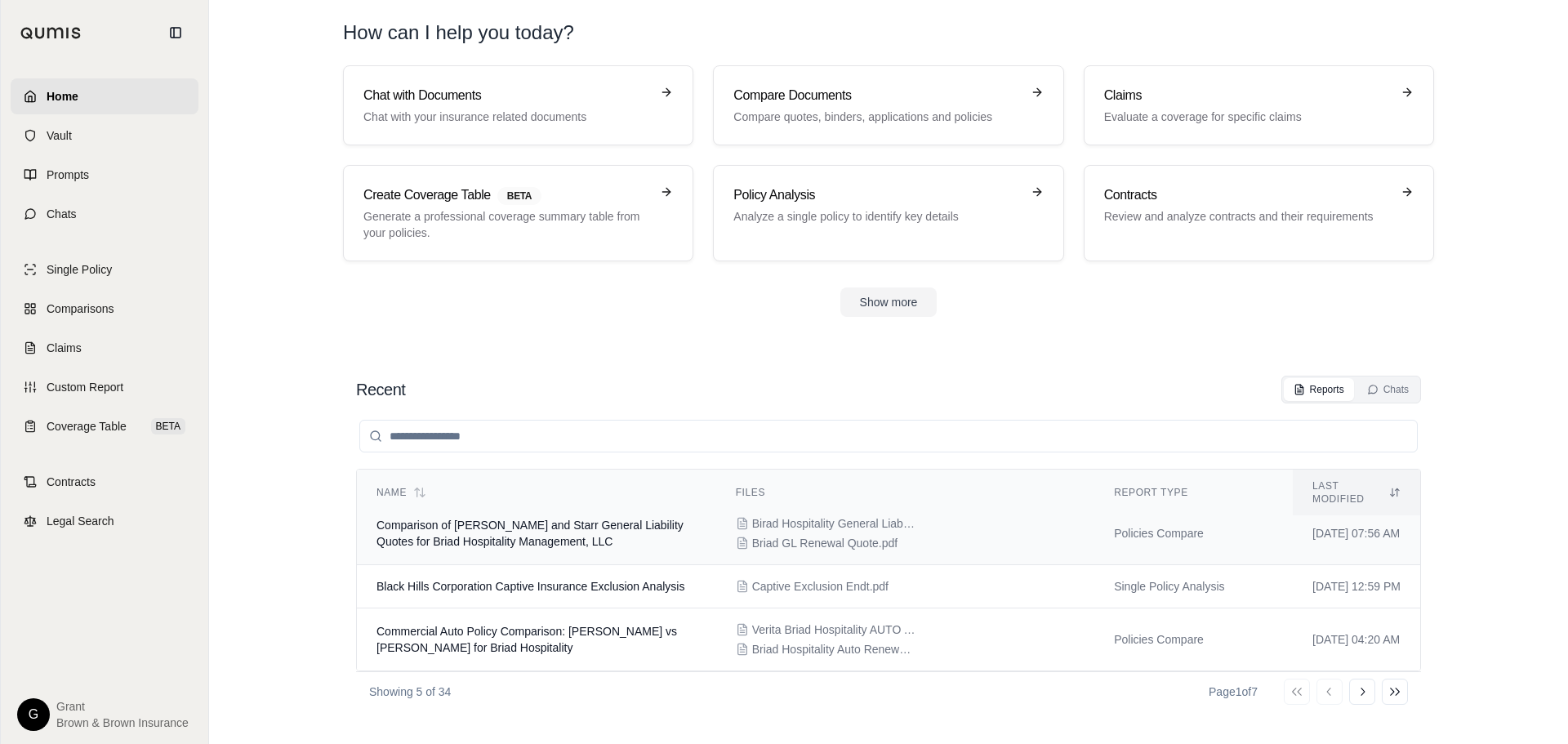 scroll, scrollTop: 0, scrollLeft: 0, axis: both 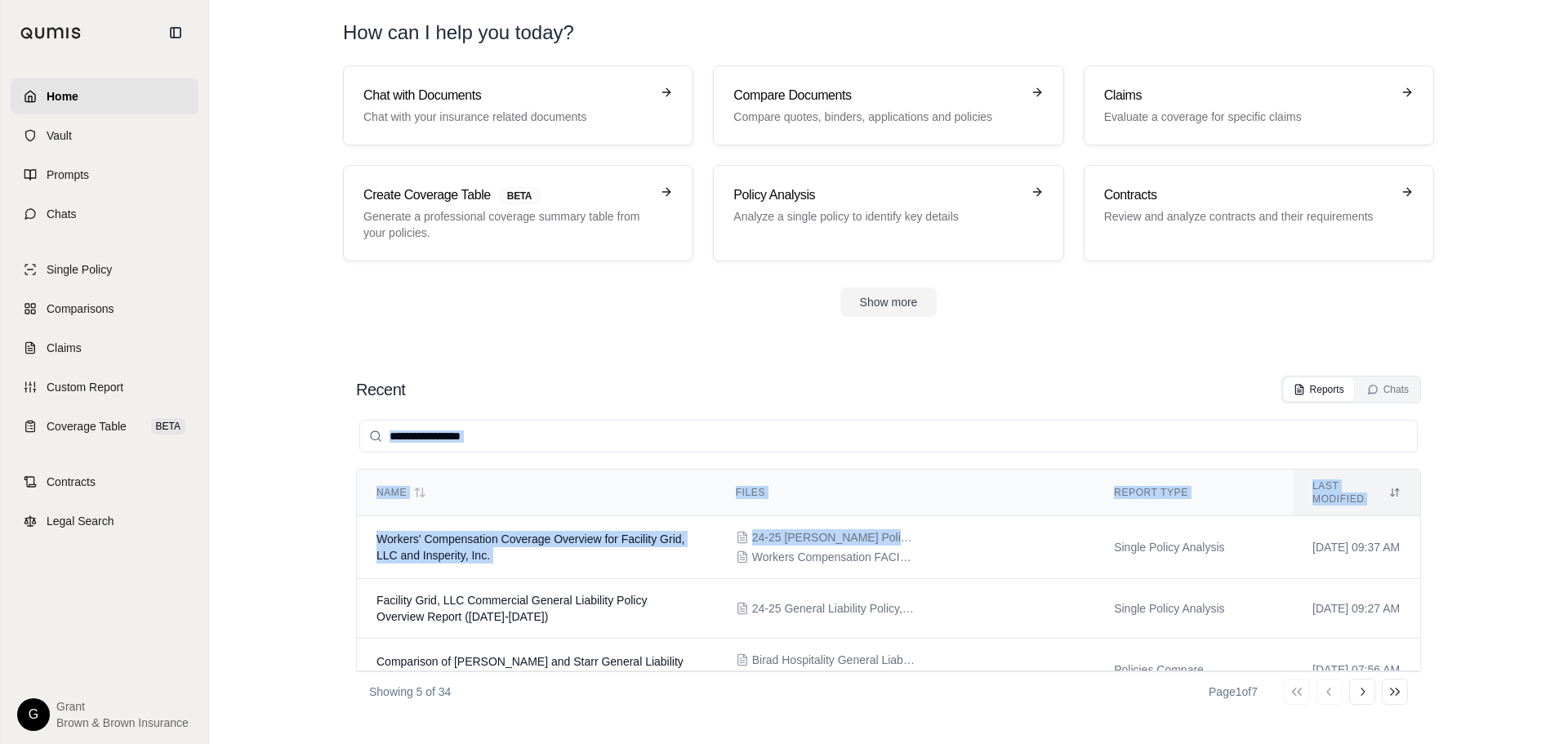 drag, startPoint x: 928, startPoint y: 524, endPoint x: 900, endPoint y: 440, distance: 88.54377 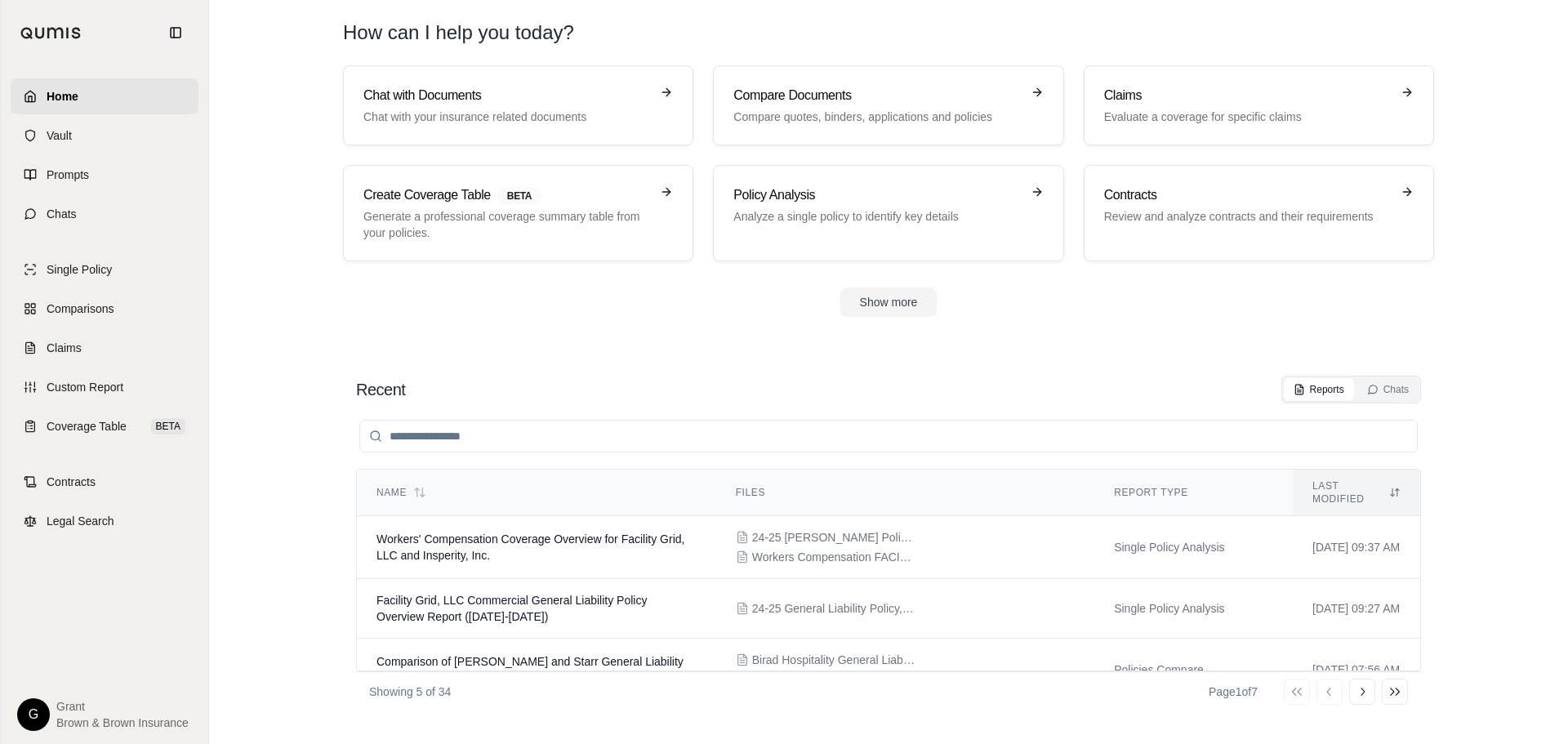 drag, startPoint x: 728, startPoint y: 352, endPoint x: 831, endPoint y: 361, distance: 103.39246 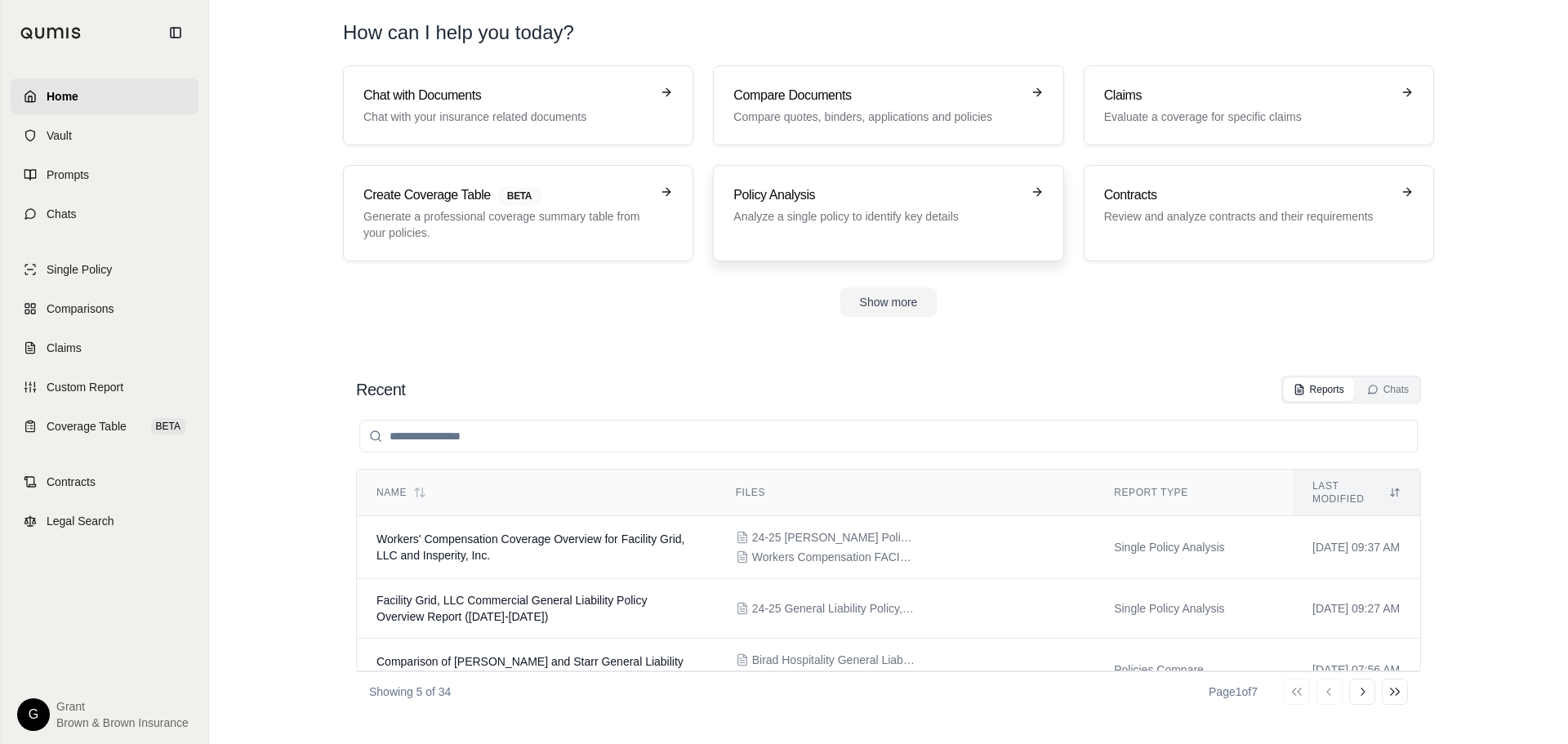 click on "Policy Analysis Analyze a single policy to identify key details" at bounding box center (876, 205) 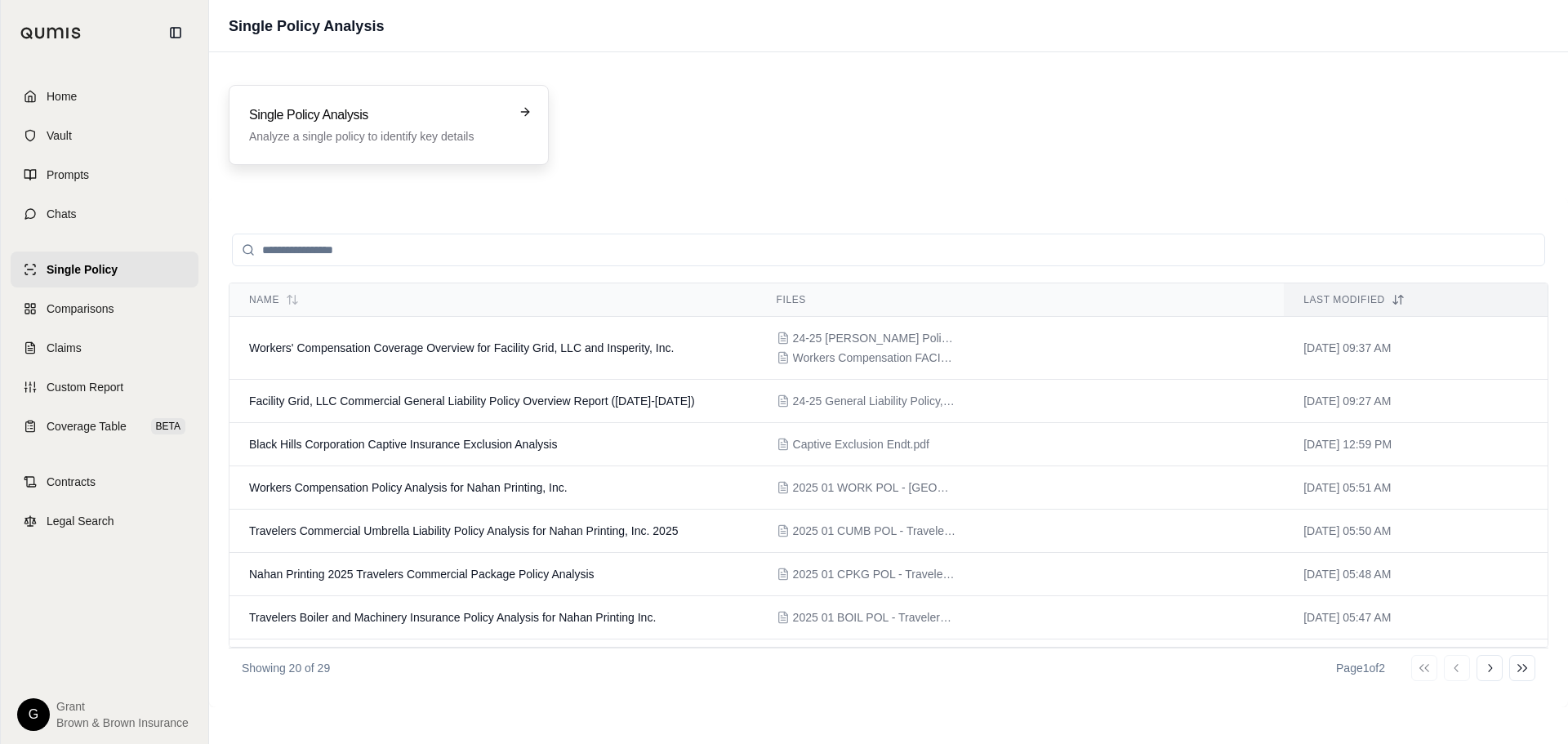 click on "Single Policy Analysis Analyze a single policy to identify key details" at bounding box center [389, 125] 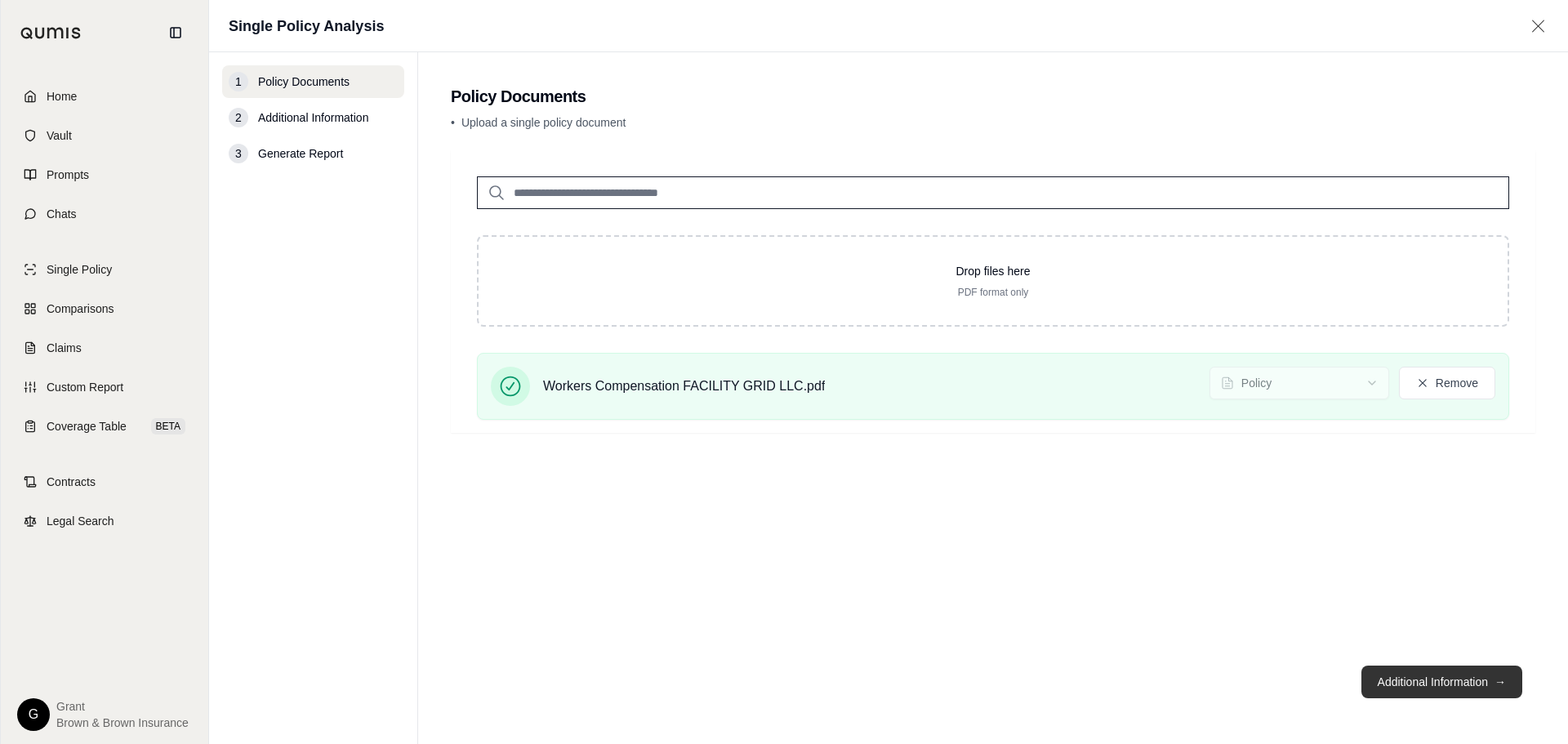 click on "Additional Information →" at bounding box center (1441, 682) 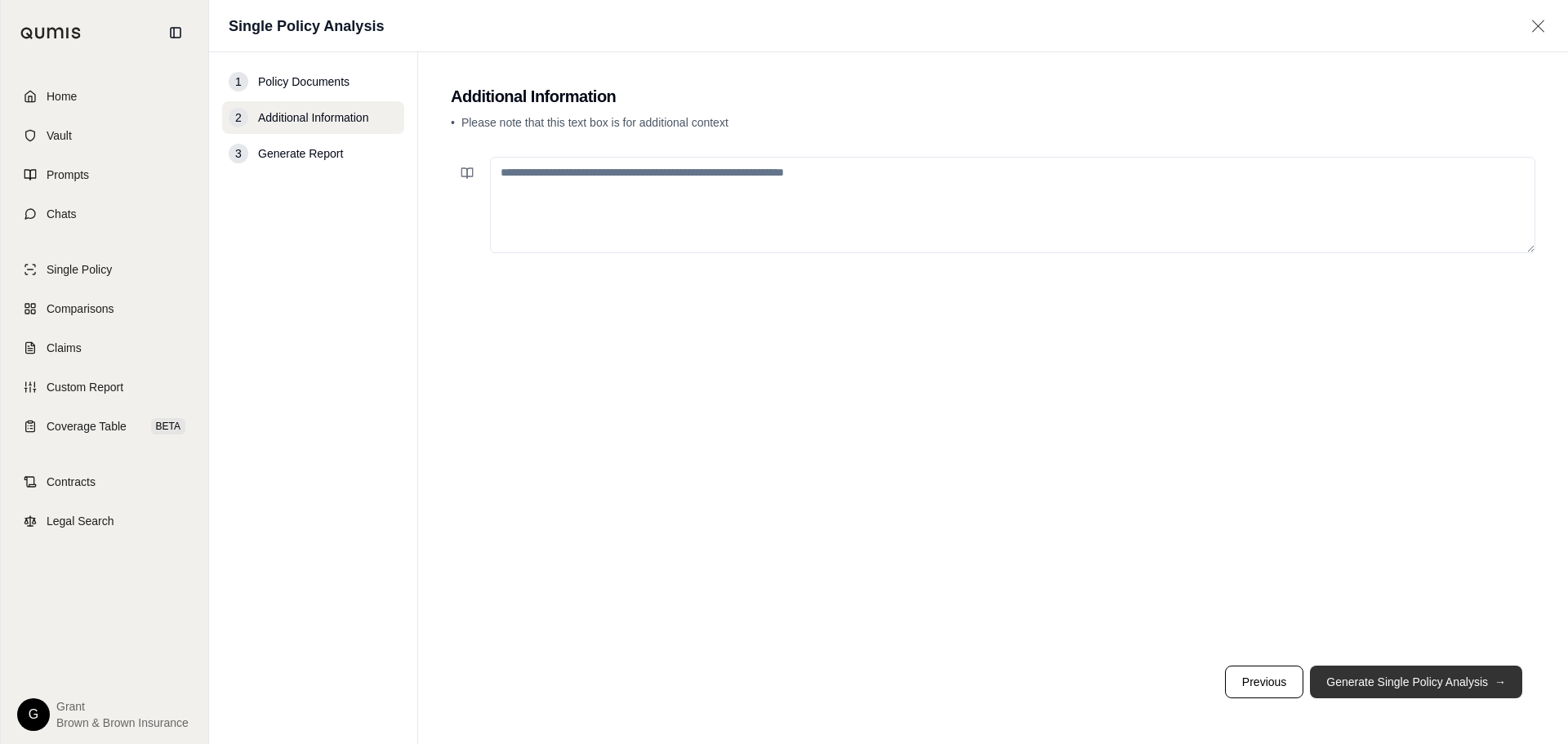 click on "Generate Single Policy Analysis →" at bounding box center [1416, 682] 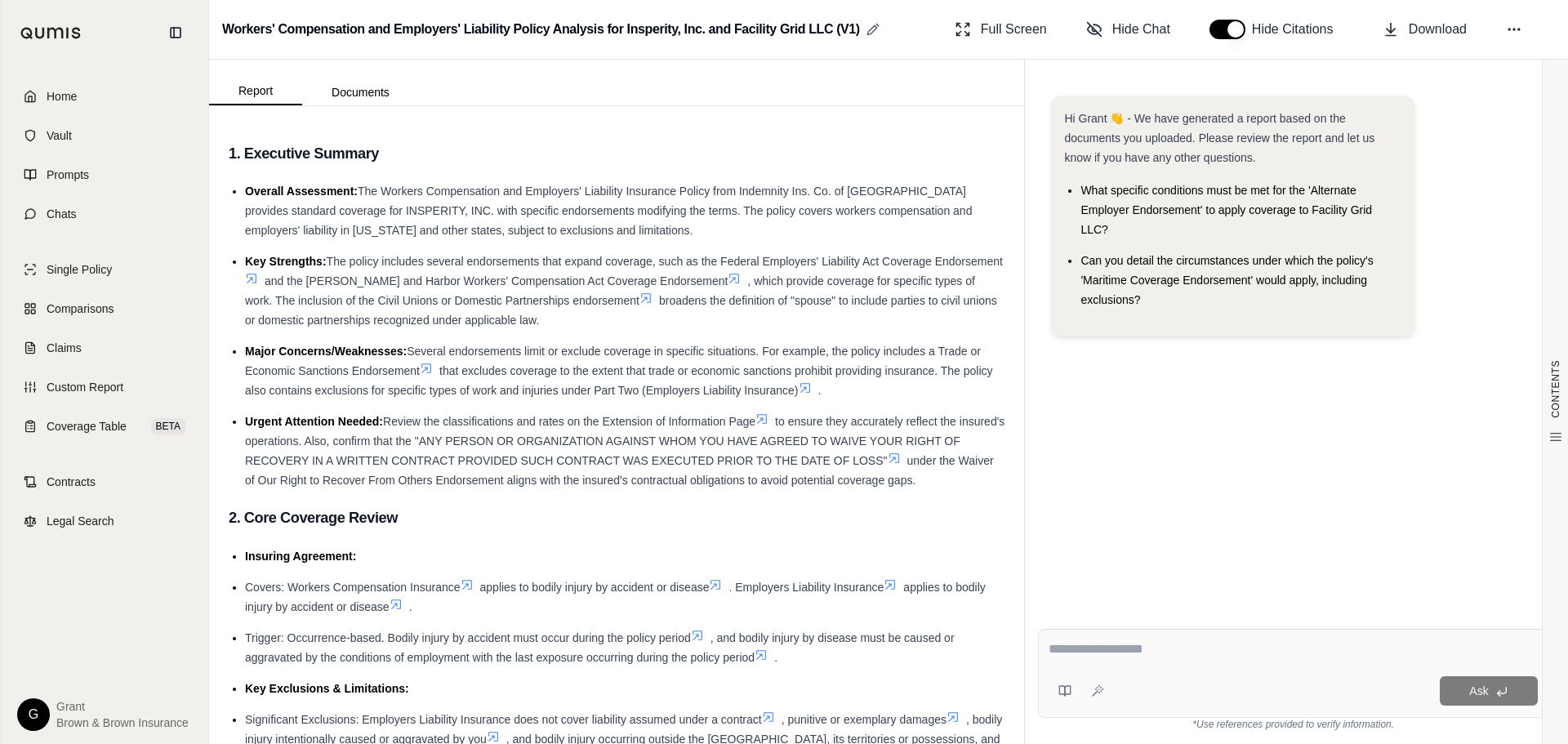 click 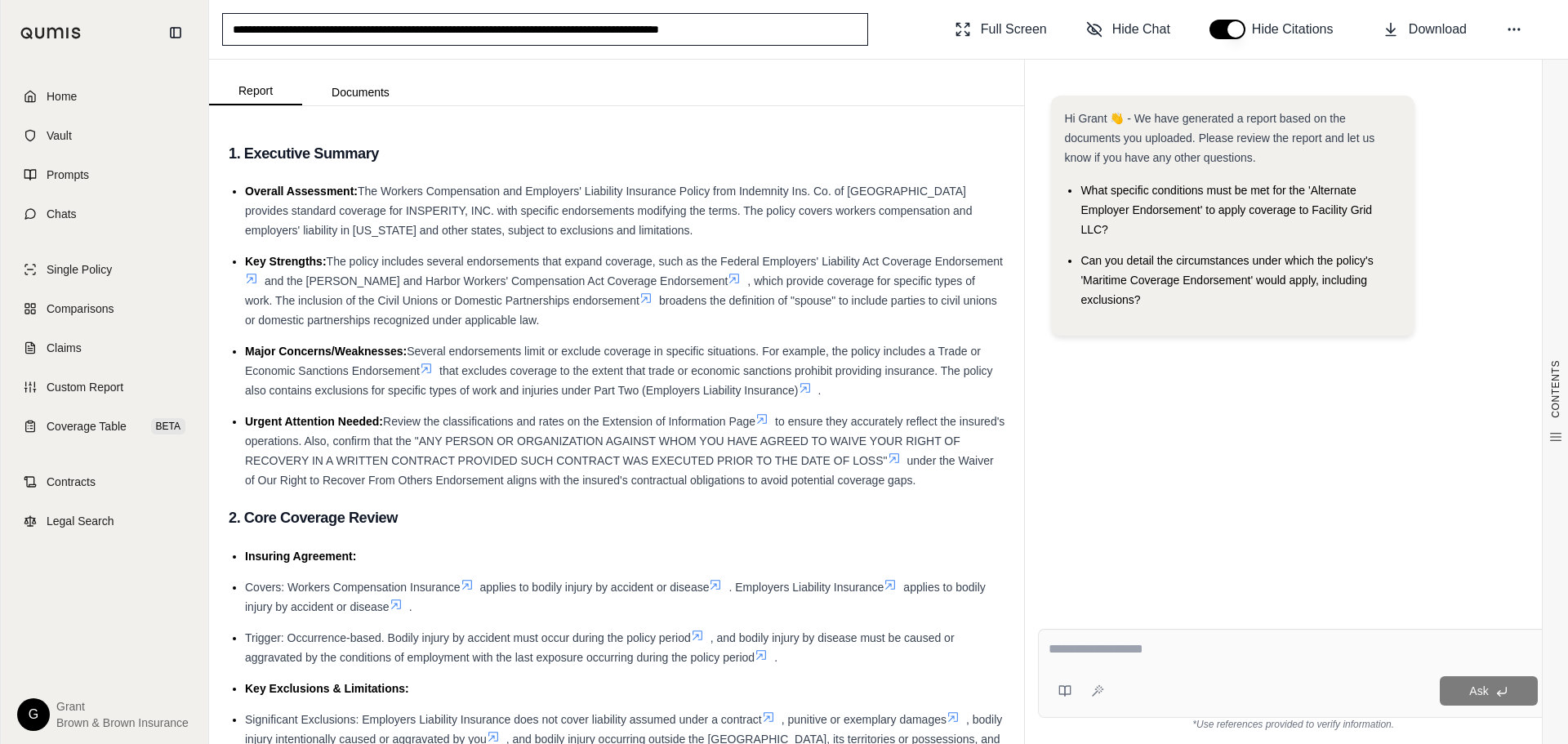 click on "**********" at bounding box center [545, 29] 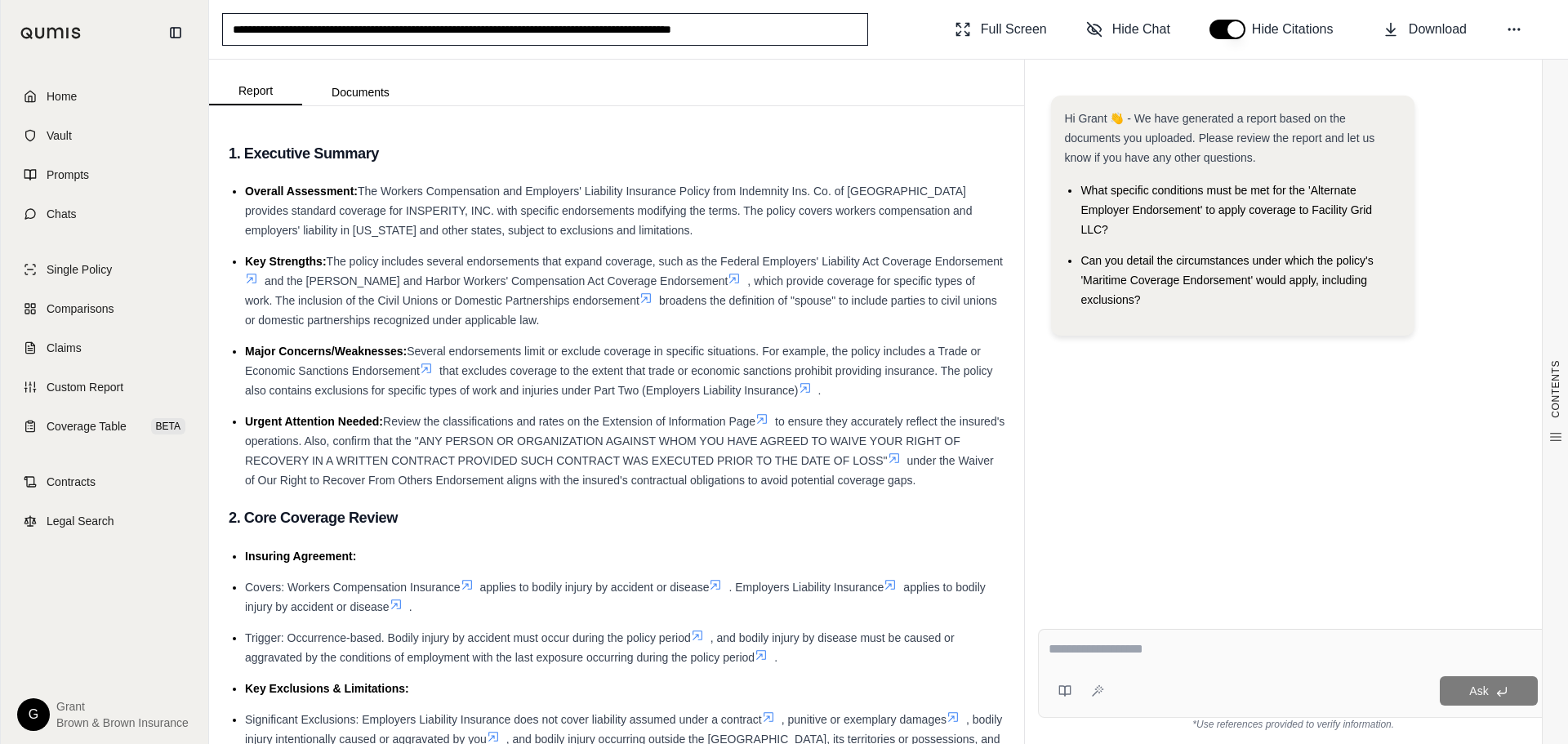 drag, startPoint x: 353, startPoint y: 29, endPoint x: 241, endPoint y: 32, distance: 112.04017 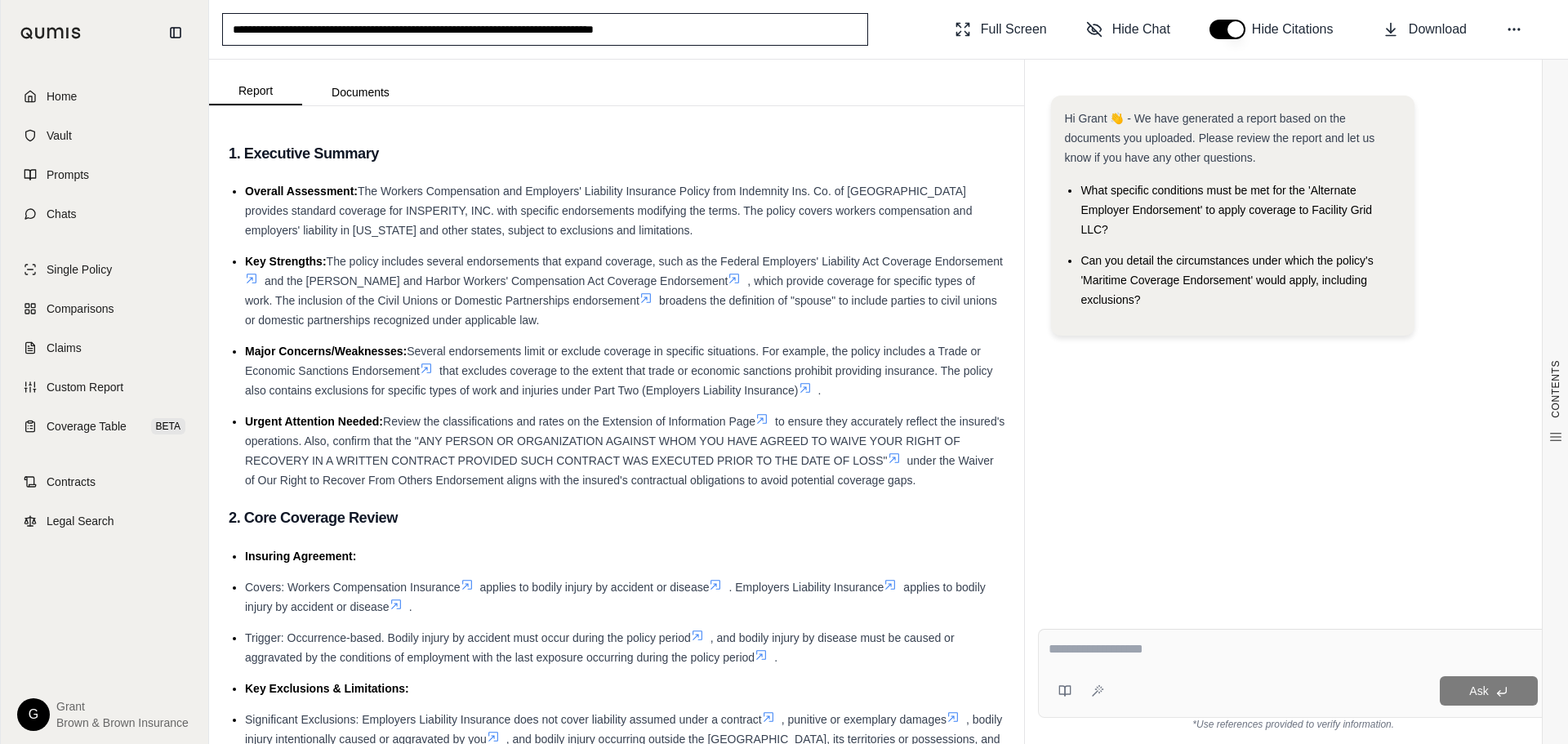 click on "**********" at bounding box center (545, 29) 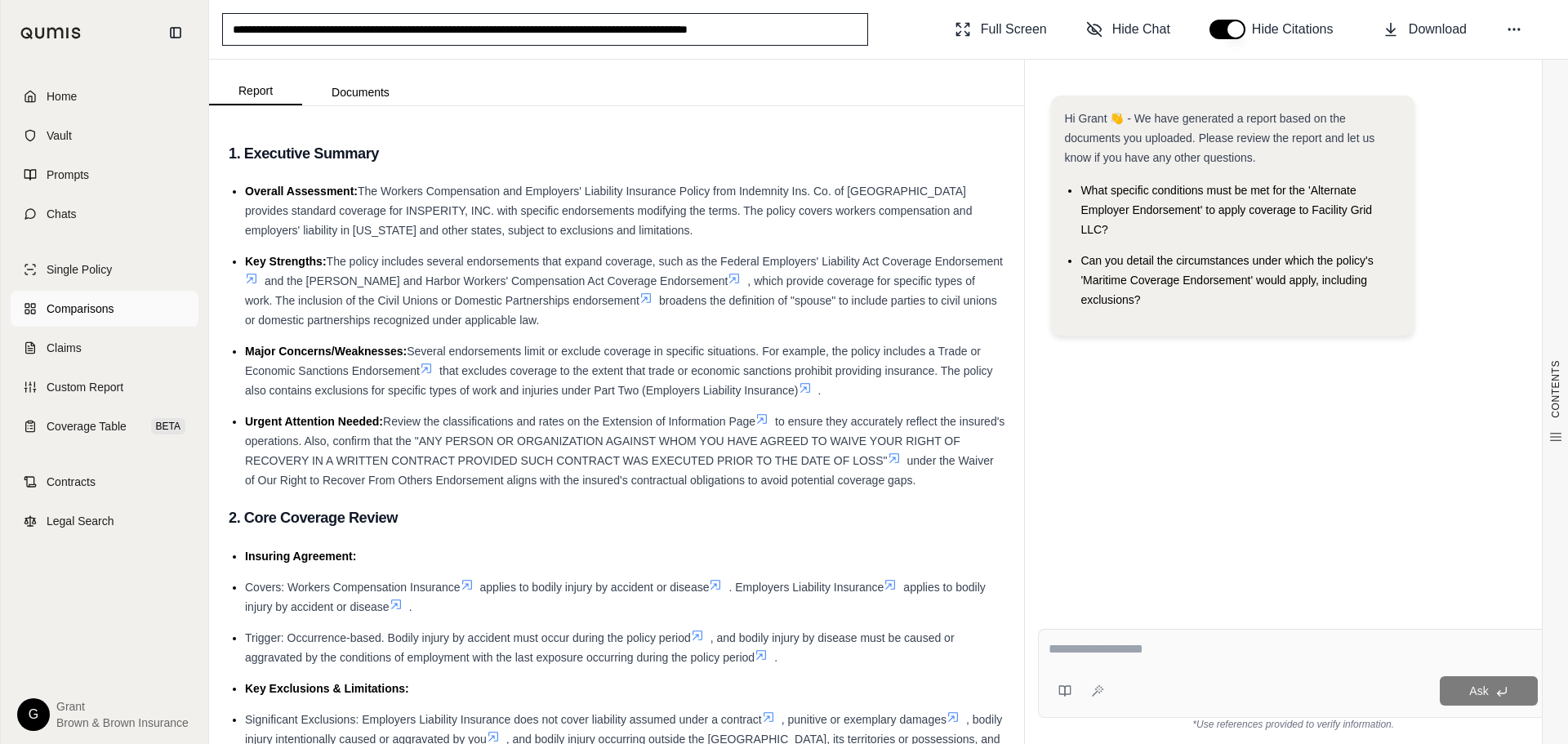 type on "**********" 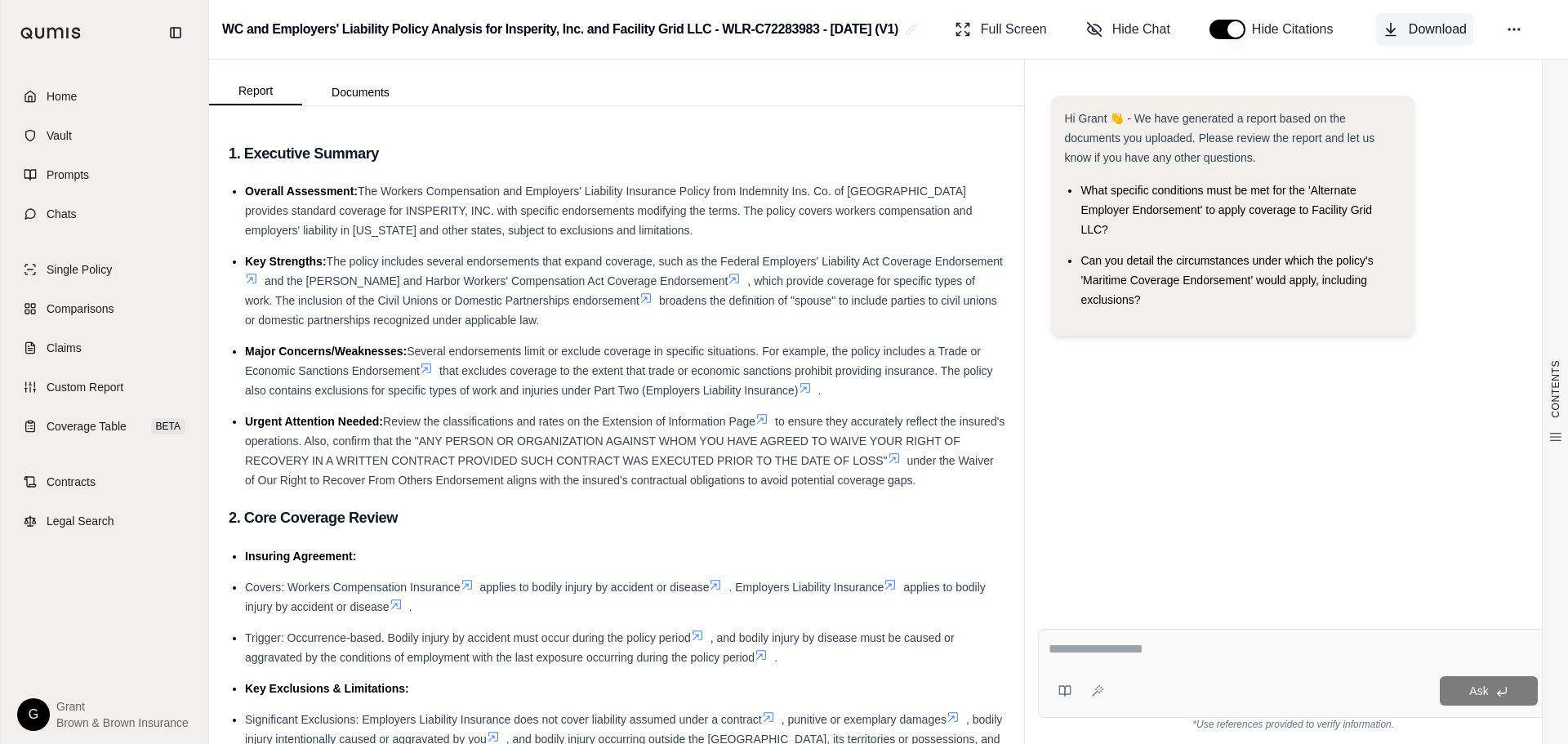 click on "Download" at bounding box center [1437, 29] 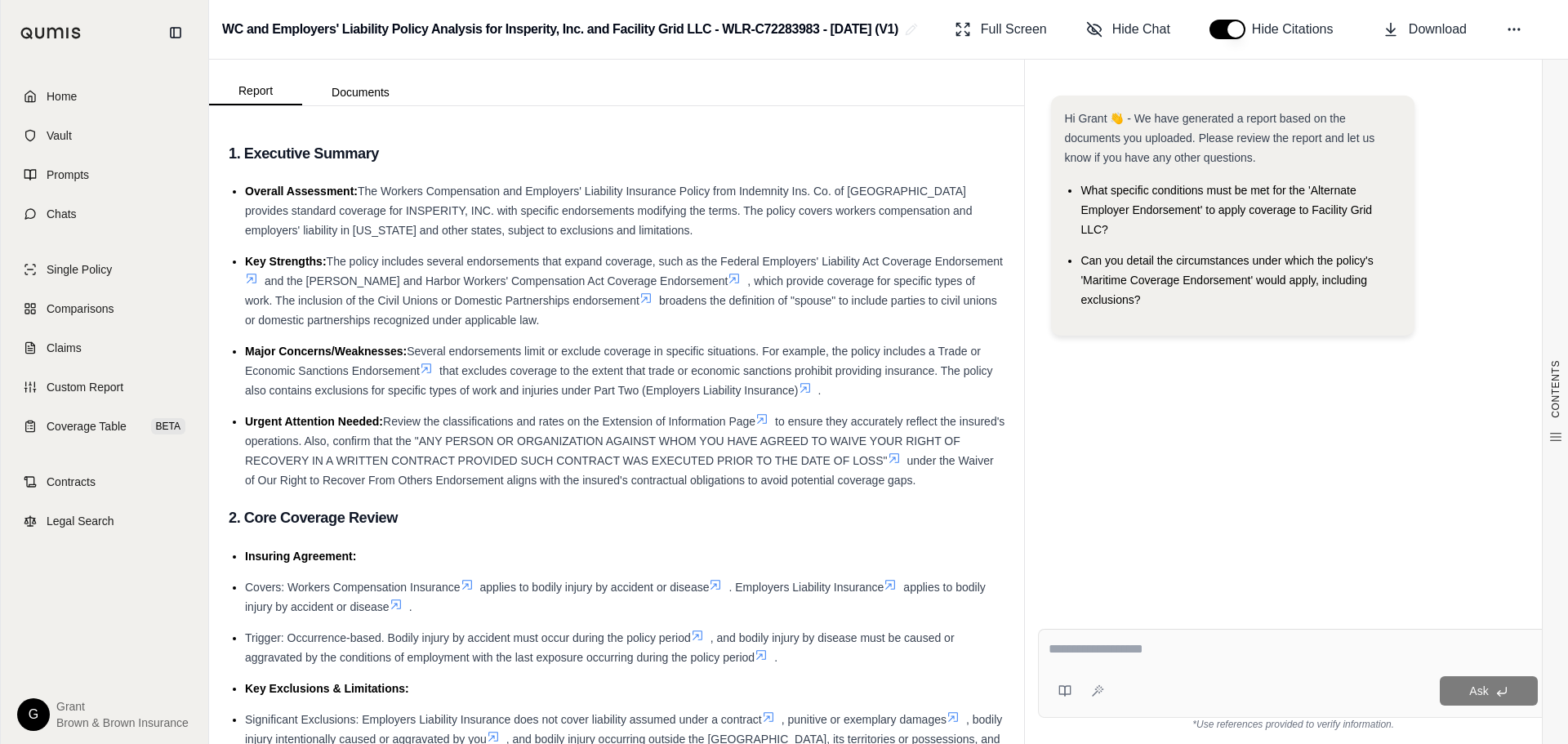 click on "The Workers Compensation and Employers' Liability Insurance Policy from Indemnity Ins. Co. of [GEOGRAPHIC_DATA] provides standard coverage for INSPERITY, INC. with specific endorsements modifying the terms. The policy covers workers compensation and employers' liability in [US_STATE] and other states, subject to exclusions and limitations." at bounding box center (608, 211) 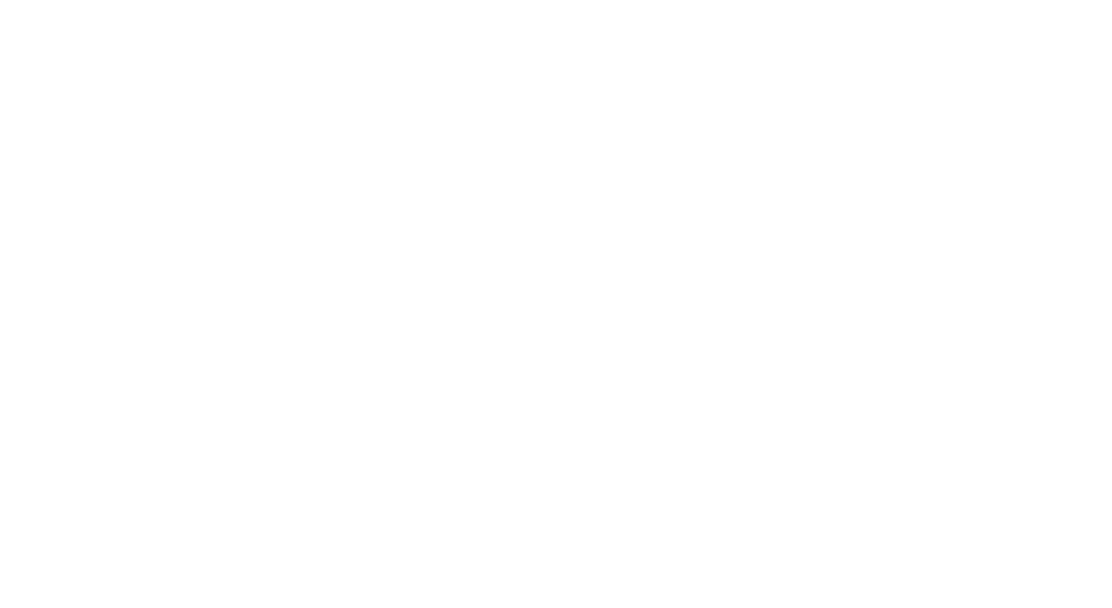 scroll, scrollTop: 0, scrollLeft: 0, axis: both 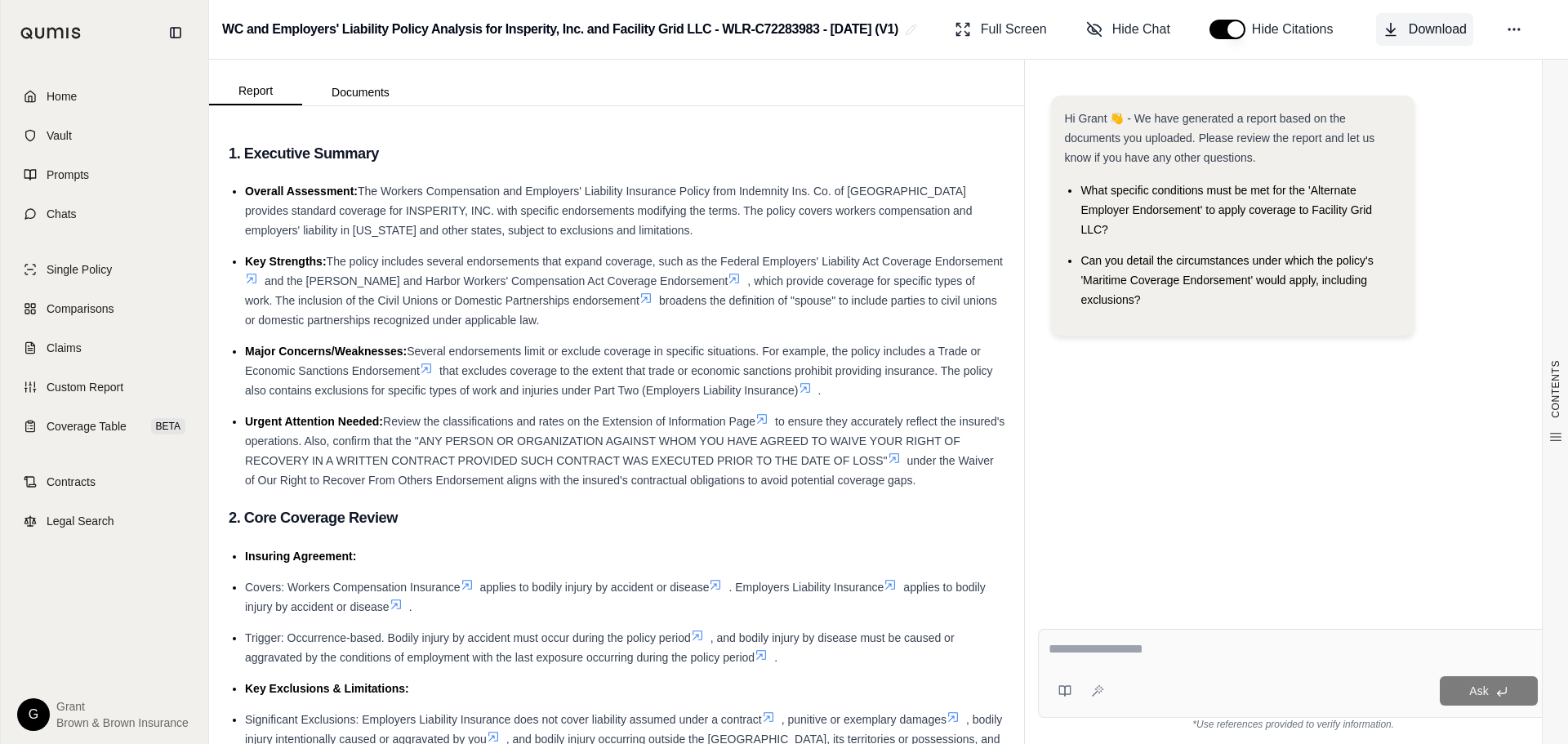 click on "Download" at bounding box center (1424, 29) 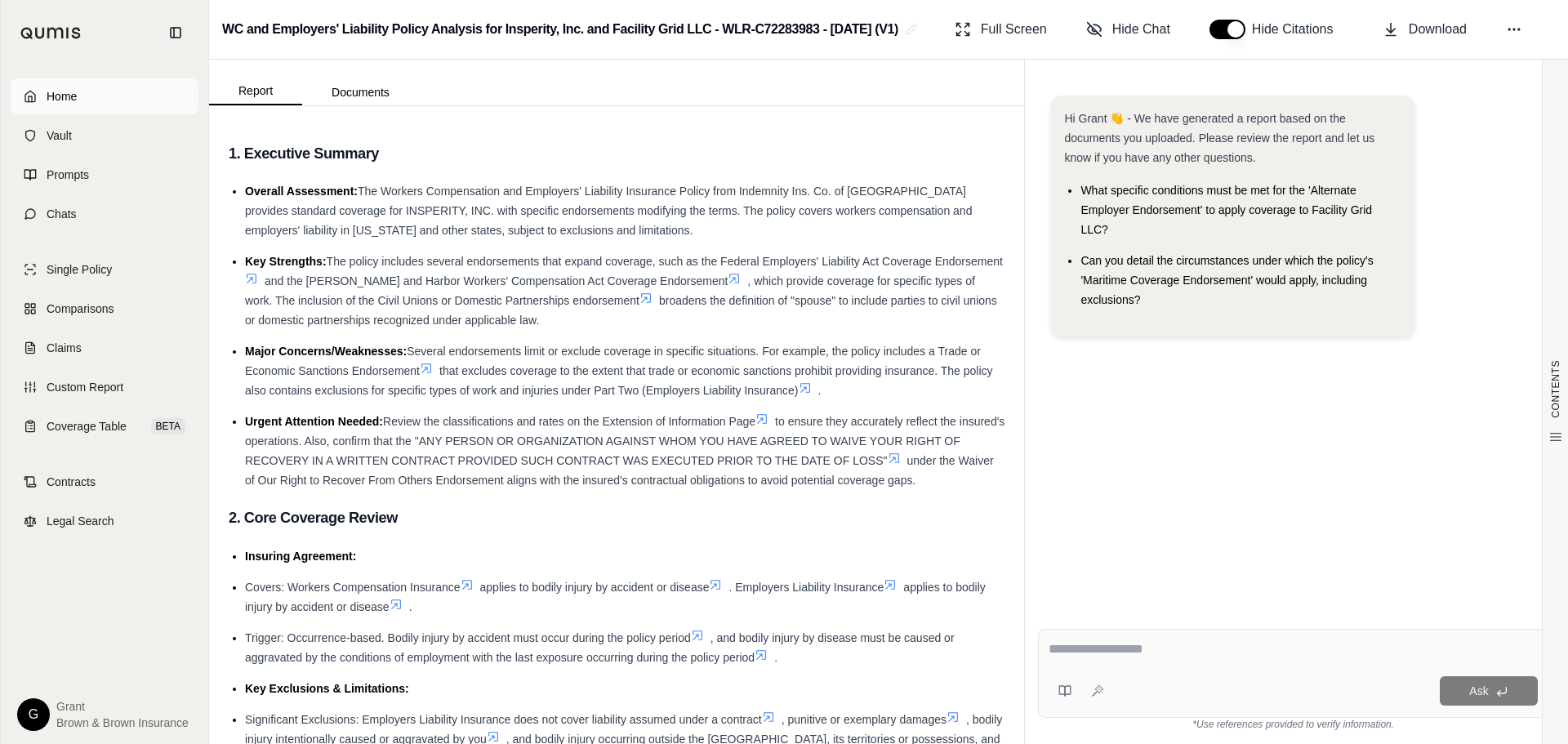 click on "Home" at bounding box center (105, 96) 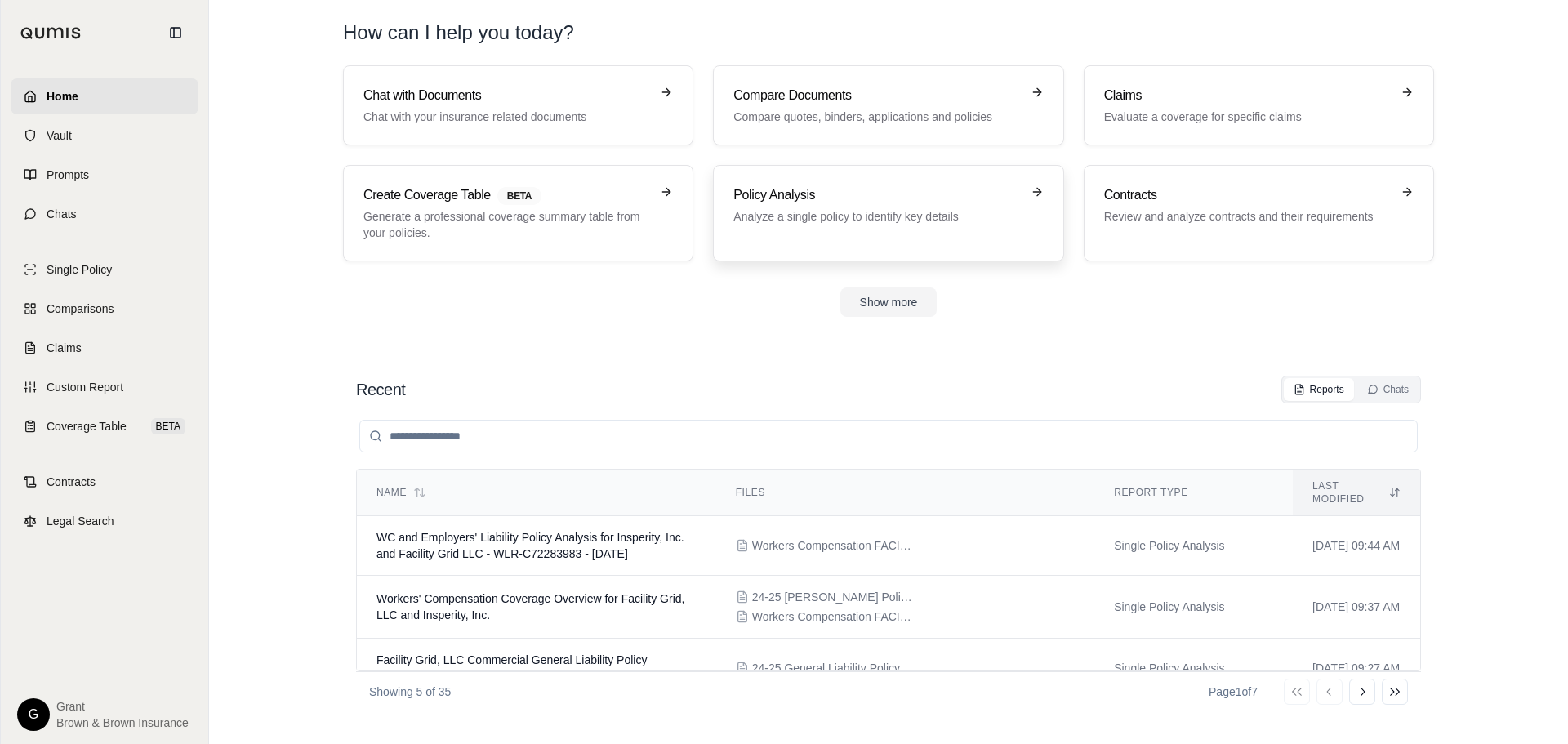 click on "Policy Analysis" at bounding box center [876, 195] 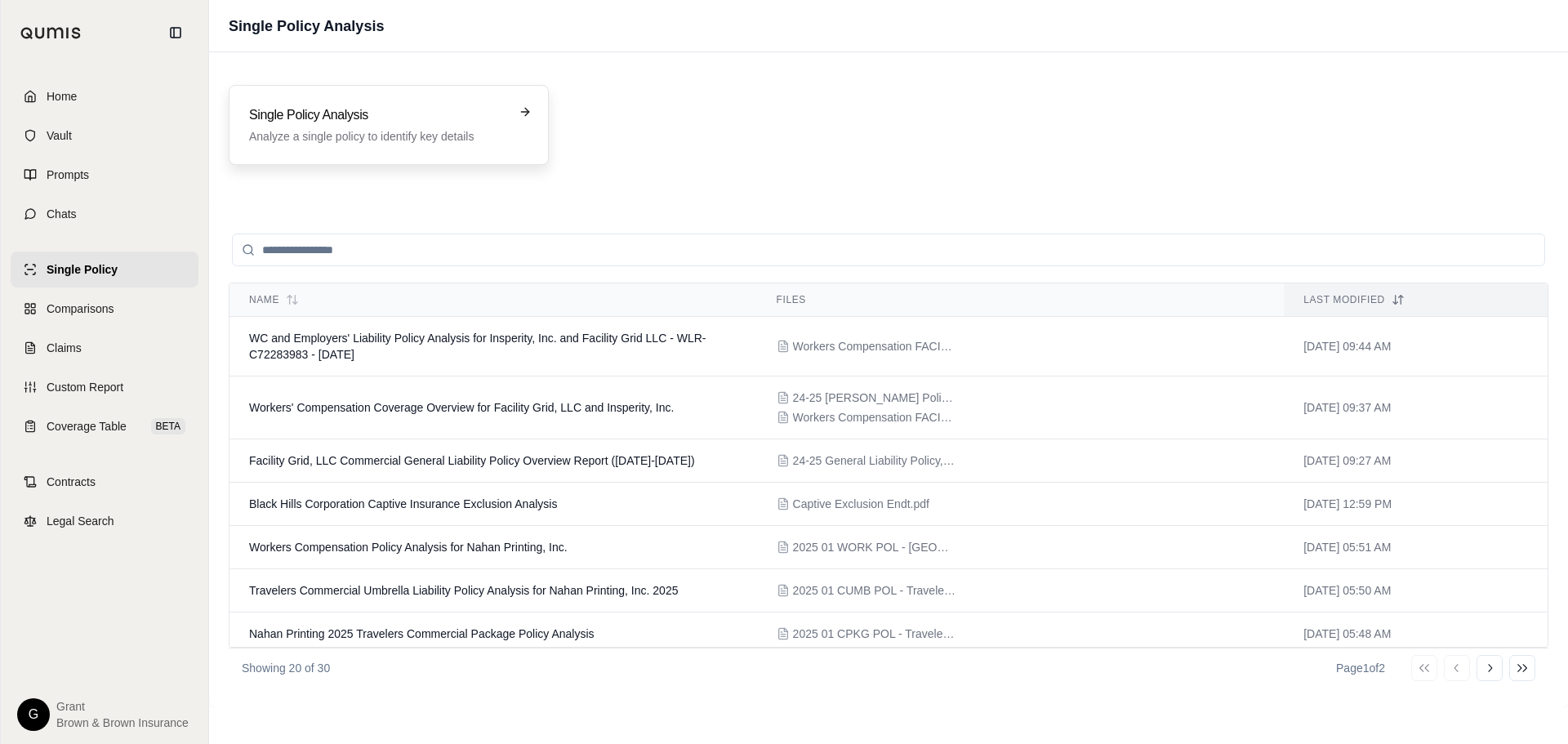 click on "Analyze a single policy to identify key details" at bounding box center (377, 136) 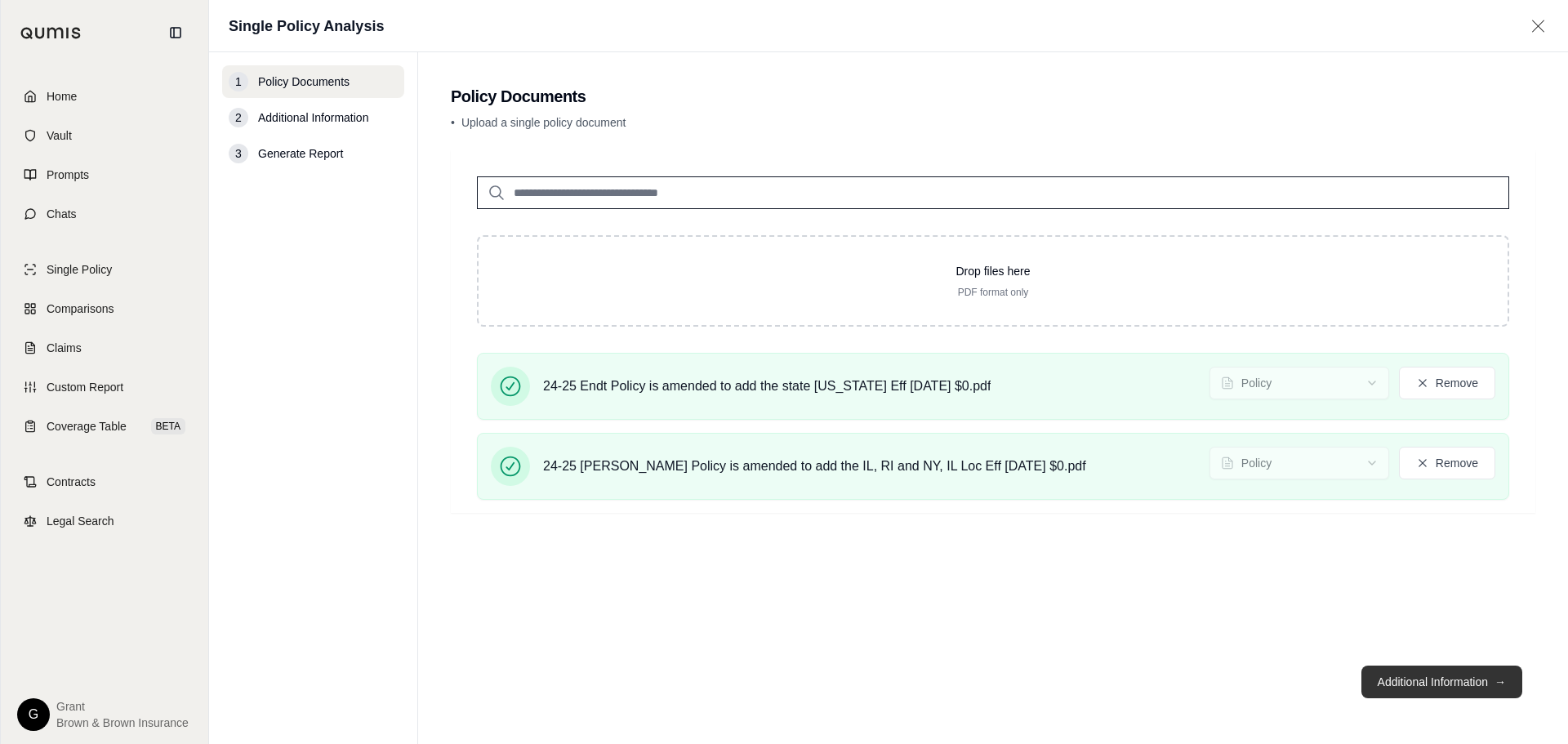 click on "Additional Information →" at bounding box center (1441, 682) 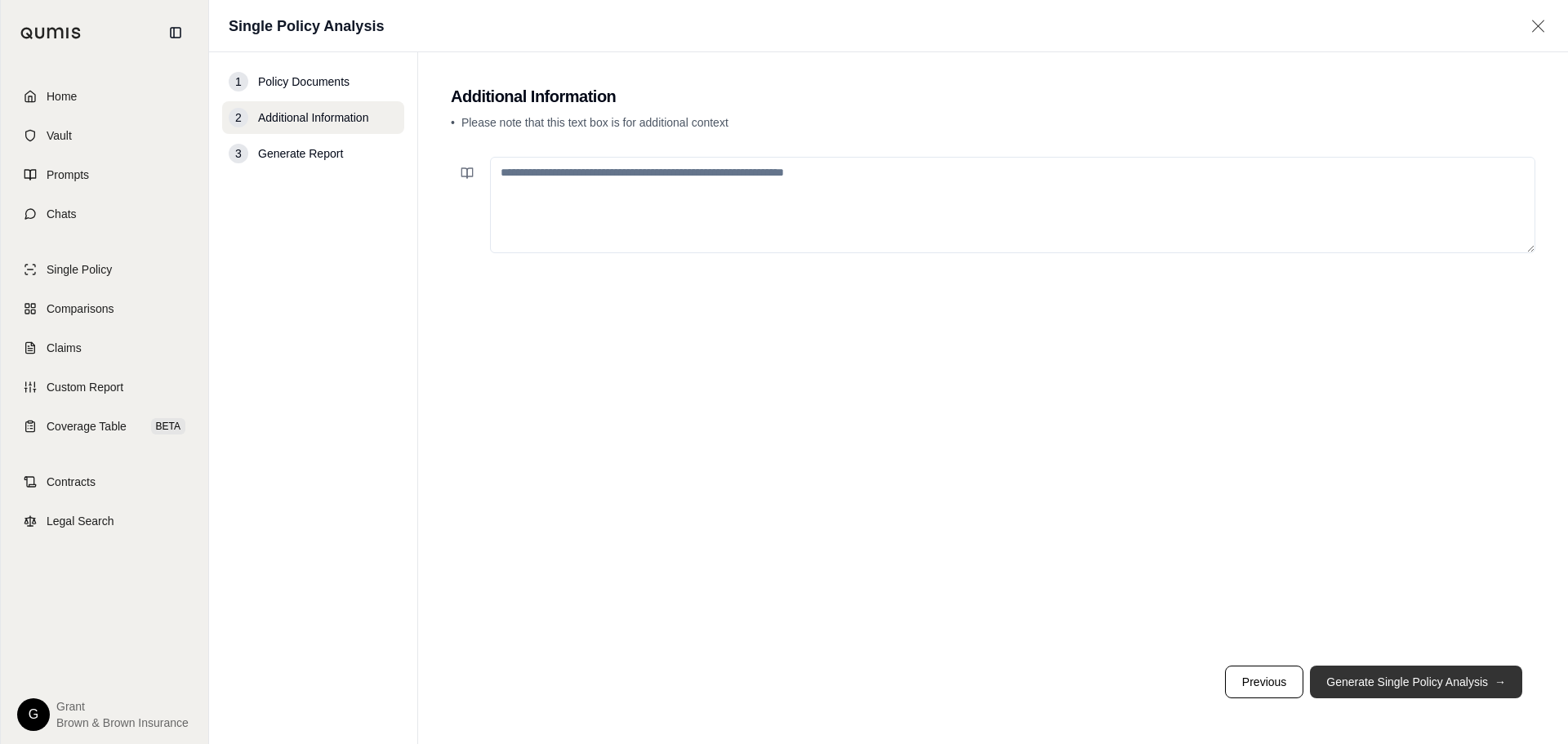 click on "Generate Single Policy Analysis →" at bounding box center [1416, 682] 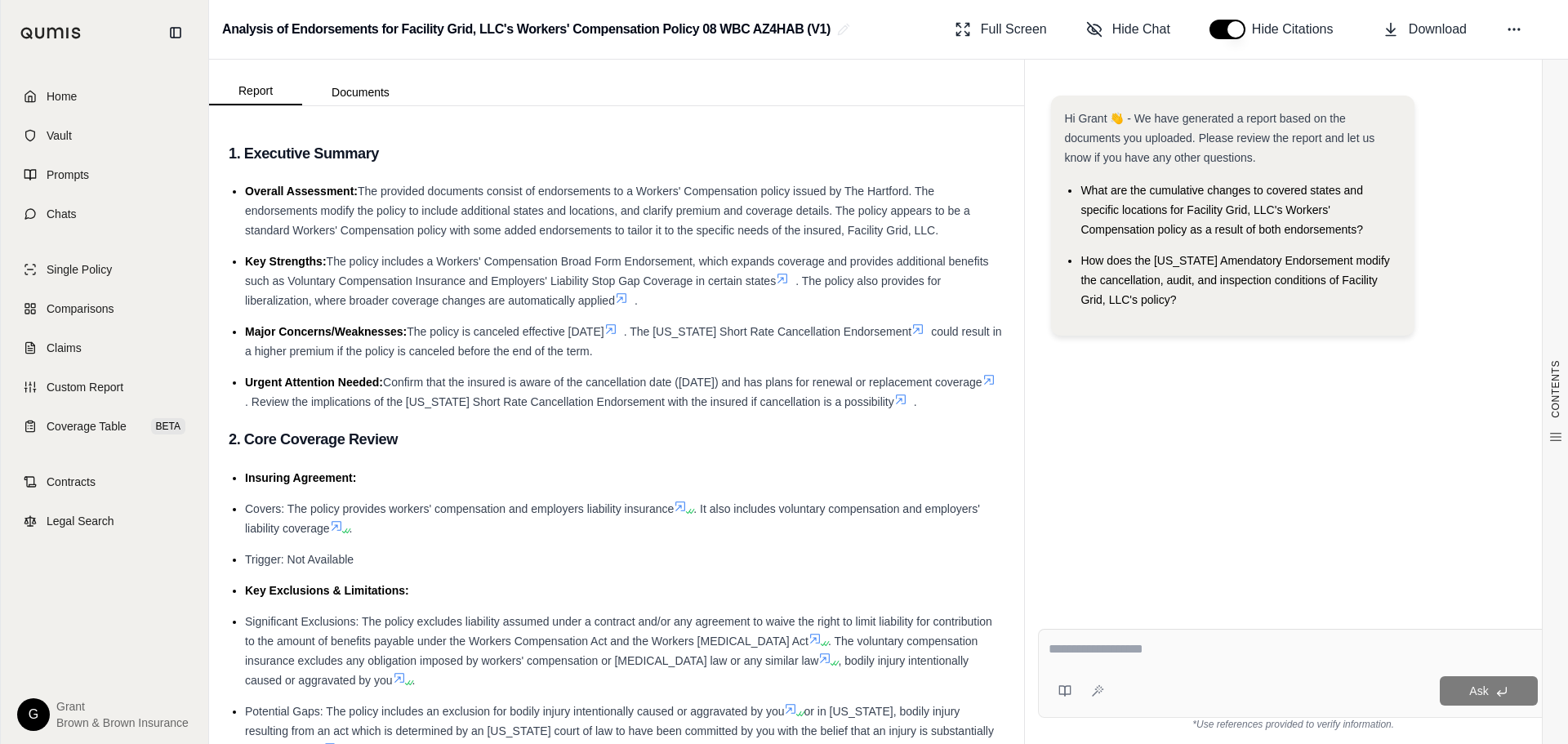 click on "Overall Assessment:  The provided documents consist of endorsements to a Workers' Compensation policy issued by The Hartford. The endorsements modify the policy to include additional states and locations, and clarify premium and coverage details. The policy appears to be a standard Workers' Compensation policy with some added endorsements to tailor it to the specific needs of the insured, Facility Grid, LLC.
Key Strengths:  The policy includes a Workers' Compensation Broad Form Endorsement, which expands coverage and provides additional benefits such as Voluntary Compensation Insurance and Employers' Liability Stop Gap Coverage in certain states  . The policy also provides for liberalization, where broader coverage changes are automatically applied  .
Major Concerns/Weaknesses:  The policy is canceled effective 12/31/2024  . The Rhode Island Short Rate Cancellation Endorsement   could result in a higher premium if the policy is canceled before the end of the term.
Urgent Attention Needed: ." at bounding box center [617, 296] 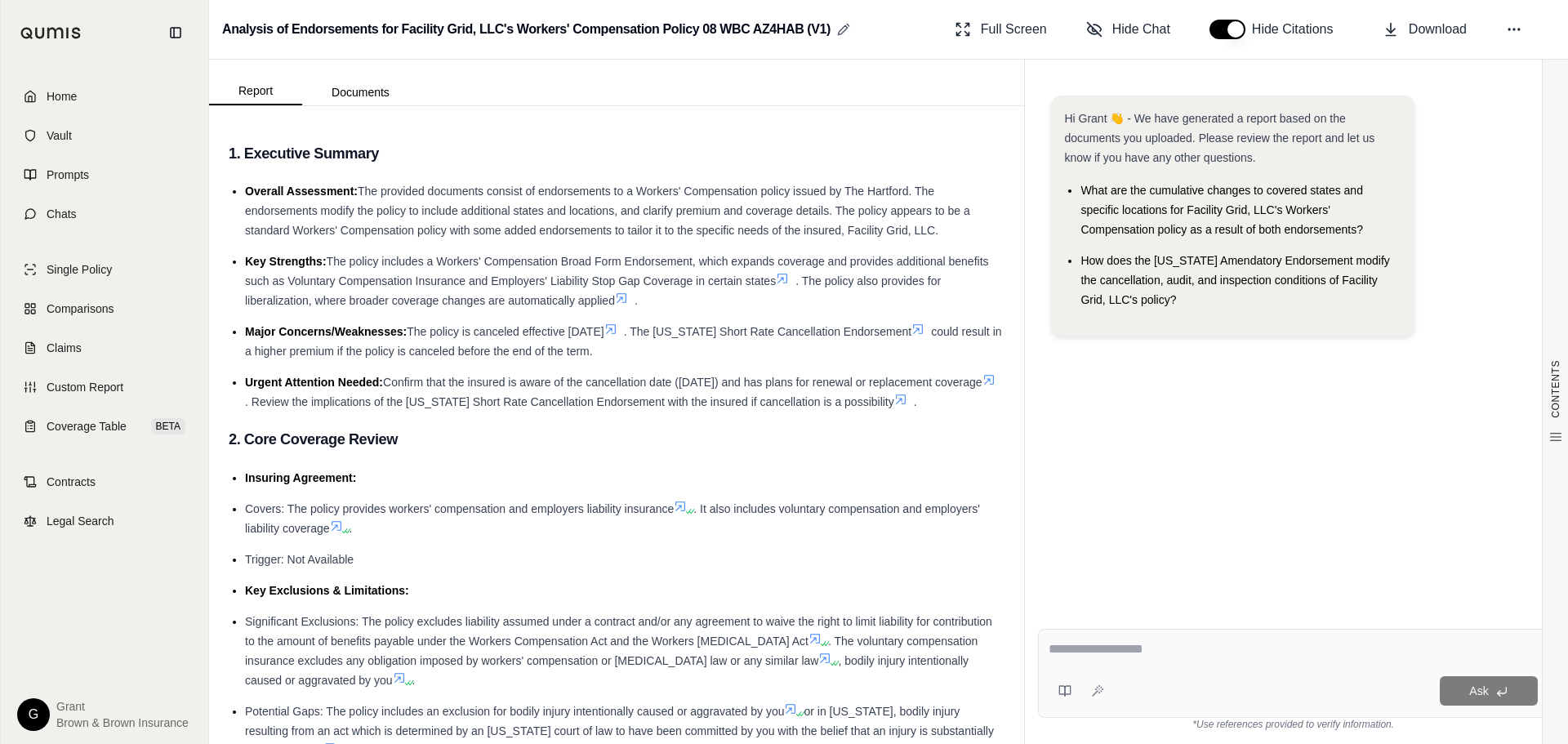 click 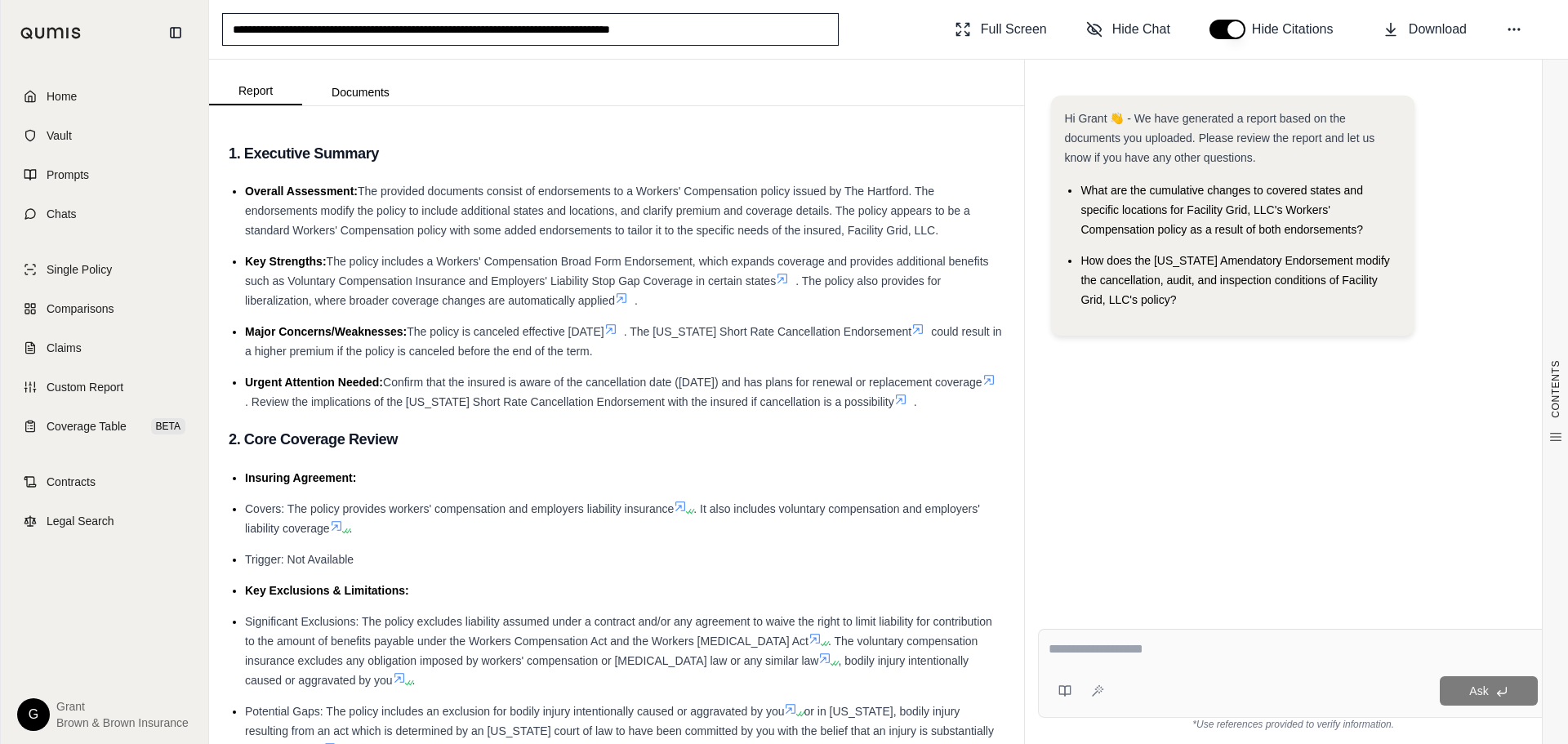 drag, startPoint x: 291, startPoint y: 30, endPoint x: 214, endPoint y: 30, distance: 77 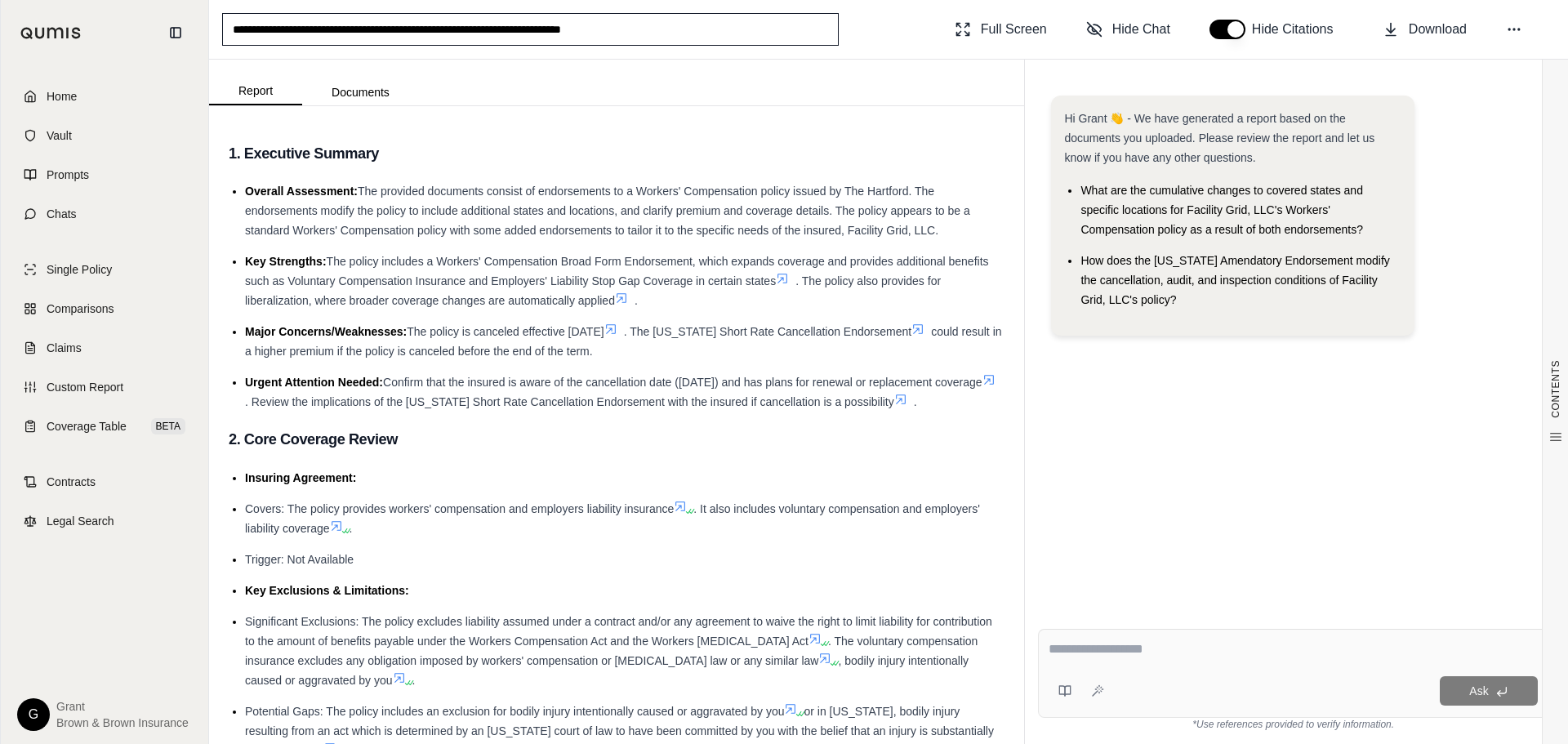 click on "**********" at bounding box center (530, 29) 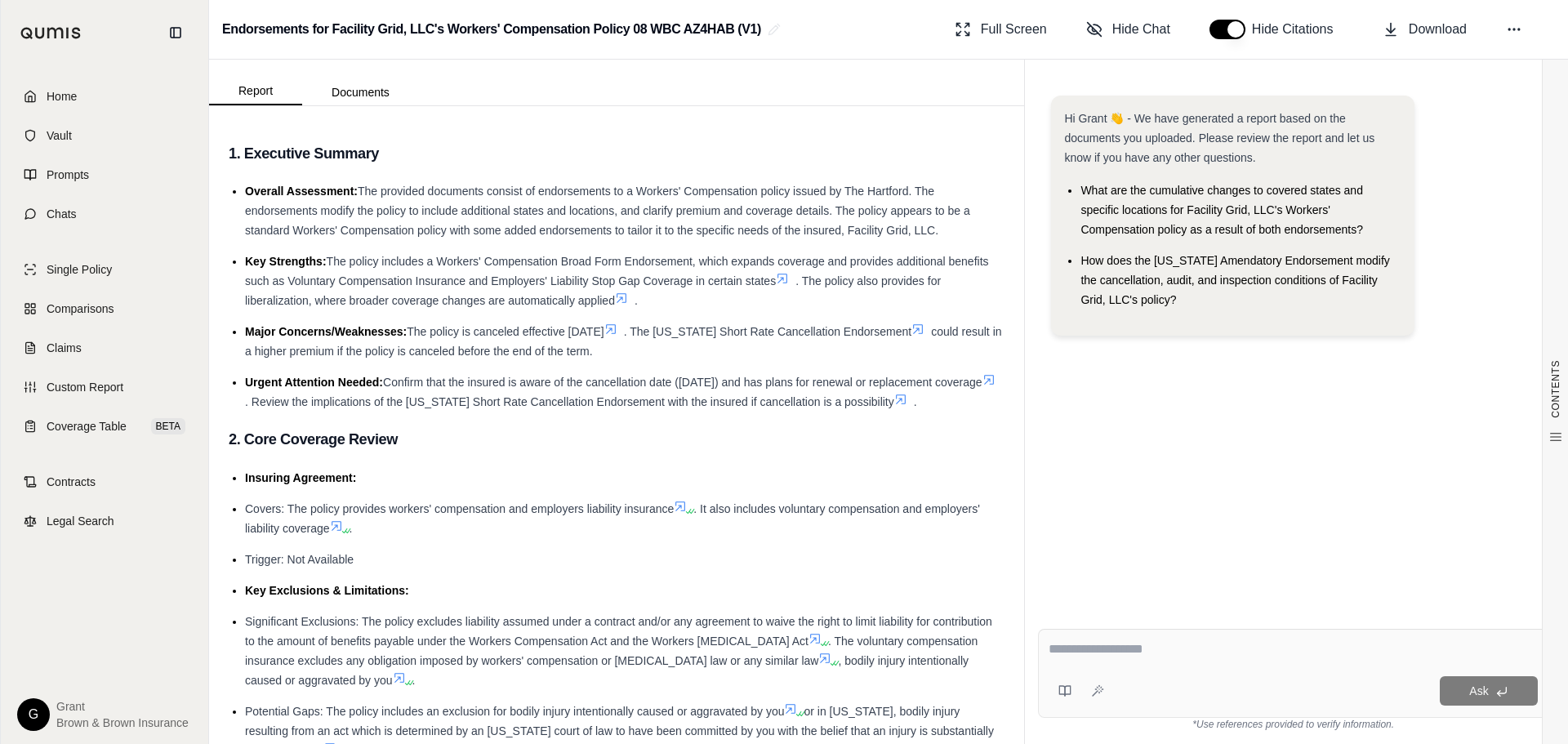 click on "CONTENTS Table of Contents 1. Executive Summary 2. Core Coverage Review 3. Financial & Limit Consider... 4. Compliance & Duties (Polic... 5. Risk Spectrum Recommendations 6. Negotiation Strategy For B... 7. Final Action Plan 1. Executive Summary
Overall Assessment:  The provided documents consist of endorsements to a Workers' Compensation policy issued by The Hartford. The endorsements modify the policy to include additional states and locations, and clarify premium and coverage details. The policy appears to be a standard Workers' Compensation policy with some added endorsements to tailor it to the specific needs of the insured, Facility Grid, LLC.
Key Strengths:  The policy includes a Workers' Compensation Broad Form Endorsement, which expands coverage and provides additional benefits such as Voluntary Compensation Insurance and Employers' Liability Stop Gap Coverage in certain states  . The policy also provides for liberalization, where broader coverage changes are automatically applied  .
." at bounding box center [617, 1910] 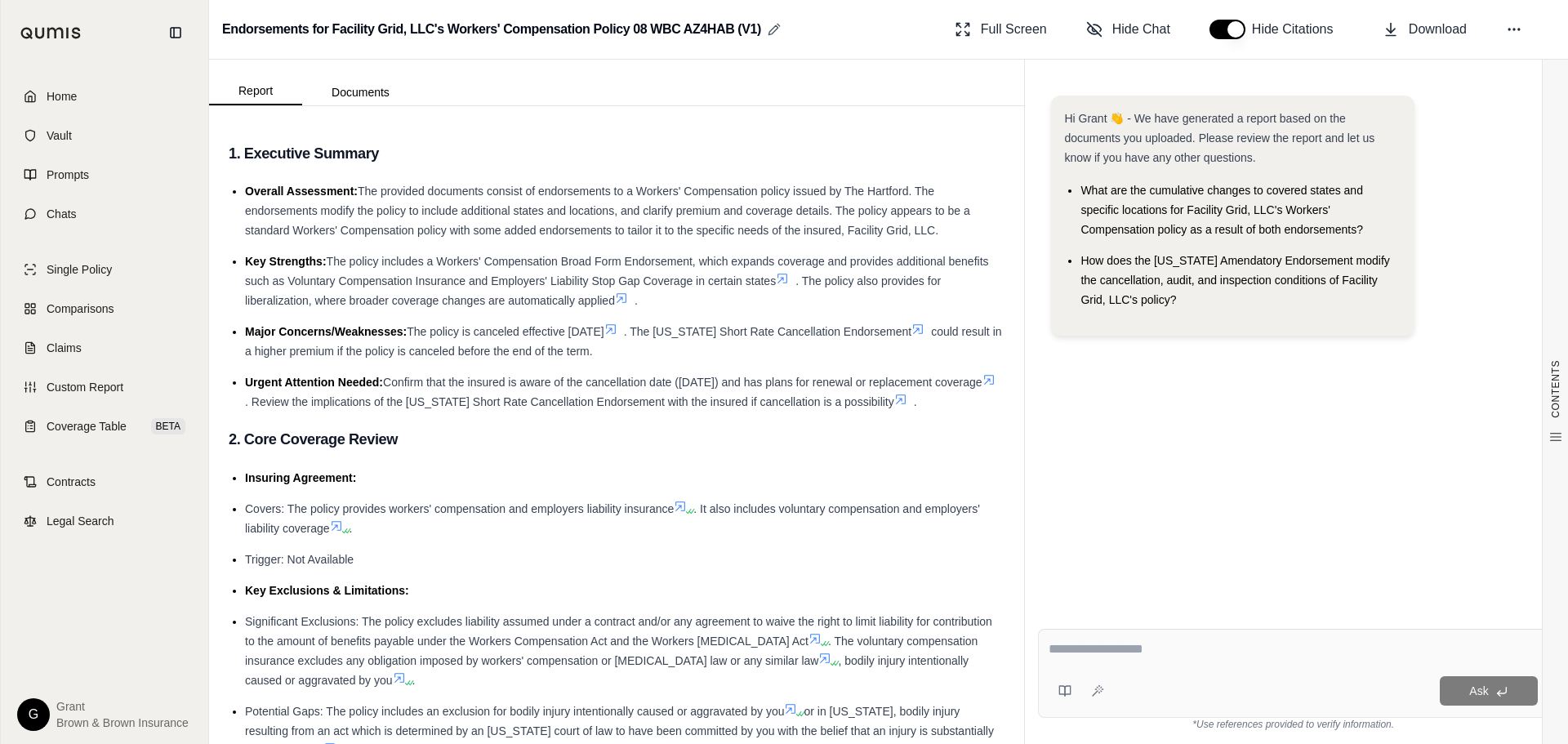 click 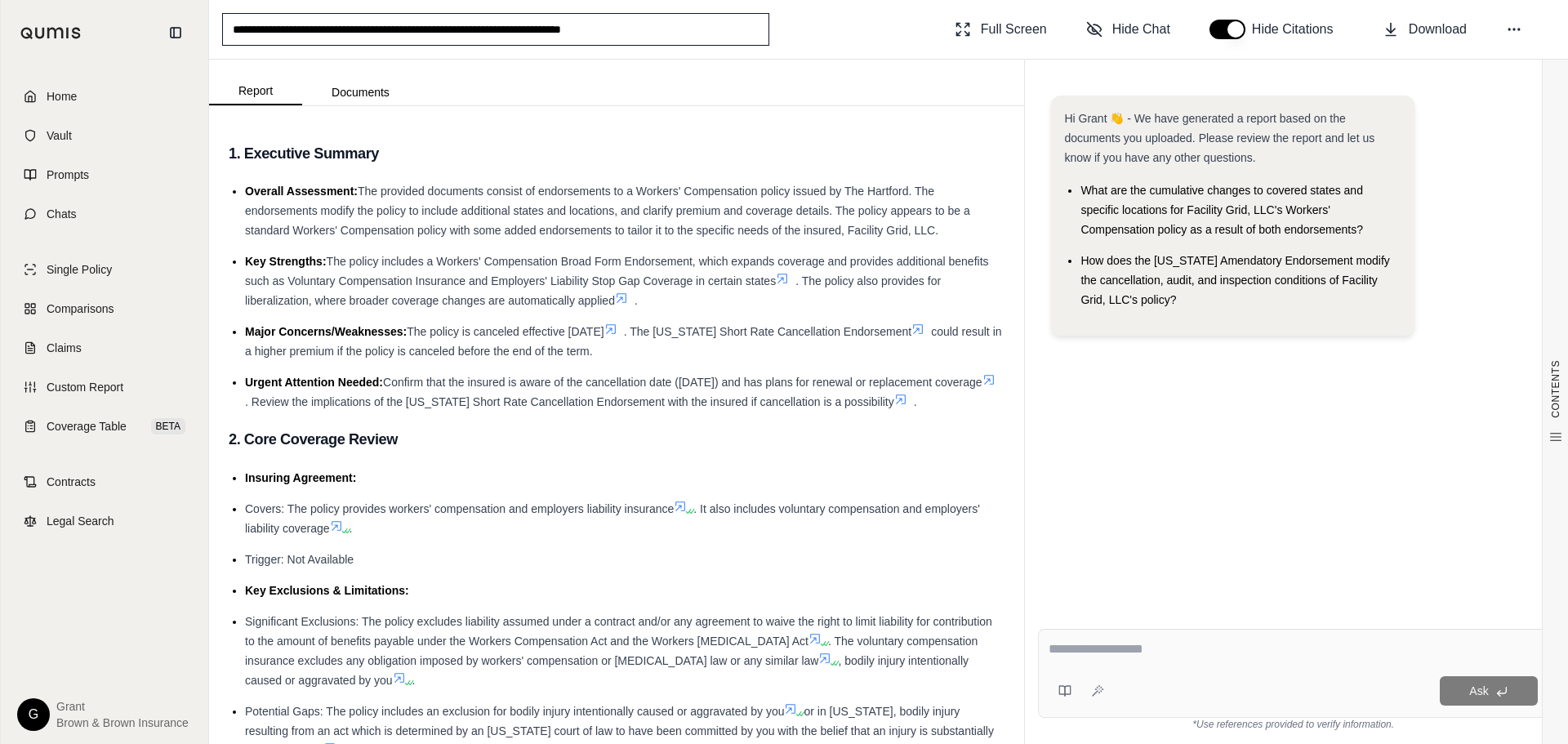 drag, startPoint x: 545, startPoint y: 29, endPoint x: 435, endPoint y: 33, distance: 110.0727 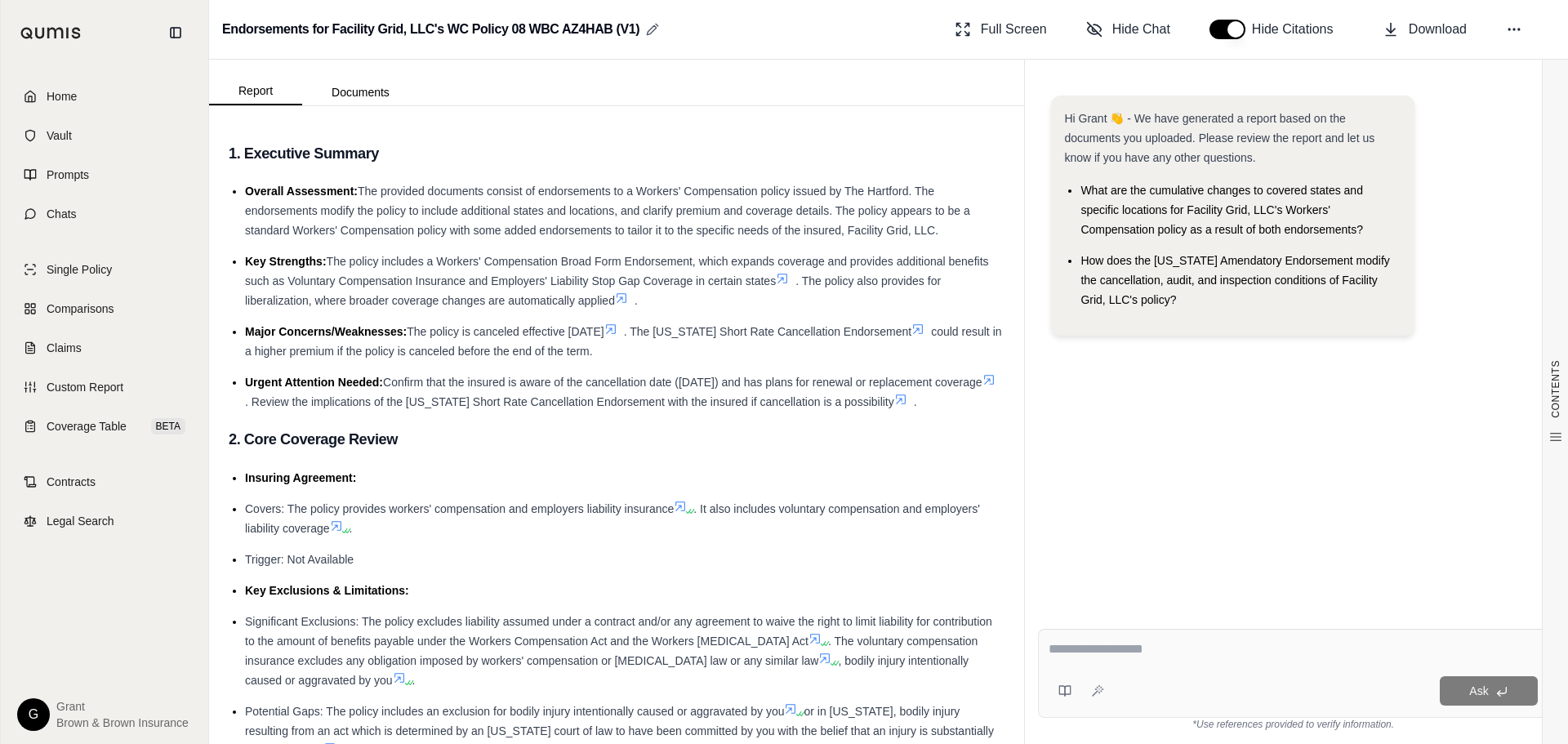 click 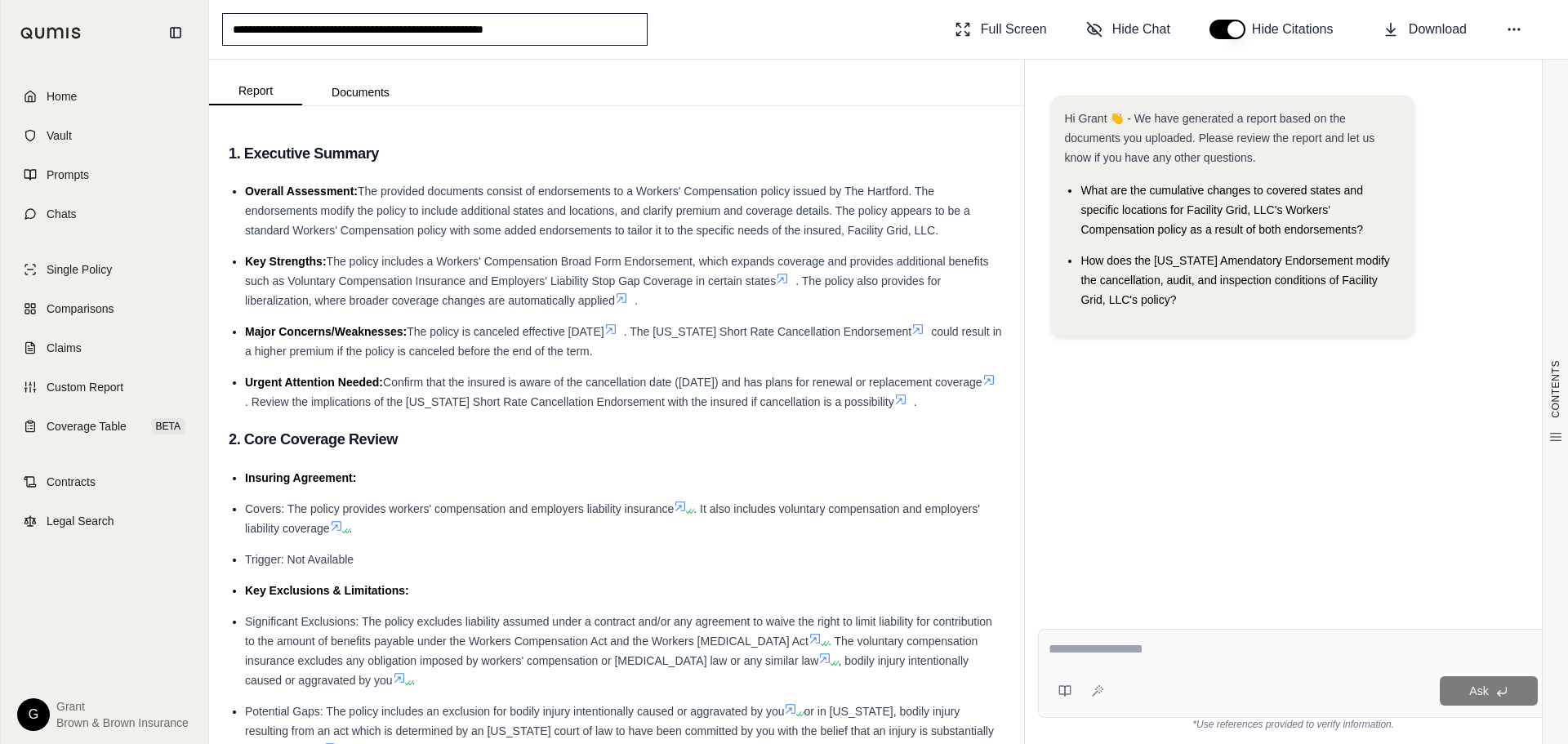 click on "**********" at bounding box center (434, 29) 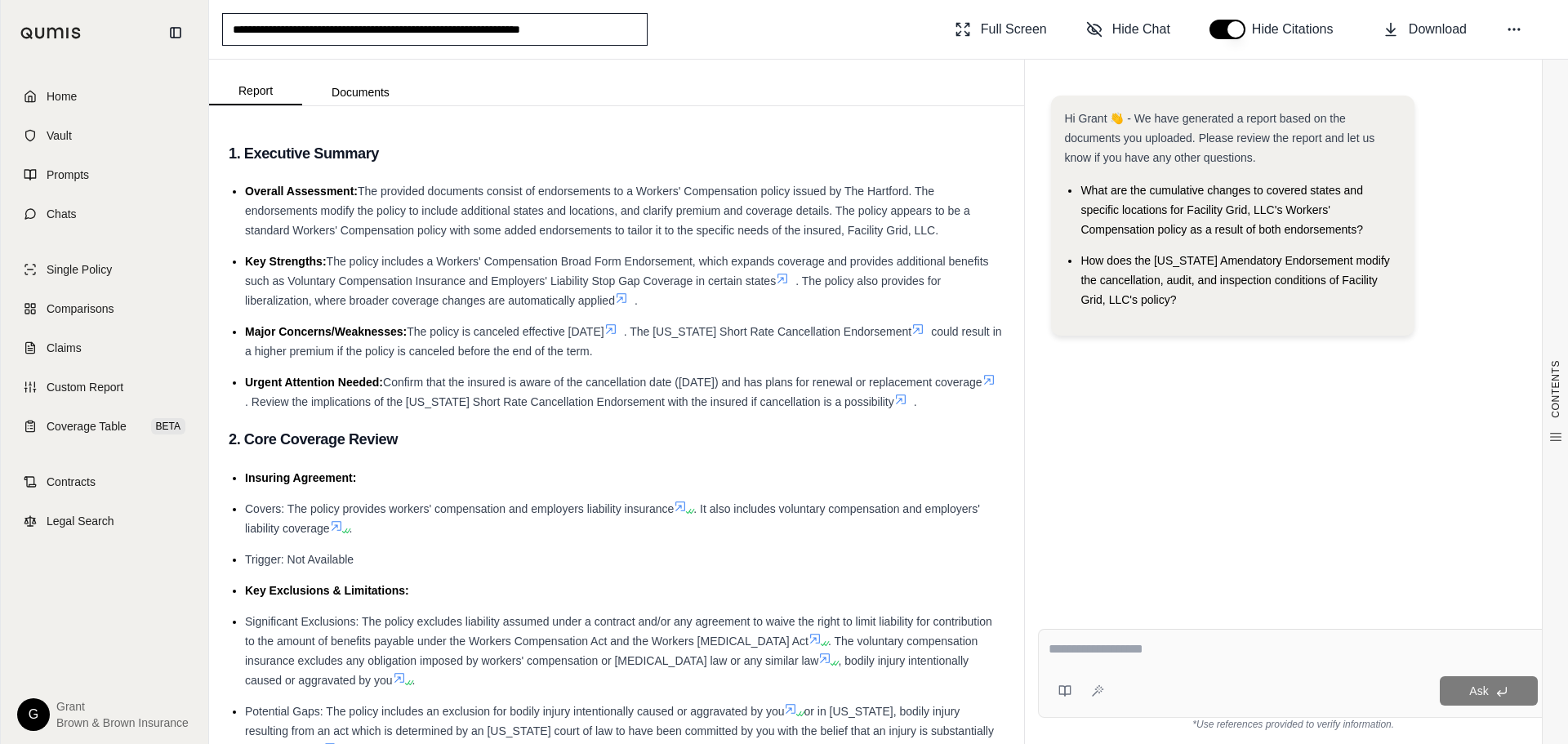 type on "**********" 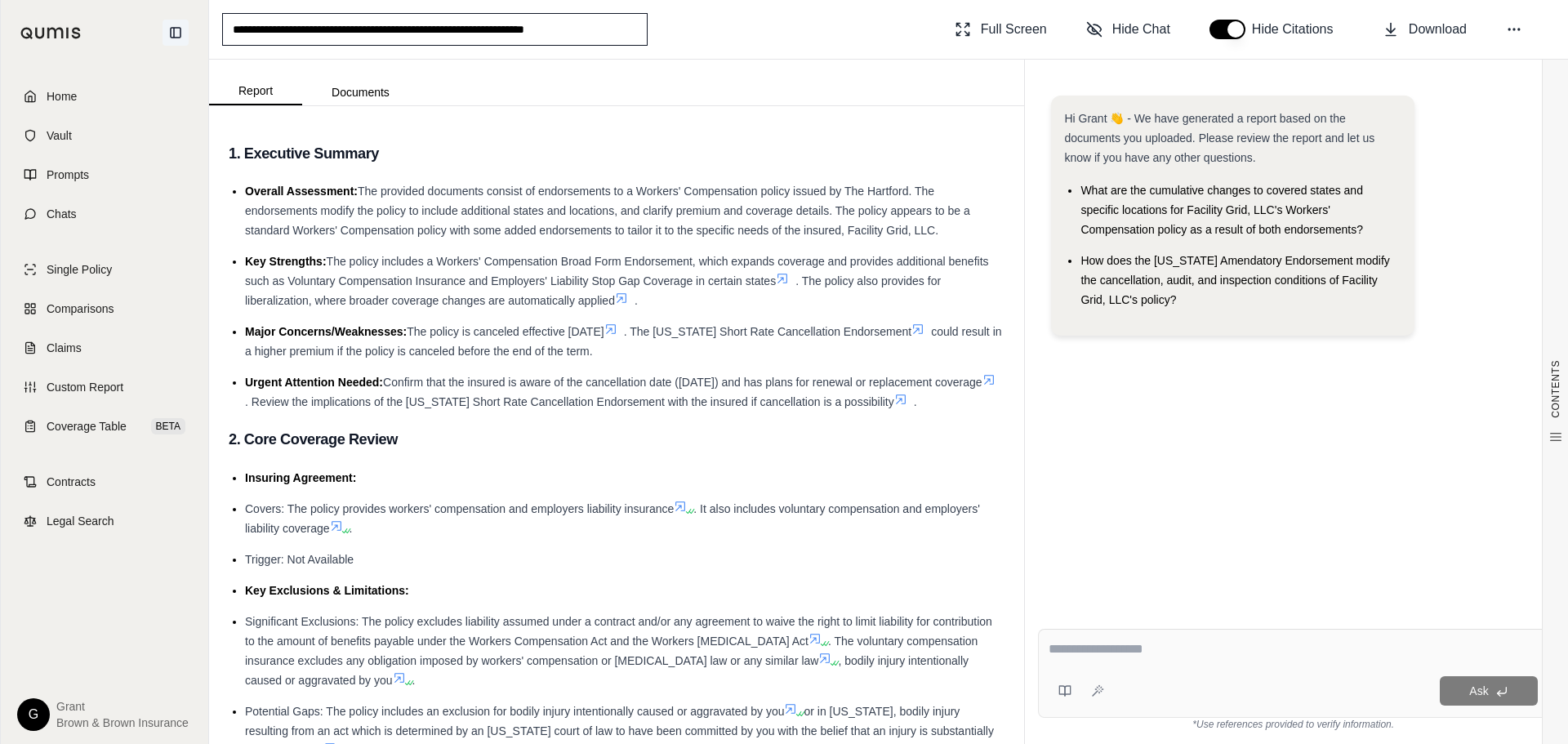 drag, startPoint x: 625, startPoint y: 27, endPoint x: 163, endPoint y: 26, distance: 462.00108 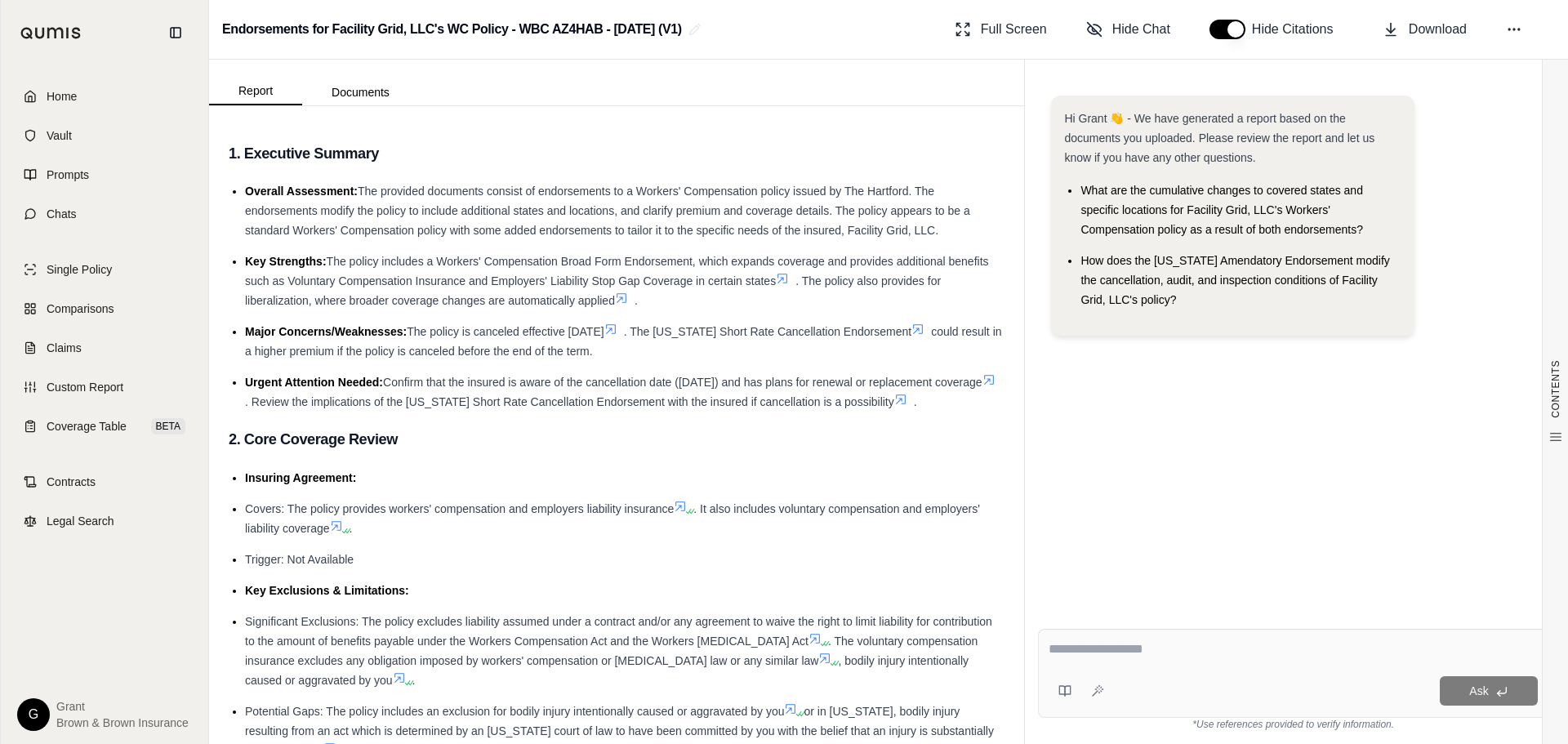 click on "CONTENTS Table of Contents 1. Executive Summary 2. Core Coverage Review 3. Financial & Limit Consider... 4. Compliance & Duties (Polic... 5. Risk Spectrum Recommendations 6. Negotiation Strategy For B... 7. Final Action Plan 1. Executive Summary
Overall Assessment:  The provided documents consist of endorsements to a Workers' Compensation policy issued by The Hartford. The endorsements modify the policy to include additional states and locations, and clarify premium and coverage details. The policy appears to be a standard Workers' Compensation policy with some added endorsements to tailor it to the specific needs of the insured, Facility Grid, LLC.
Key Strengths:  The policy includes a Workers' Compensation Broad Form Endorsement, which expands coverage and provides additional benefits such as Voluntary Compensation Insurance and Employers' Liability Stop Gap Coverage in certain states  . The policy also provides for liberalization, where broader coverage changes are automatically applied  .
." at bounding box center [617, 425] 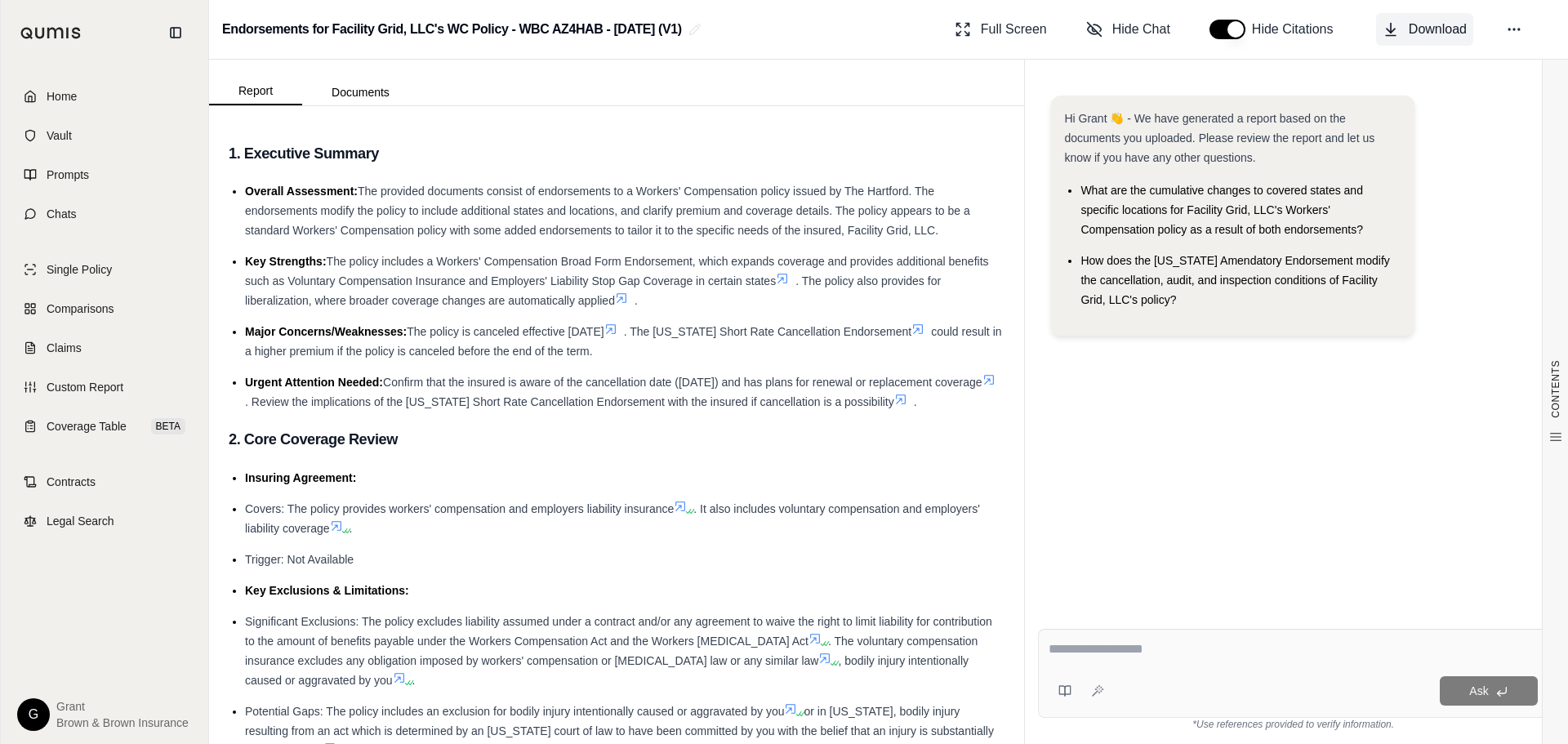 click on "Download" at bounding box center (1437, 29) 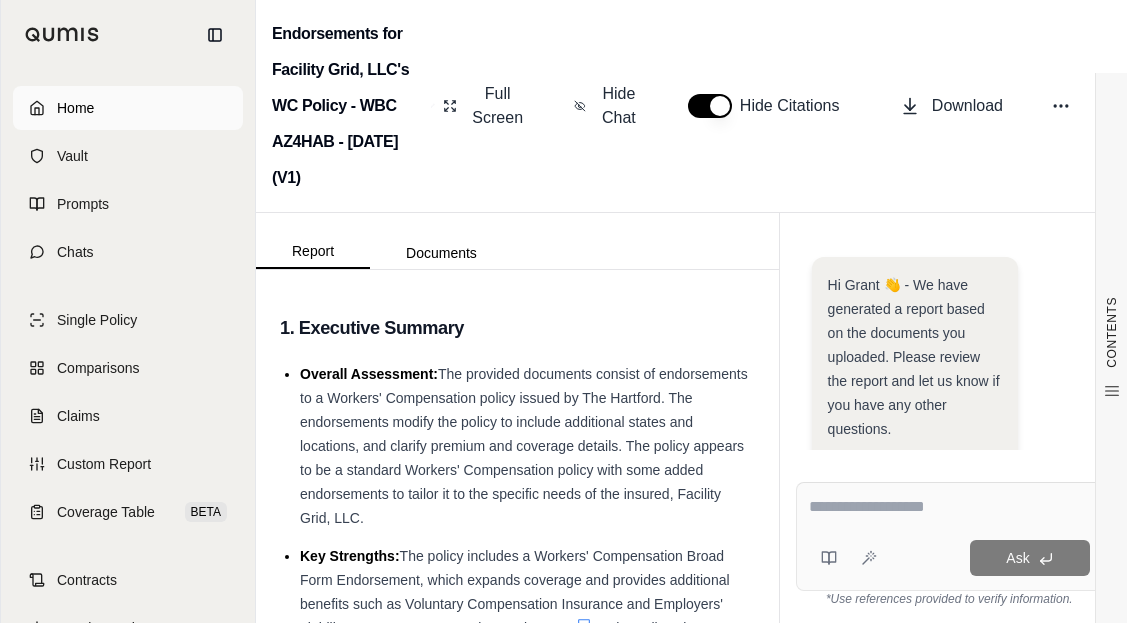click on "Home" at bounding box center (128, 108) 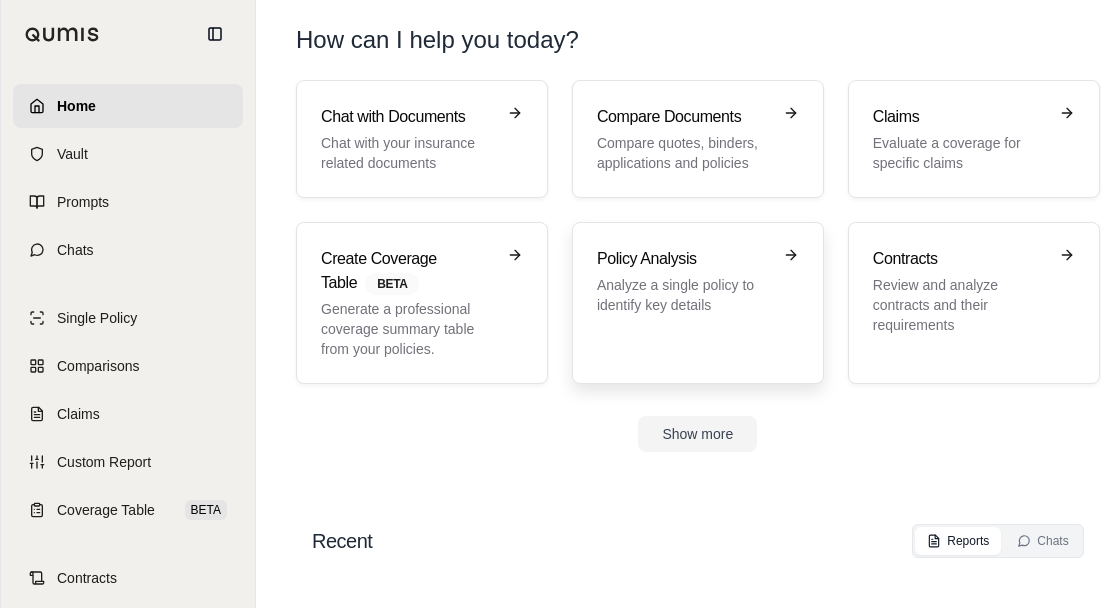 click on "Analyze a single policy to identify key details" at bounding box center (684, 295) 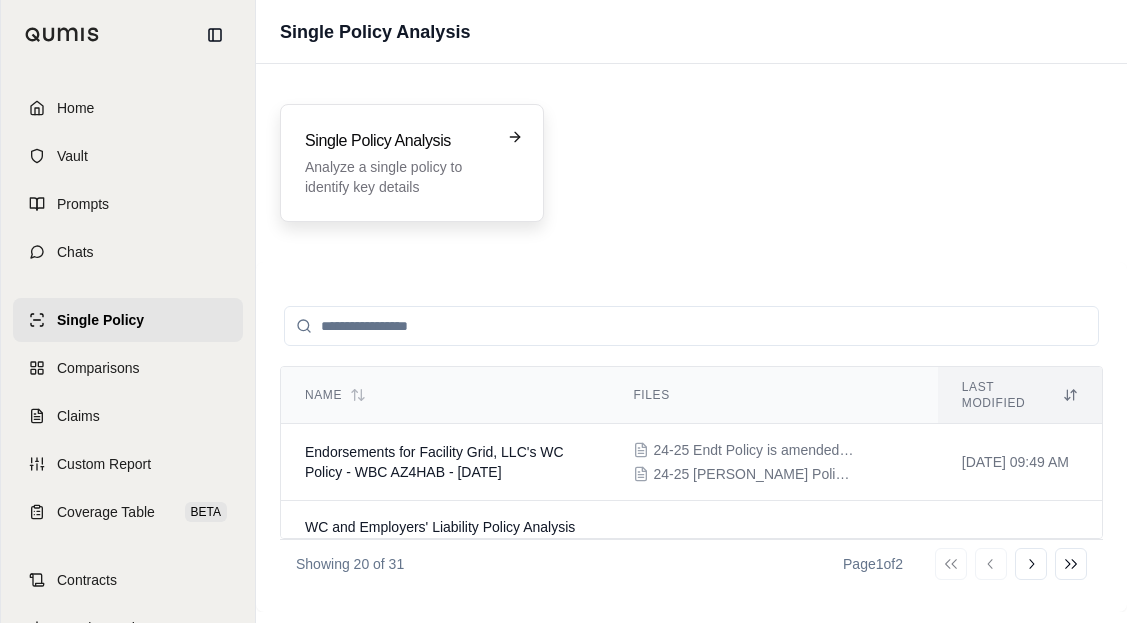 click on "Single Policy Analysis Analyze a single policy to identify key details" at bounding box center (412, 163) 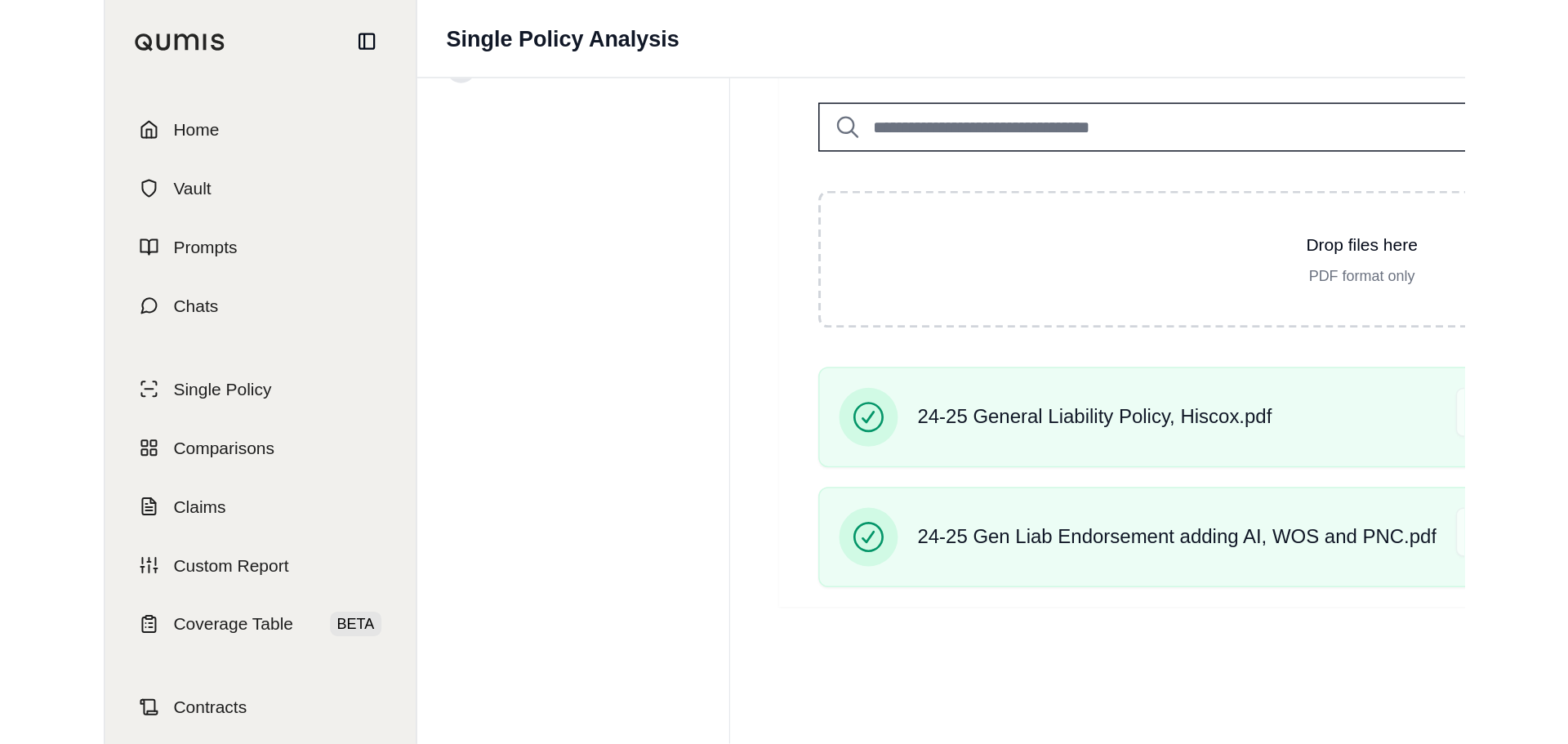 scroll, scrollTop: 0, scrollLeft: 0, axis: both 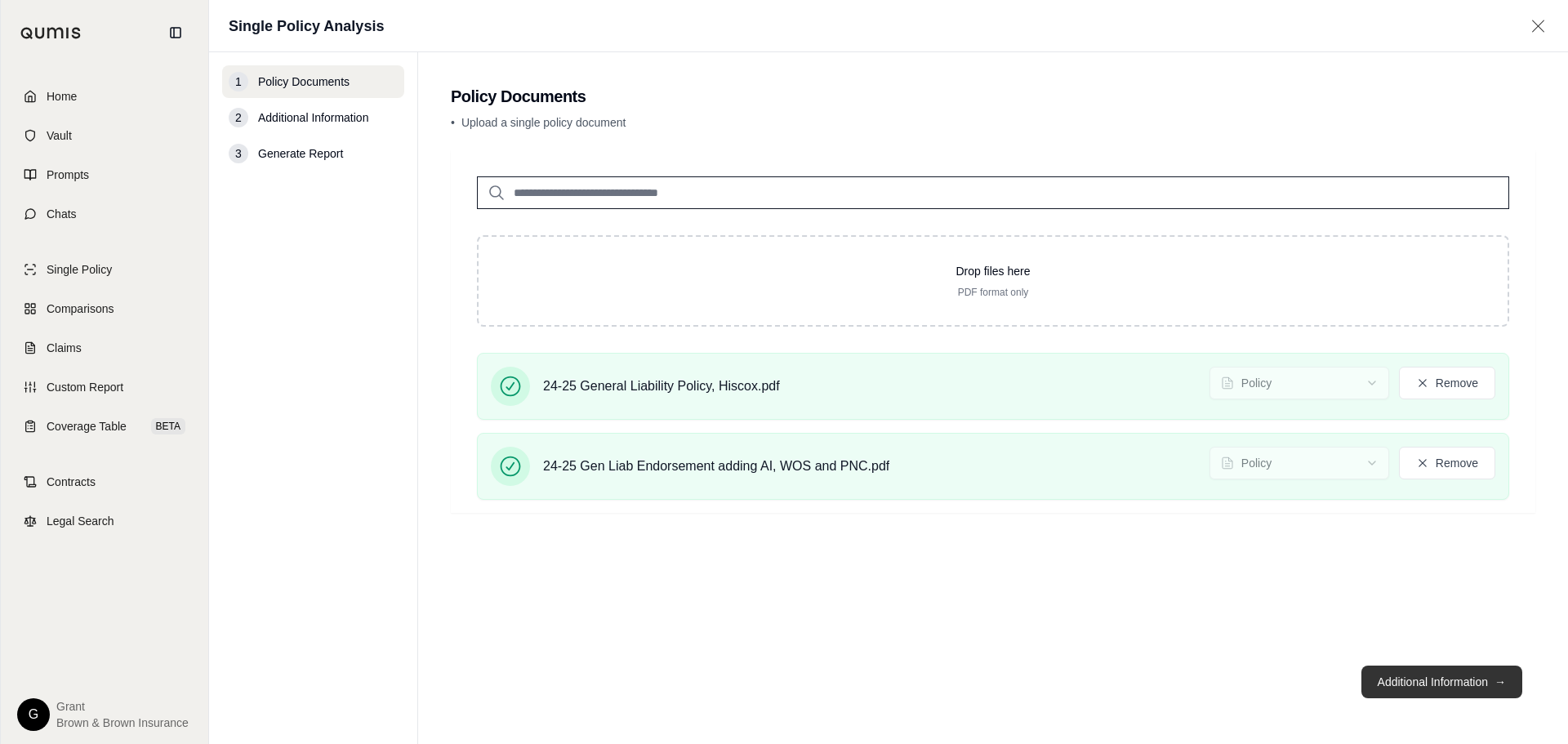 click on "Additional Information →" at bounding box center [1441, 682] 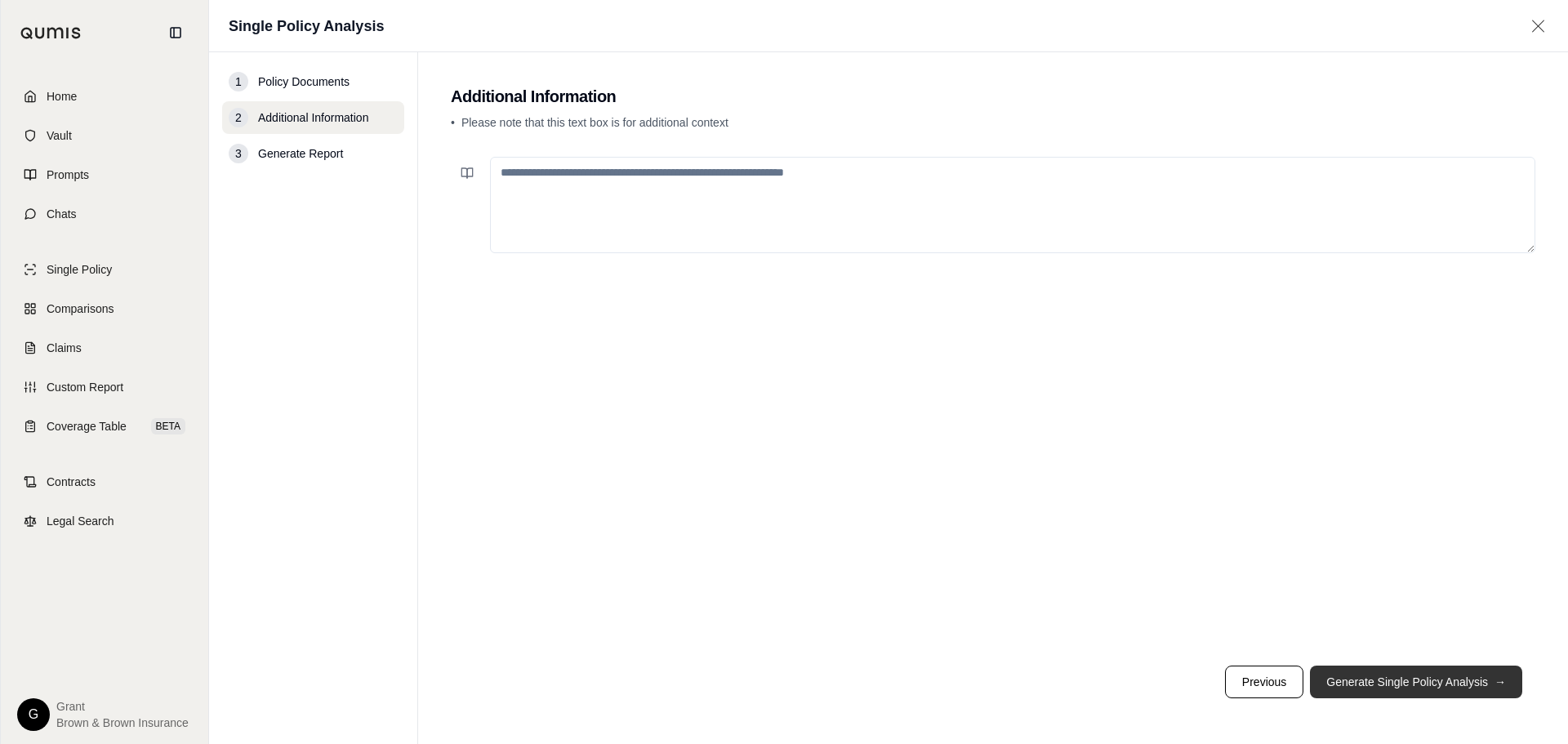 click on "Generate Single Policy Analysis →" at bounding box center (1416, 682) 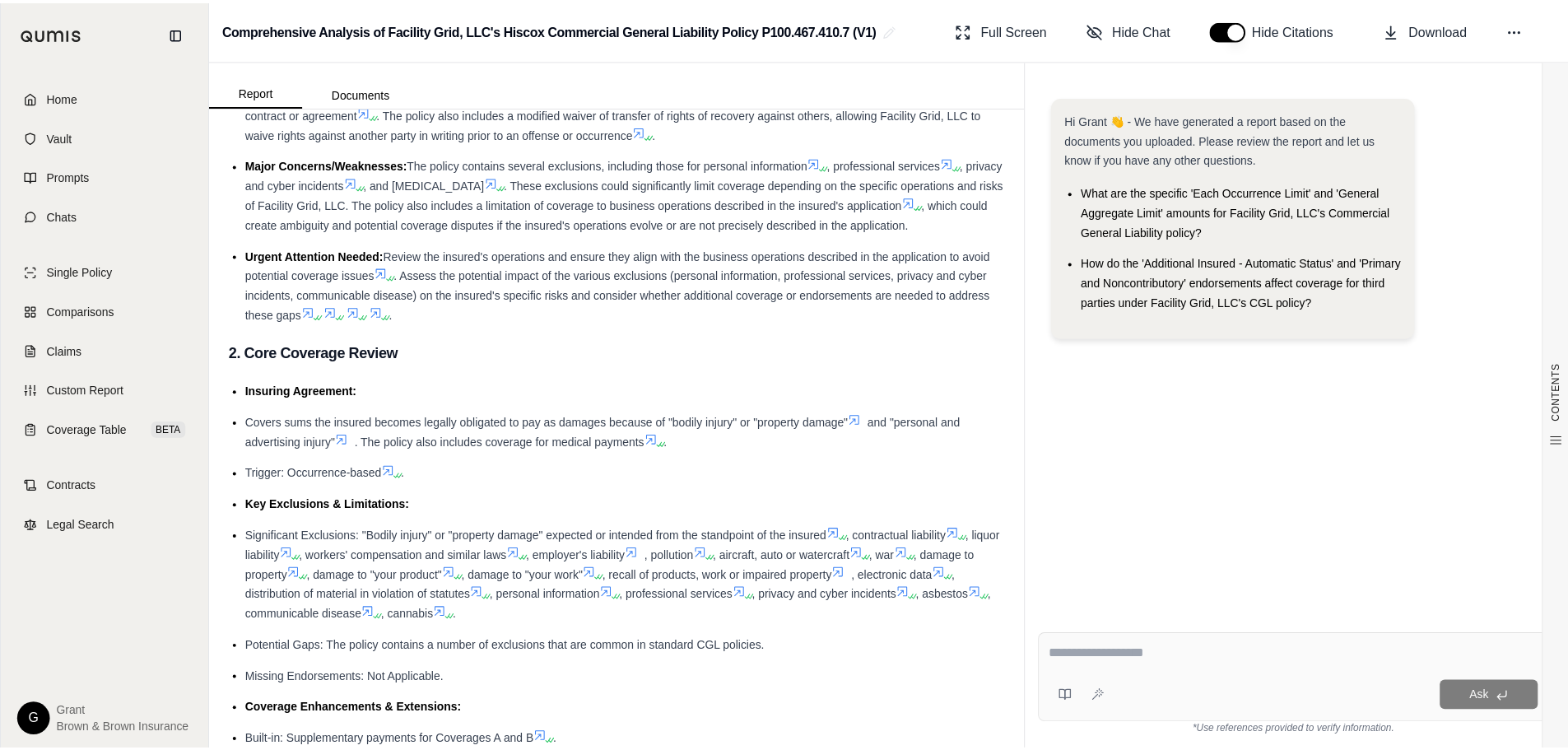 scroll, scrollTop: 0, scrollLeft: 0, axis: both 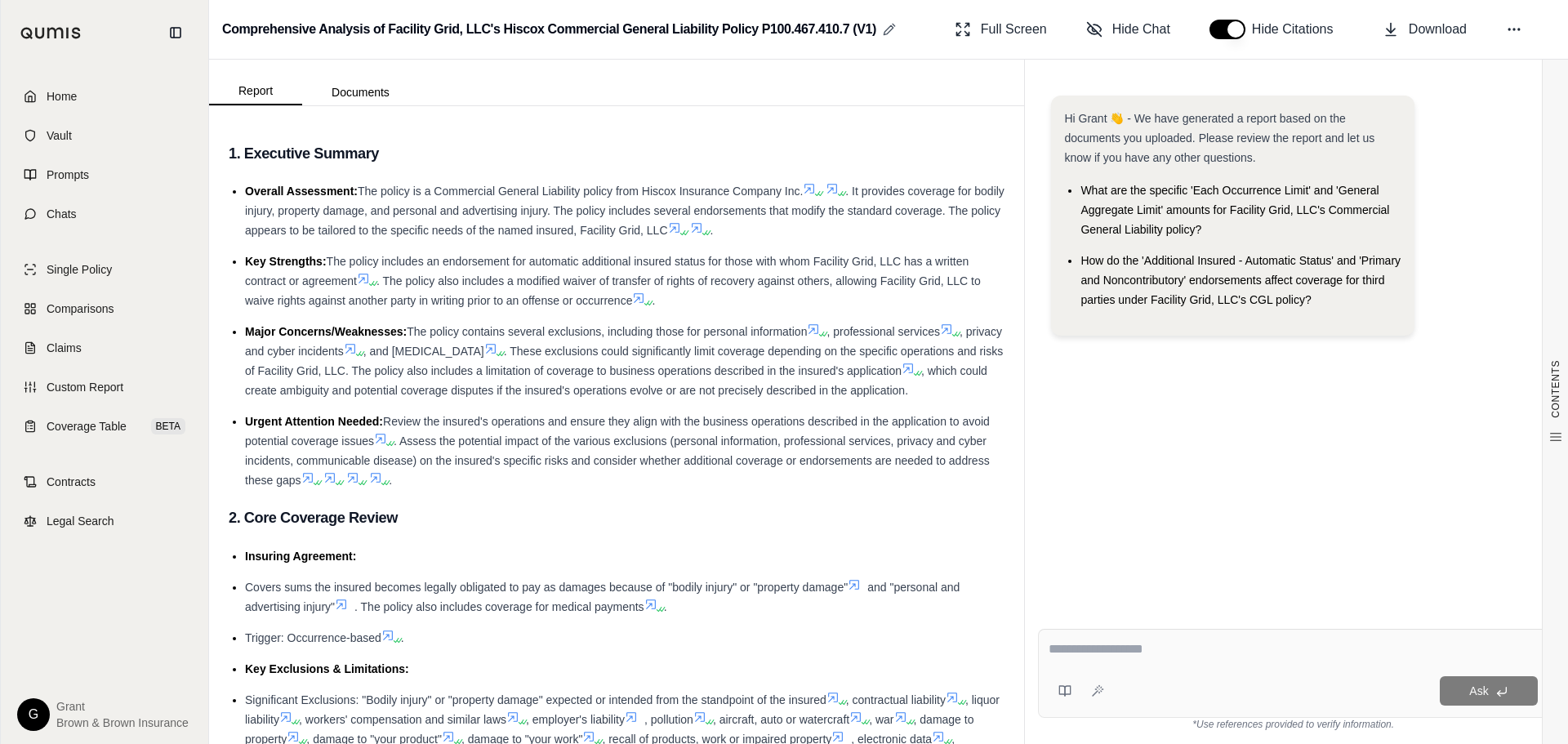 click 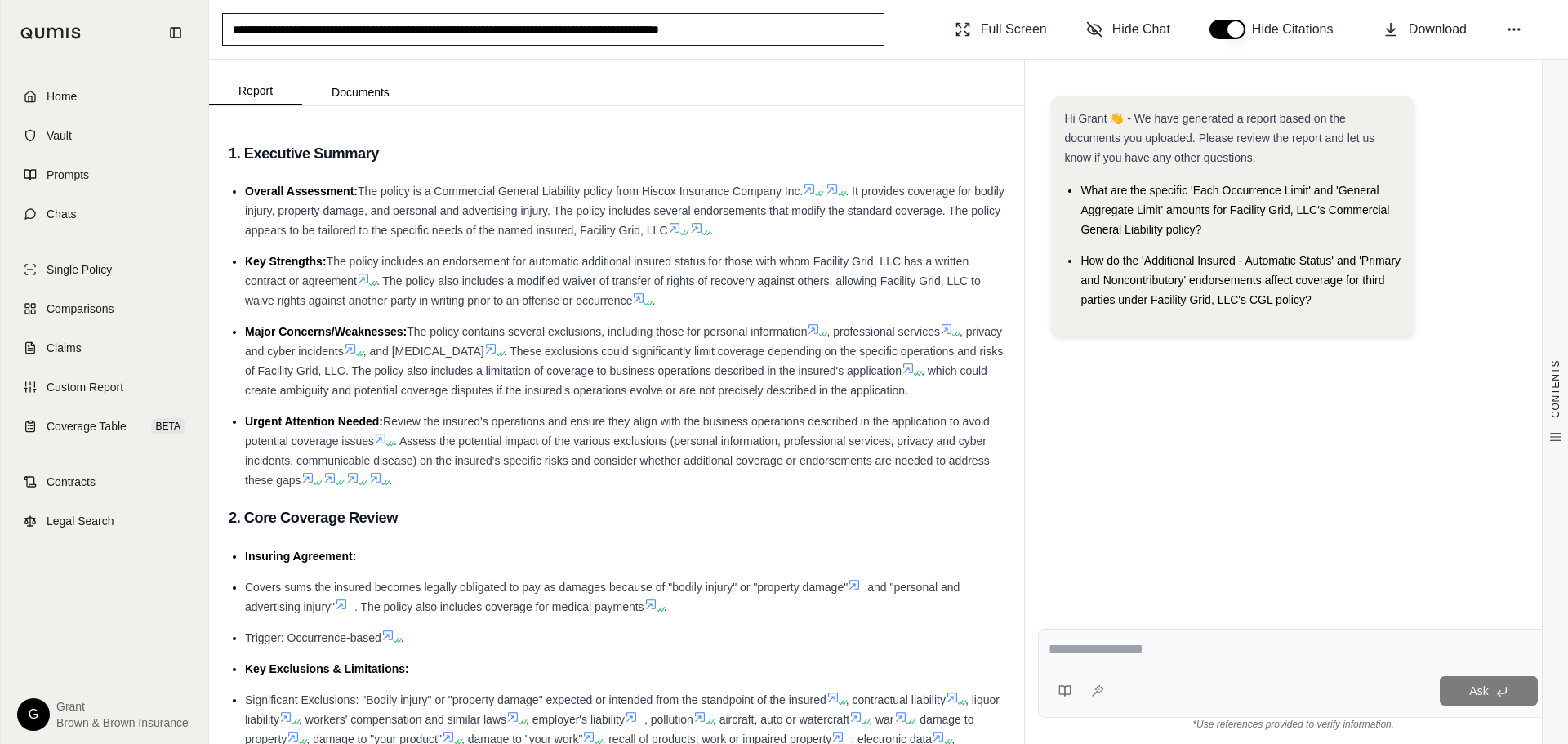 drag, startPoint x: 373, startPoint y: 28, endPoint x: 205, endPoint y: 24, distance: 168.04761 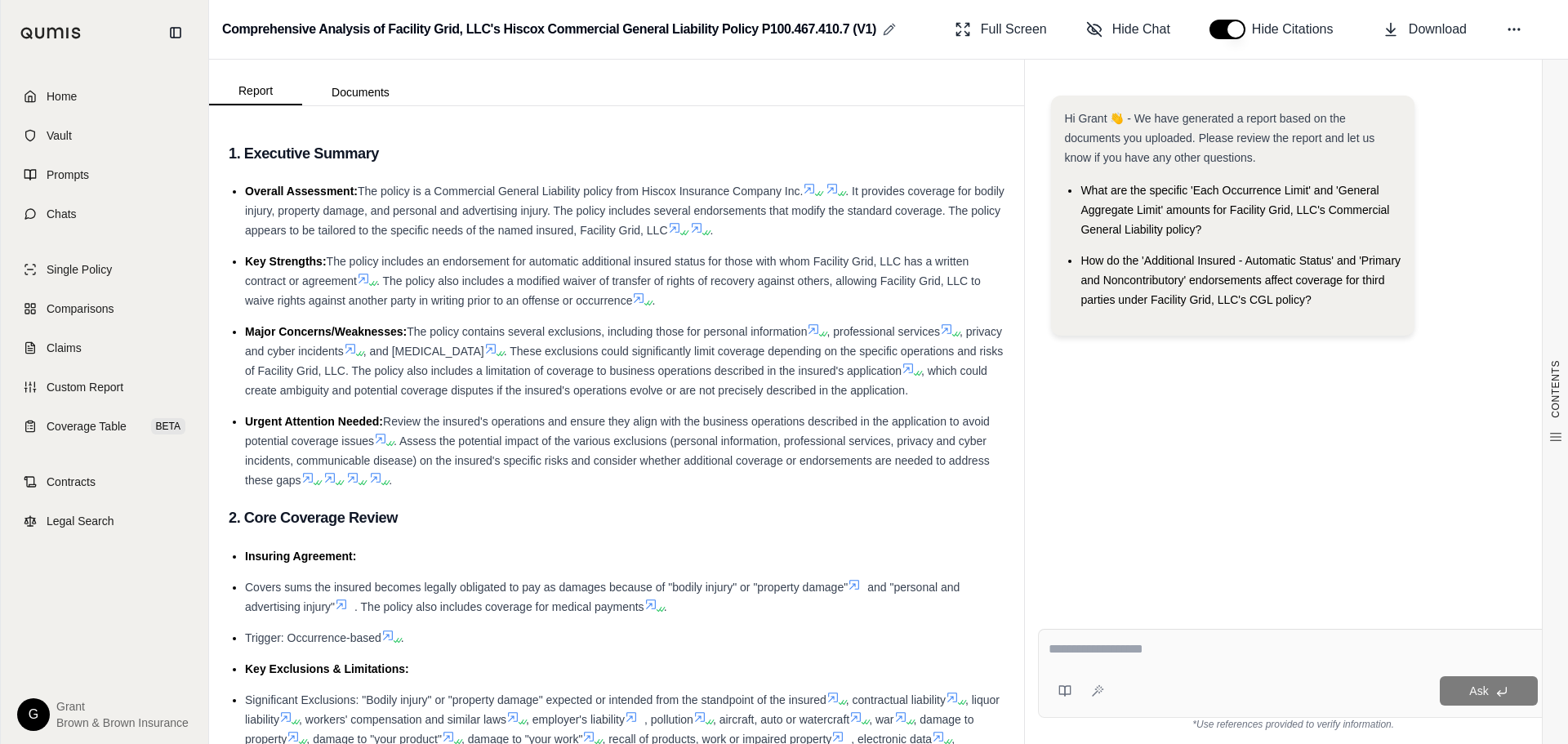 click 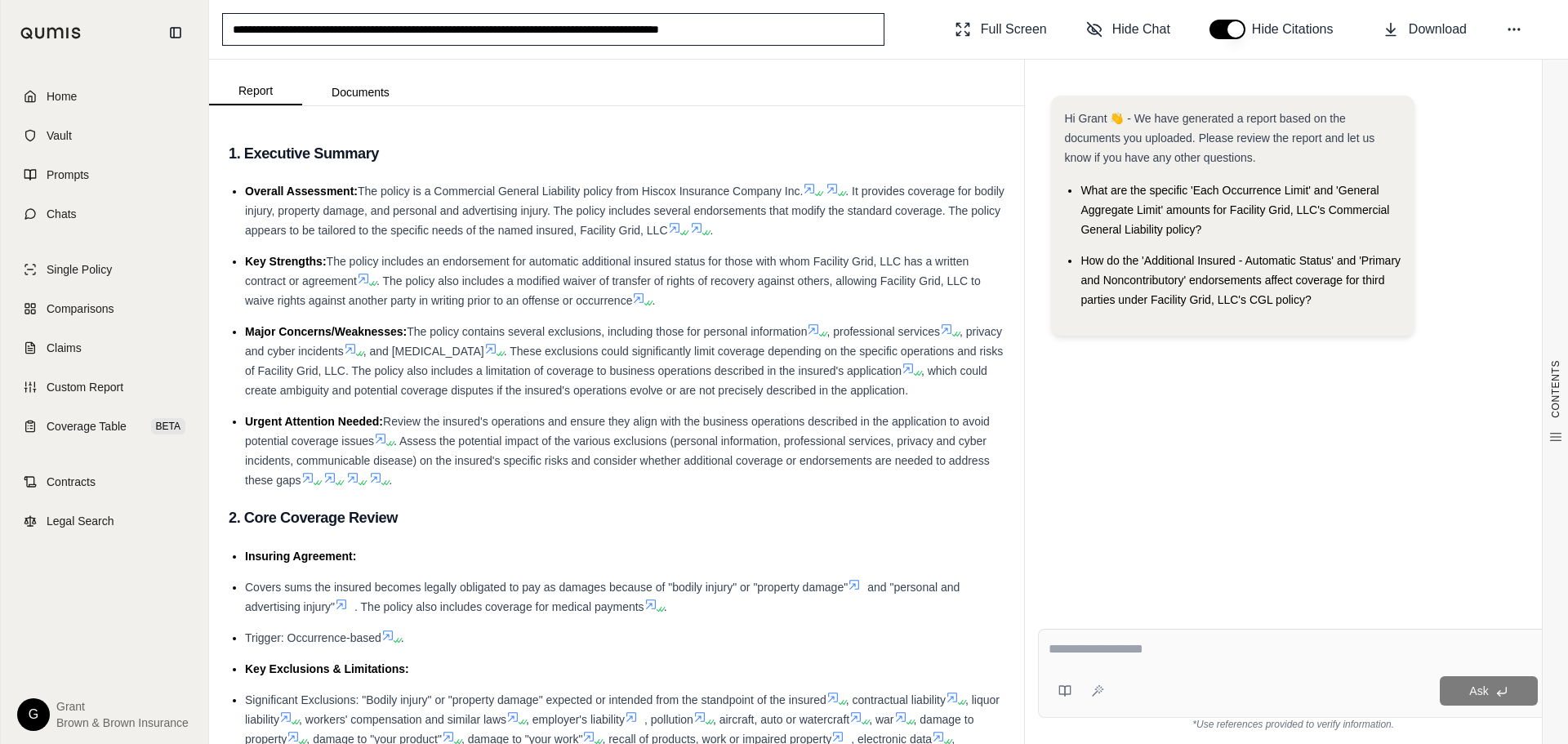 click on "**********" at bounding box center (553, 29) 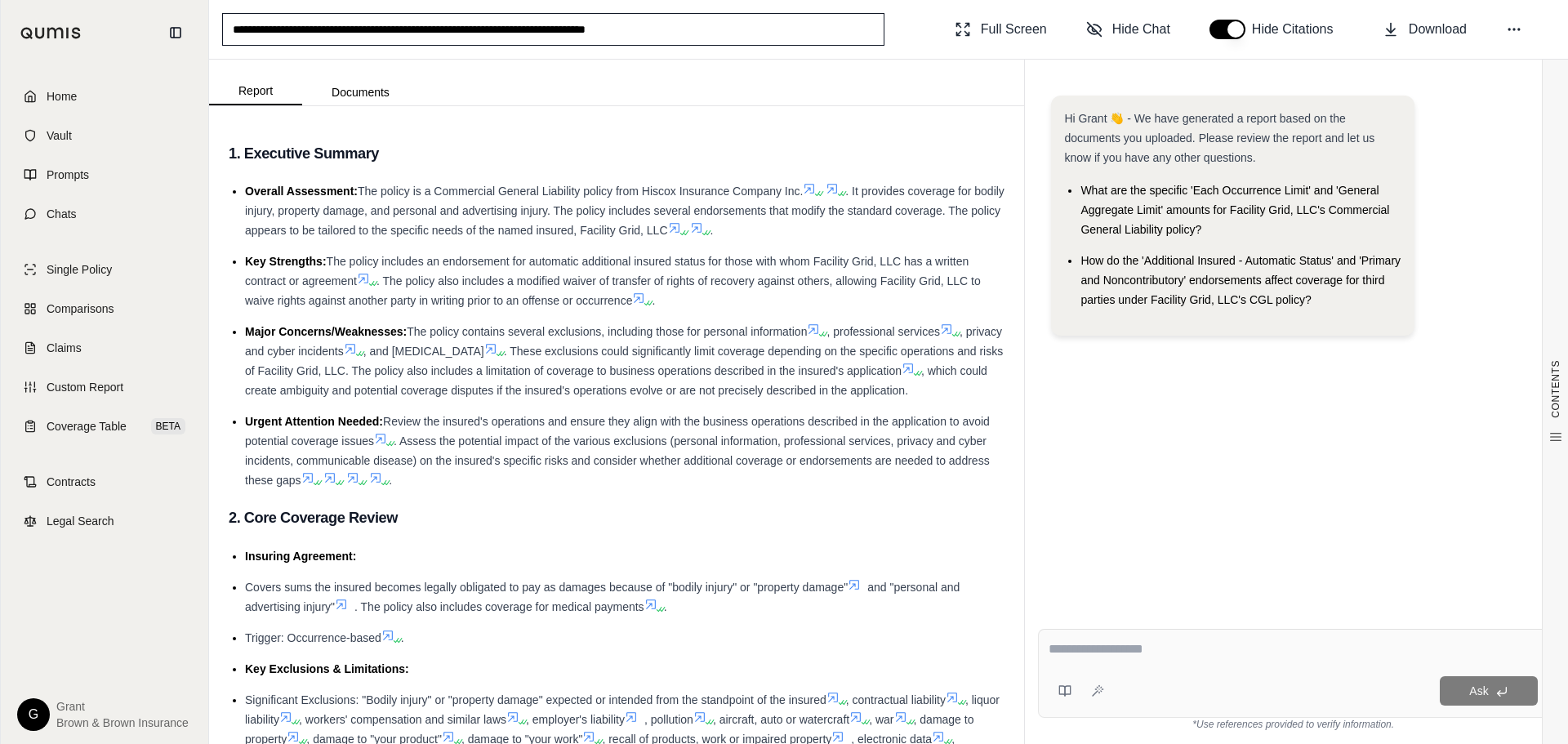 click on "**********" at bounding box center (553, 29) 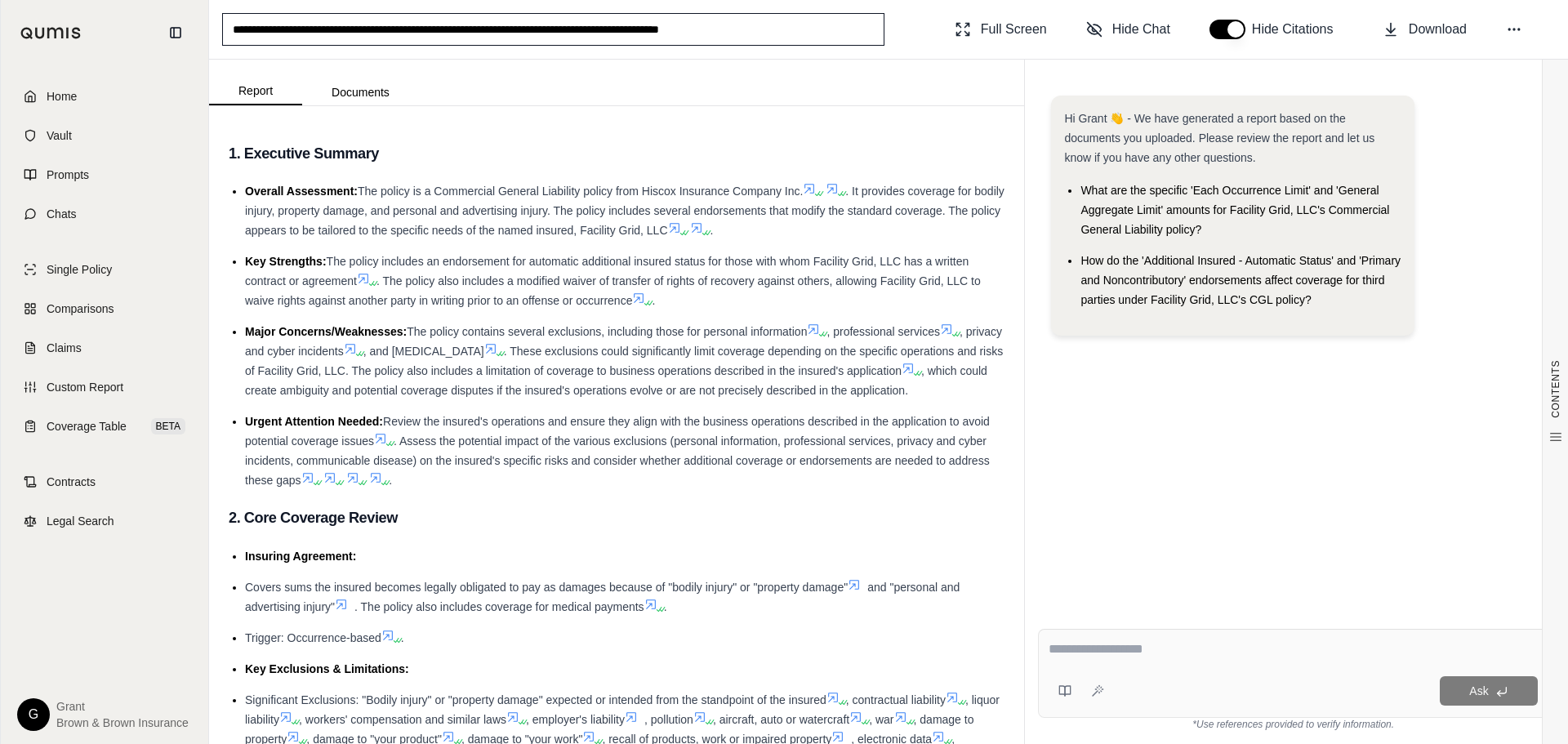 drag, startPoint x: 399, startPoint y: 30, endPoint x: 318, endPoint y: 36, distance: 81.22192 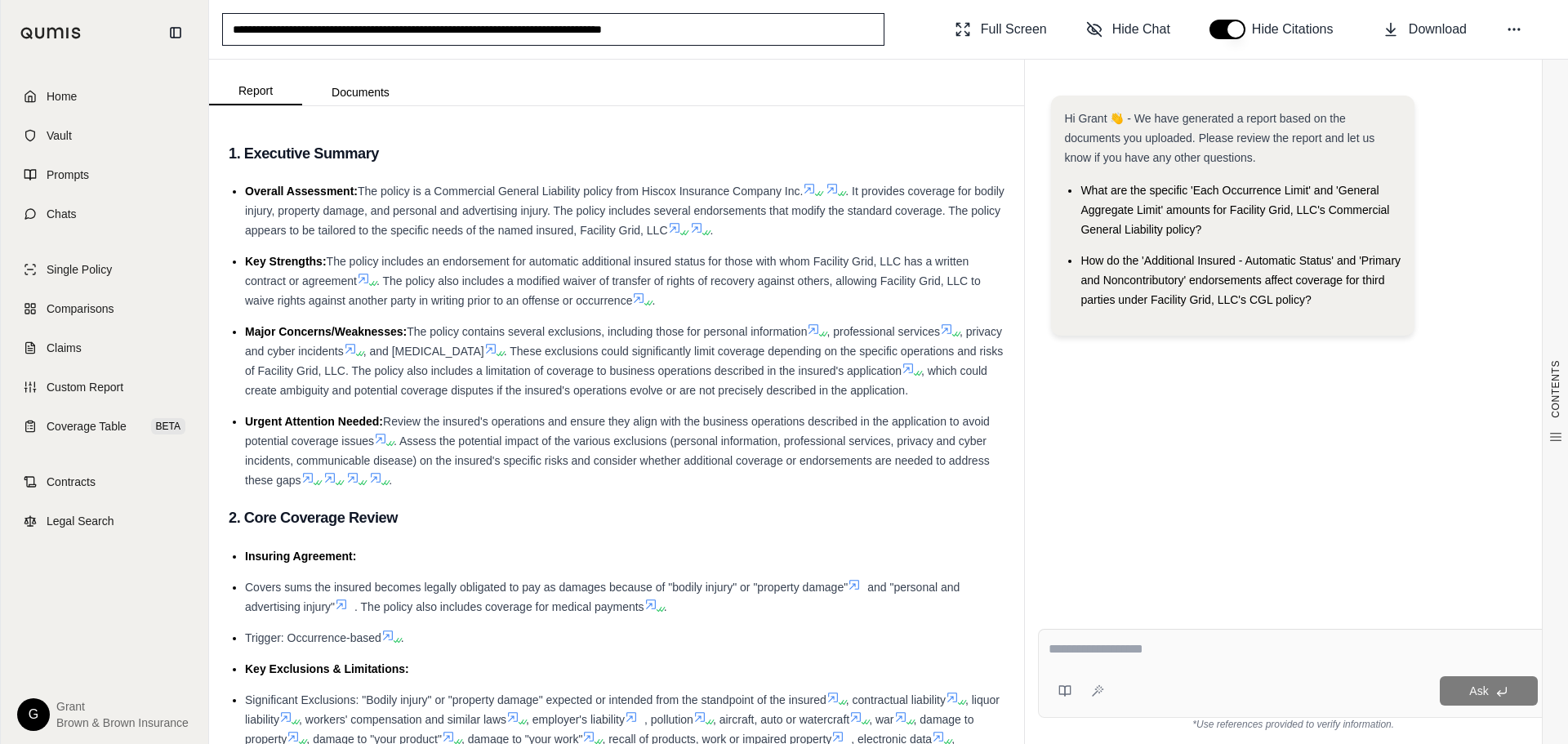 click on "**********" at bounding box center [553, 29] 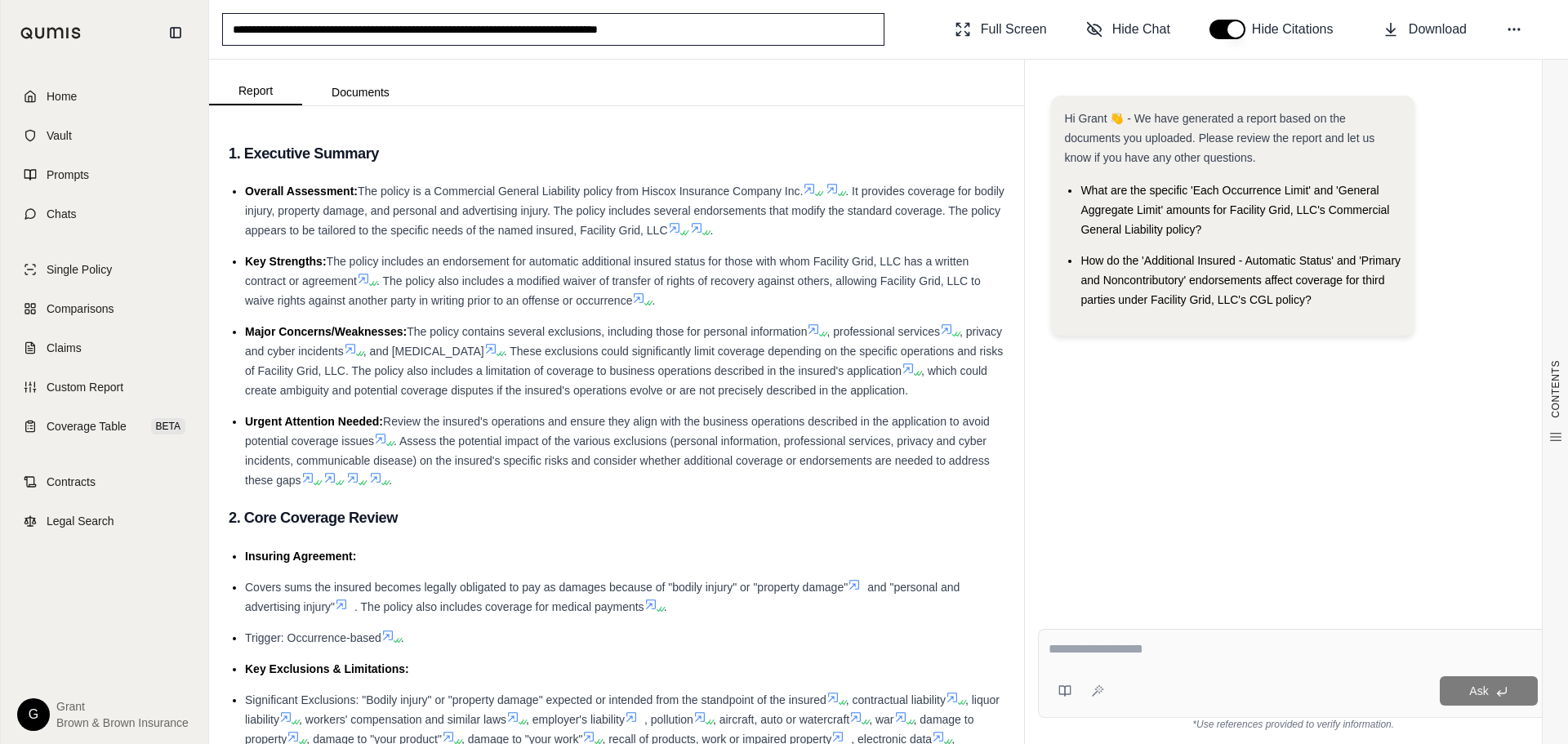 drag, startPoint x: 506, startPoint y: 32, endPoint x: 472, endPoint y: 38, distance: 34.52535 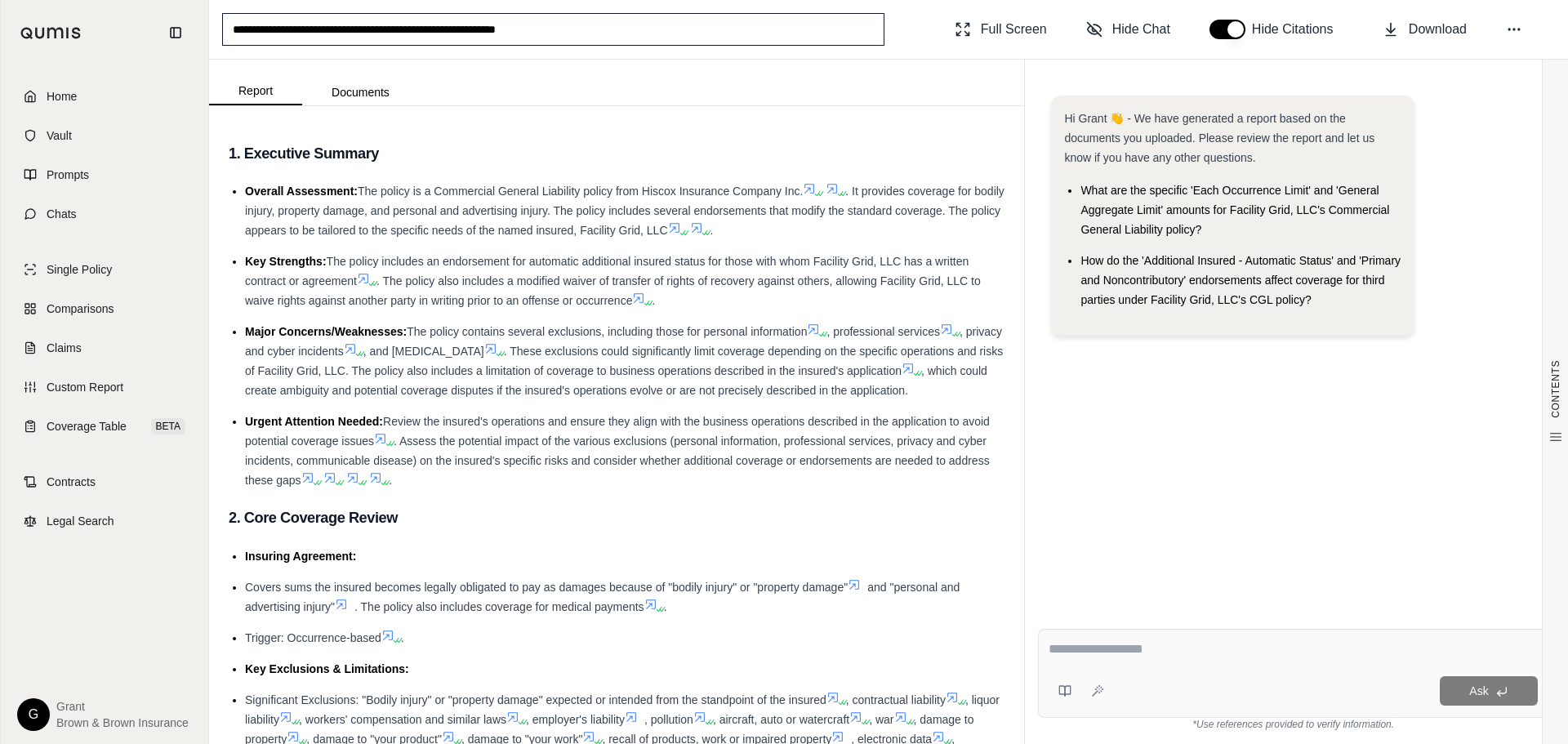 click on "**********" at bounding box center (553, 29) 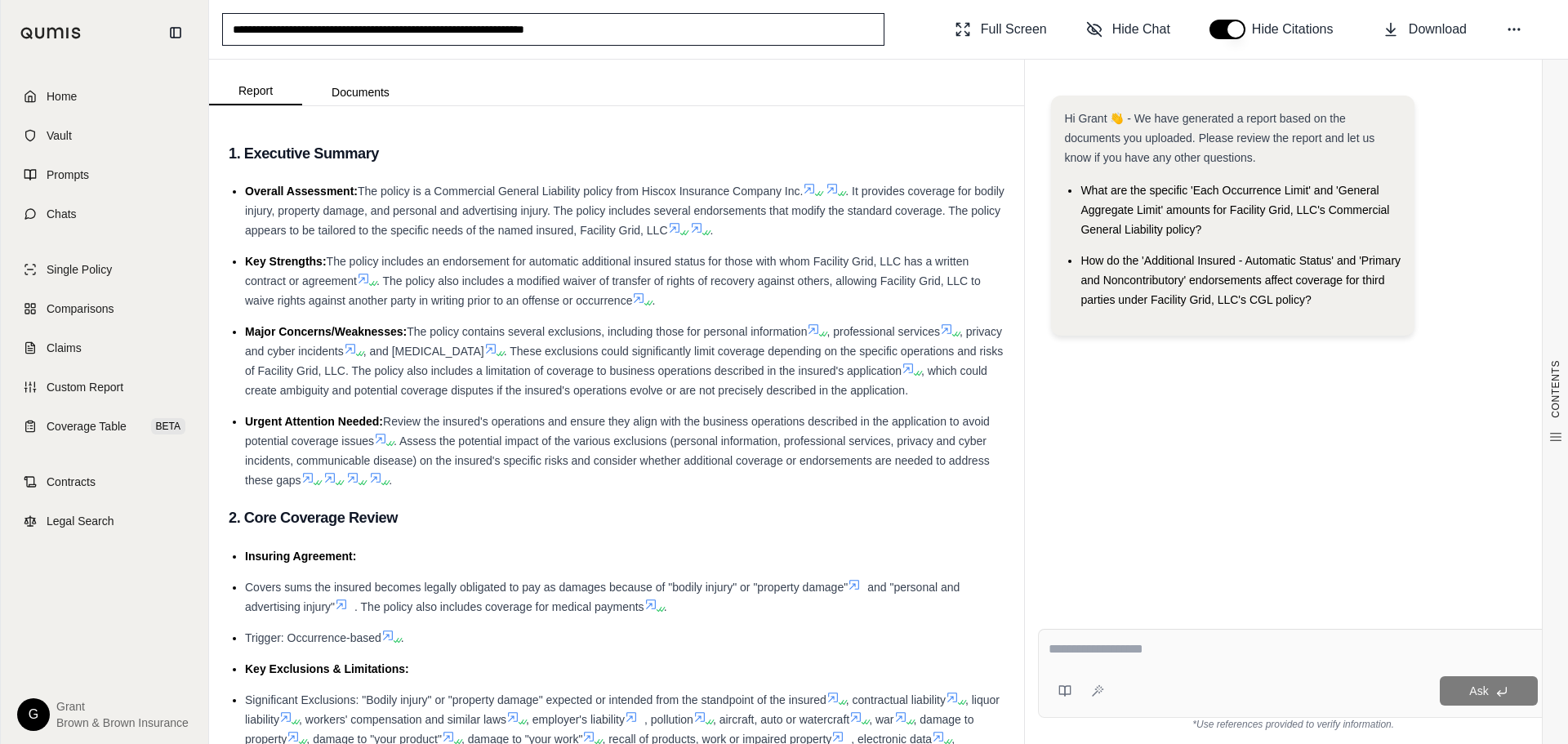 click on "**********" at bounding box center (553, 29) 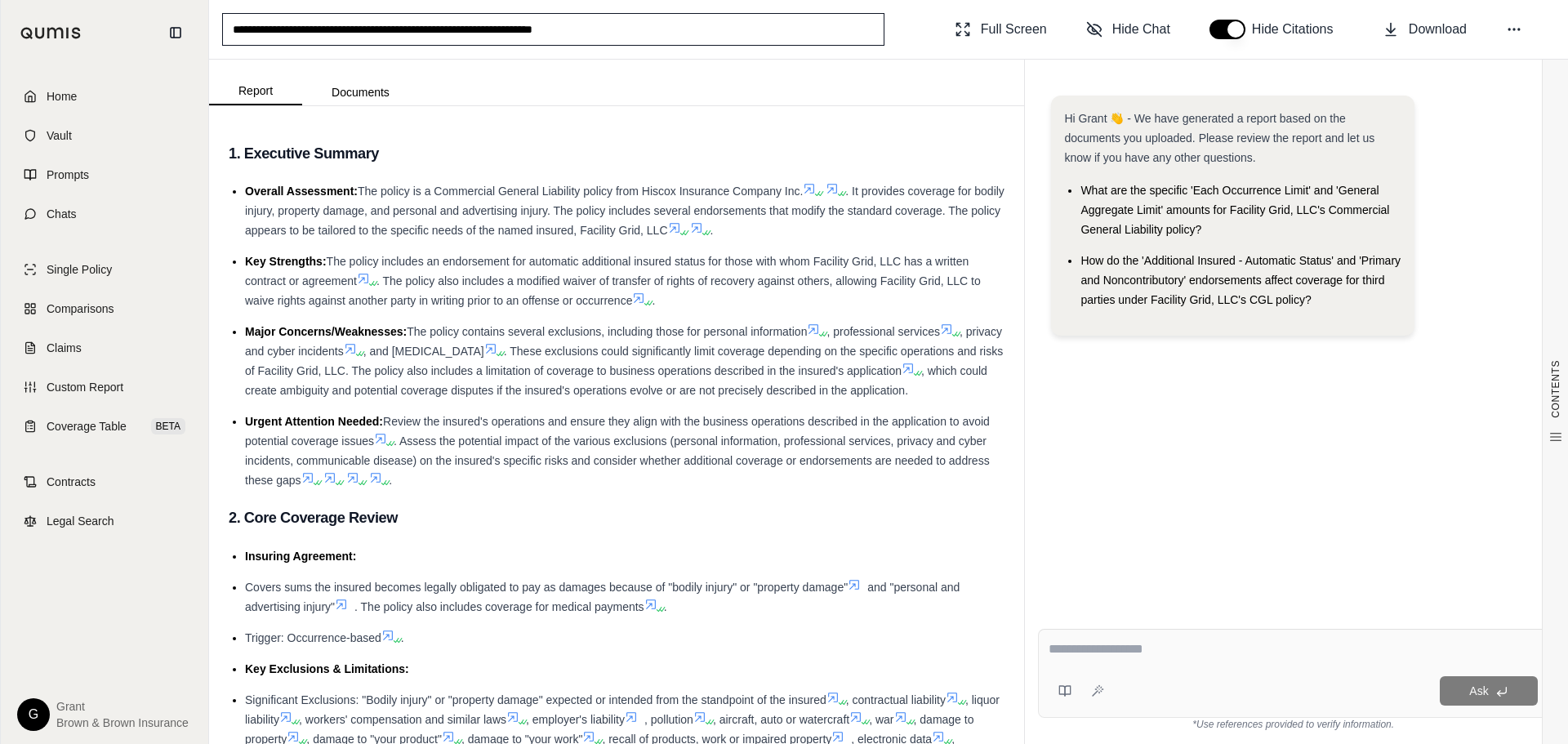 type on "**********" 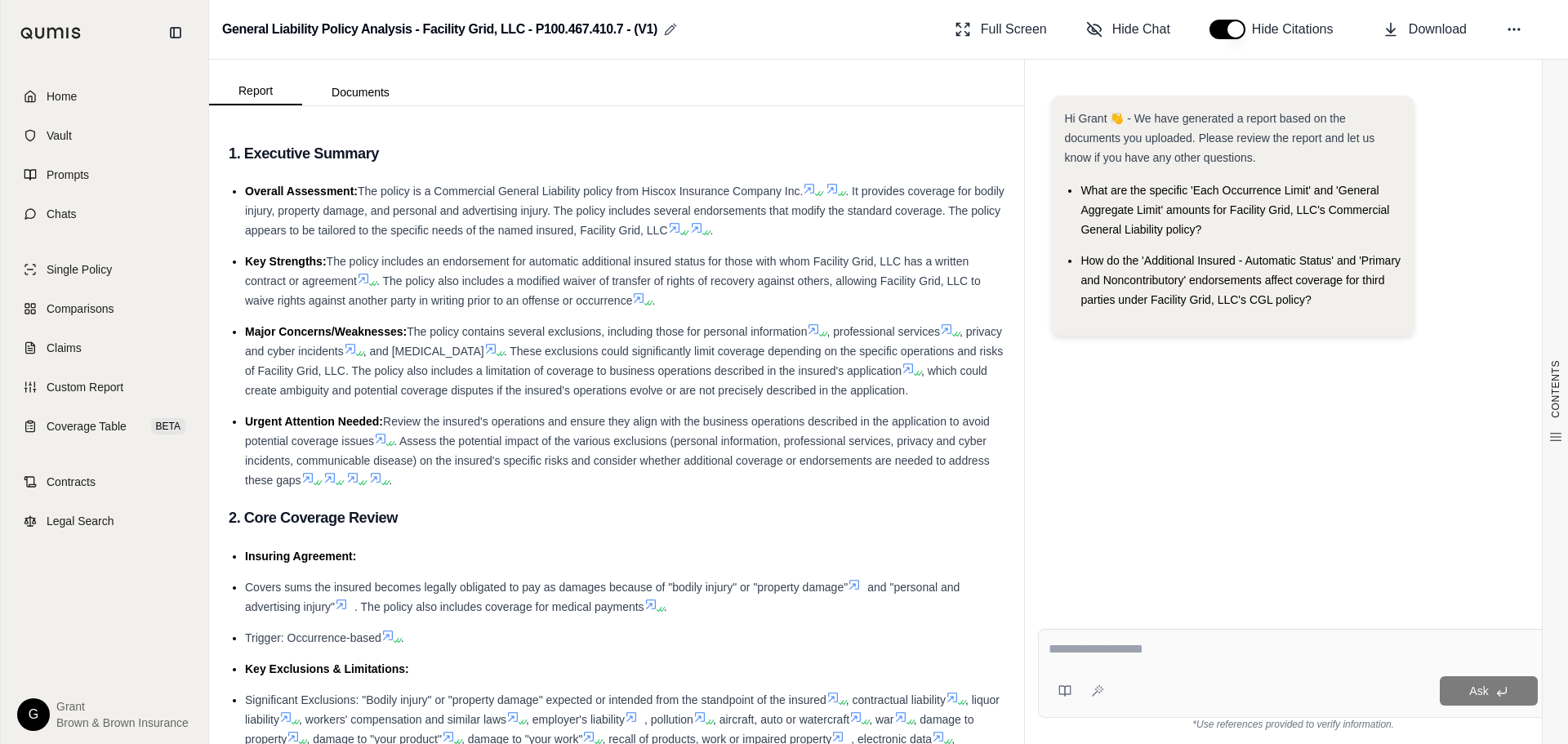 click 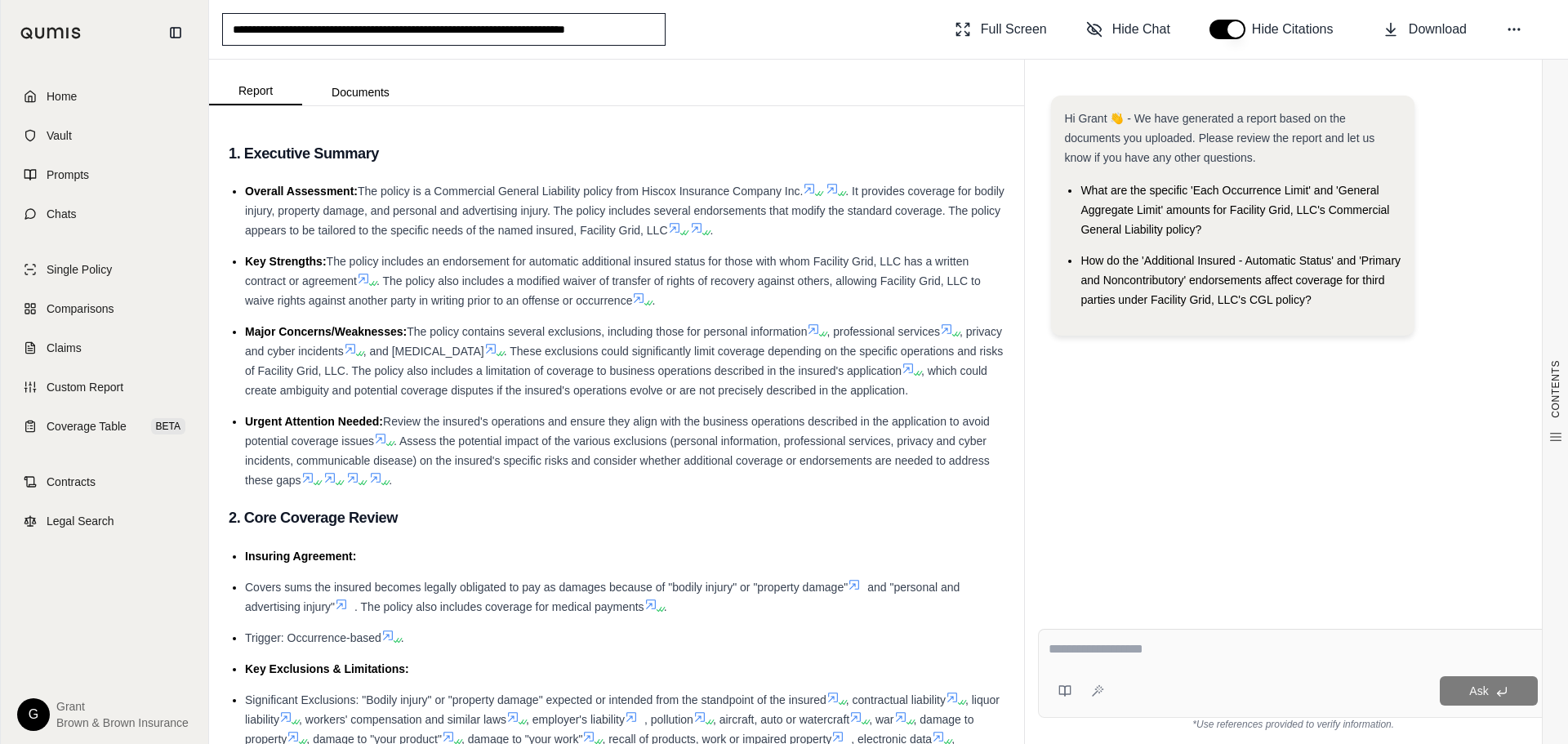 type on "**********" 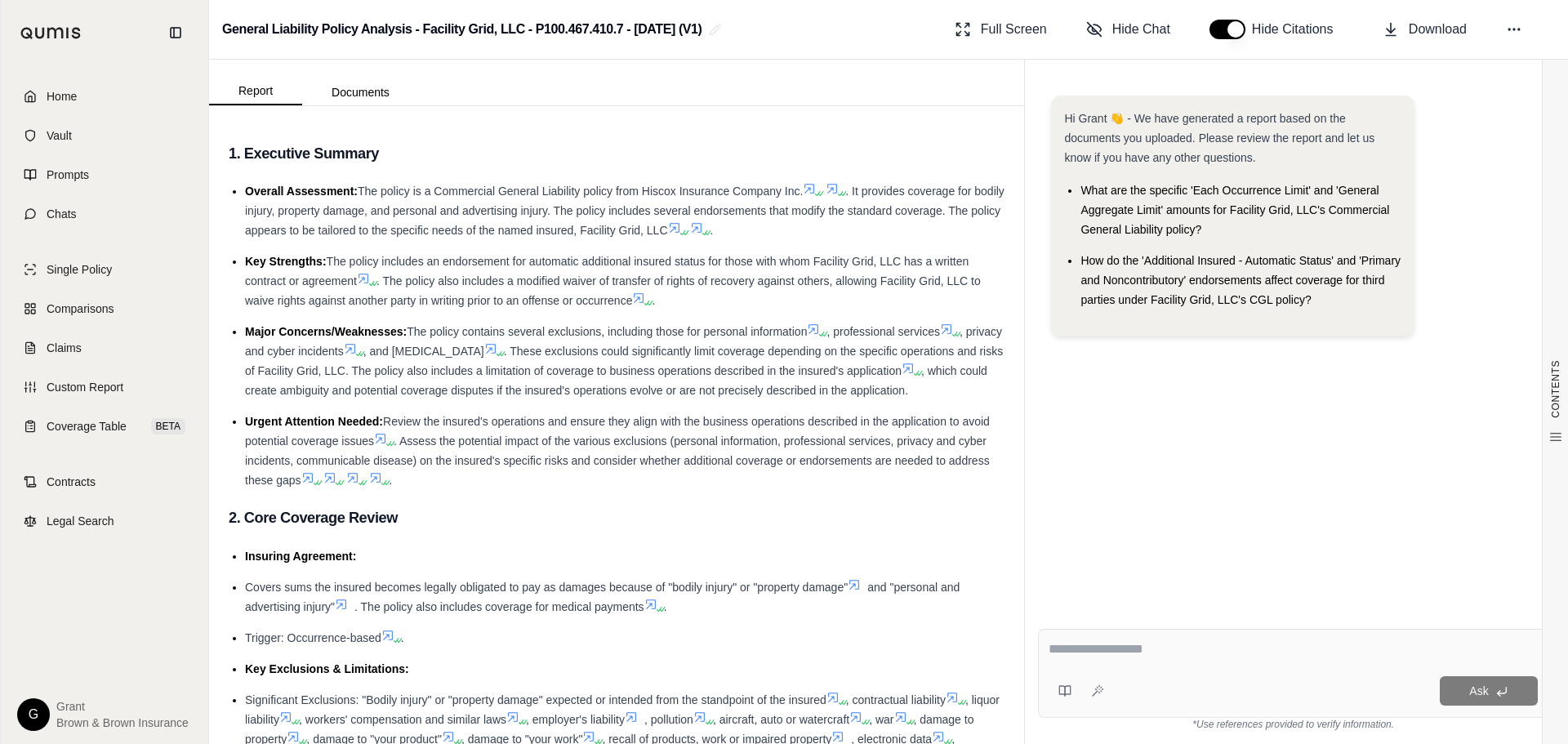 click on "General Liability Policy Analysis - Facility Grid, LLC - P100.467.410.7 - 08.17.24 (V1)" at bounding box center (472, 29) 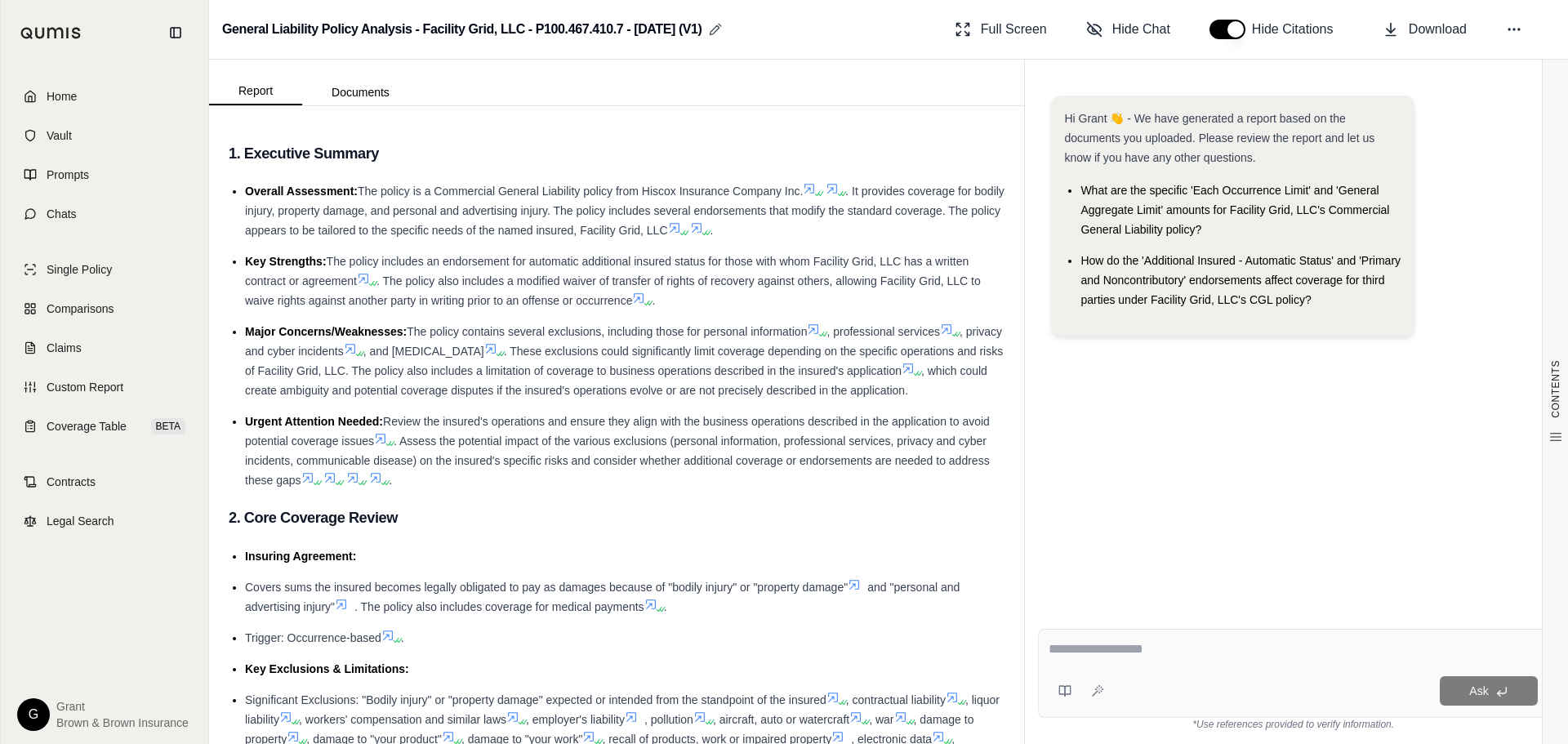 click 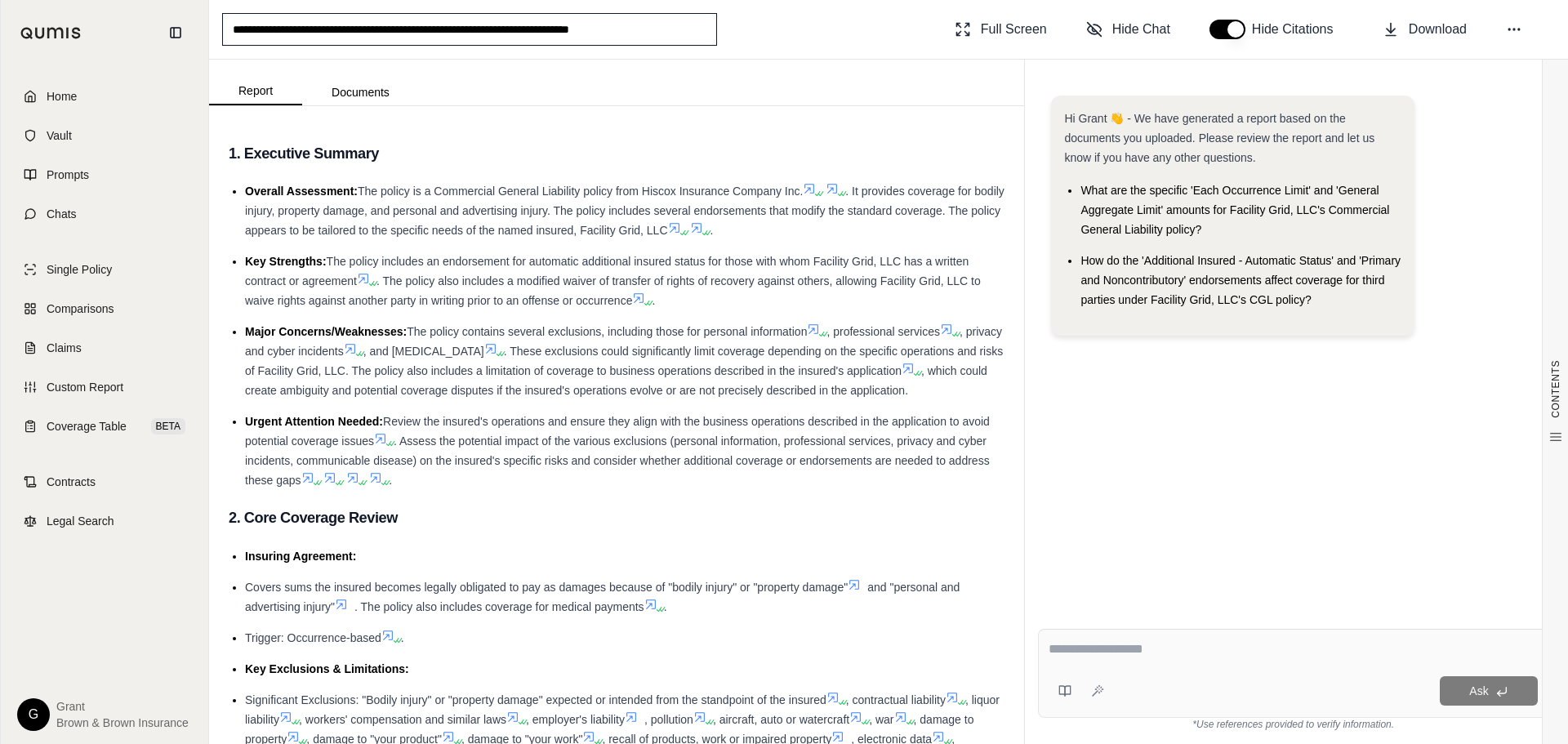 drag, startPoint x: 678, startPoint y: 29, endPoint x: 176, endPoint y: 7, distance: 502.48184 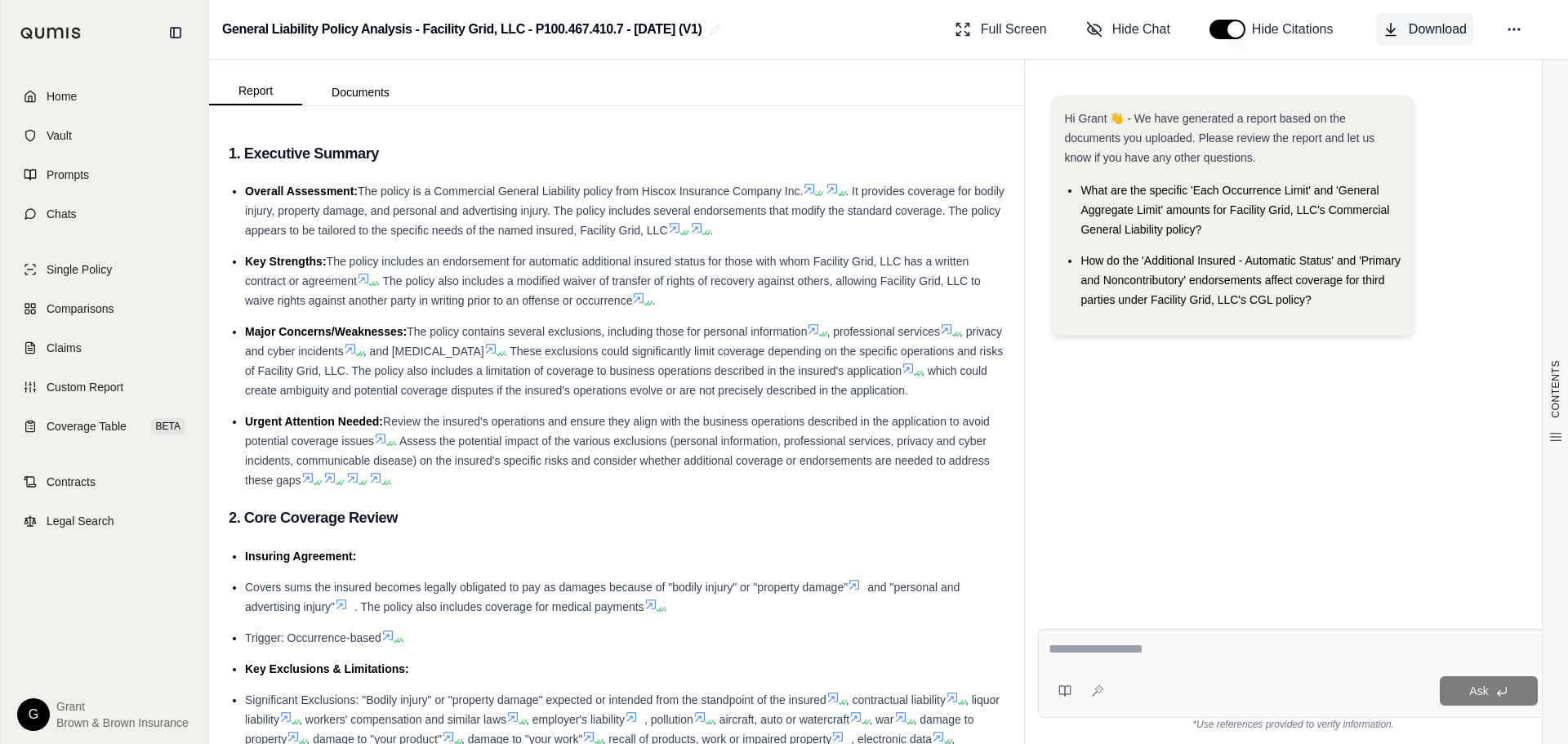 click 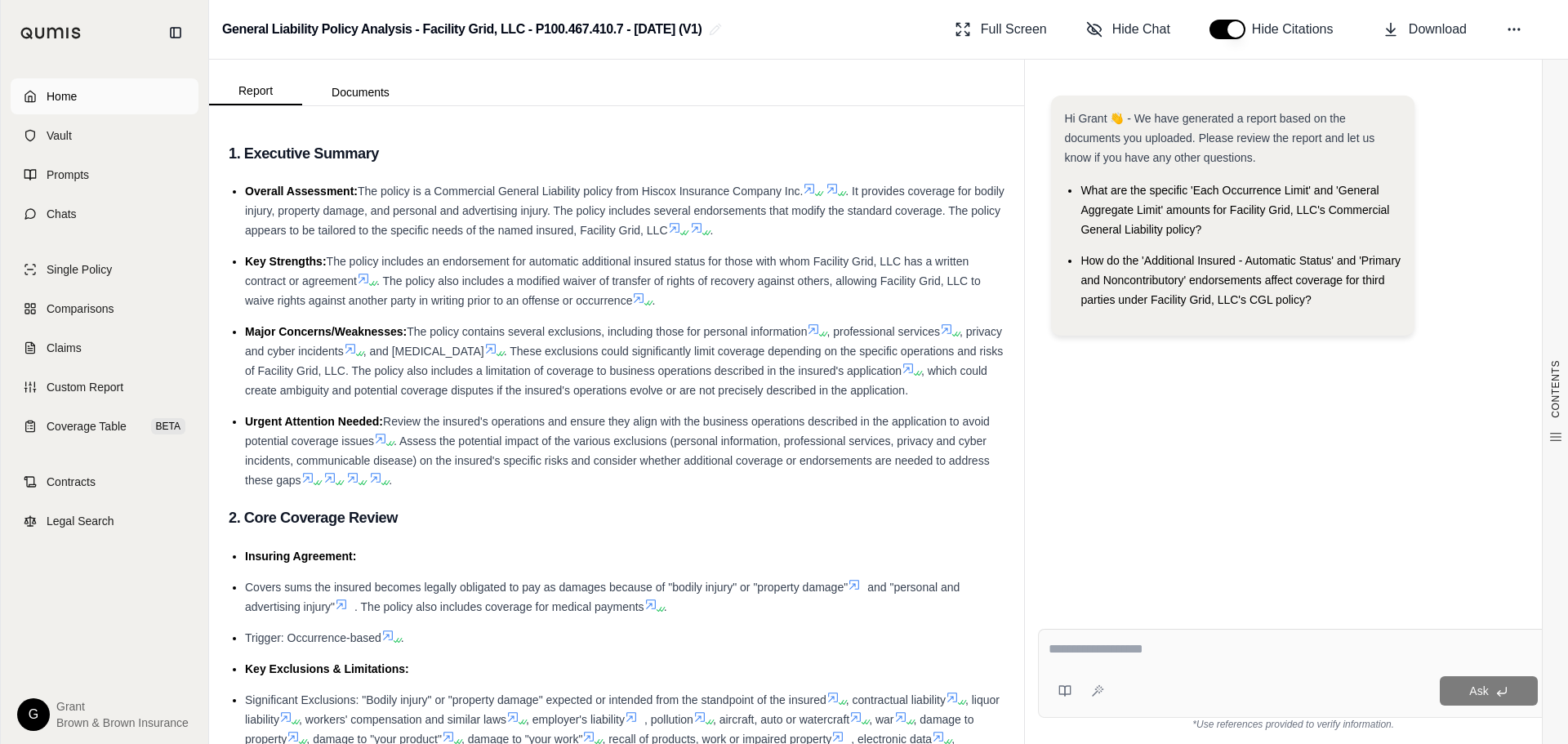 click on "Home" at bounding box center [105, 96] 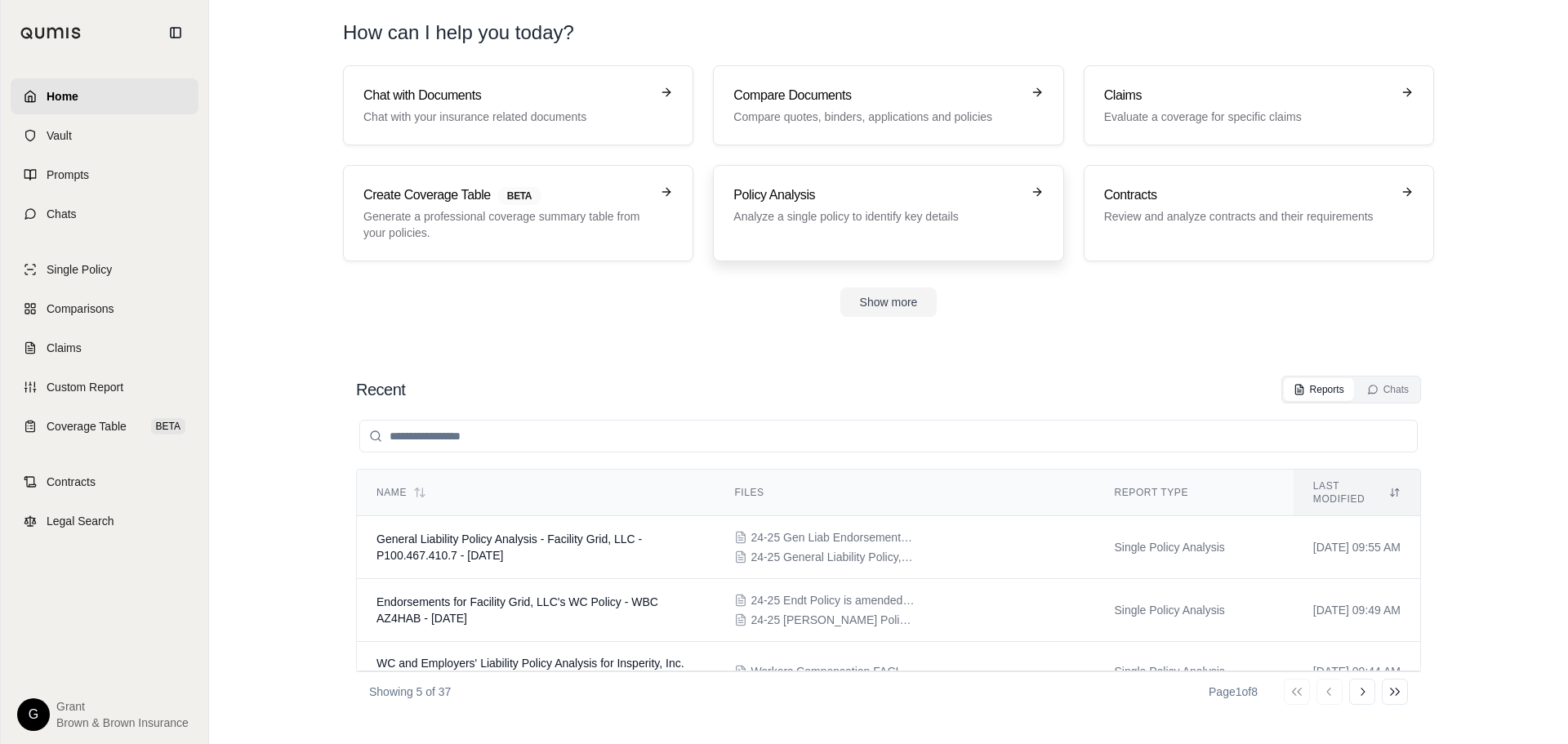 click on "Policy Analysis" at bounding box center (876, 195) 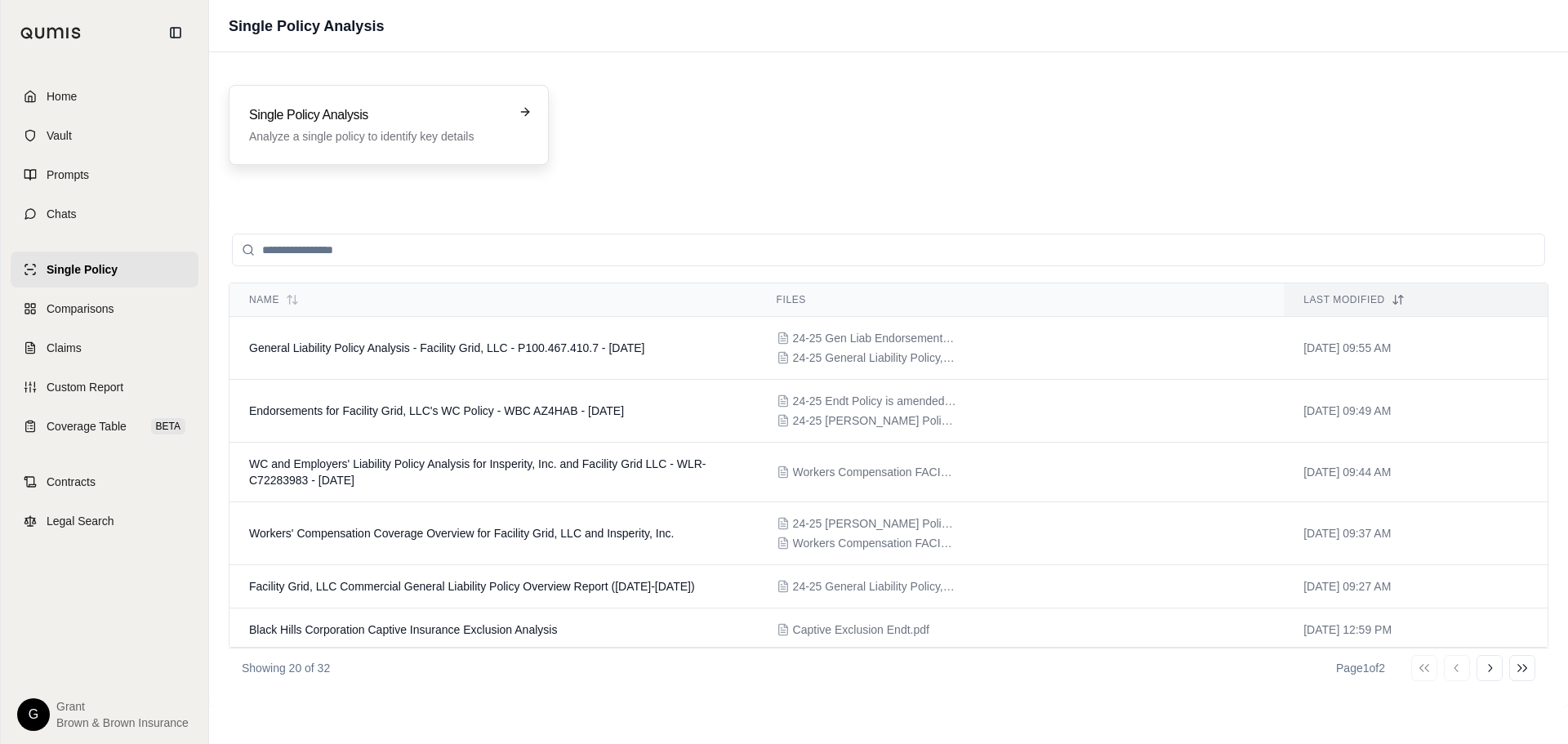 click on "Analyze a single policy to identify key details" at bounding box center (377, 136) 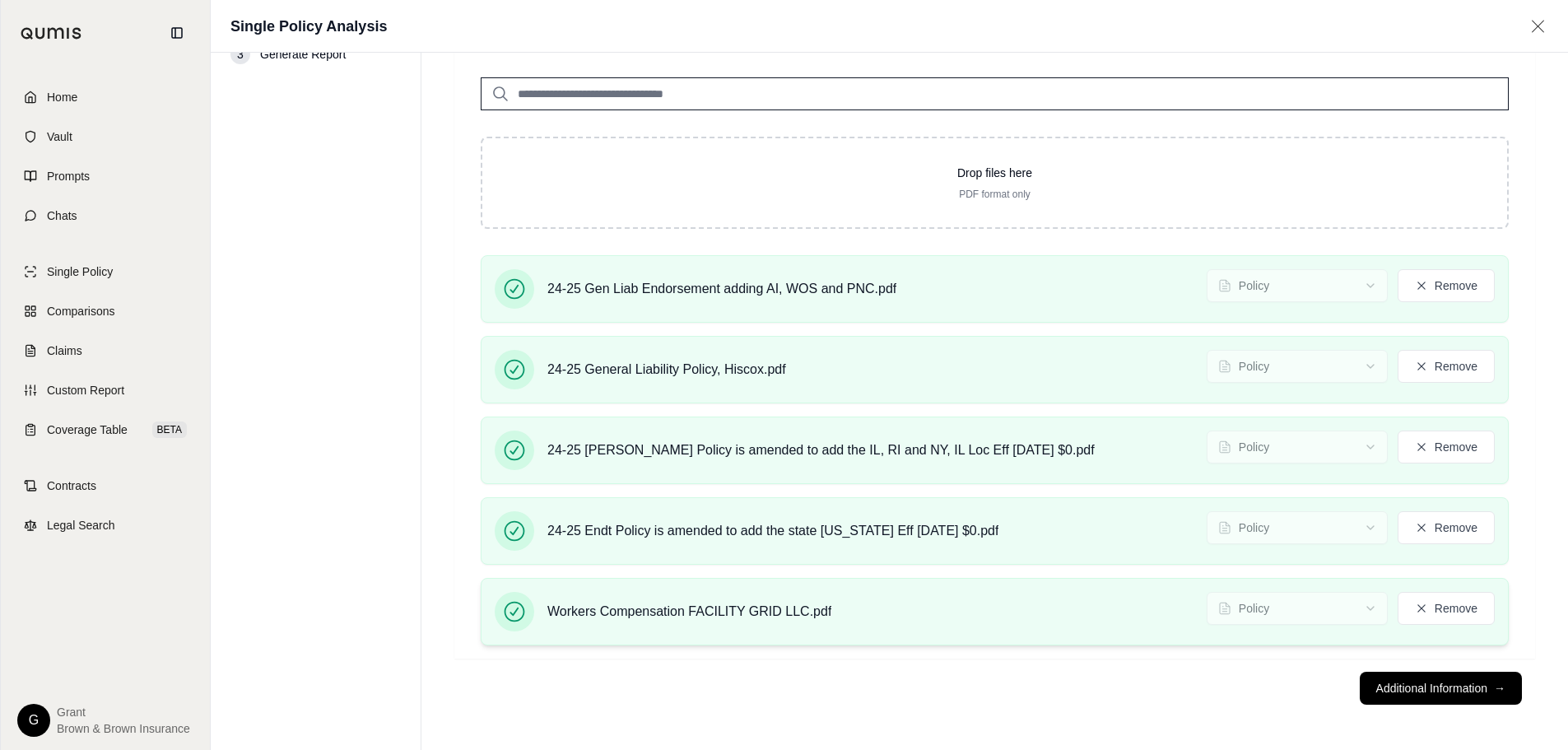 scroll, scrollTop: 101, scrollLeft: 0, axis: vertical 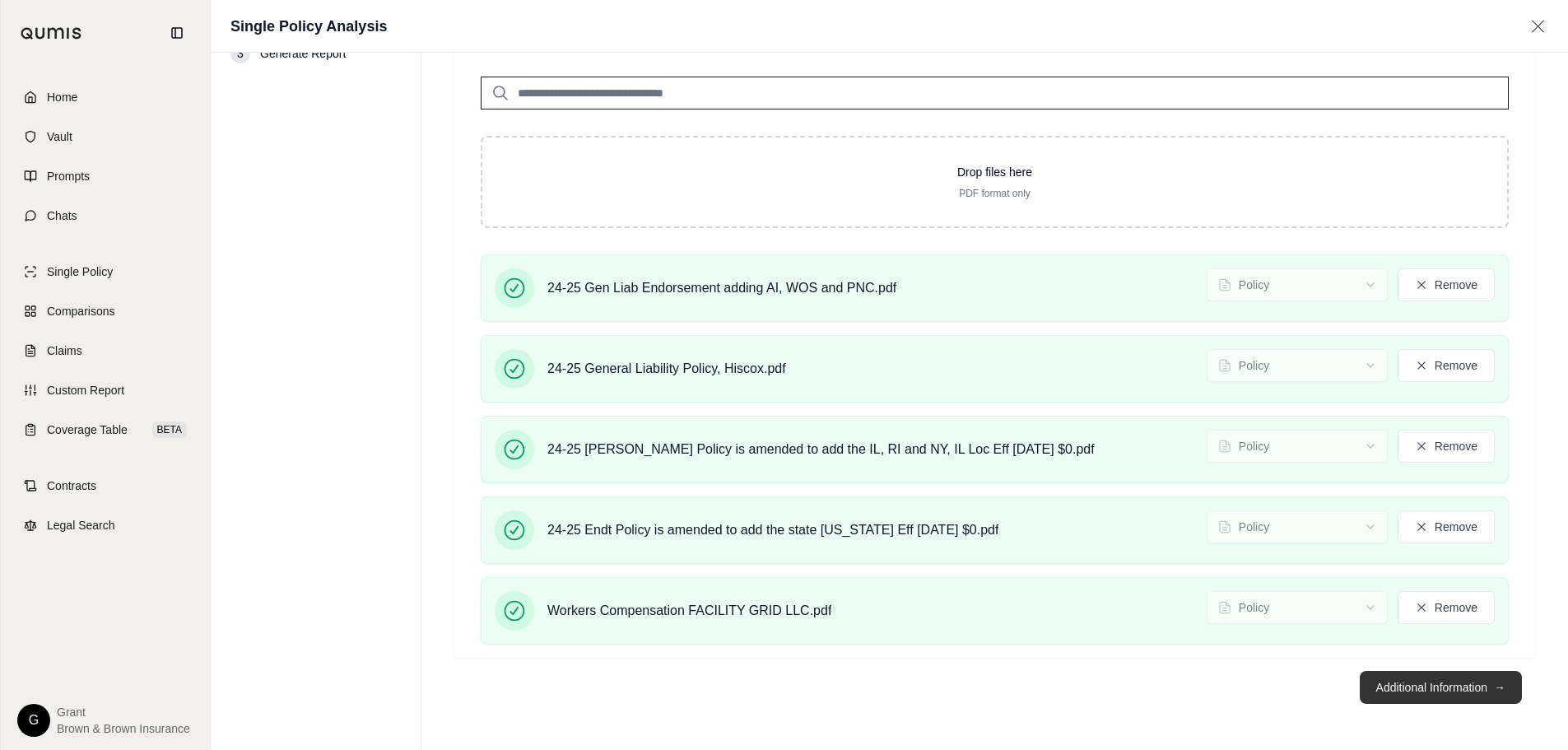 click on "Additional Information →" at bounding box center [1440, 687] 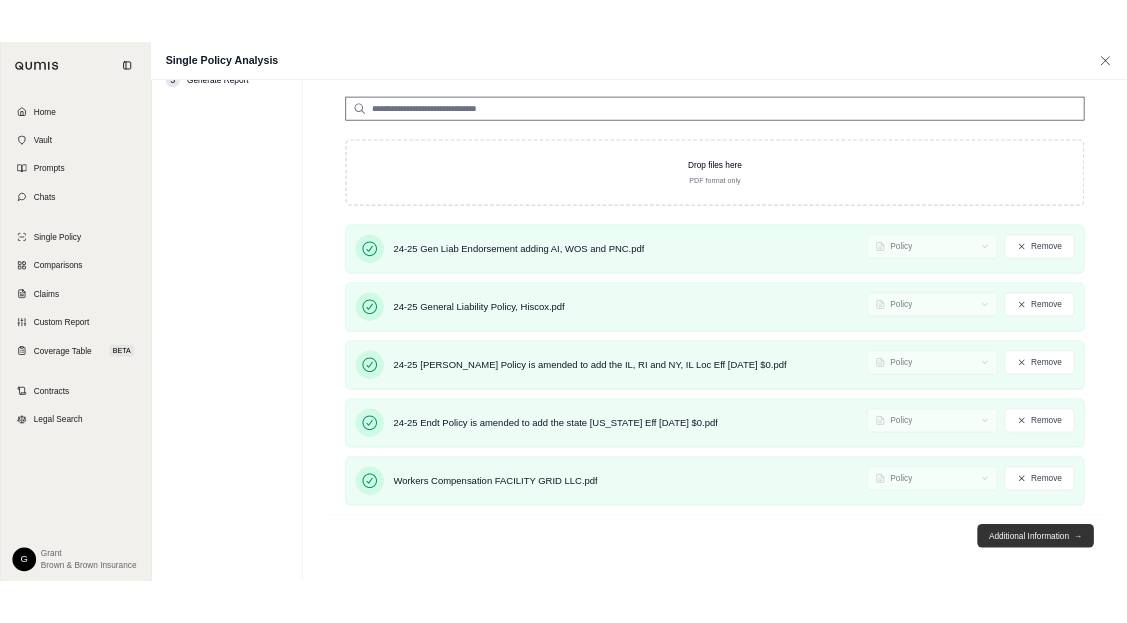 scroll, scrollTop: 0, scrollLeft: 0, axis: both 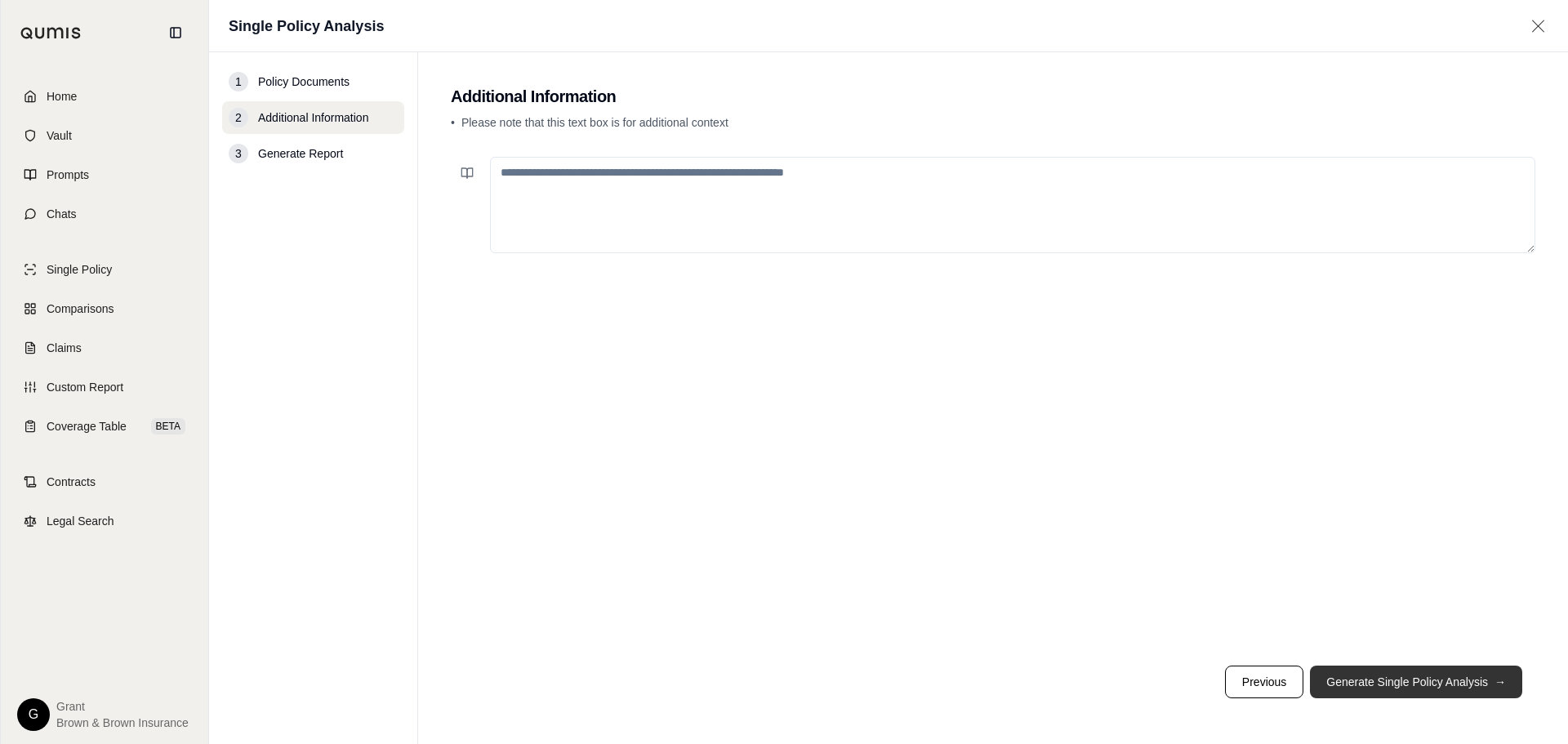 click on "Generate Single Policy Analysis →" at bounding box center [1416, 682] 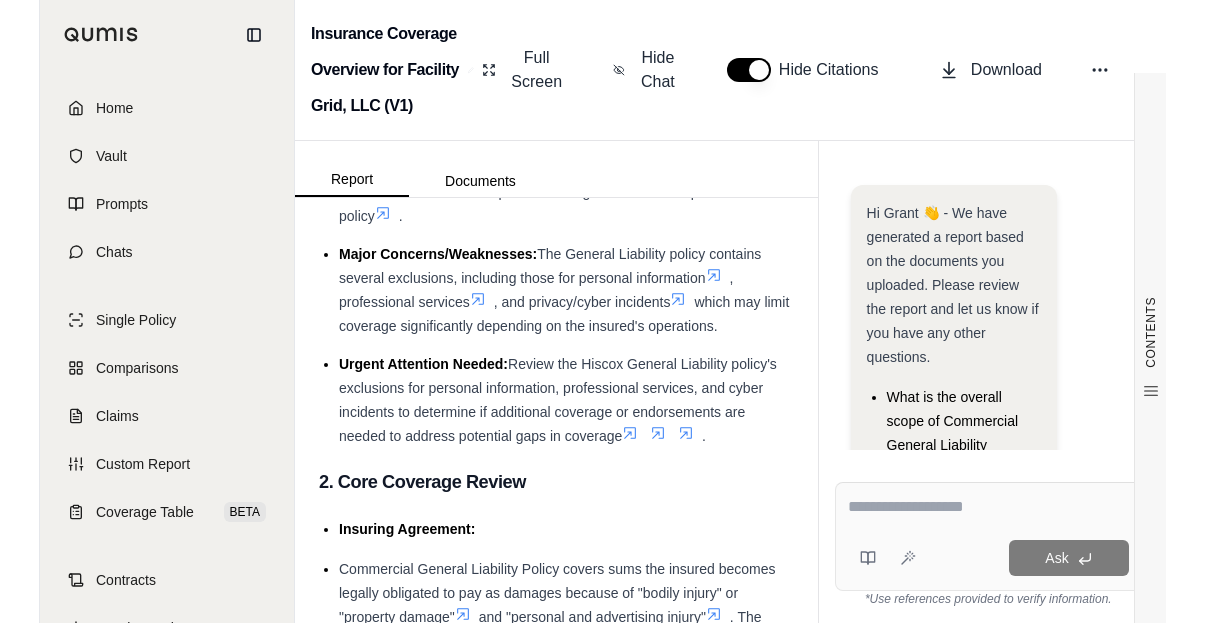 scroll, scrollTop: 400, scrollLeft: 0, axis: vertical 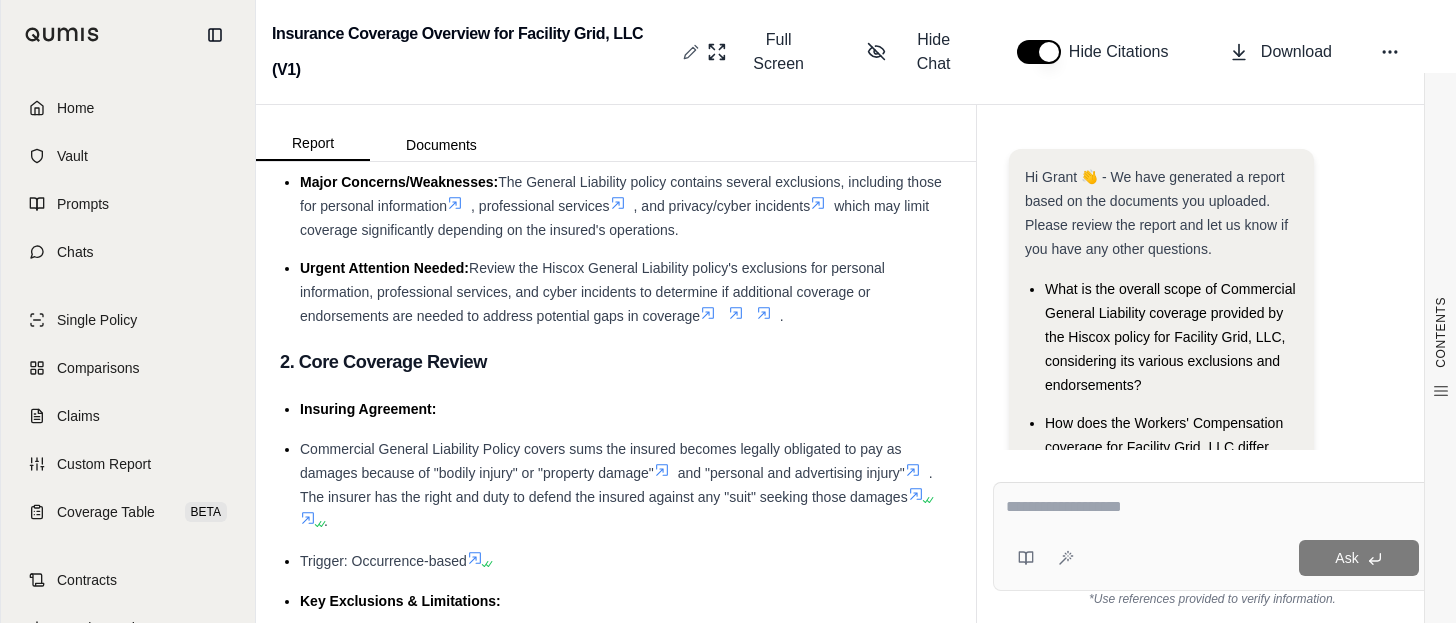 click 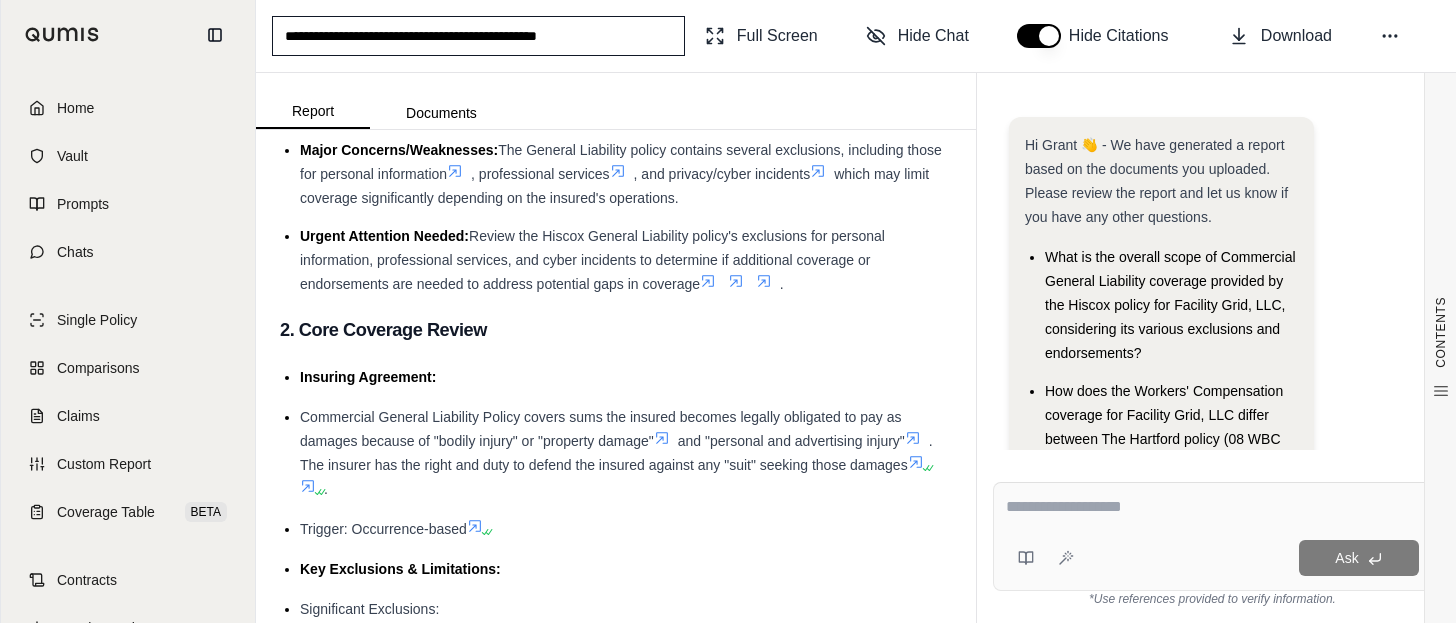drag, startPoint x: 352, startPoint y: 34, endPoint x: 288, endPoint y: 25, distance: 64.629715 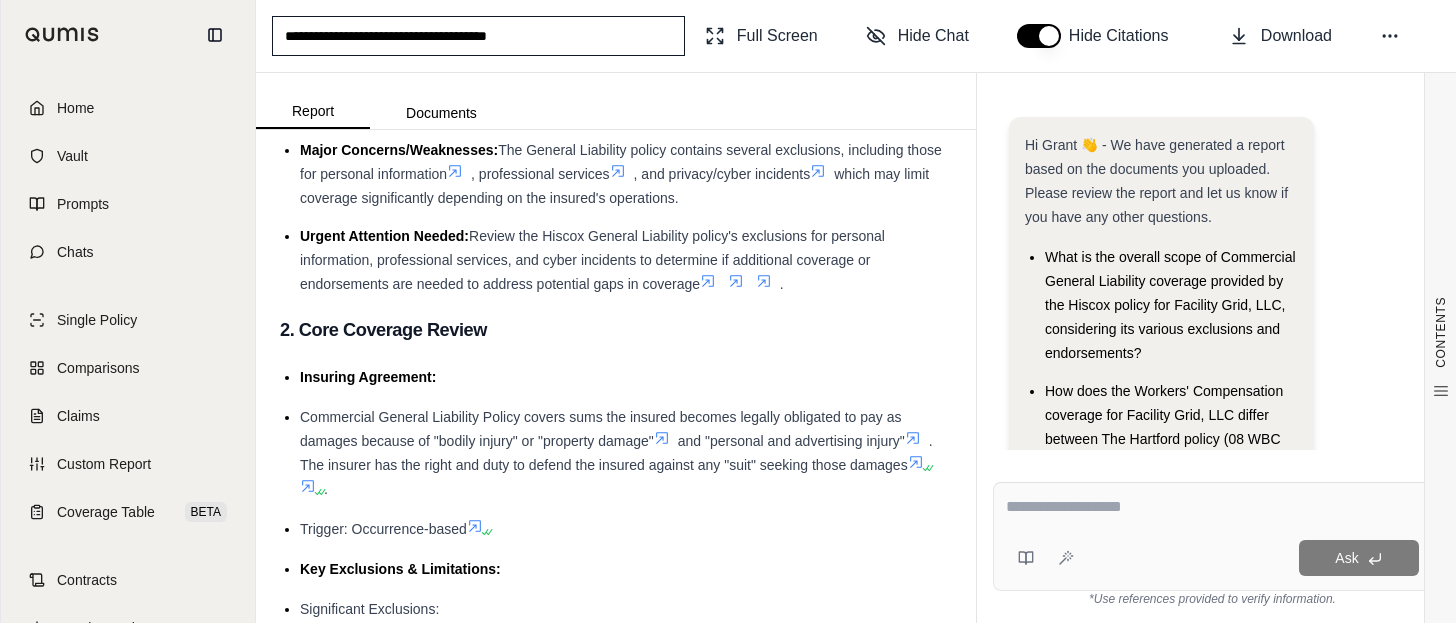 click on "**********" at bounding box center [478, 36] 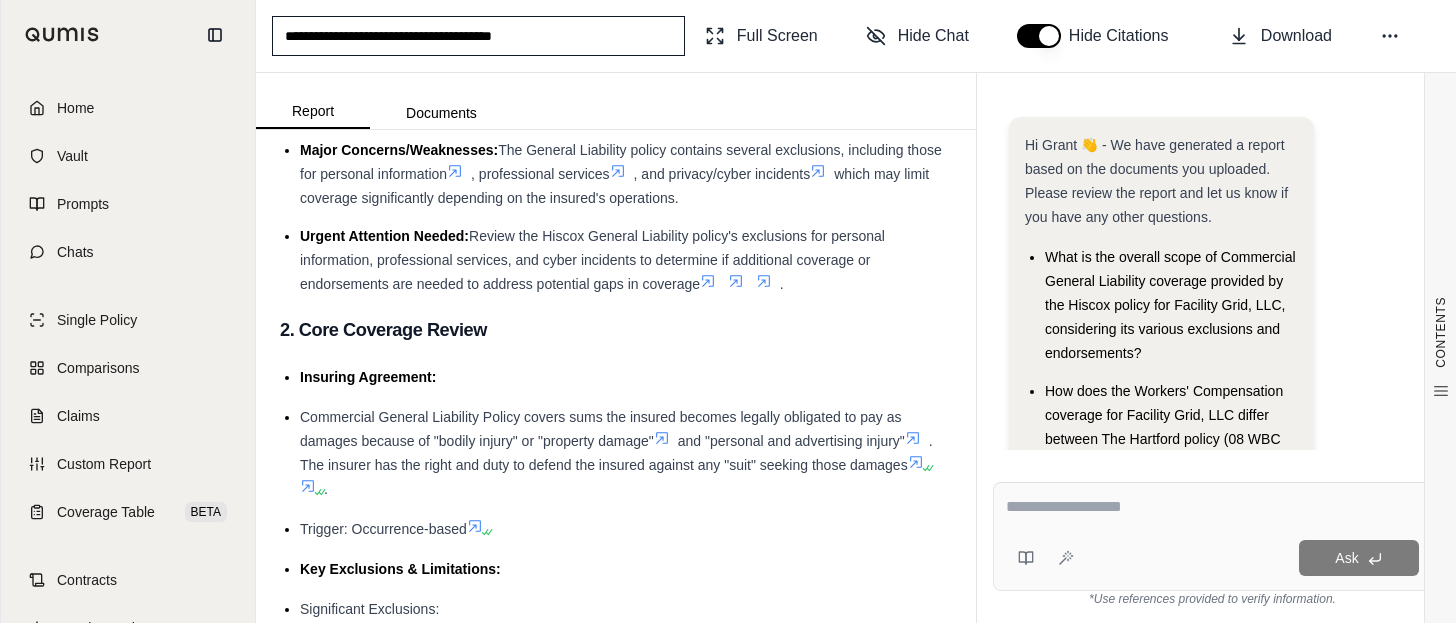 type on "**********" 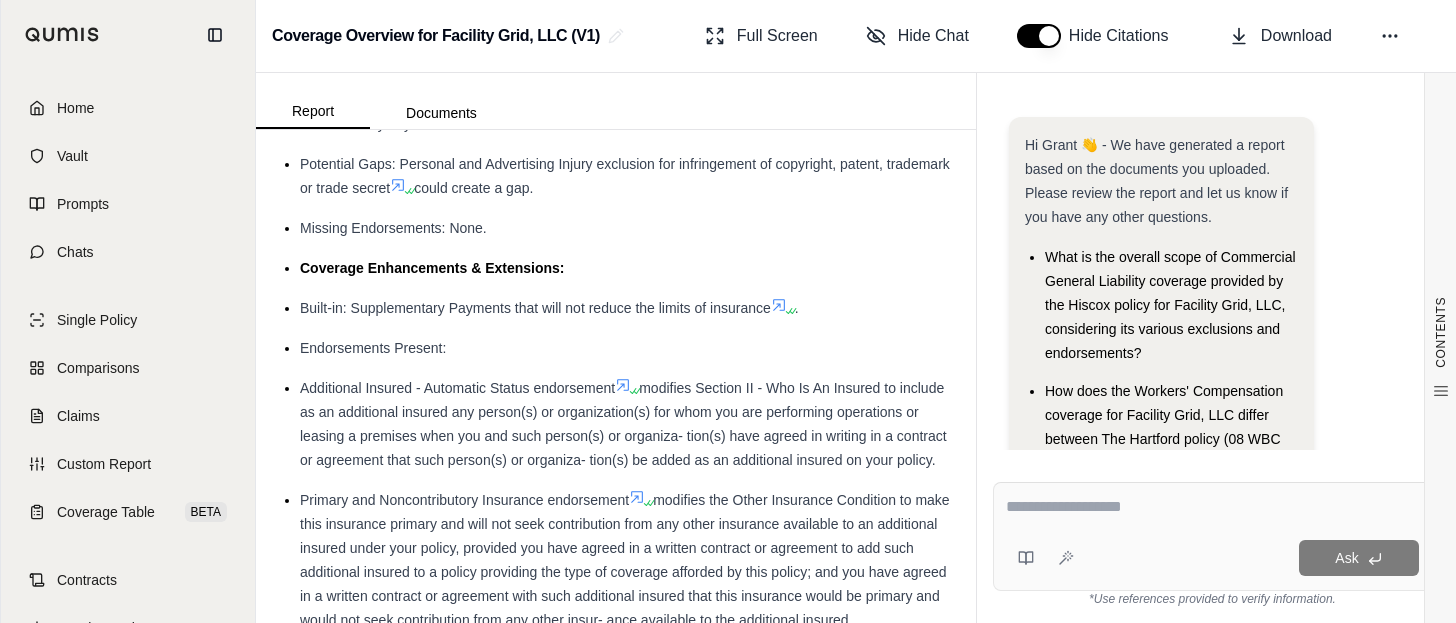 scroll, scrollTop: 1704, scrollLeft: 0, axis: vertical 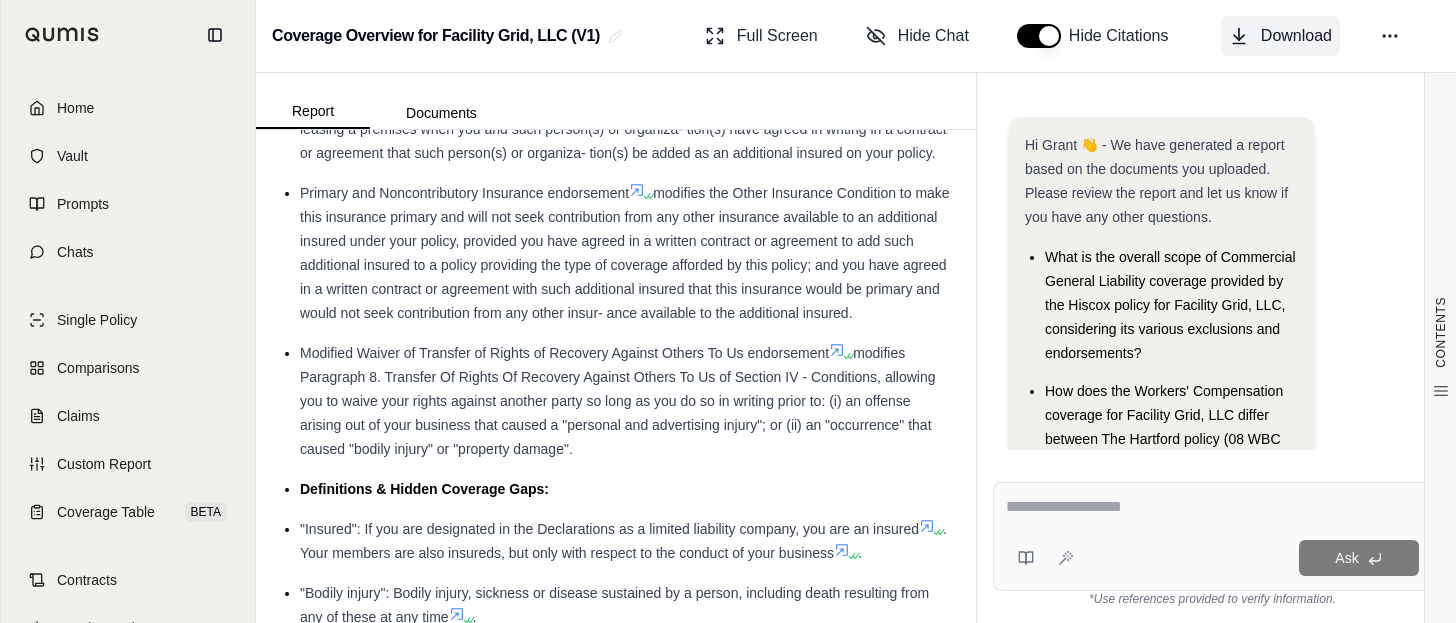 click on "Download" at bounding box center [1296, 36] 